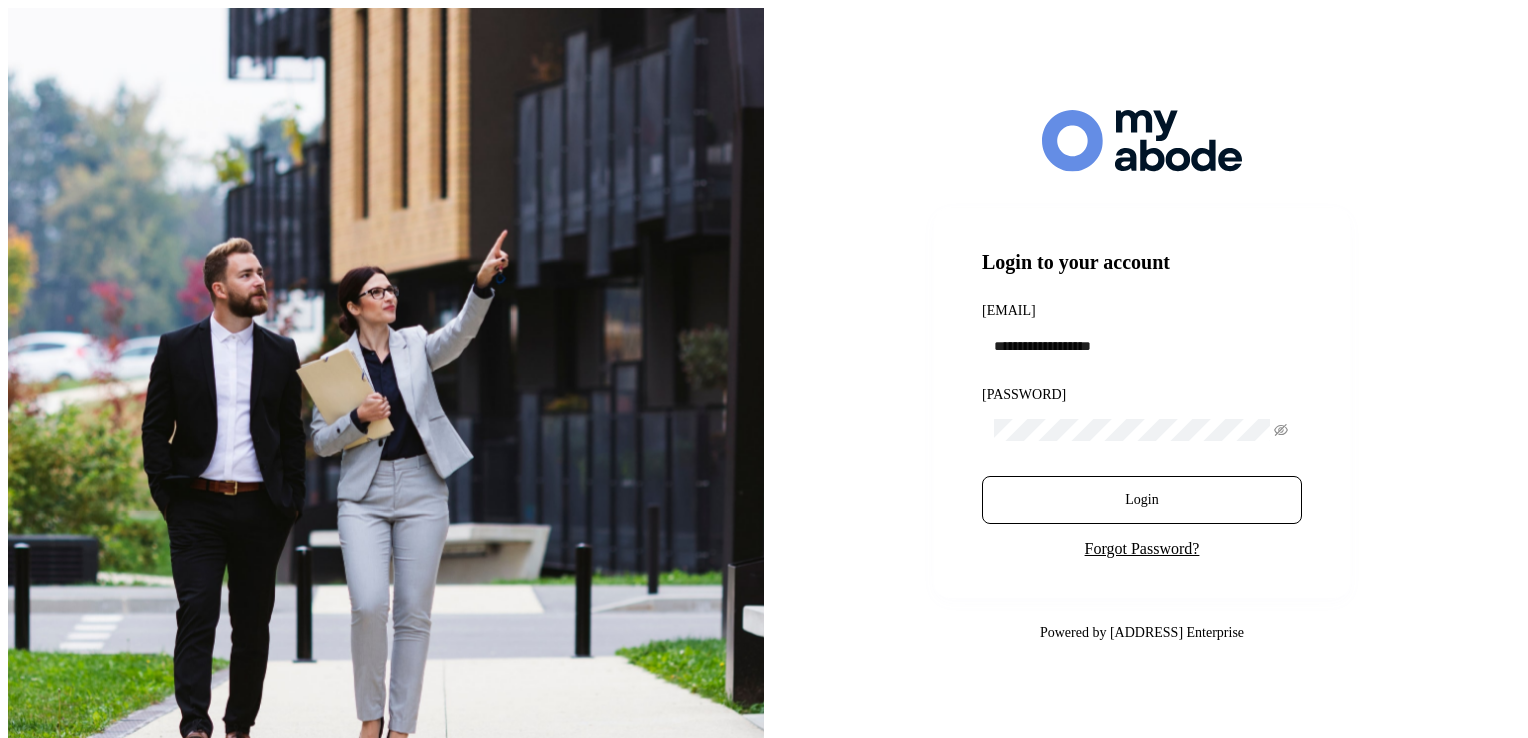 scroll, scrollTop: 0, scrollLeft: 0, axis: both 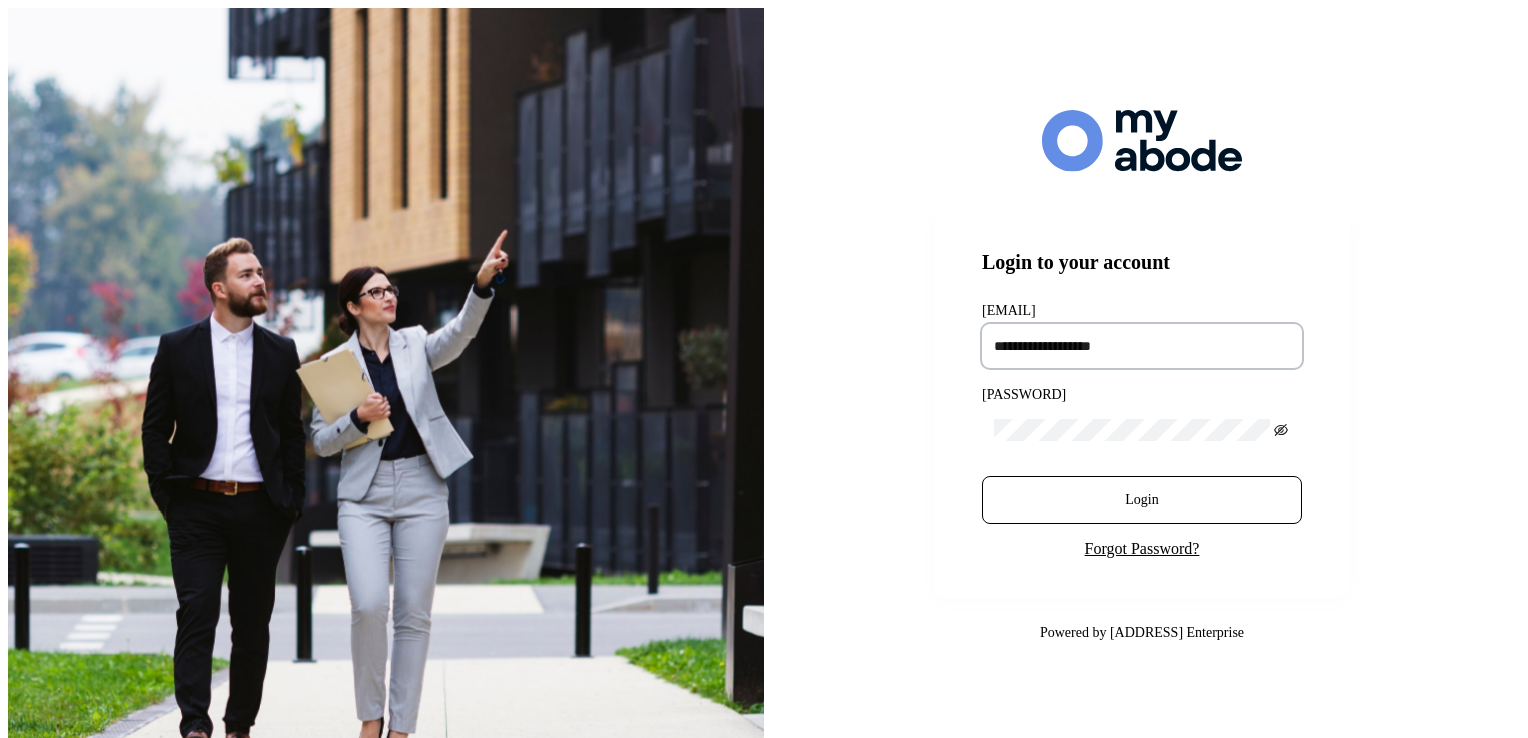 type on "[PASSWORD]" 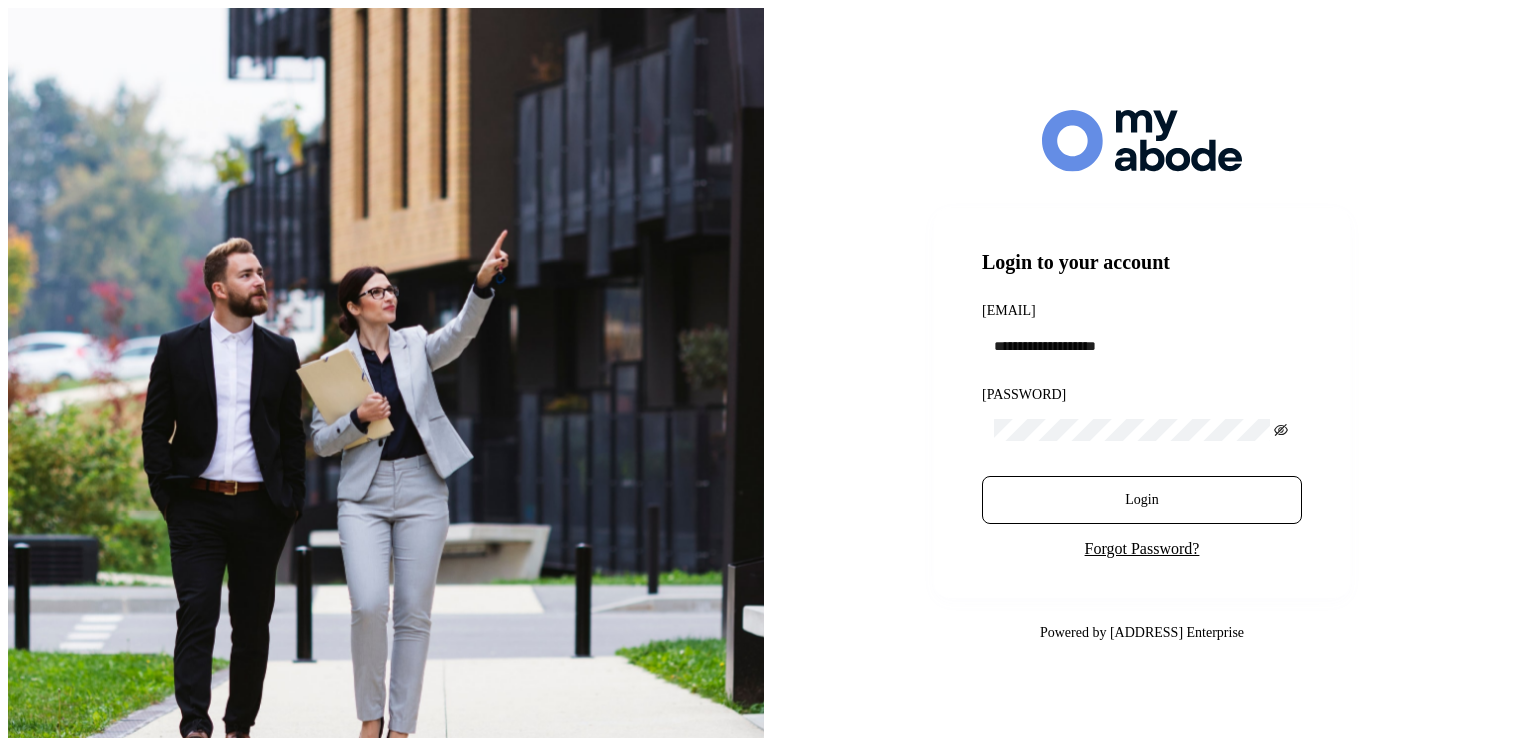 click at bounding box center (1281, 430) 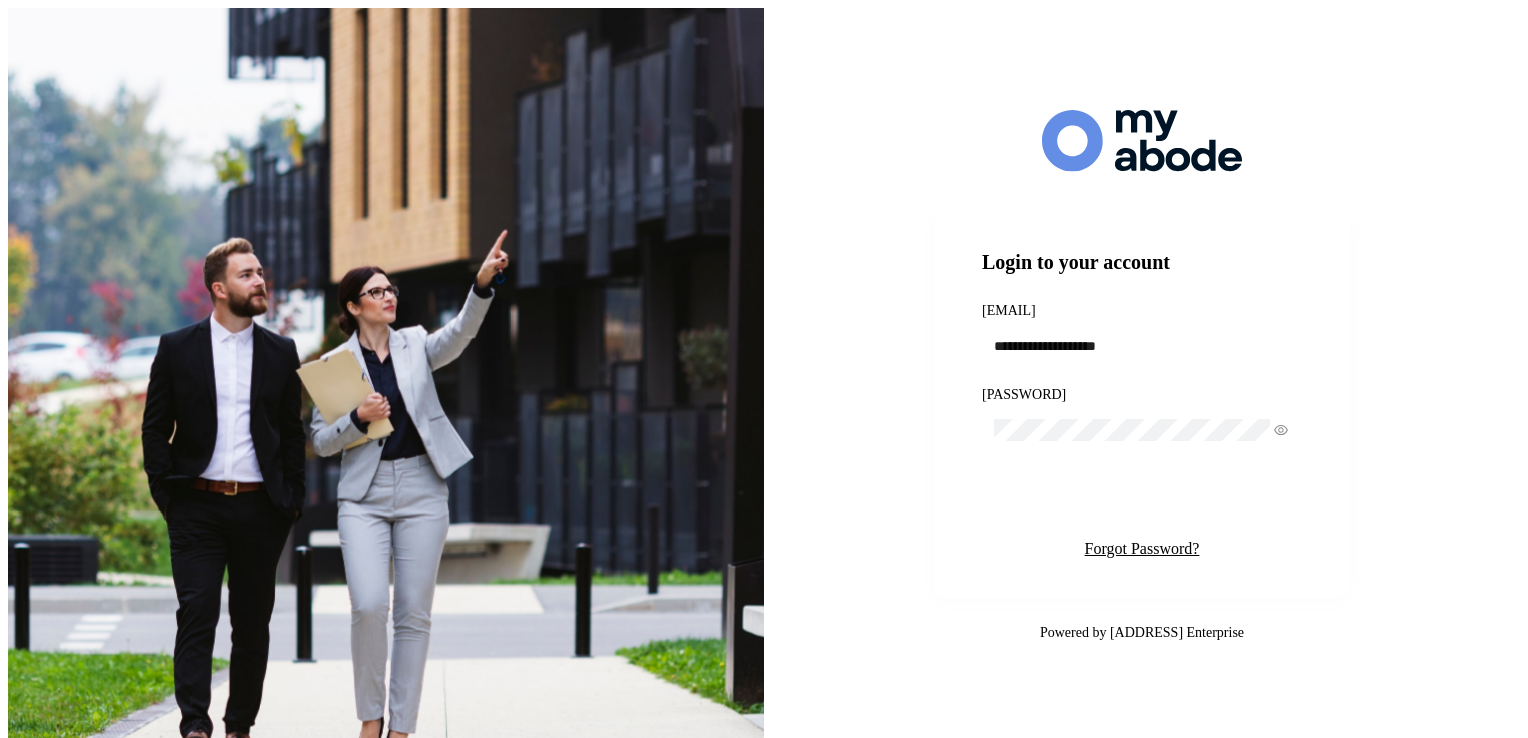 click on "Login" at bounding box center (1142, 500) 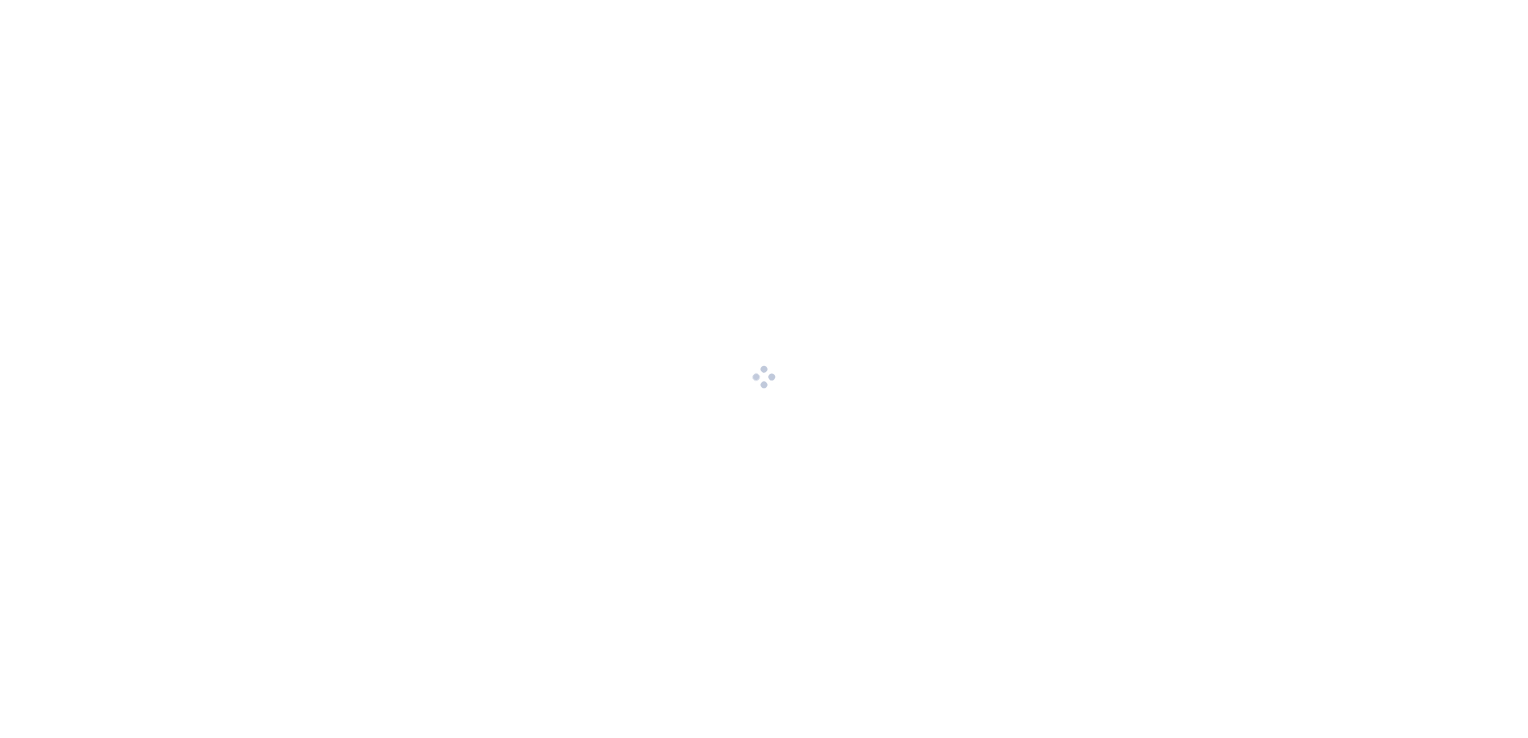 scroll, scrollTop: 0, scrollLeft: 0, axis: both 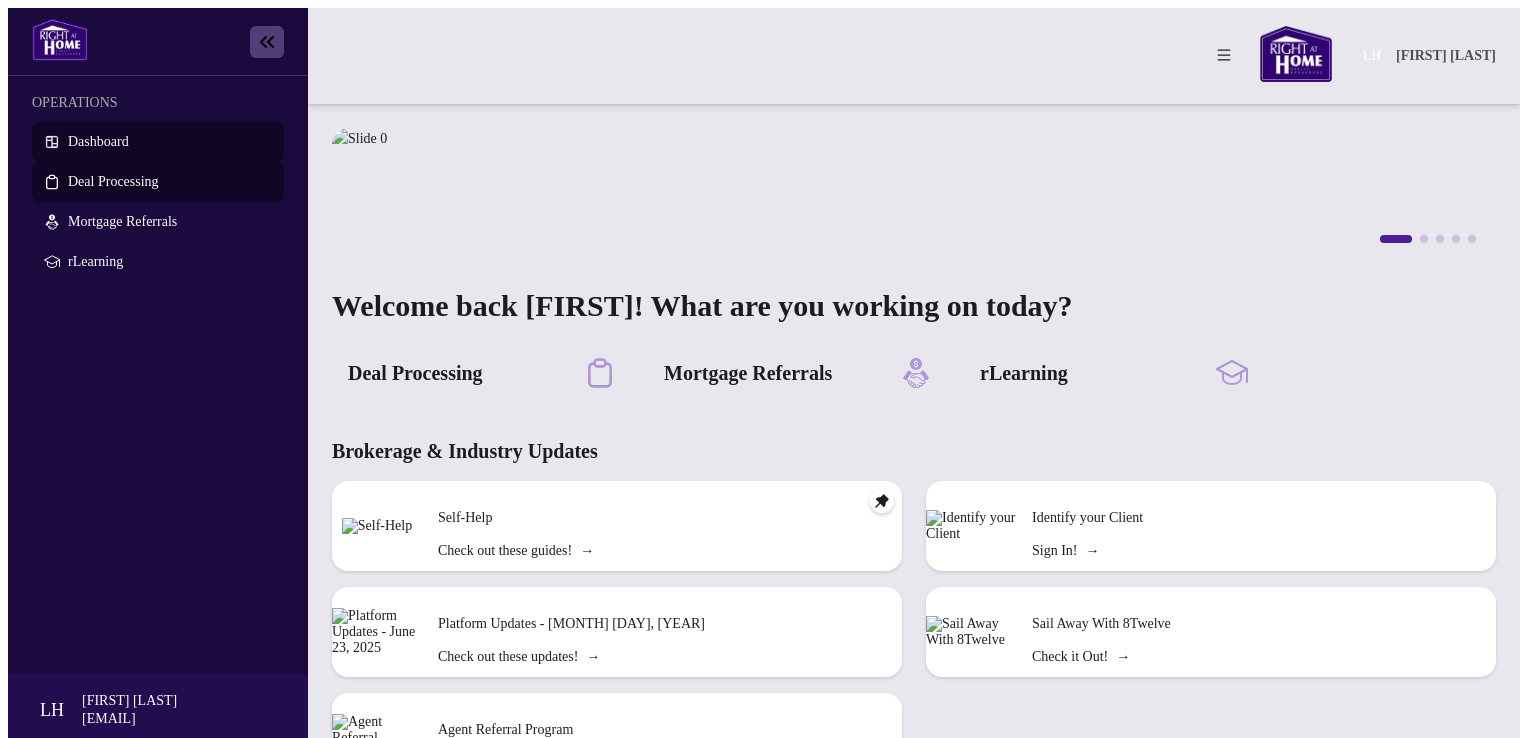 click on "Deal Processing" at bounding box center [113, 181] 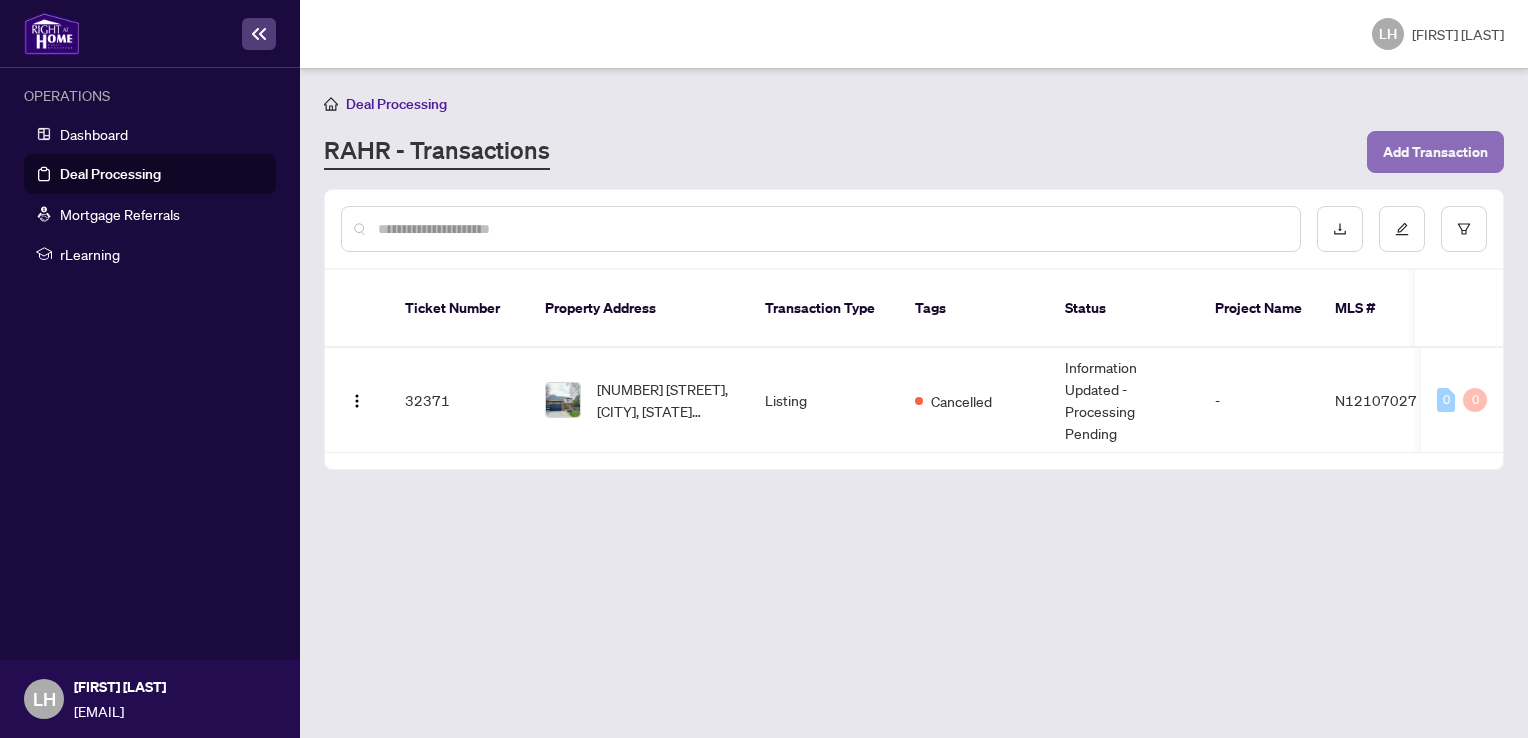 click on "Add Transaction" at bounding box center (1435, 152) 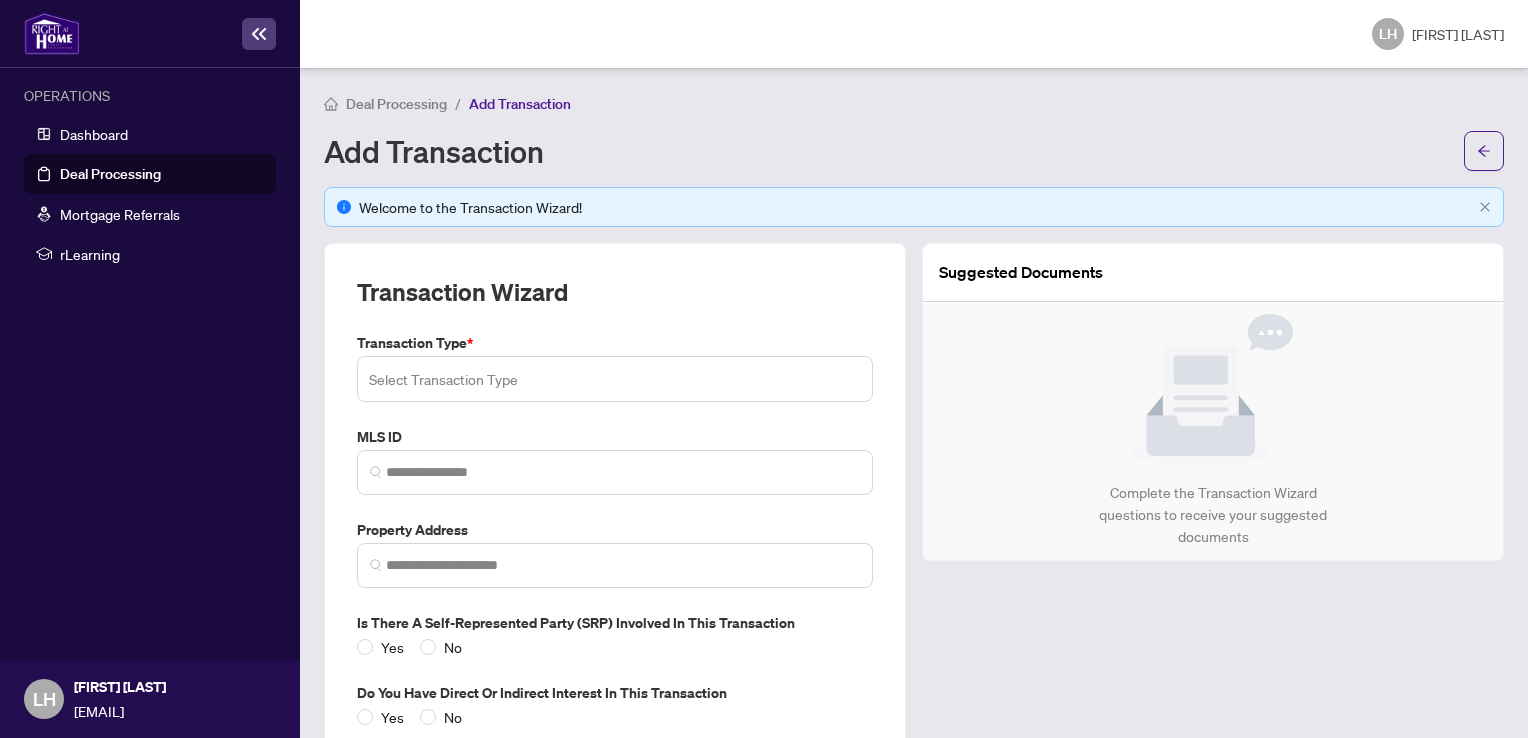 click at bounding box center (615, 379) 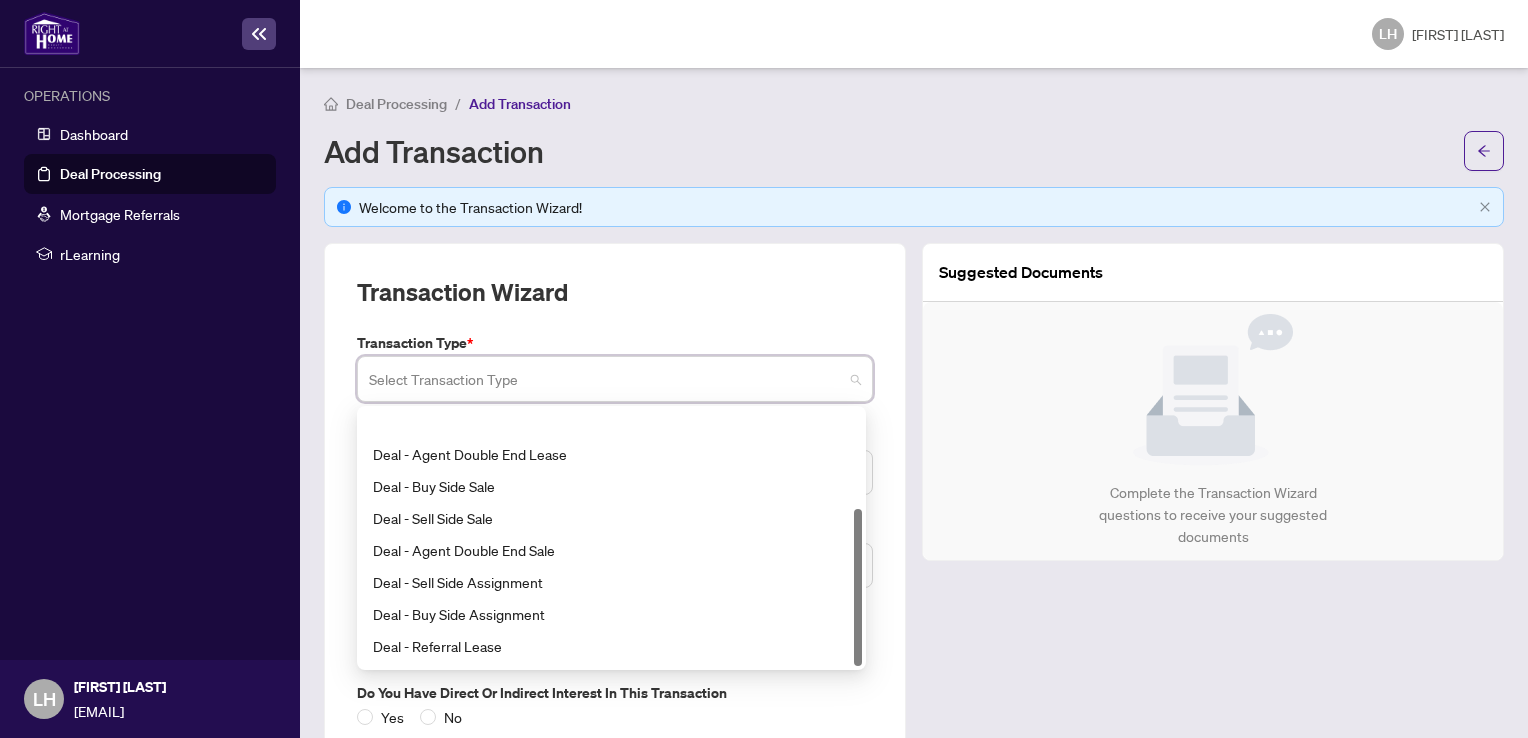 scroll, scrollTop: 160, scrollLeft: 0, axis: vertical 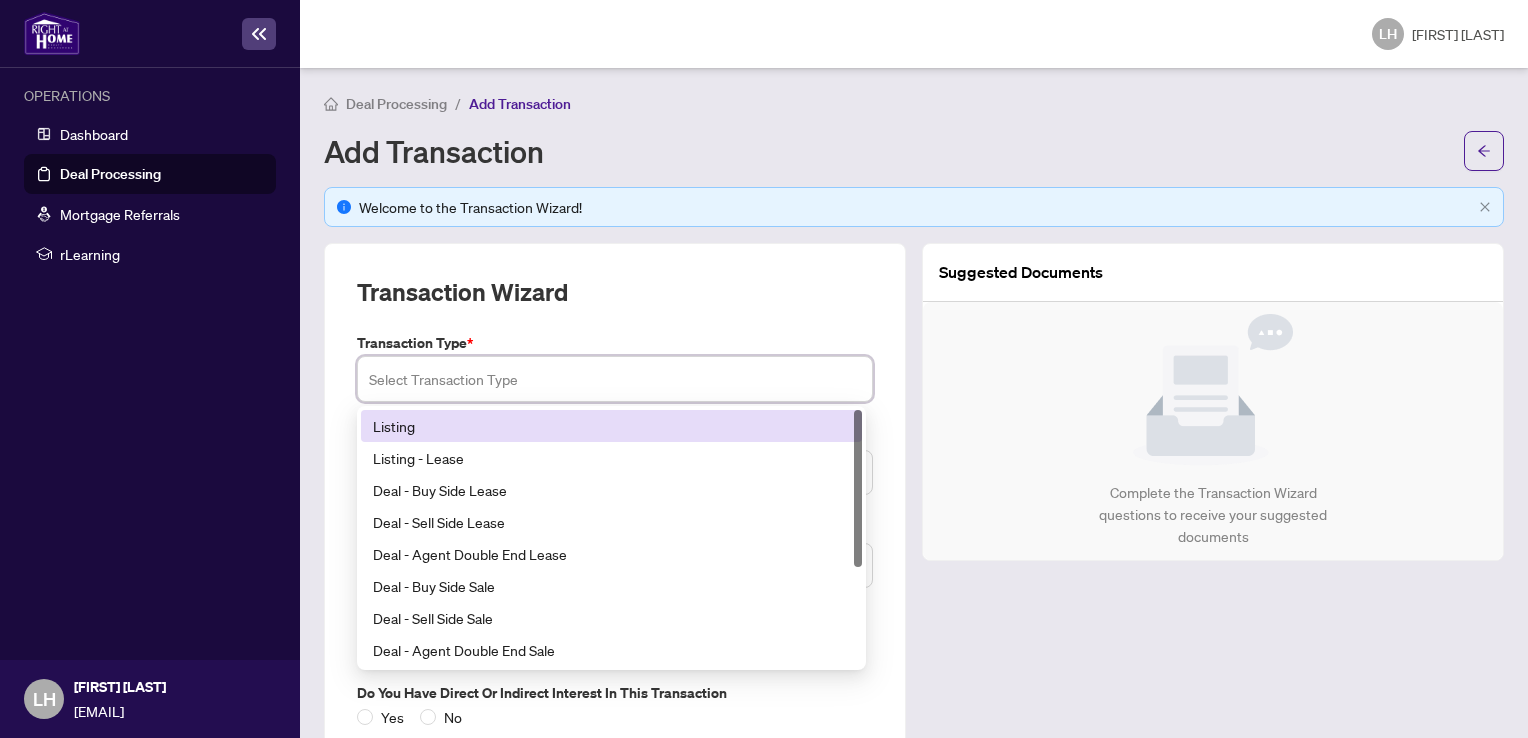 click on "Listing" at bounding box center (611, 426) 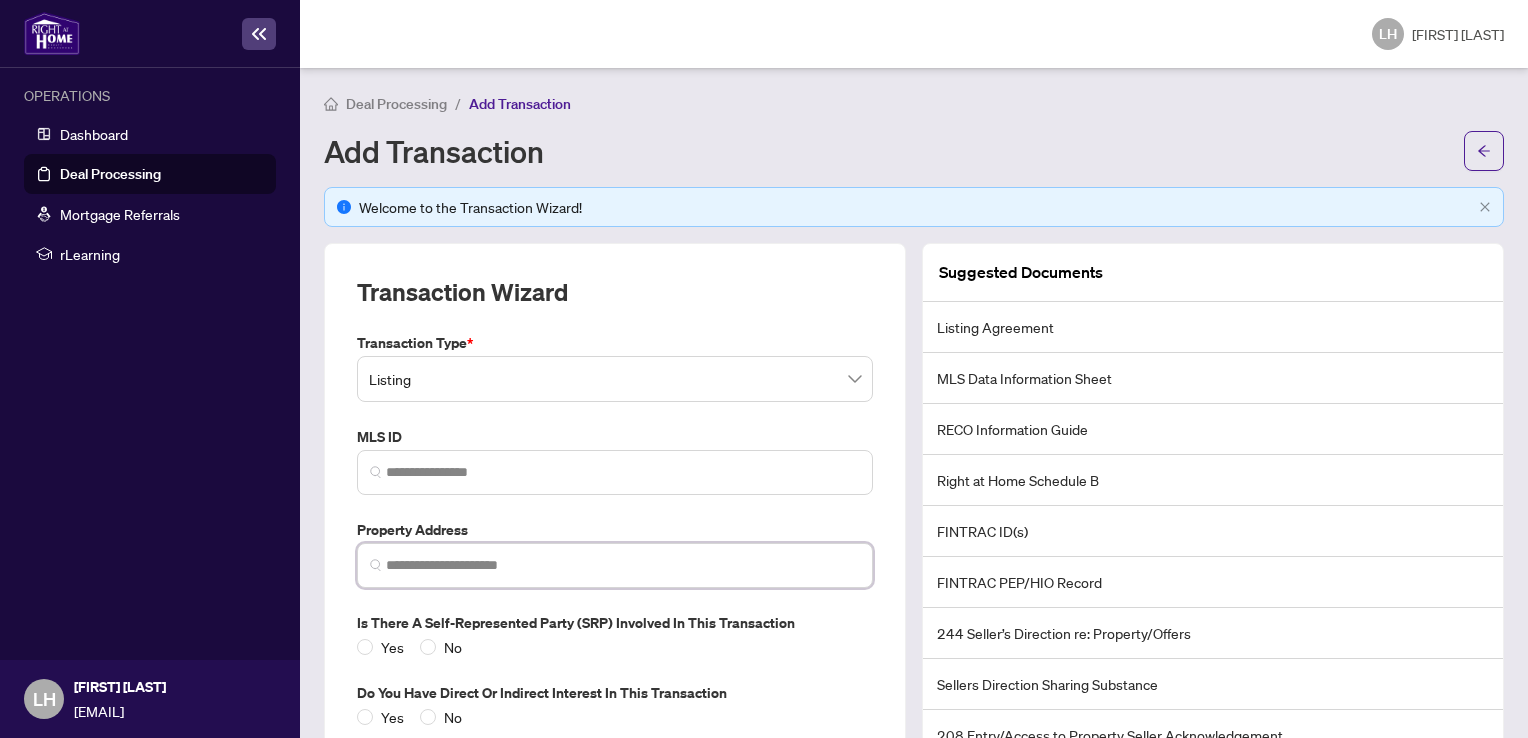 click at bounding box center (623, 565) 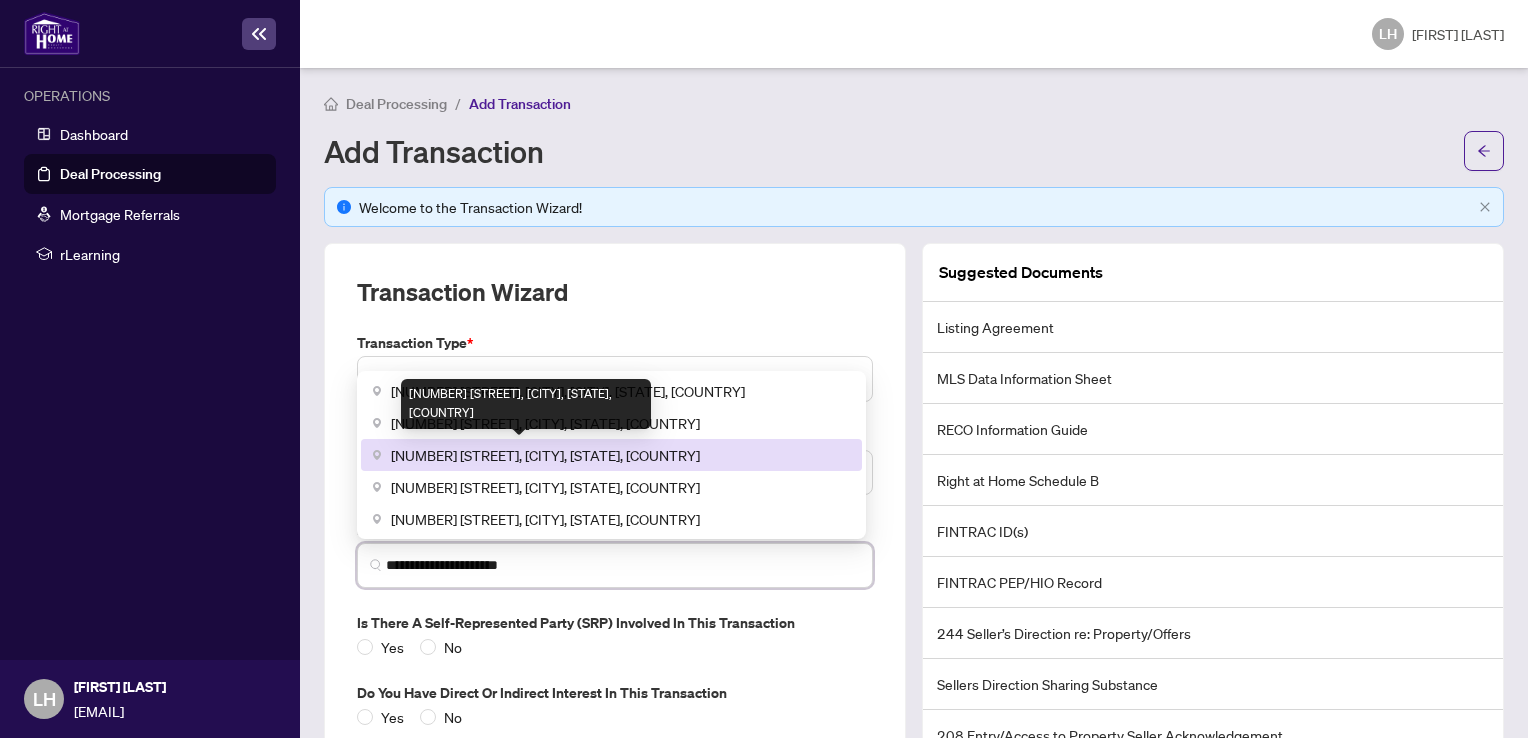 click on "[NUMBER] [STREET], [CITY], [STATE], [COUNTRY]" at bounding box center (545, 455) 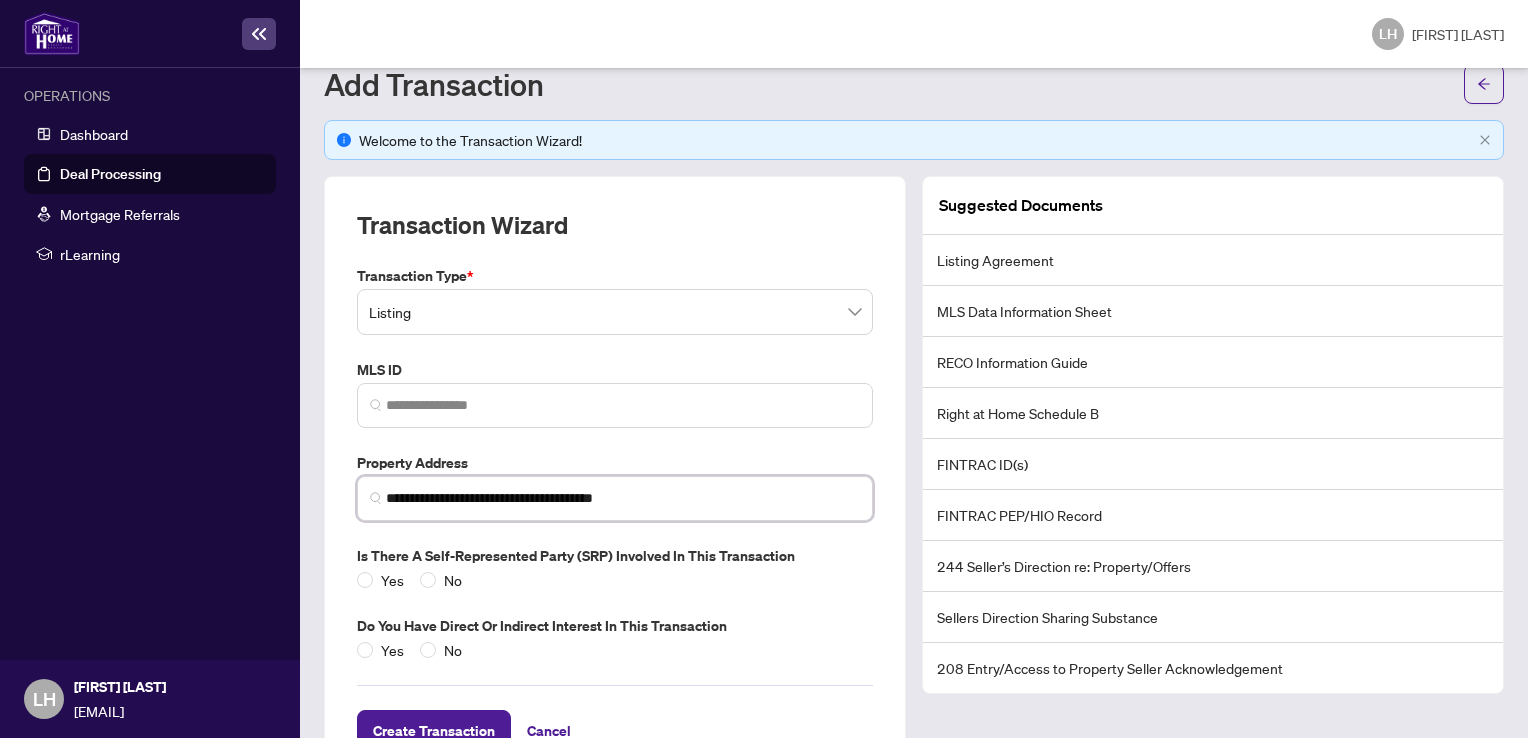 scroll, scrollTop: 100, scrollLeft: 0, axis: vertical 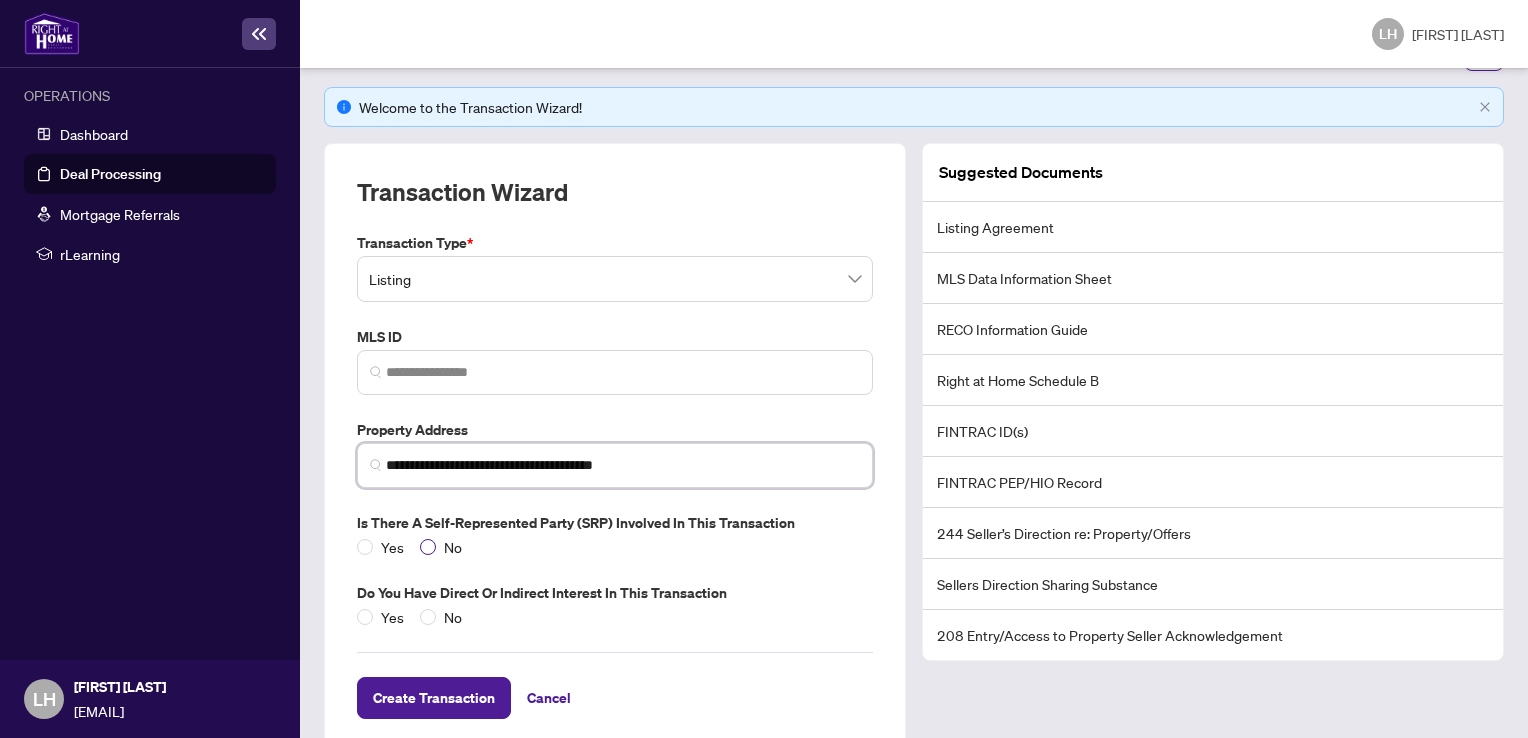 type on "**********" 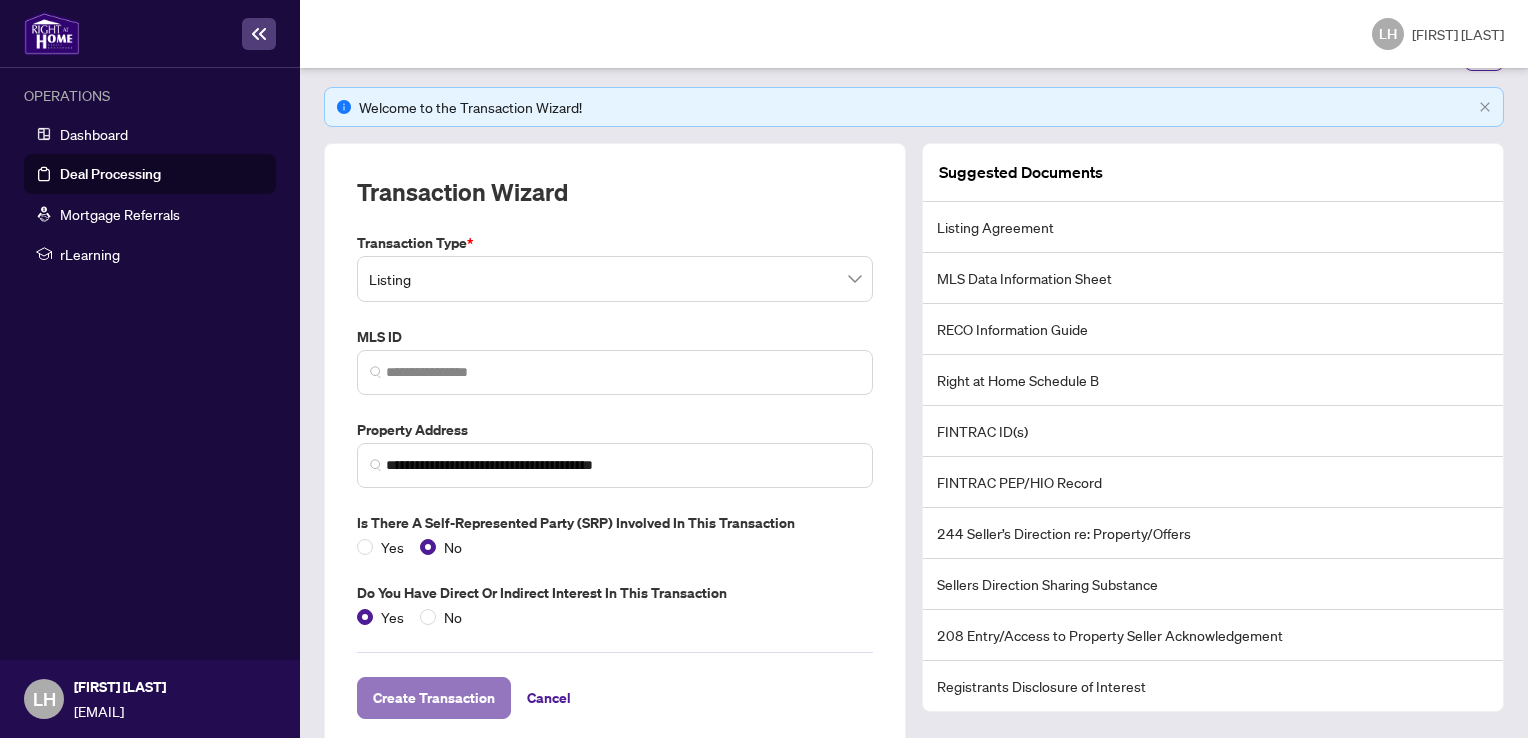 click on "Create Transaction" at bounding box center [434, 698] 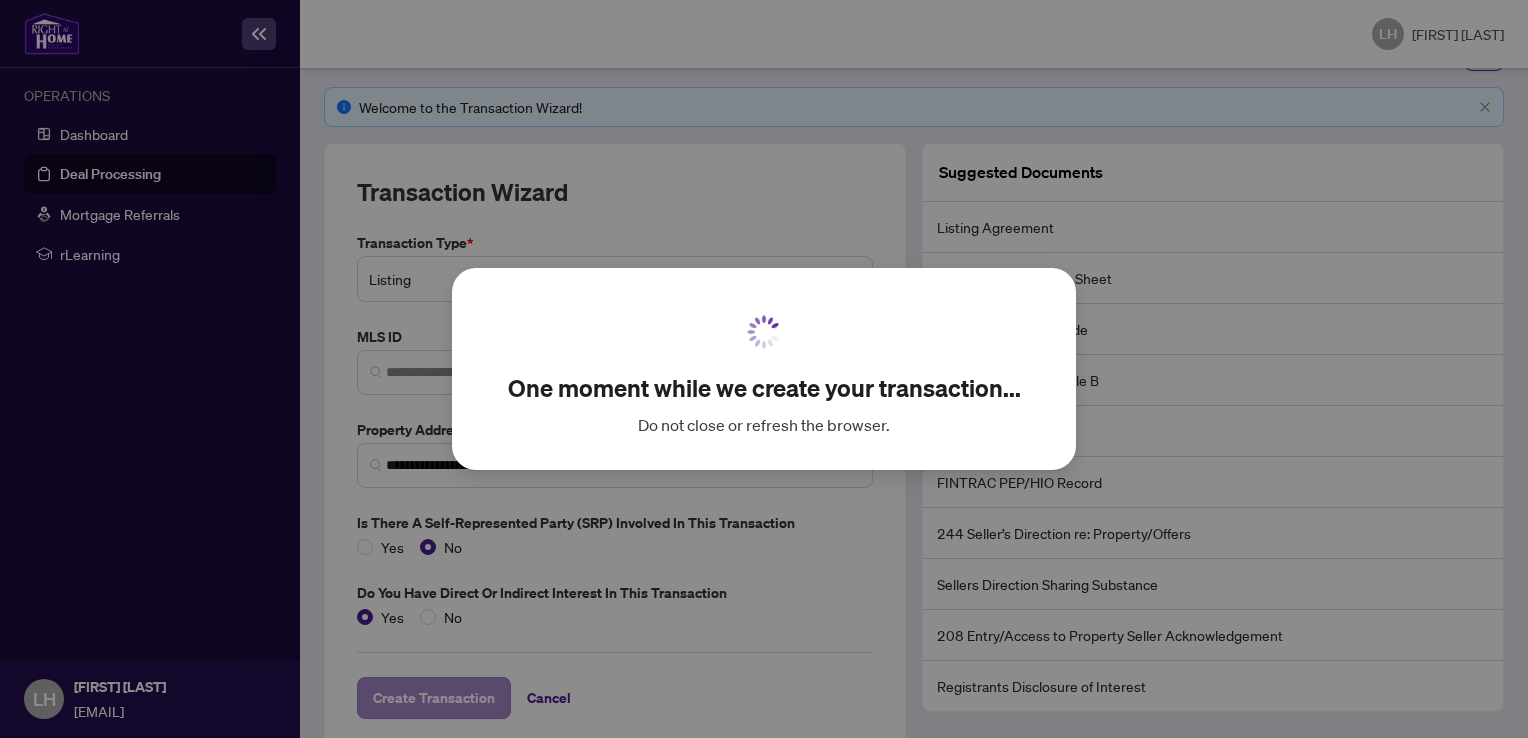 scroll, scrollTop: 0, scrollLeft: 0, axis: both 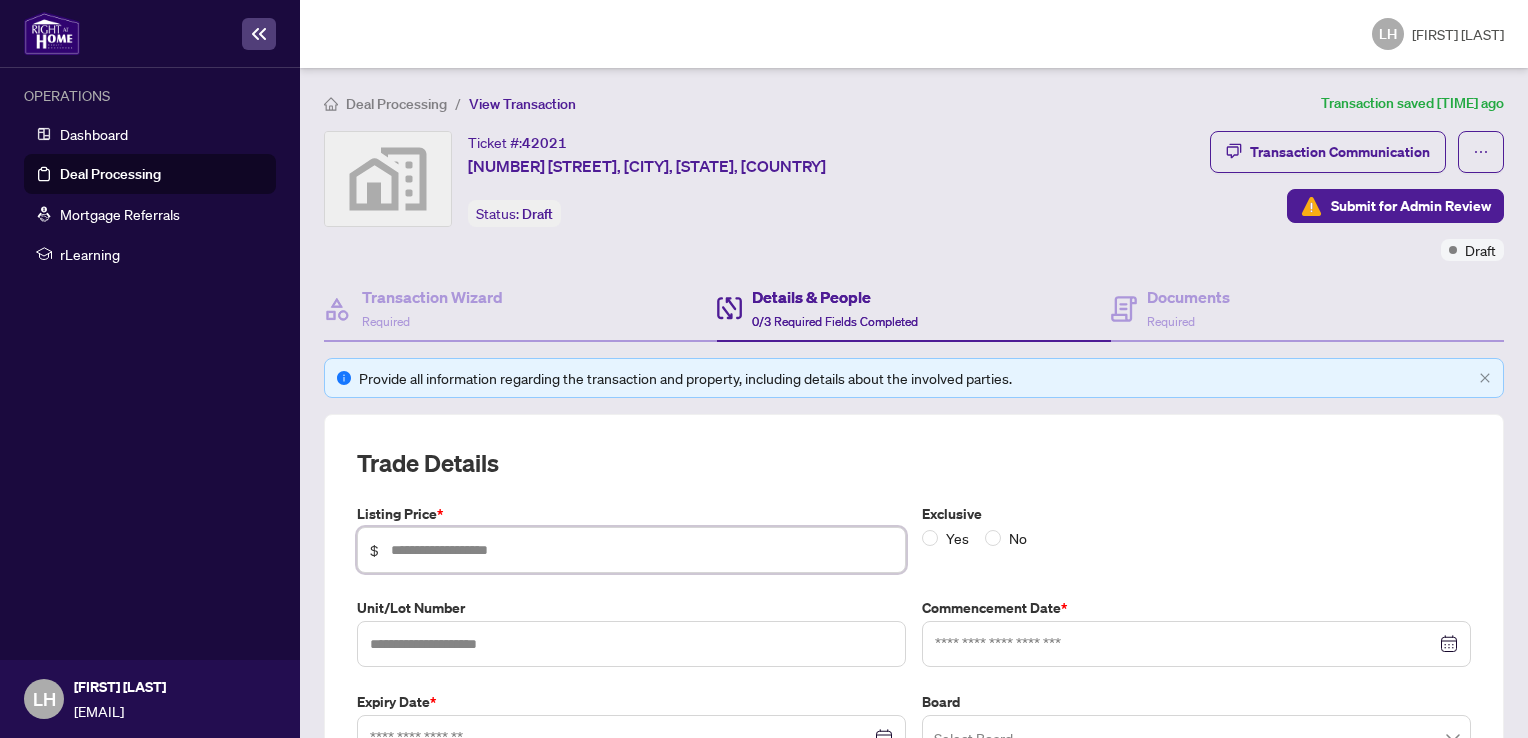 click at bounding box center (642, 550) 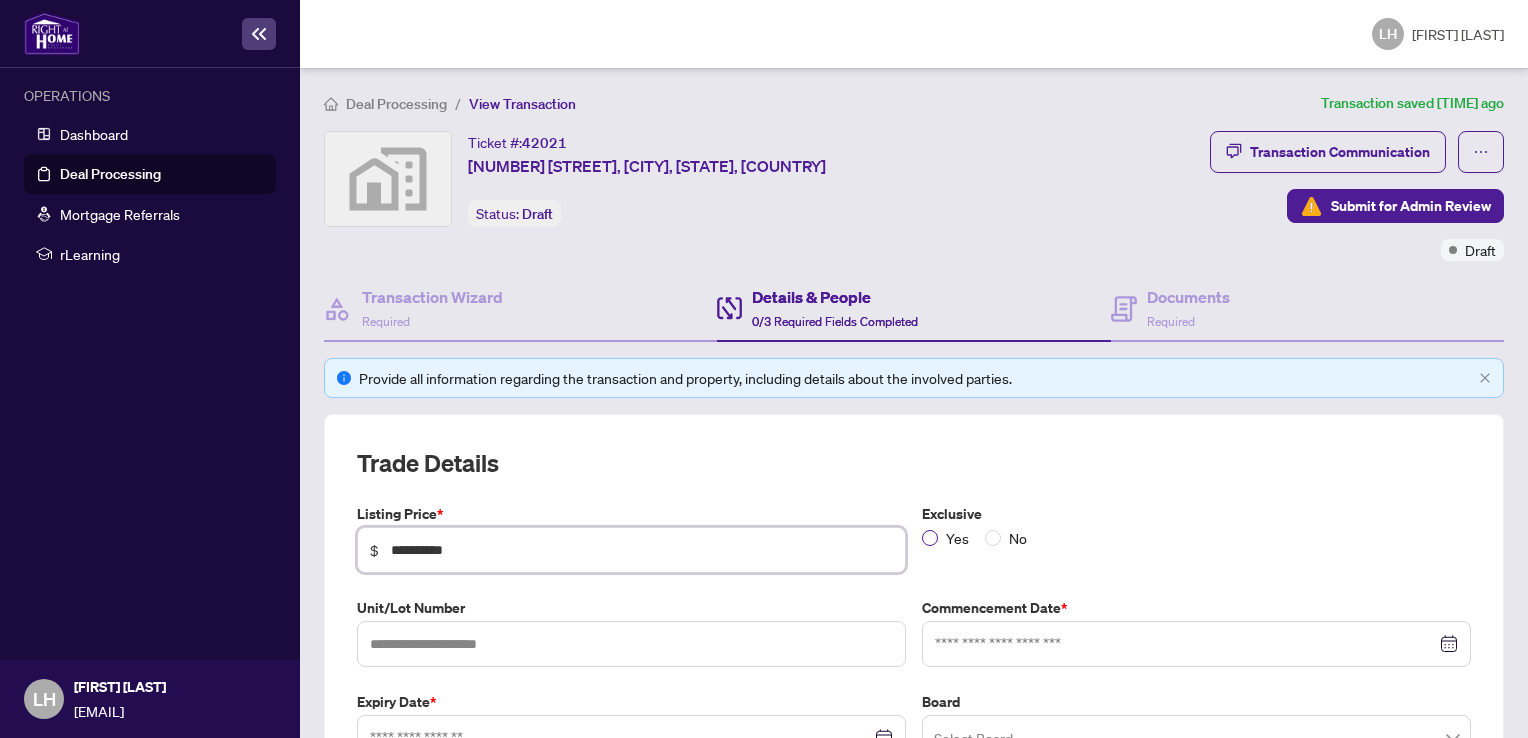 type on "**********" 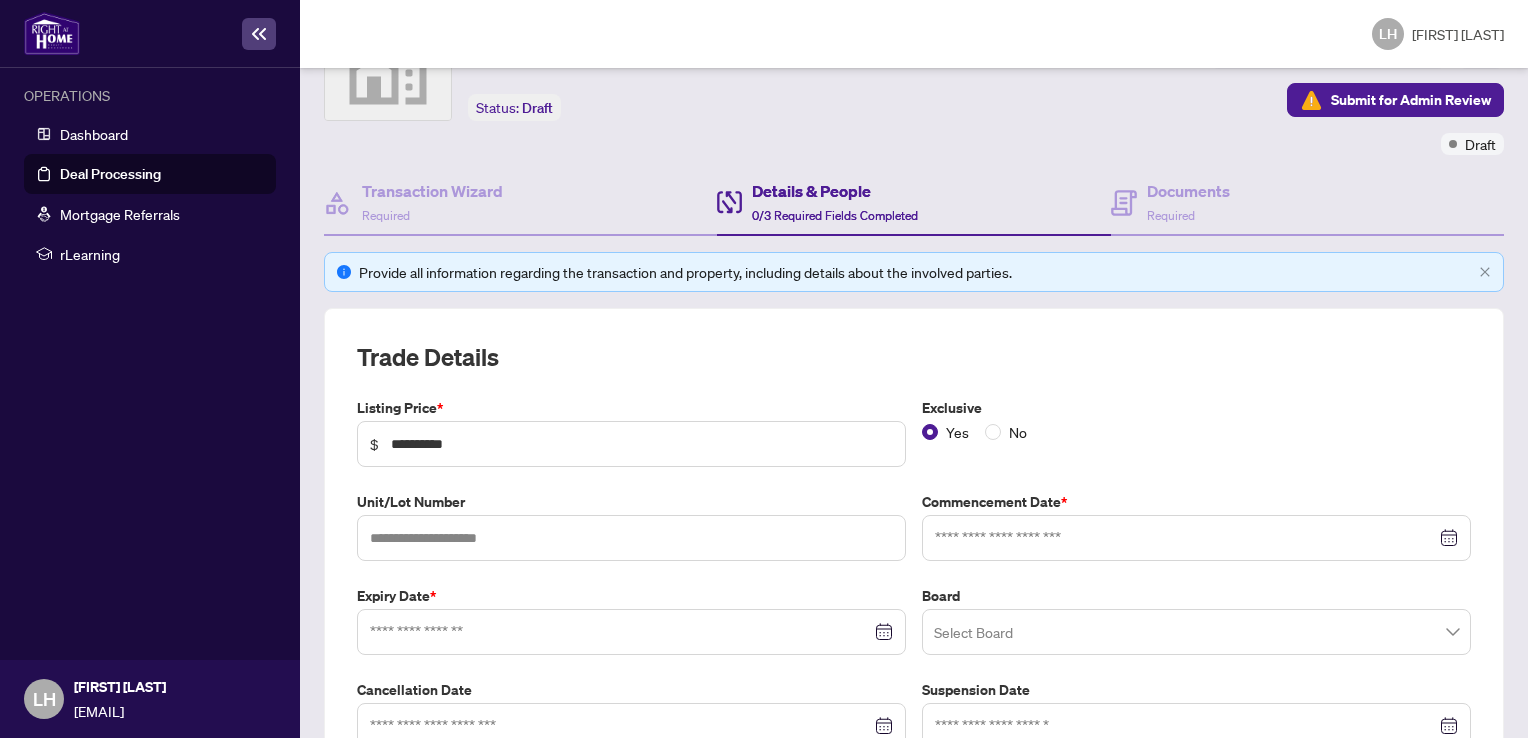 scroll, scrollTop: 200, scrollLeft: 0, axis: vertical 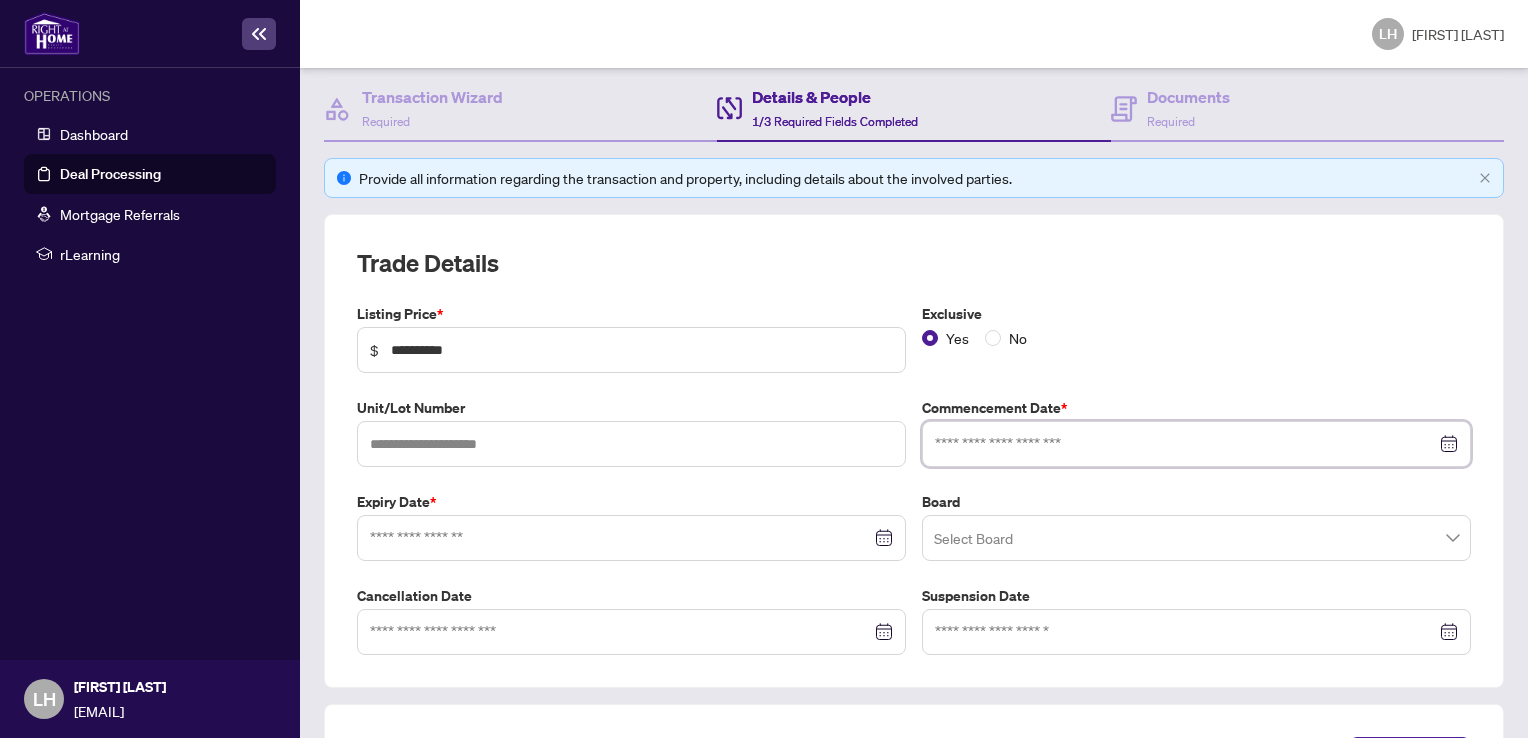 click at bounding box center (1185, 444) 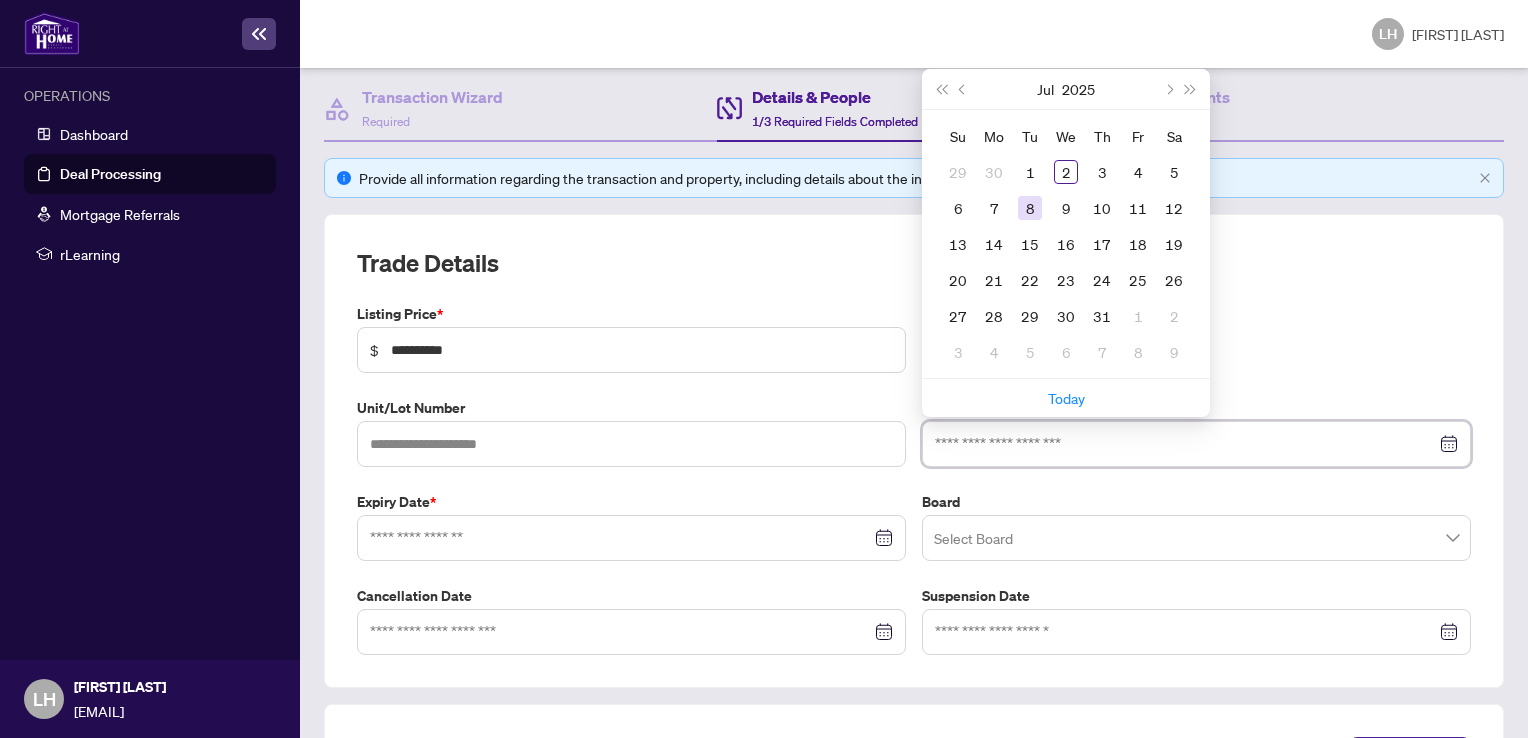 scroll, scrollTop: 100, scrollLeft: 0, axis: vertical 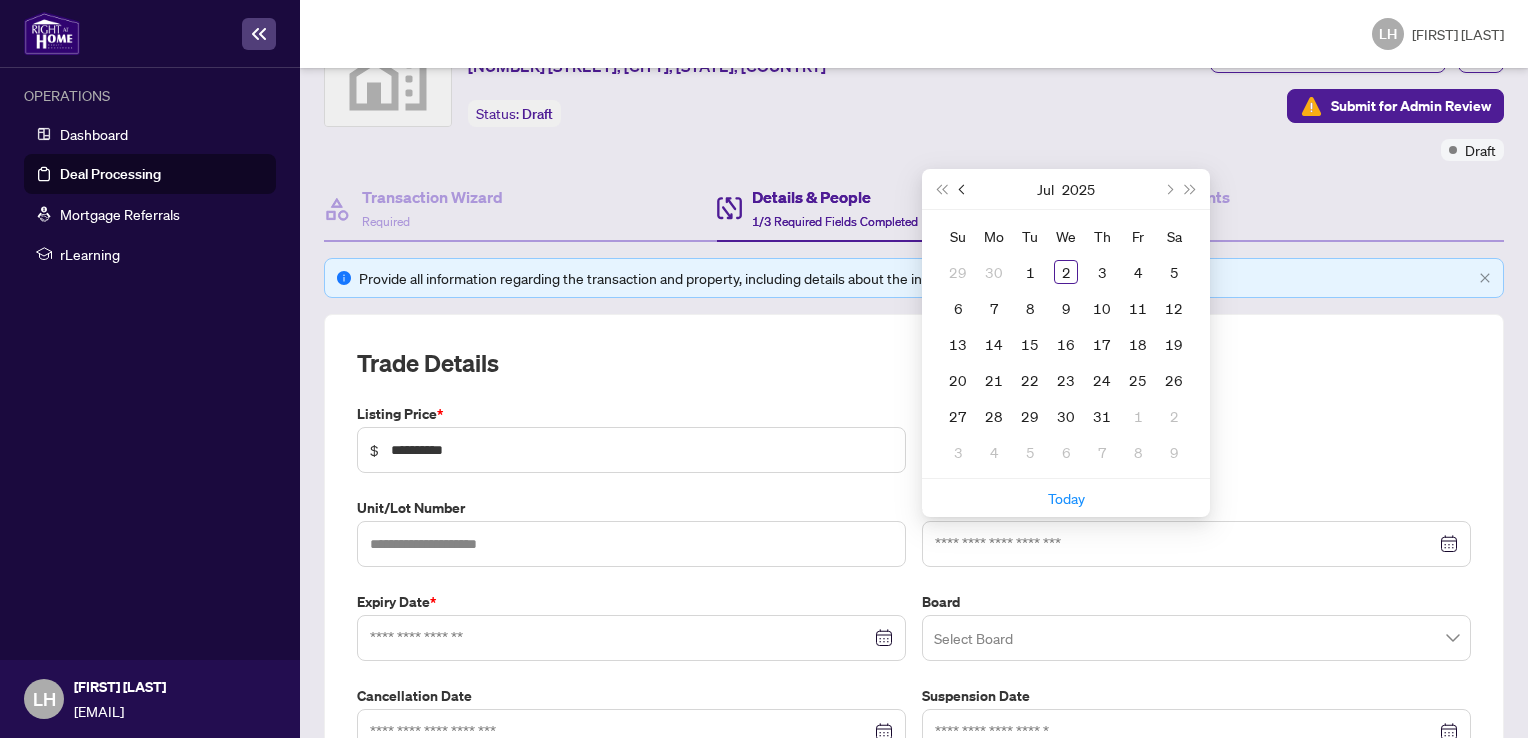 click at bounding box center (963, 189) 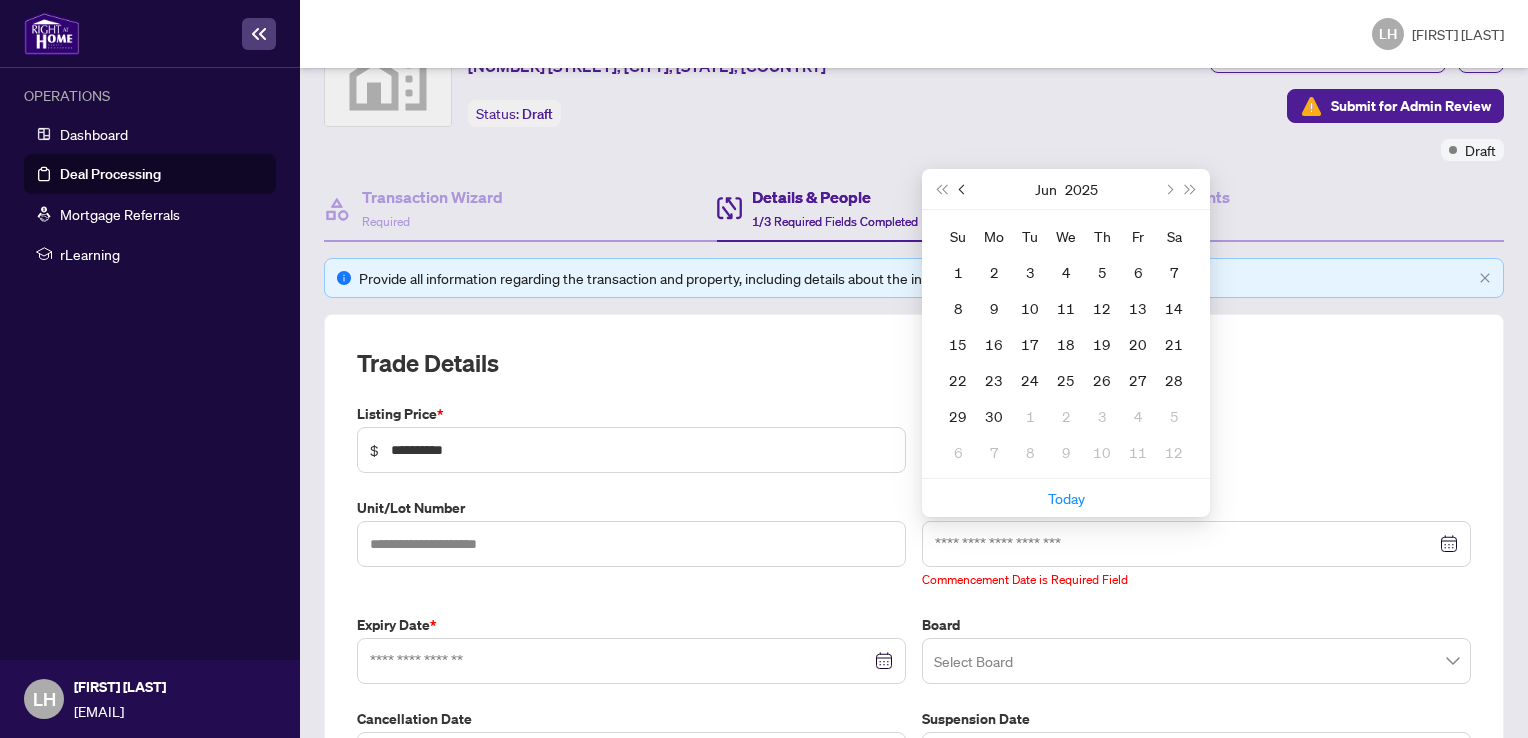 click at bounding box center [963, 189] 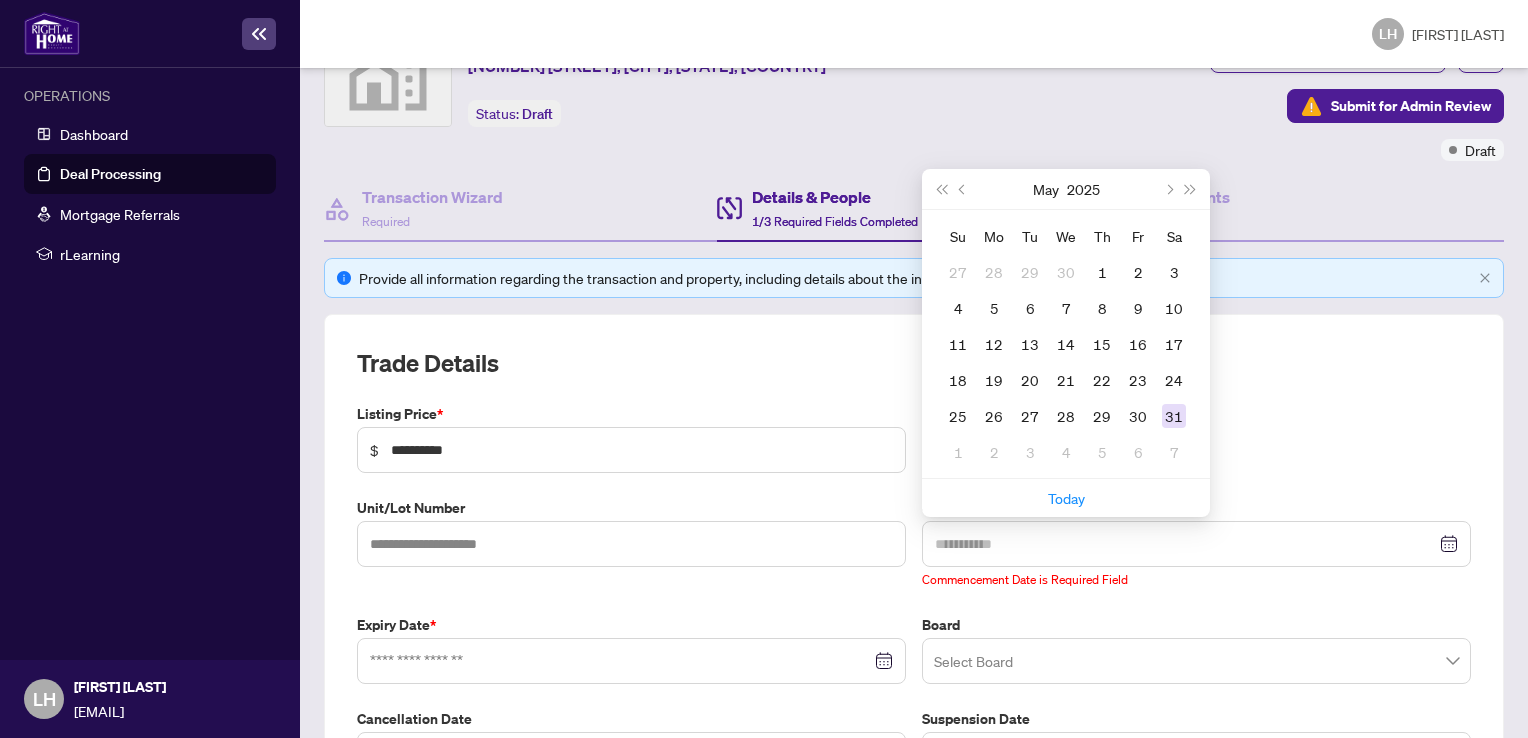 click on "31" at bounding box center (1174, 416) 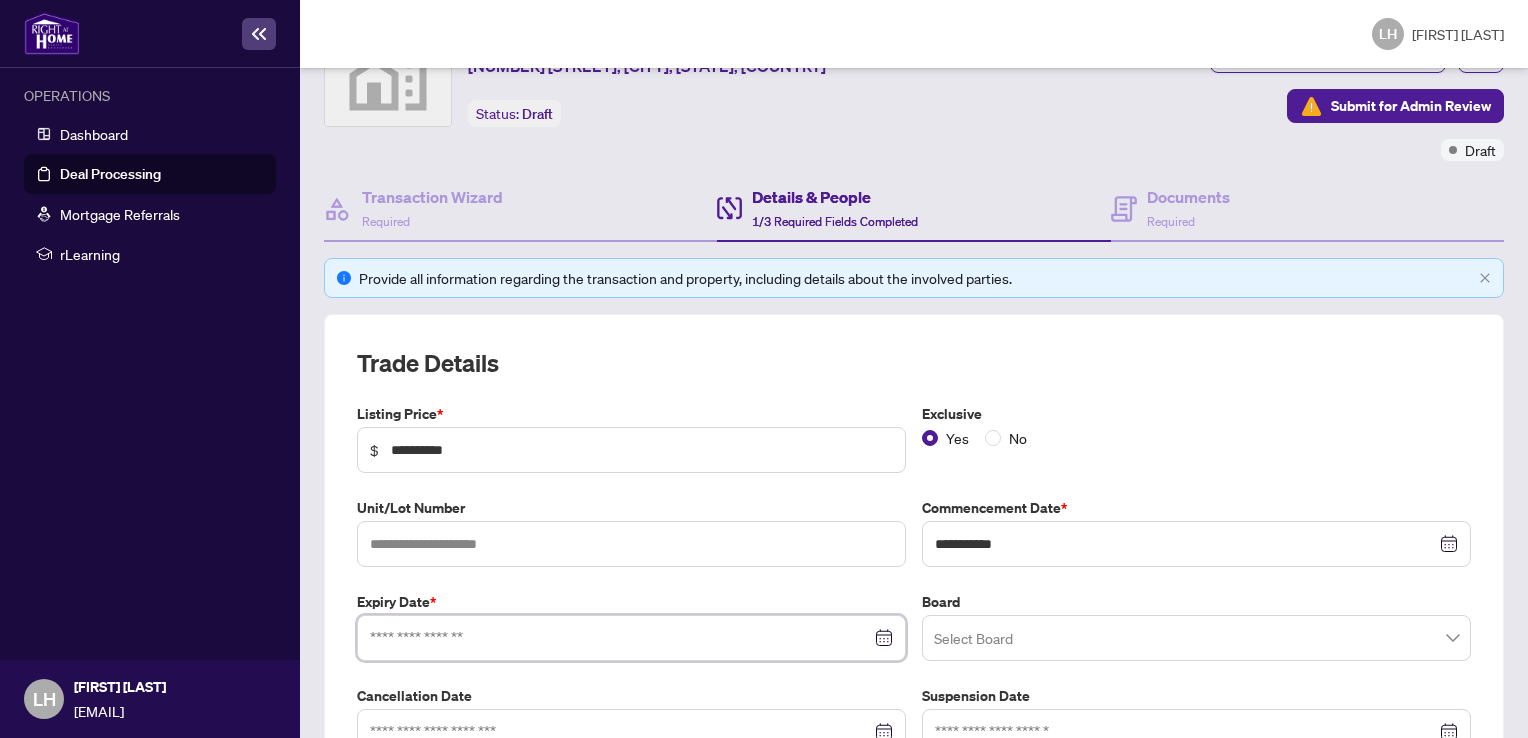 click at bounding box center (620, 638) 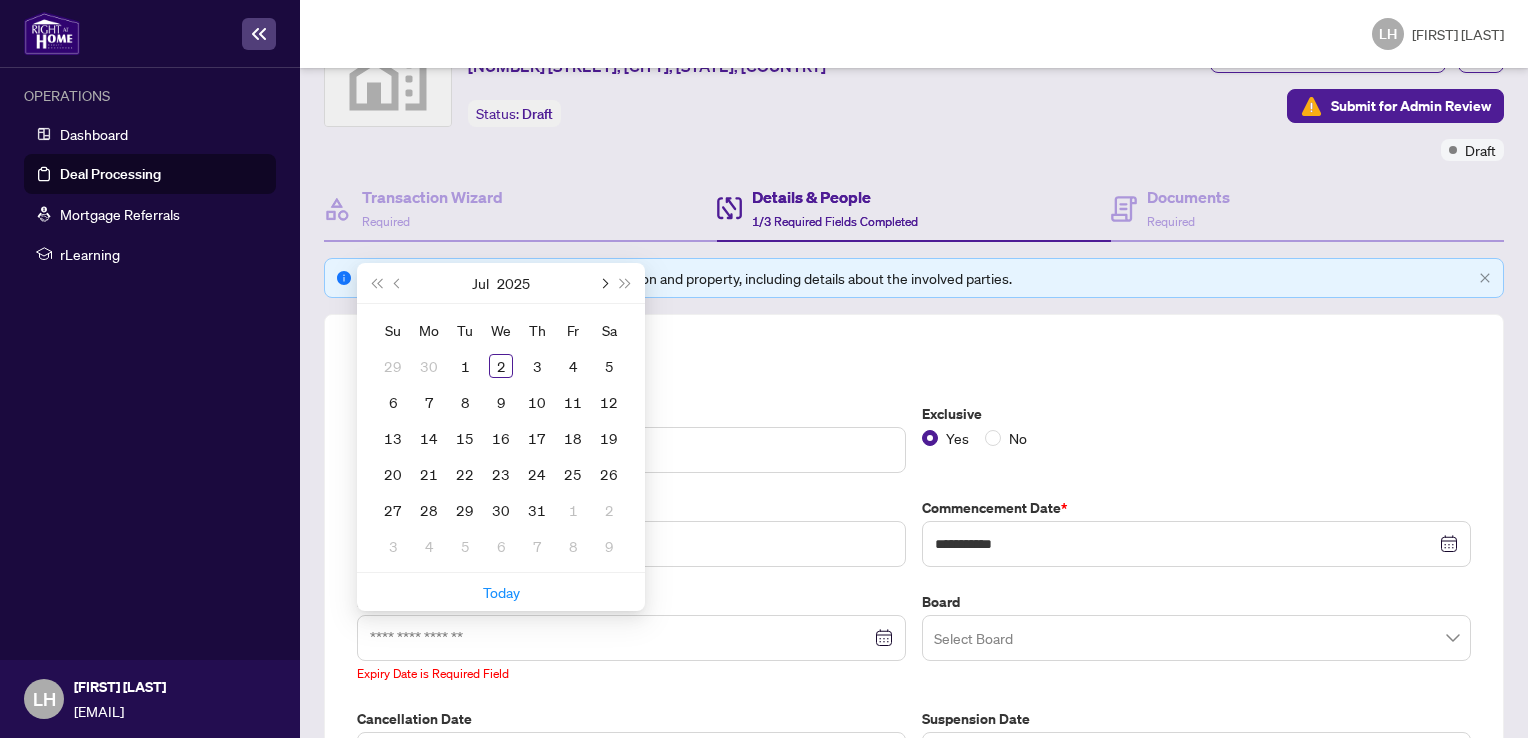 click at bounding box center (0, 0) 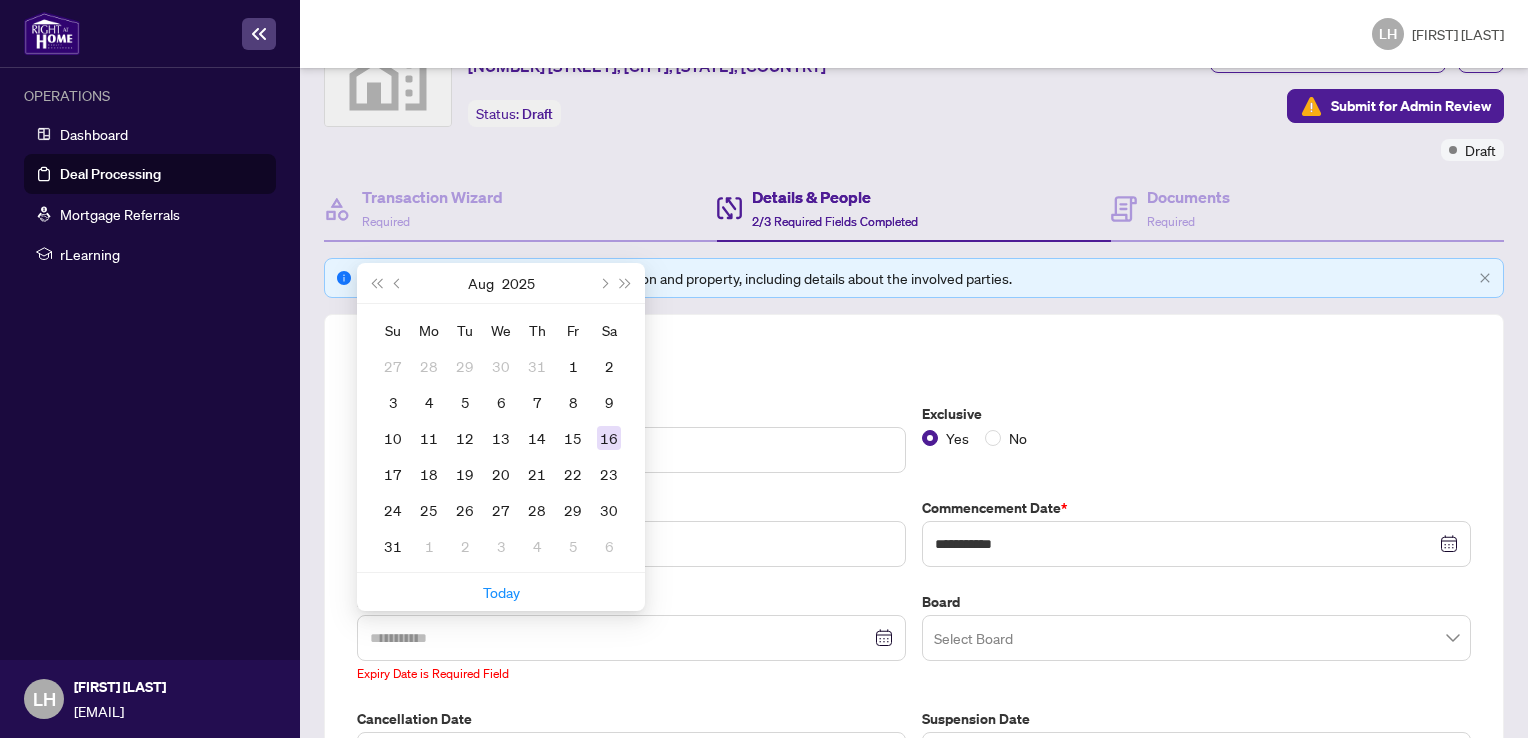 click on "16" at bounding box center [0, 0] 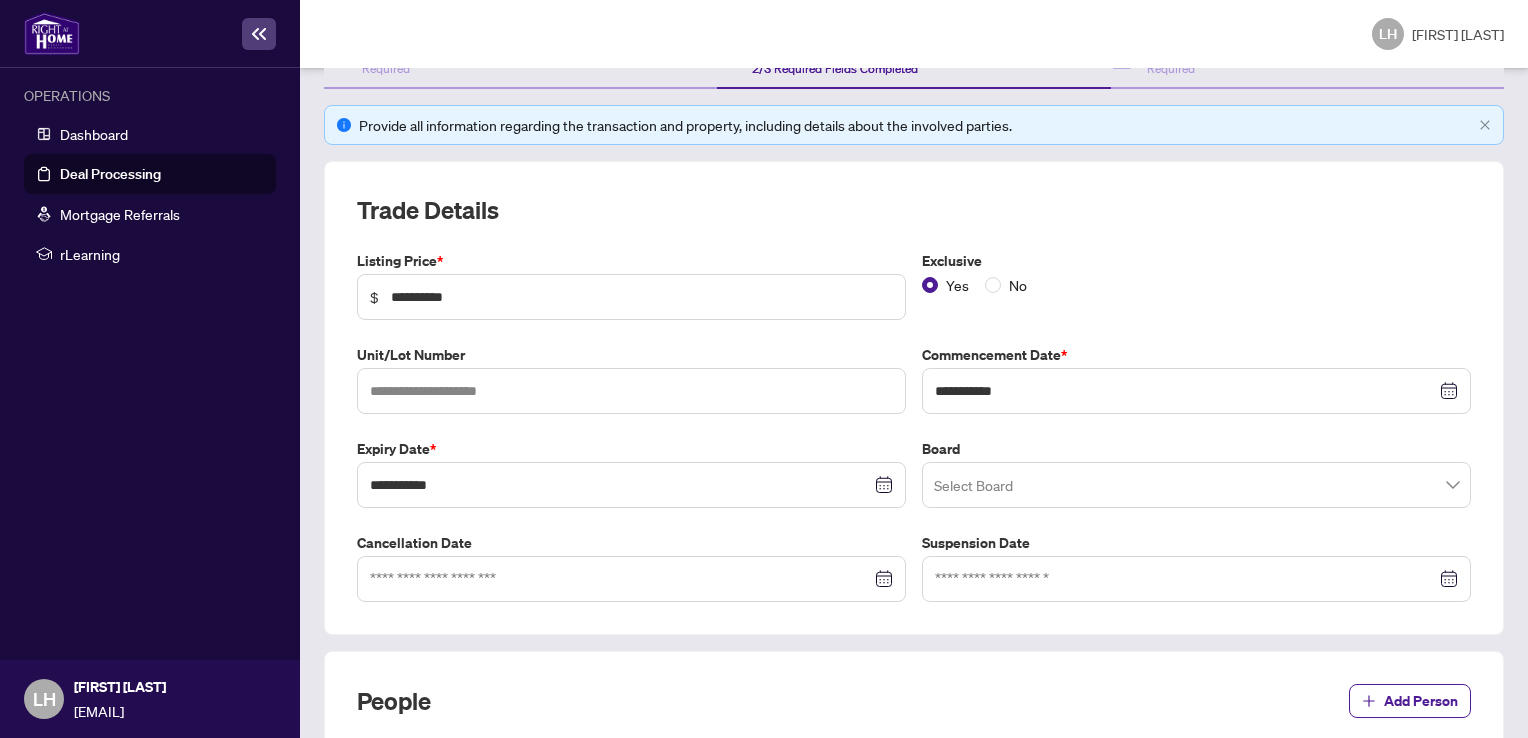 scroll, scrollTop: 300, scrollLeft: 0, axis: vertical 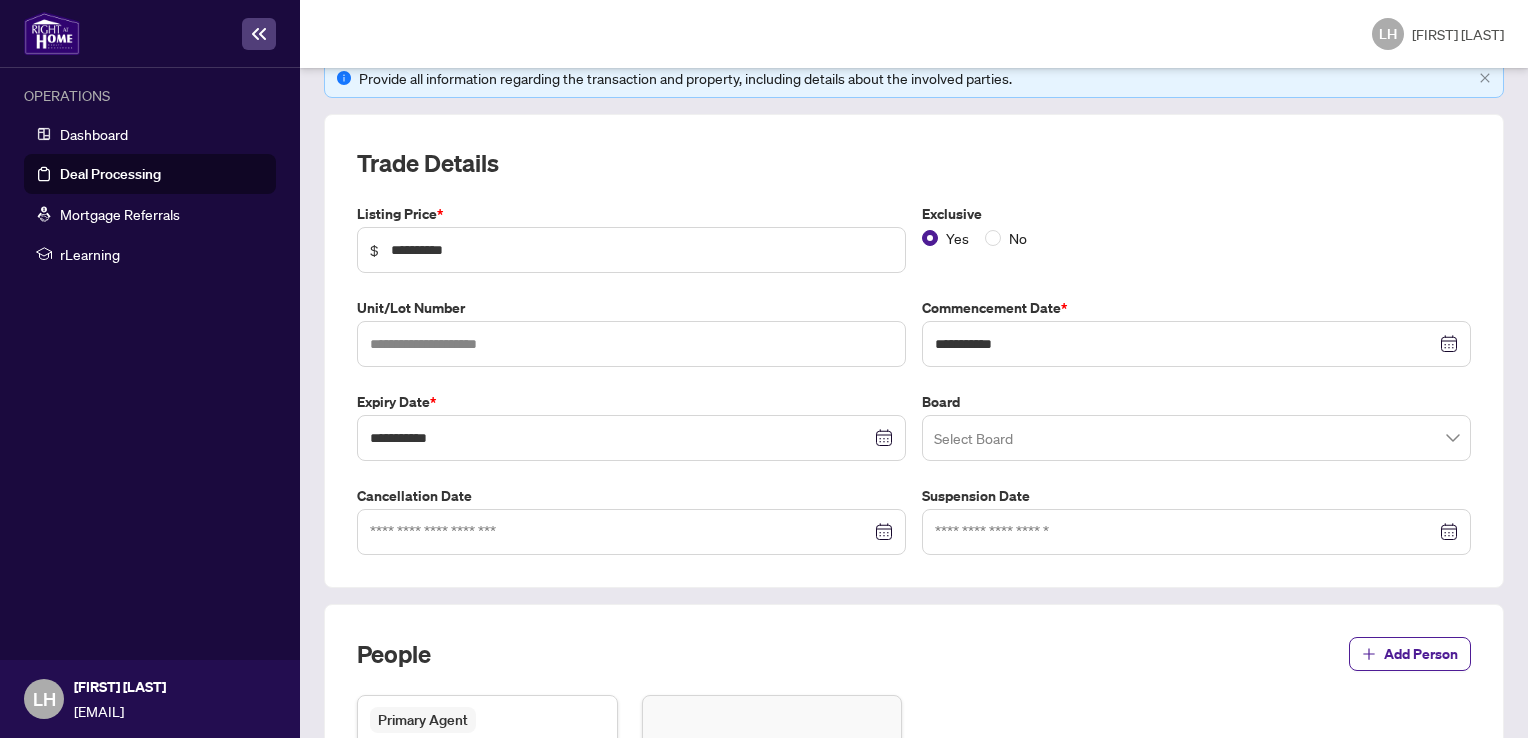 click at bounding box center (1196, 438) 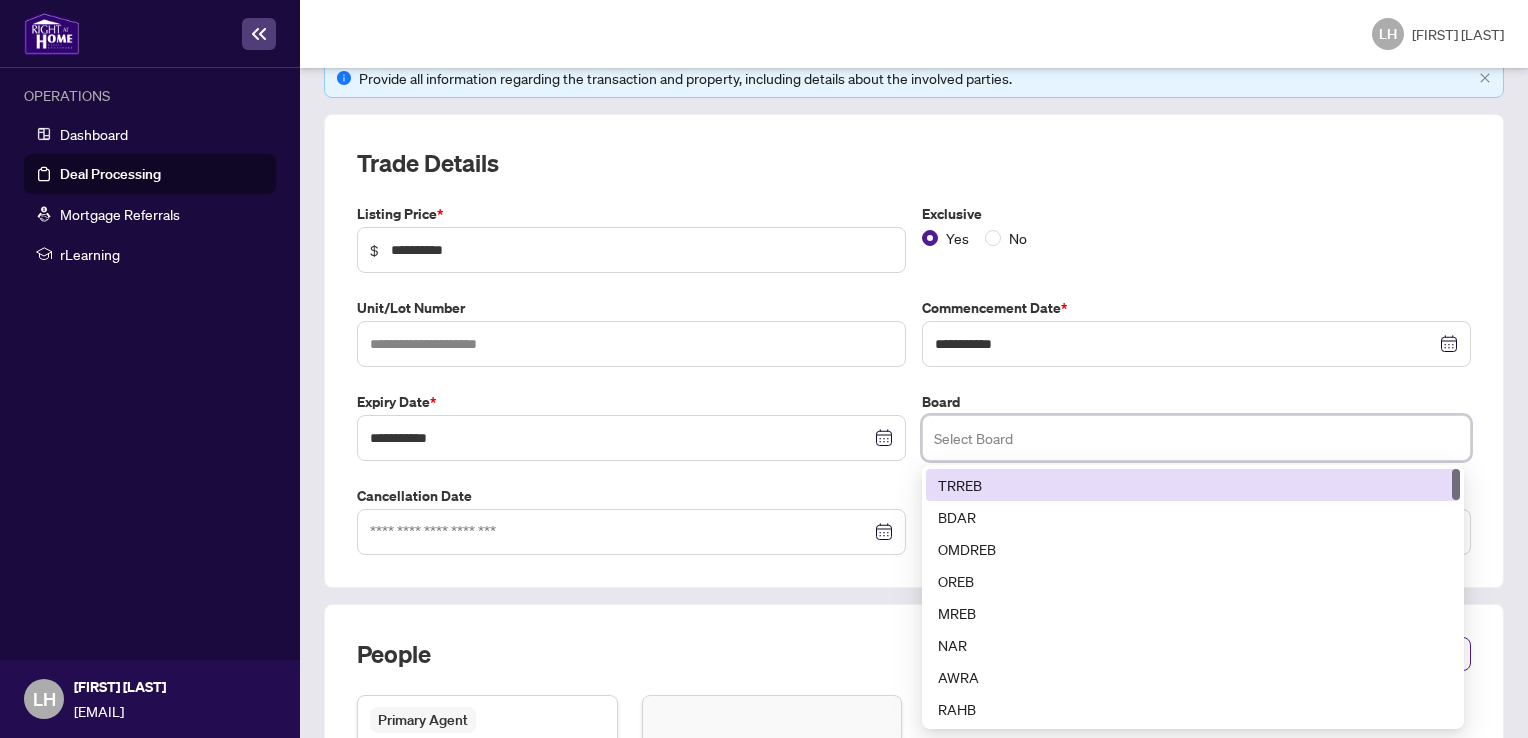 click on "TRREB" at bounding box center [1193, 485] 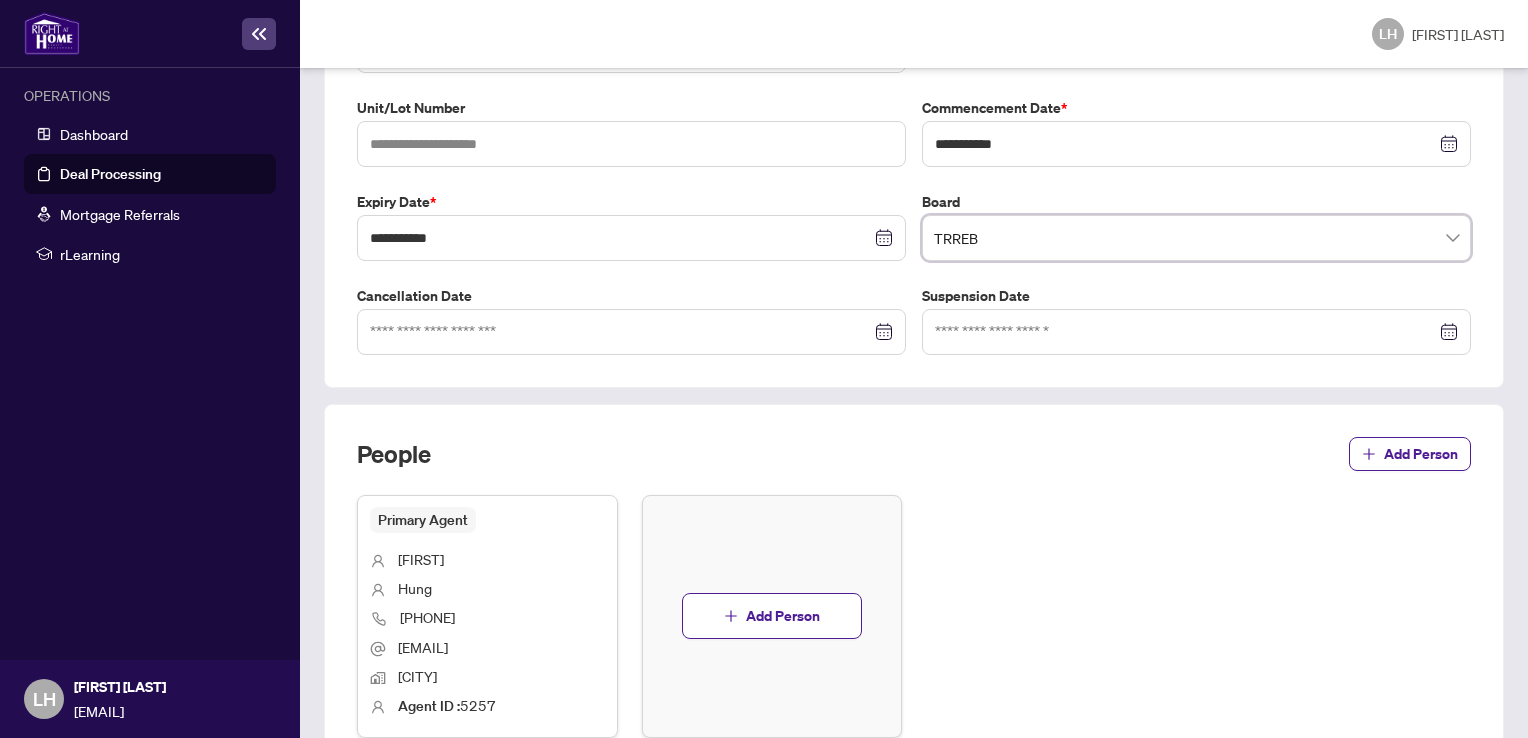 scroll, scrollTop: 600, scrollLeft: 0, axis: vertical 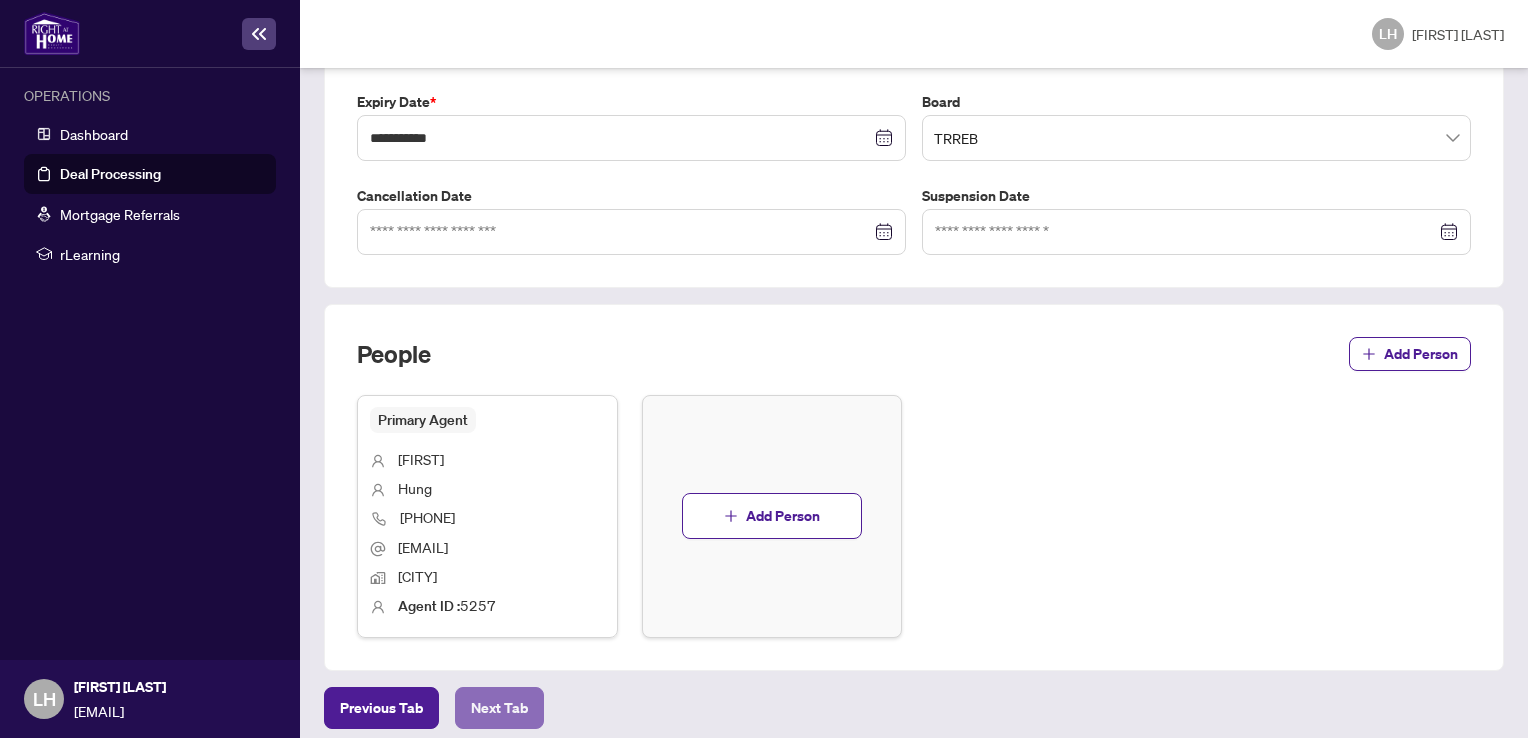 click on "Next Tab" at bounding box center [381, 708] 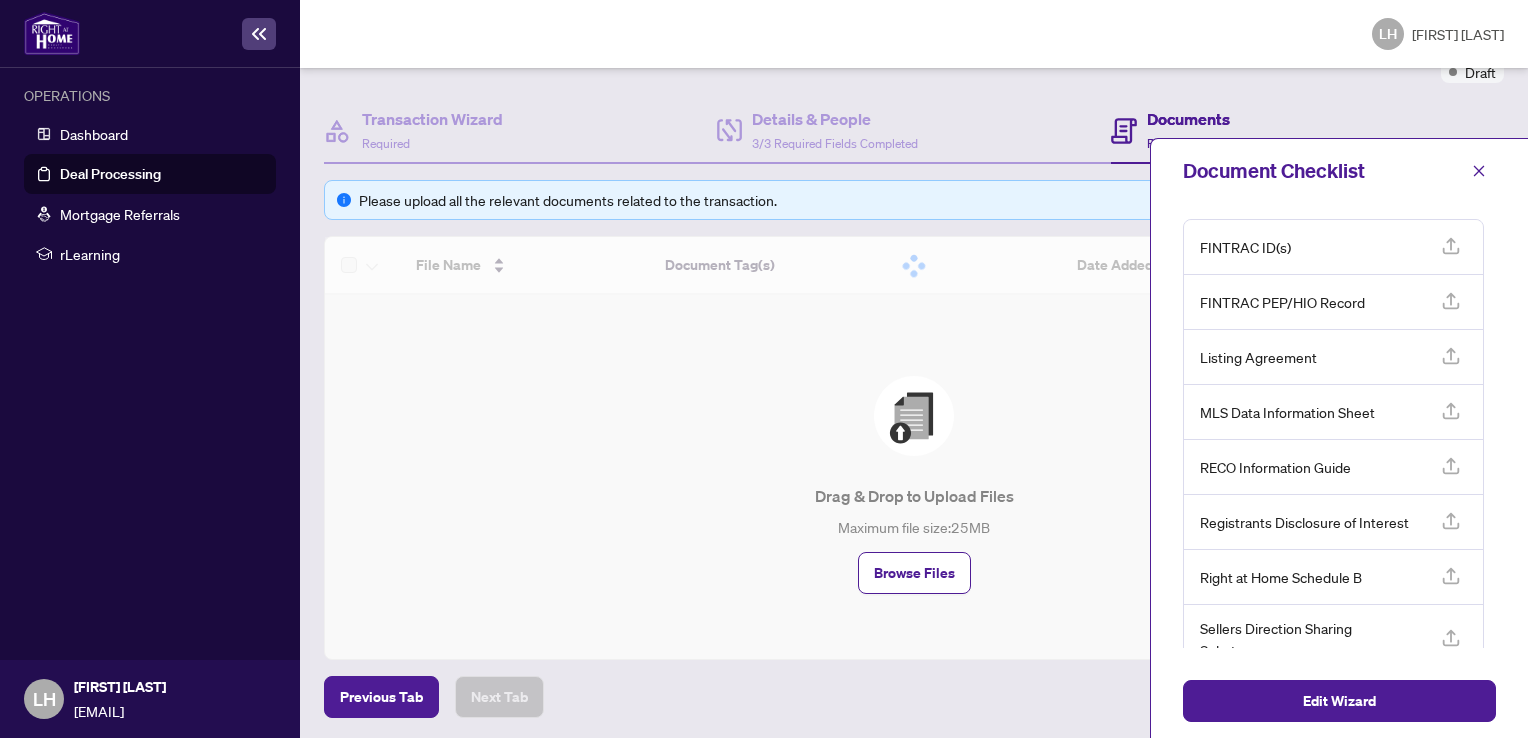 scroll, scrollTop: 104, scrollLeft: 0, axis: vertical 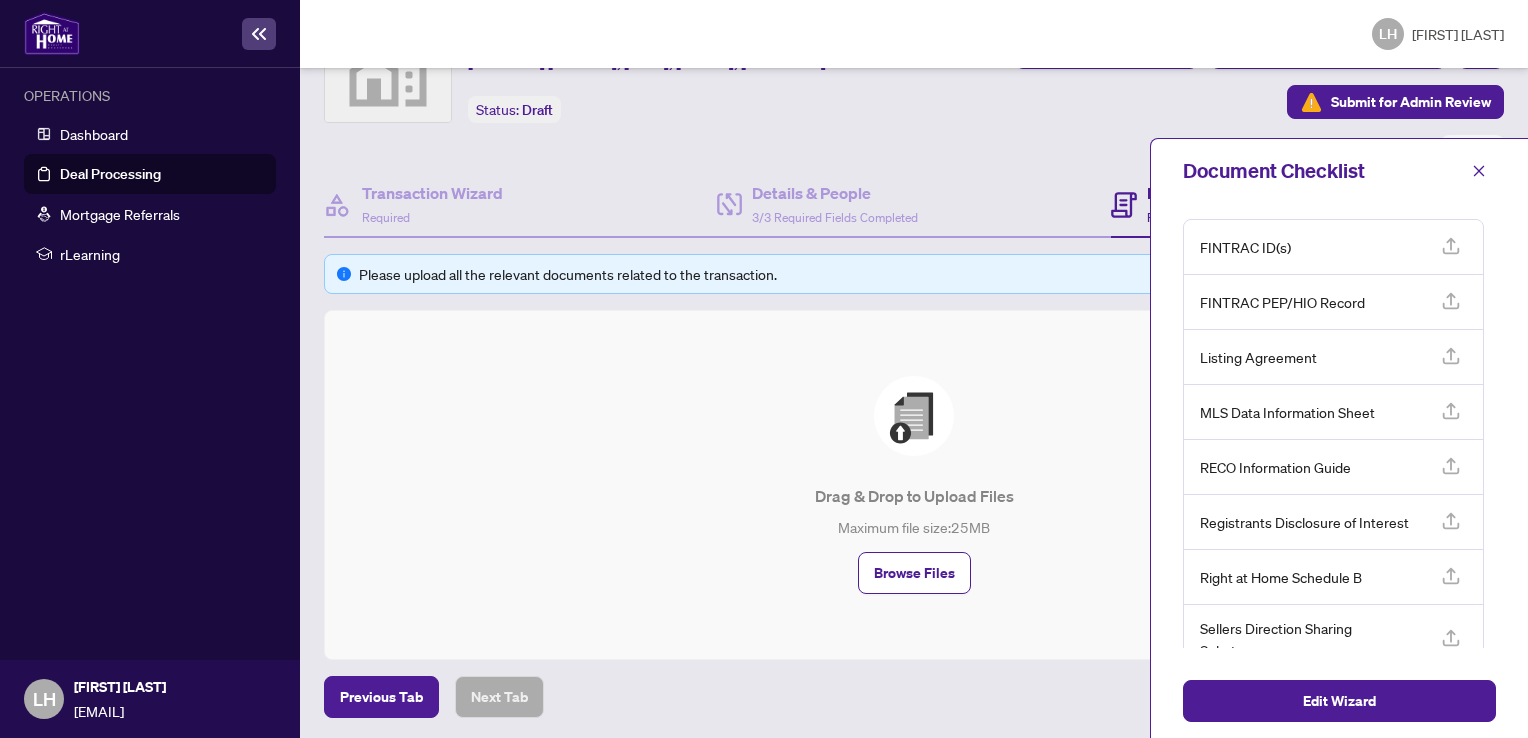 click at bounding box center (1451, 246) 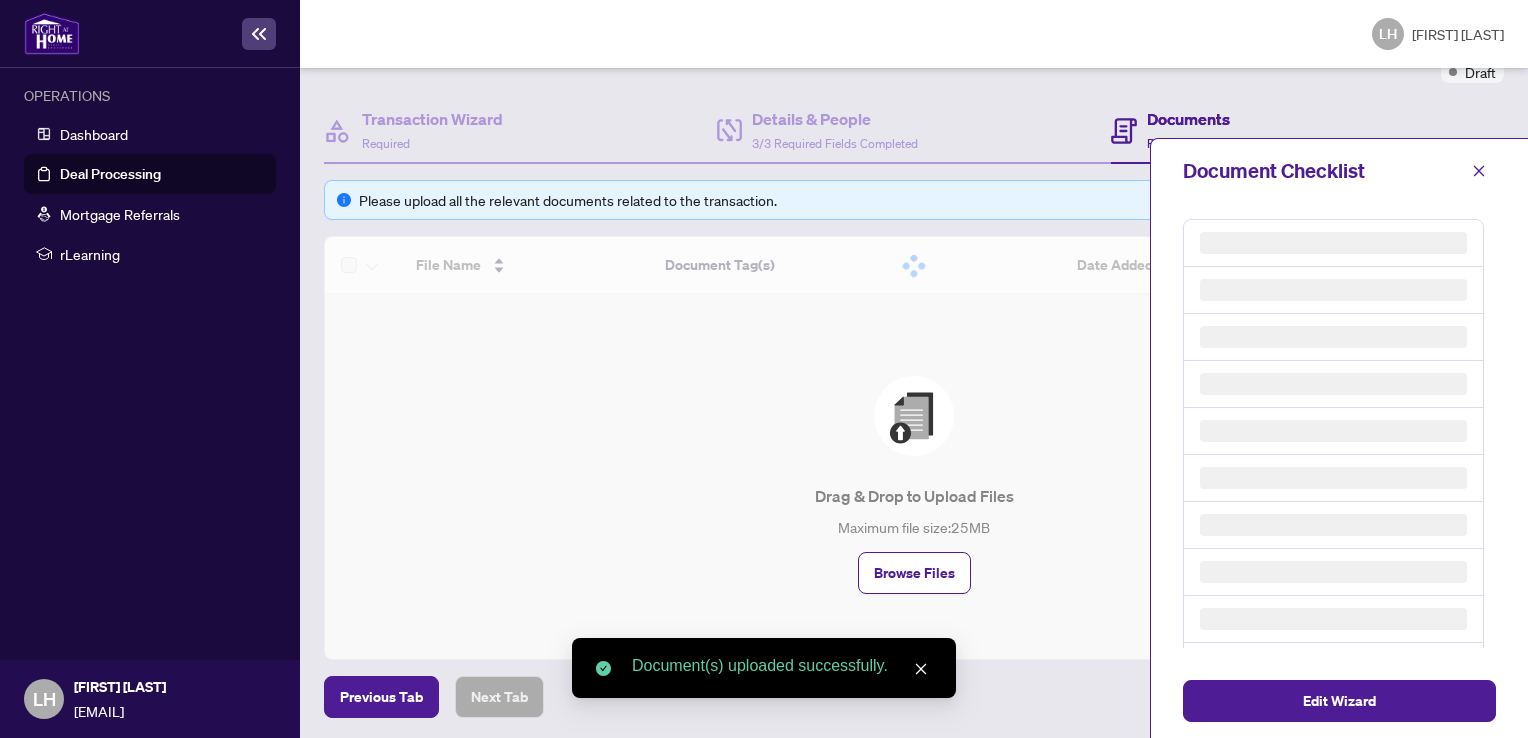 scroll, scrollTop: 227, scrollLeft: 0, axis: vertical 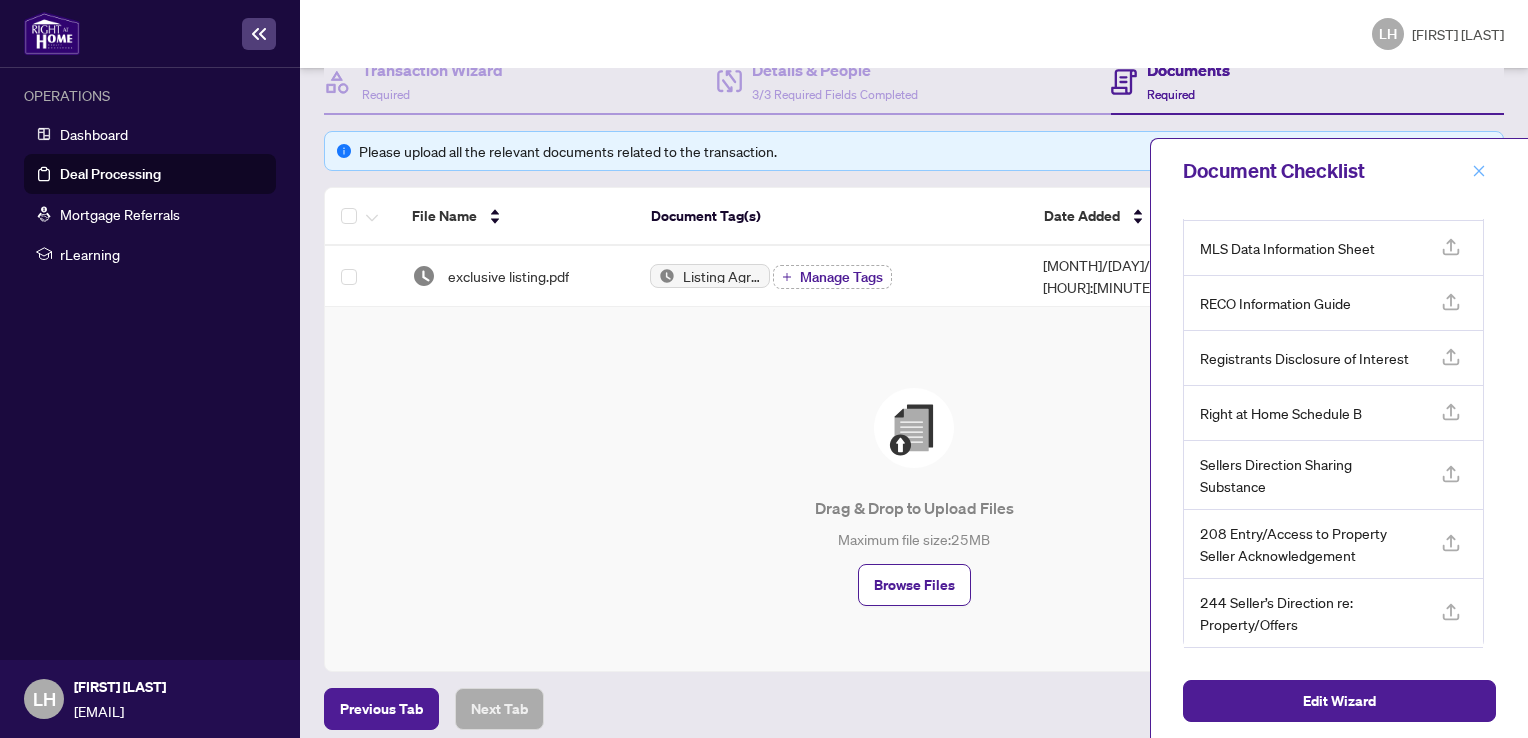 click at bounding box center [1479, 171] 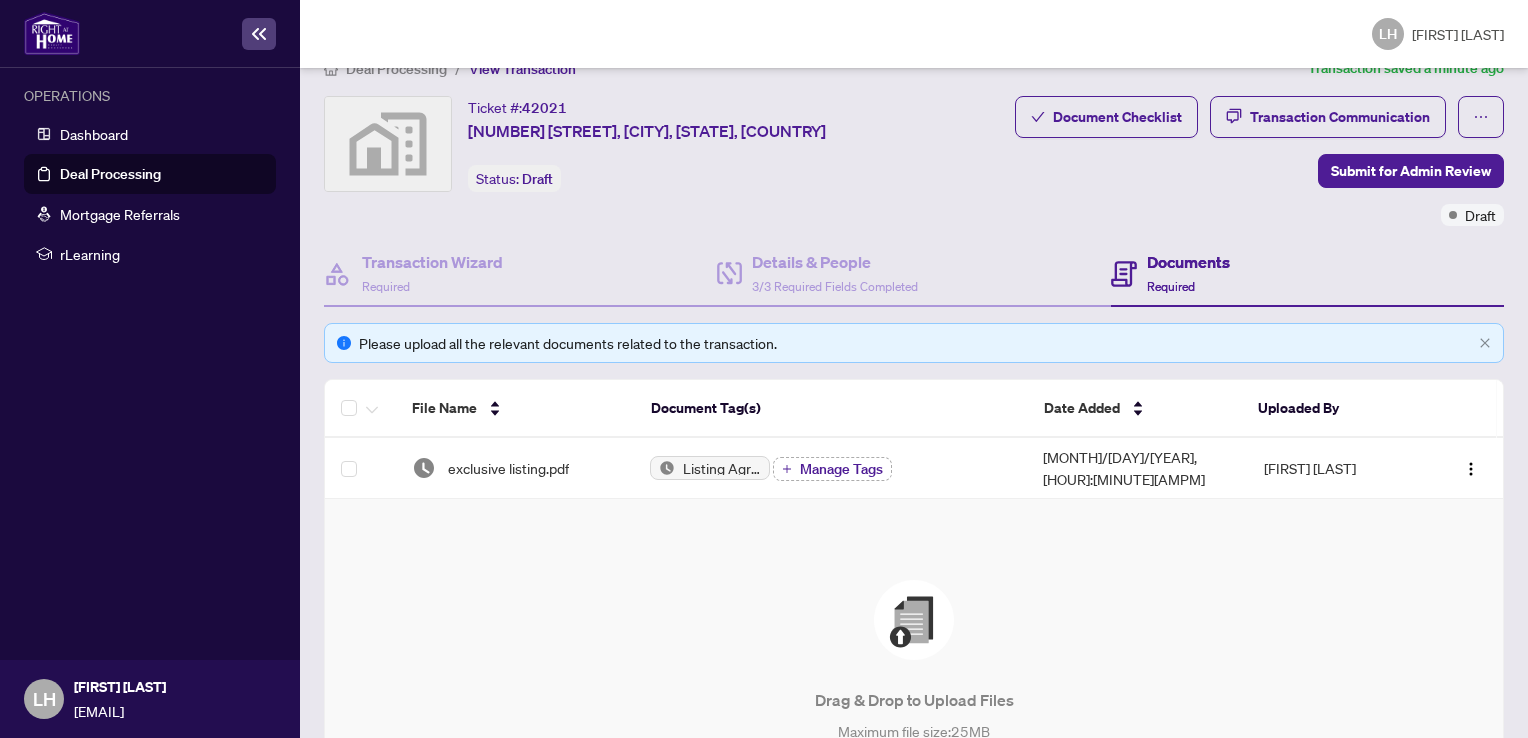 scroll, scrollTop: 0, scrollLeft: 0, axis: both 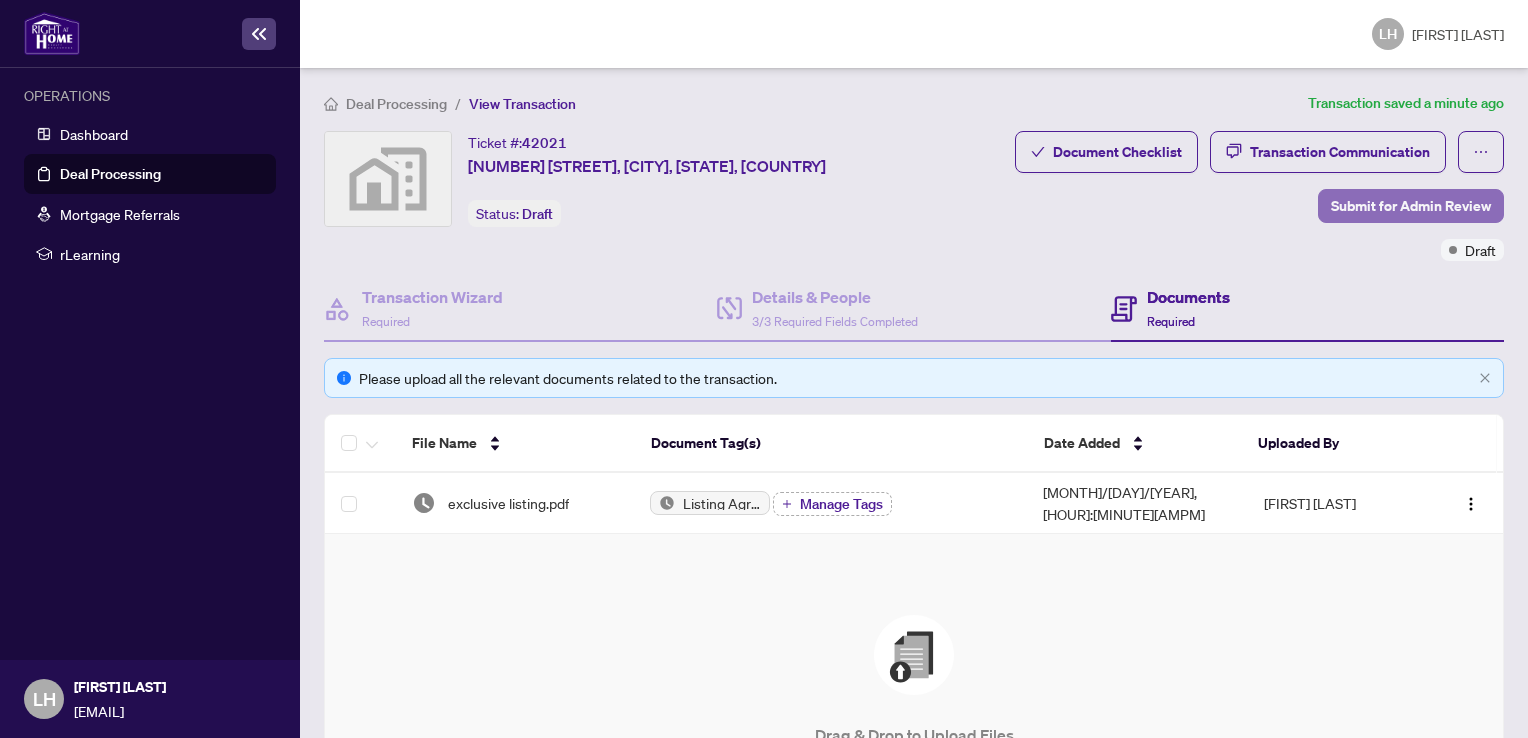 click on "Submit for Admin Review" at bounding box center [1411, 206] 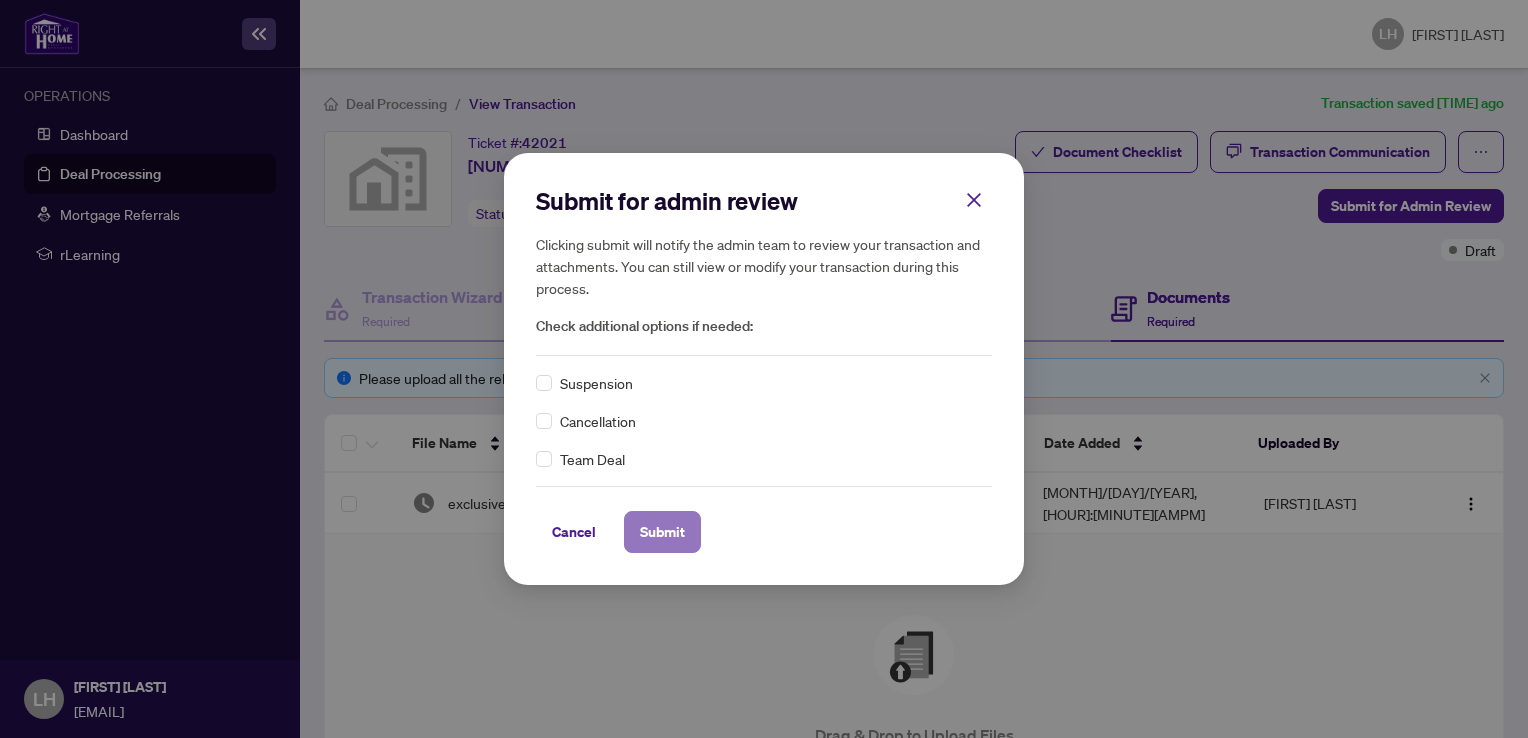 click on "Submit" at bounding box center (662, 532) 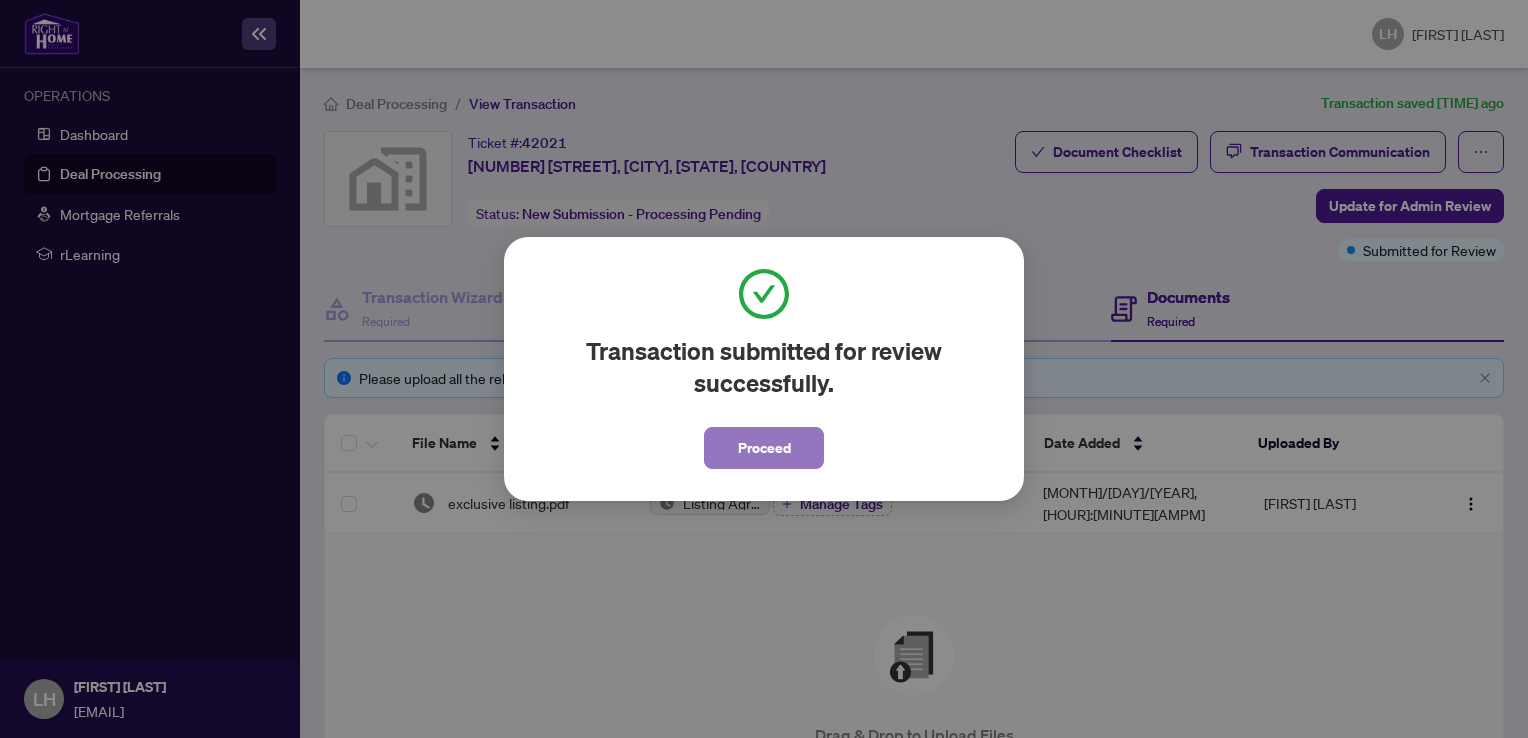 click on "Proceed" at bounding box center [764, 448] 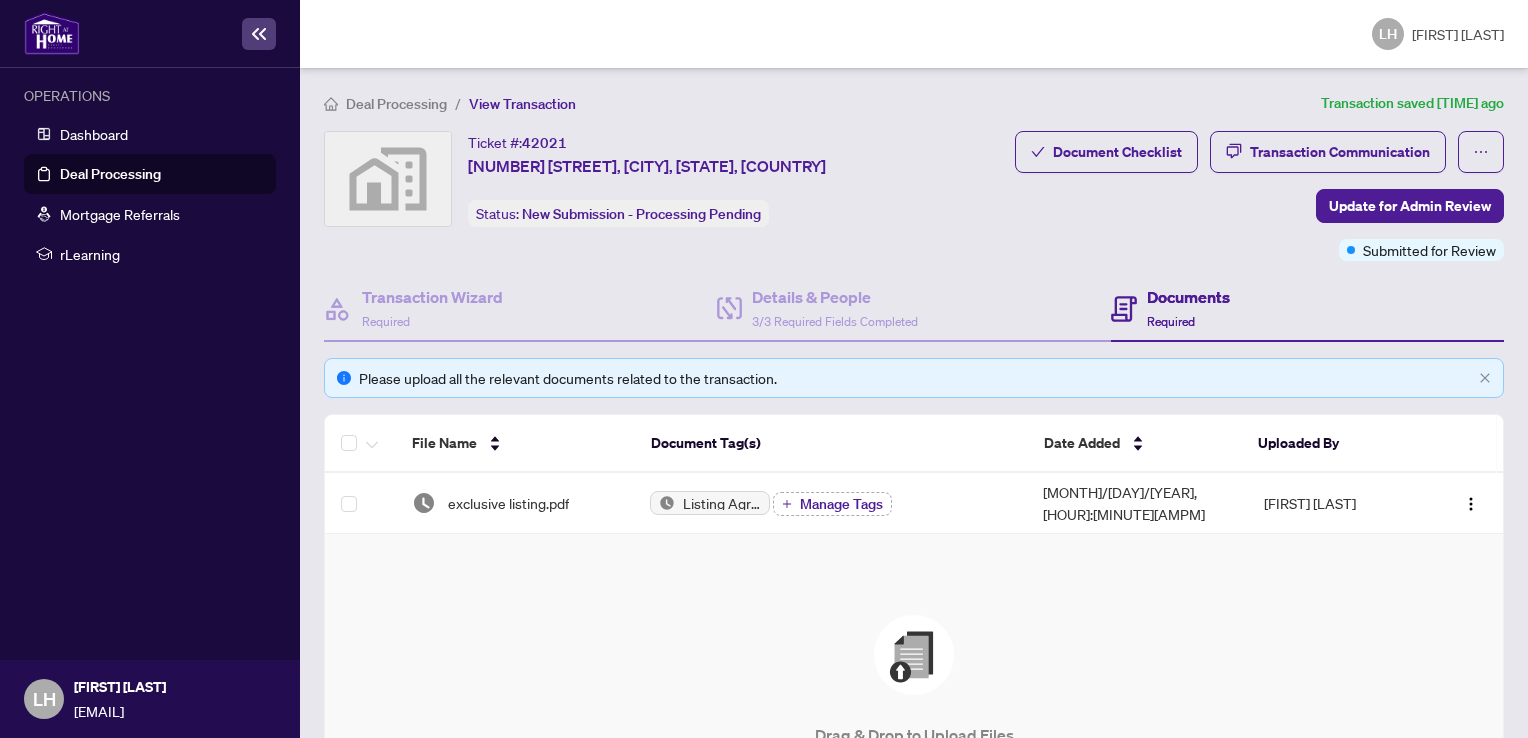 click on "Deal Processing" at bounding box center (110, 174) 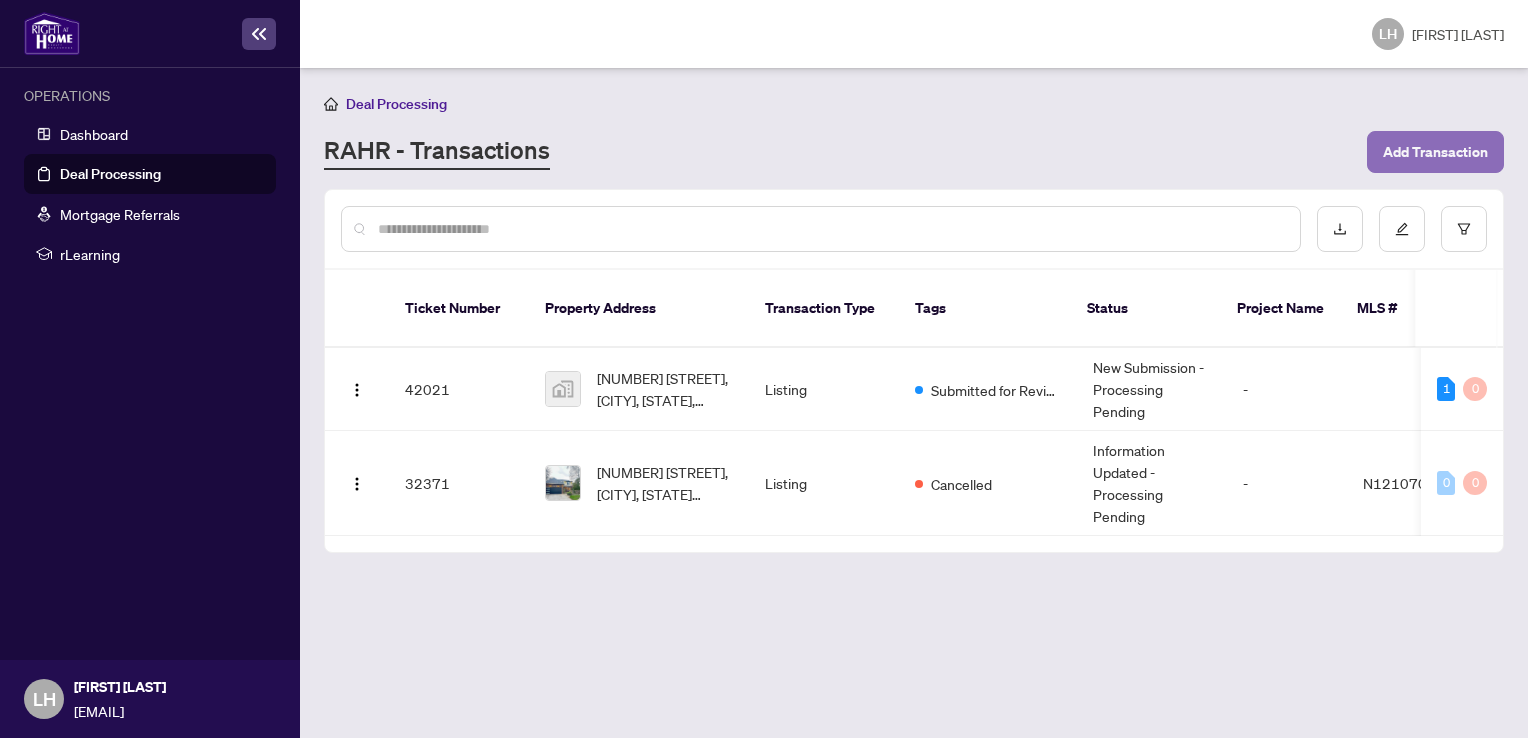click on "Add Transaction" at bounding box center [1435, 152] 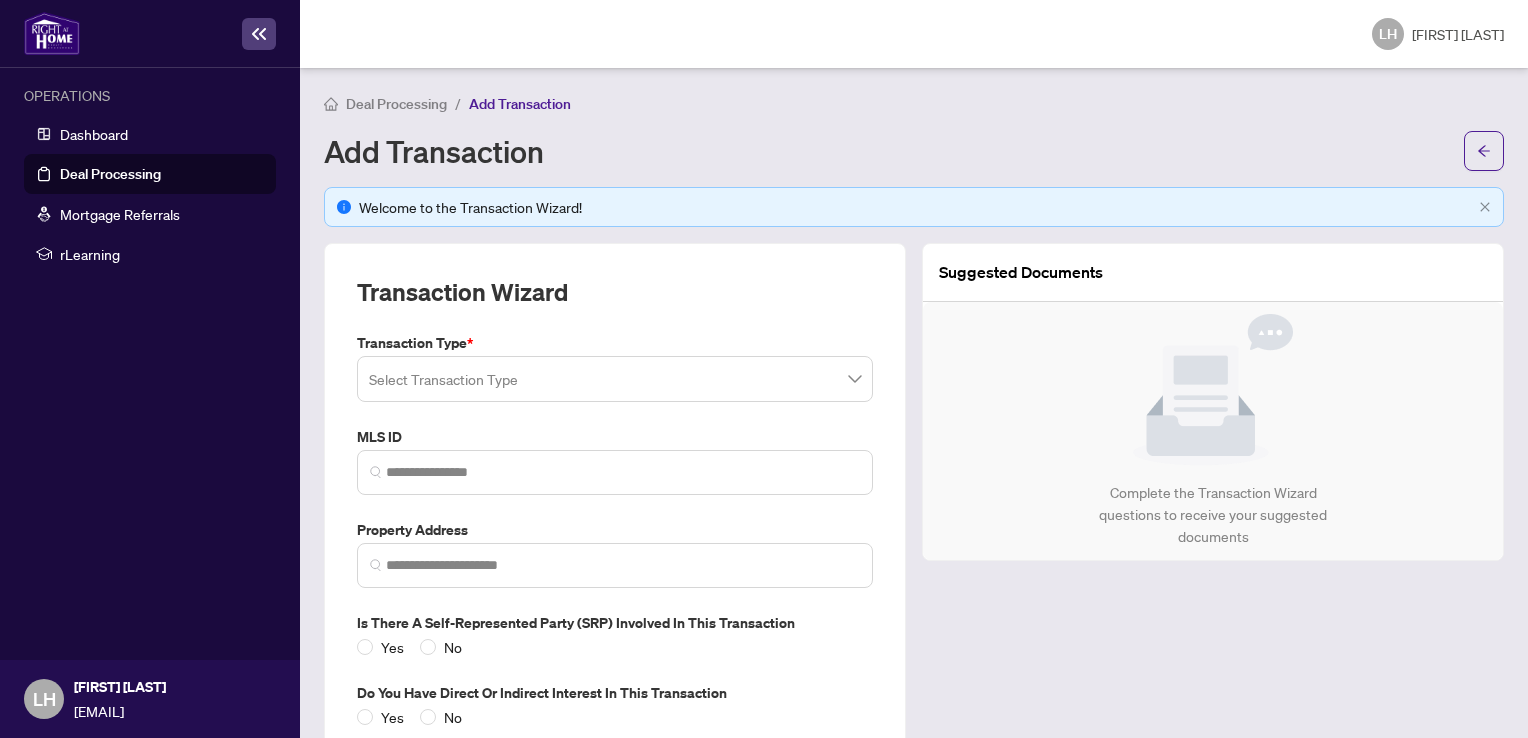 click at bounding box center (615, 379) 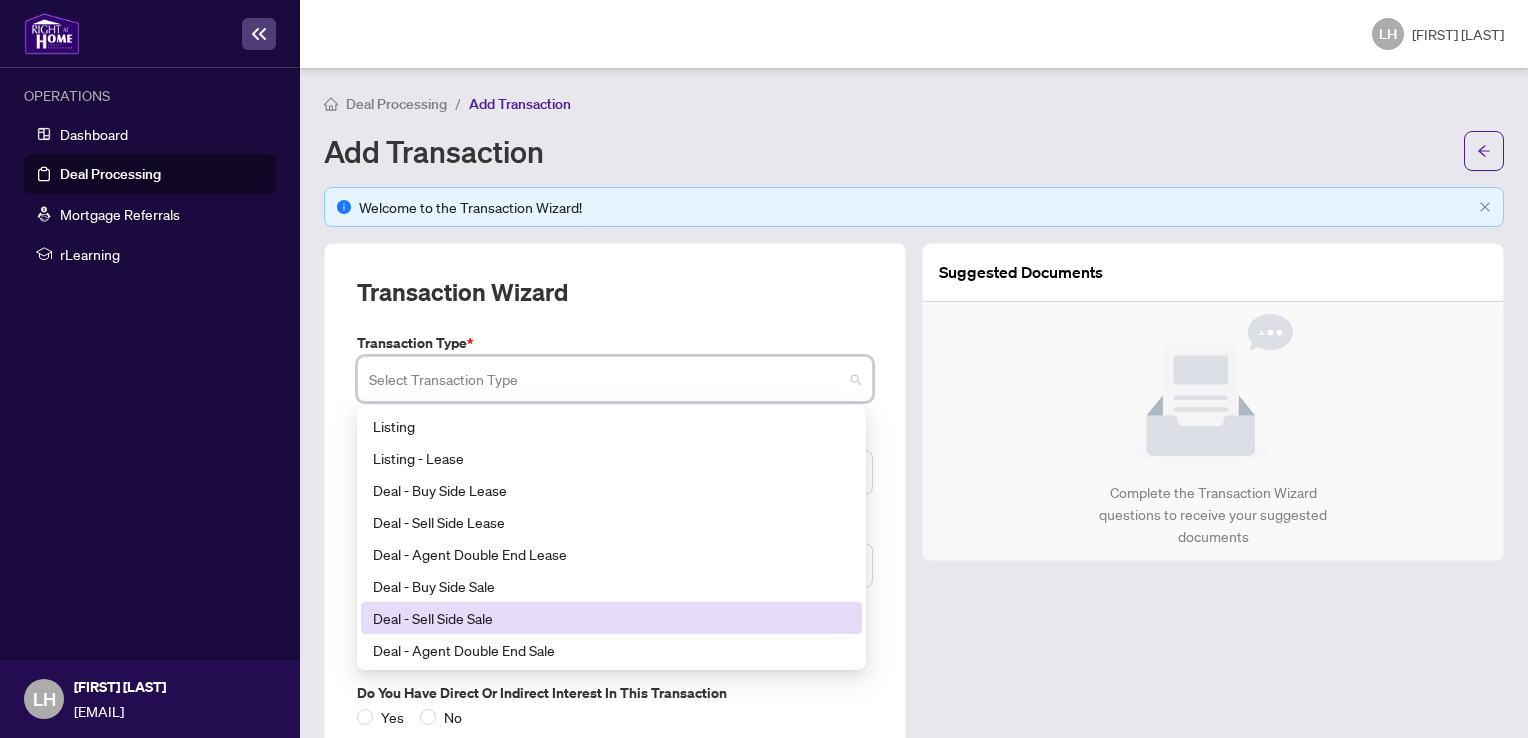 click on "Deal - Sell Side Sale" at bounding box center [611, 618] 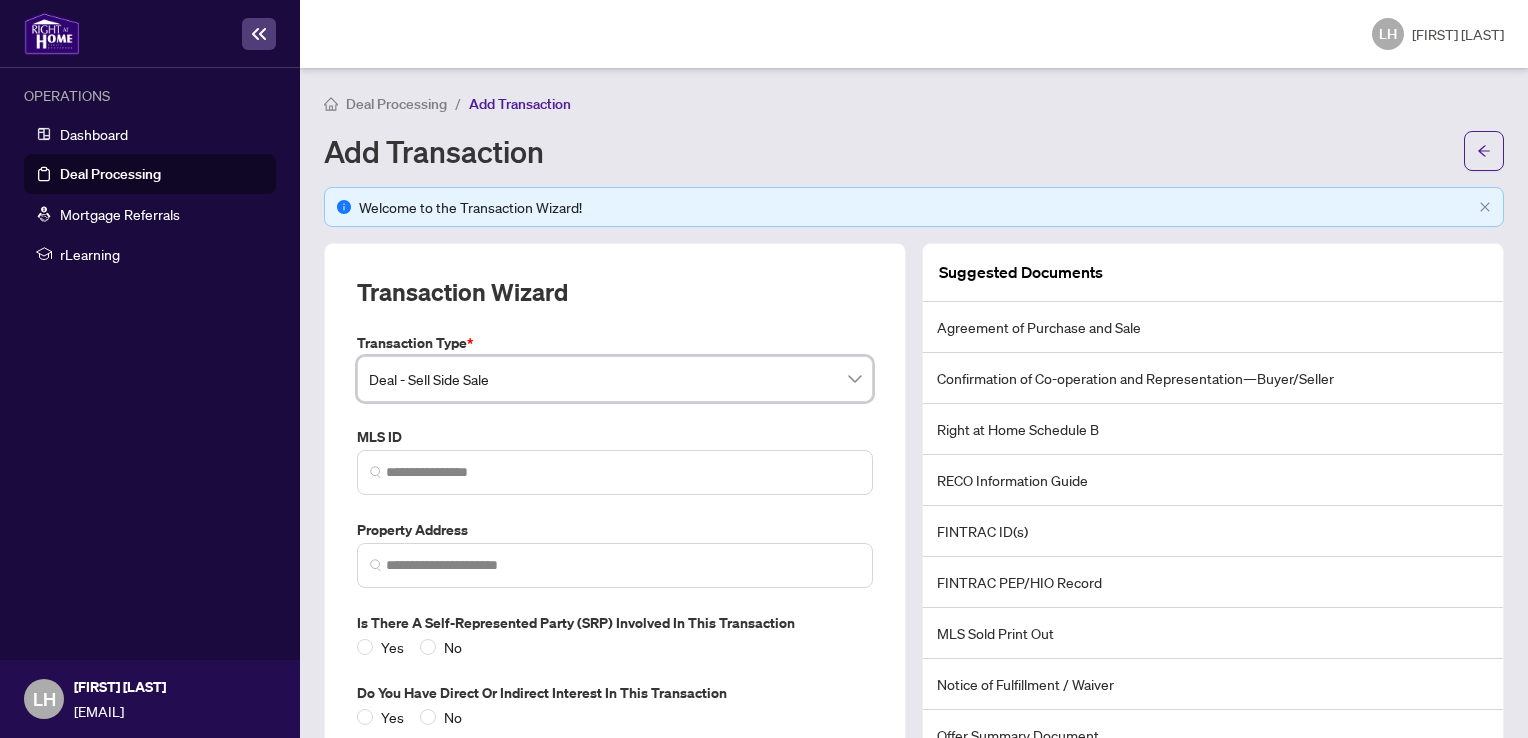 scroll, scrollTop: 100, scrollLeft: 0, axis: vertical 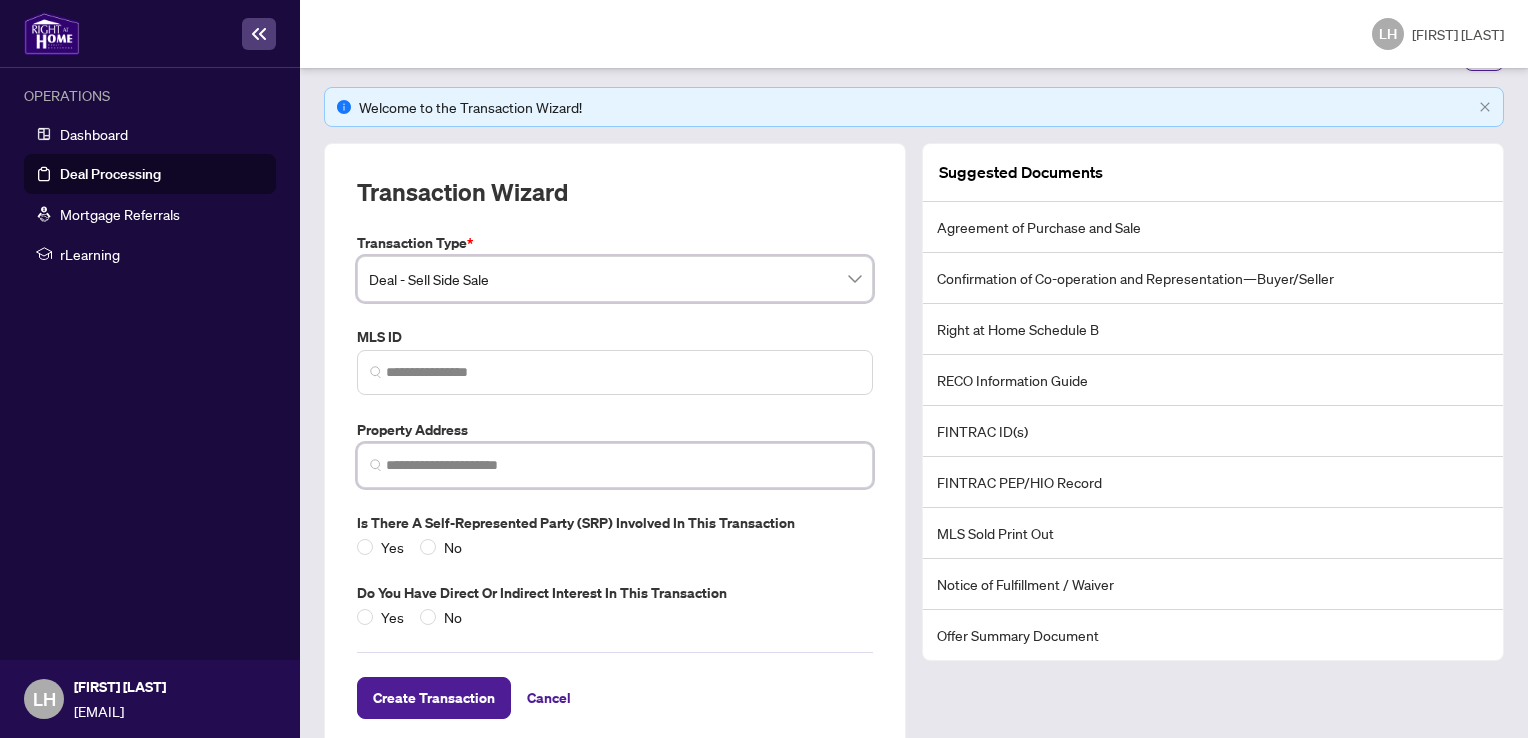 click at bounding box center [623, 465] 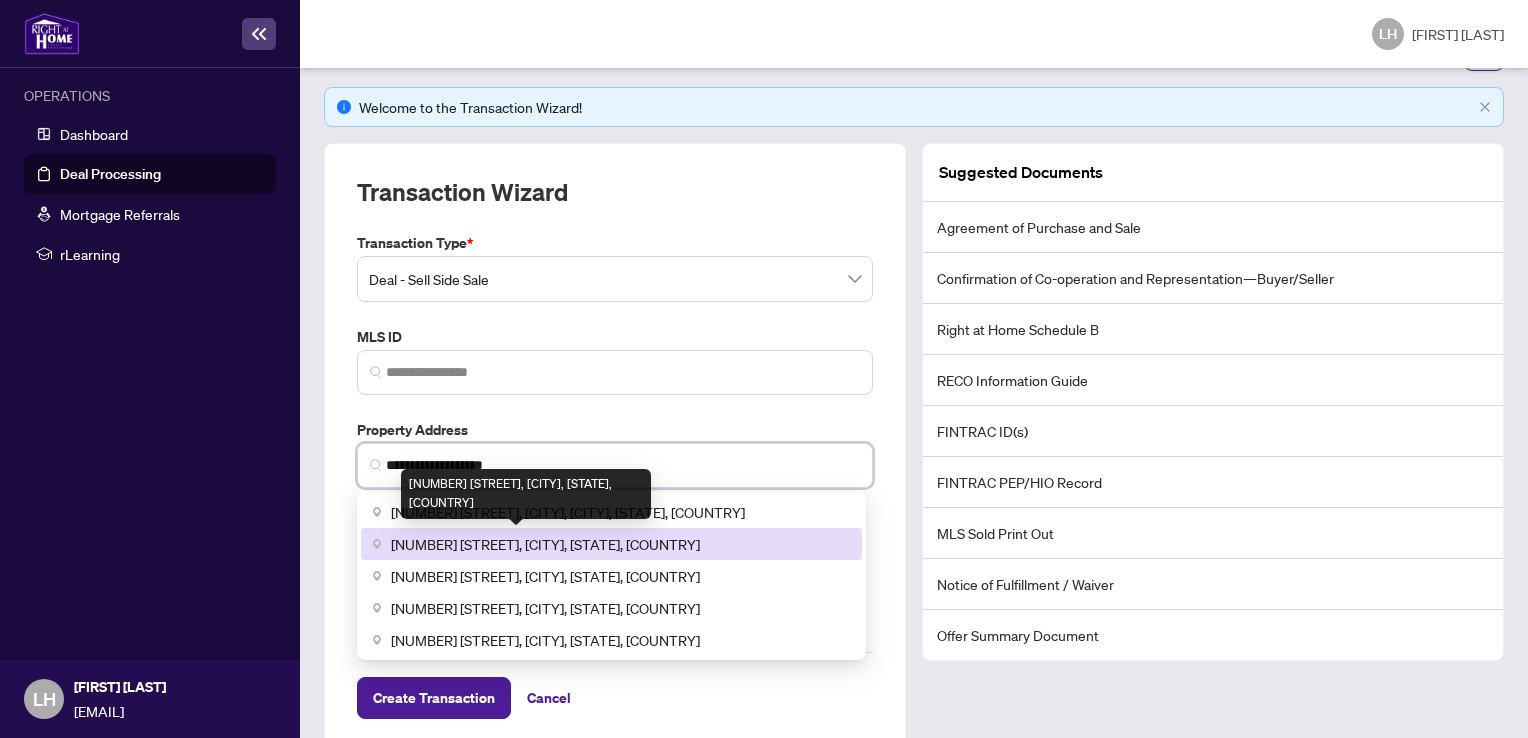 click on "[NUMBER] [STREET], [CITY], [STATE], [COUNTRY]" at bounding box center [545, 544] 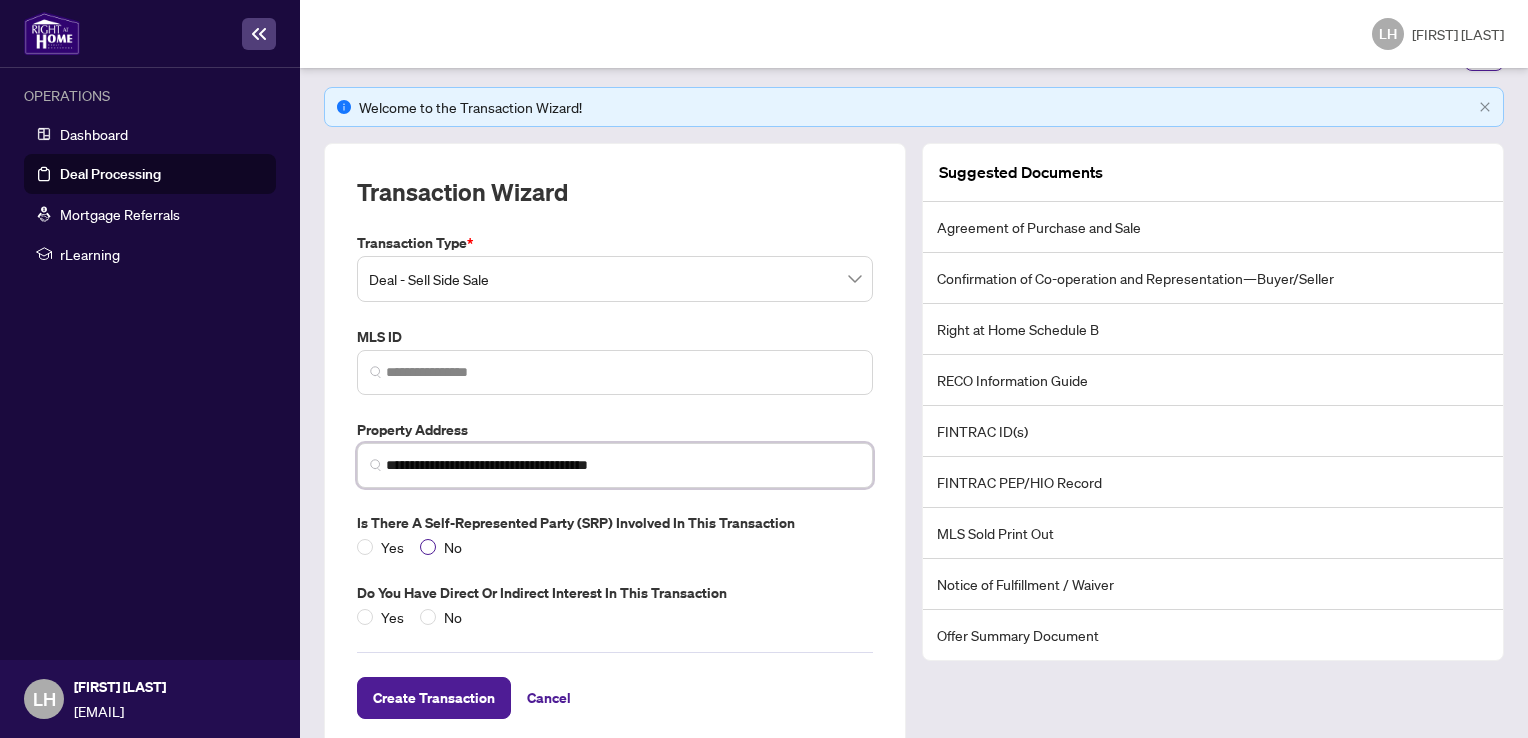 type on "**********" 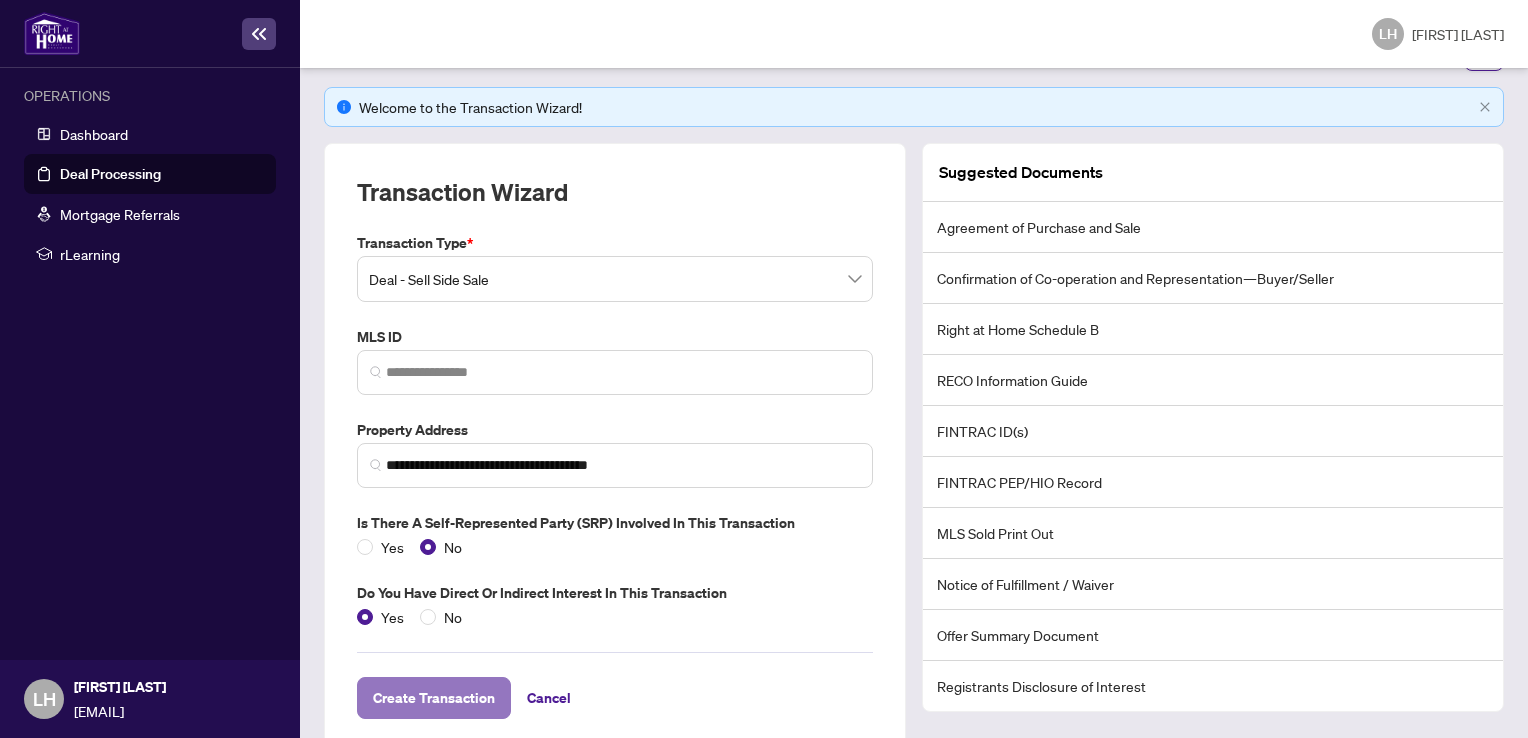 click on "Create Transaction" at bounding box center (434, 698) 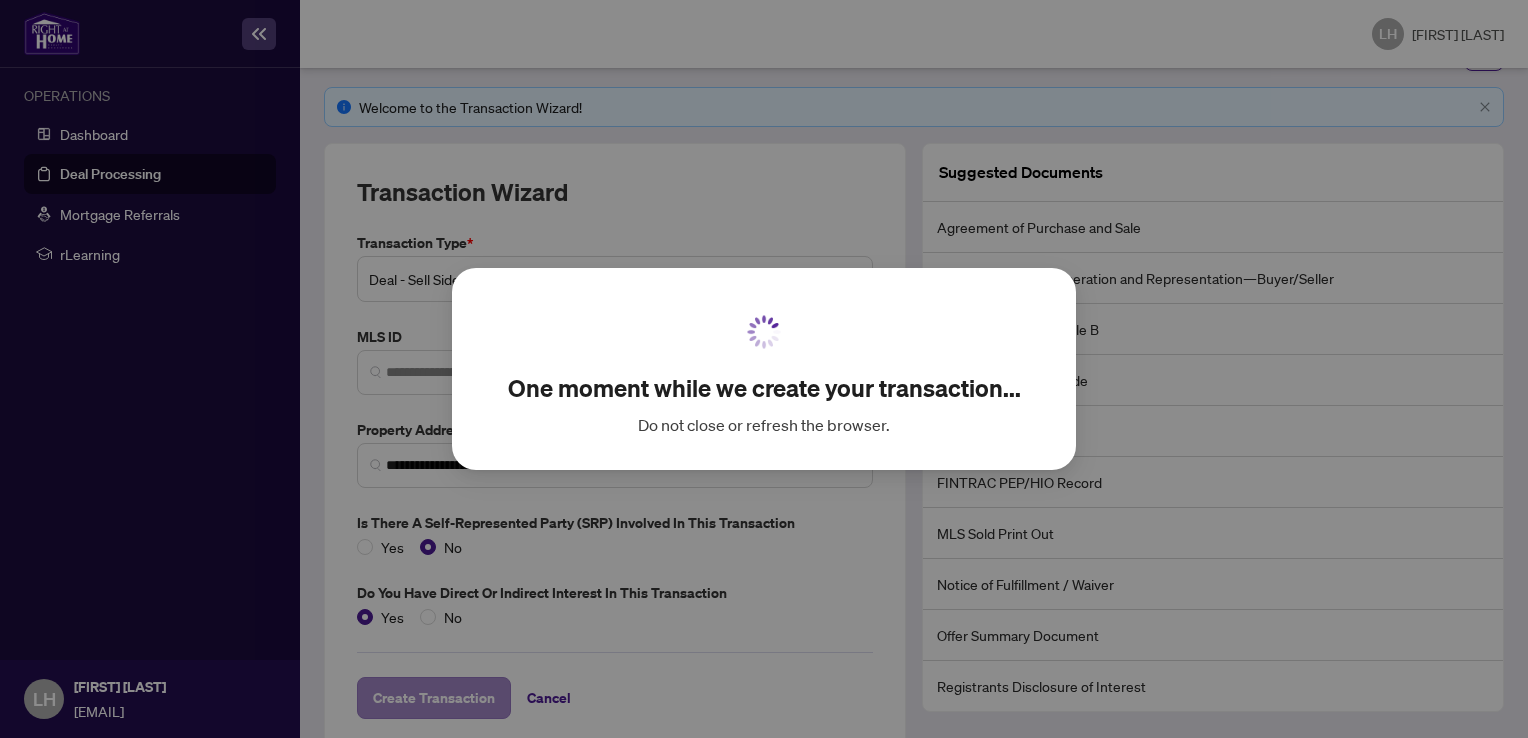 scroll, scrollTop: 0, scrollLeft: 0, axis: both 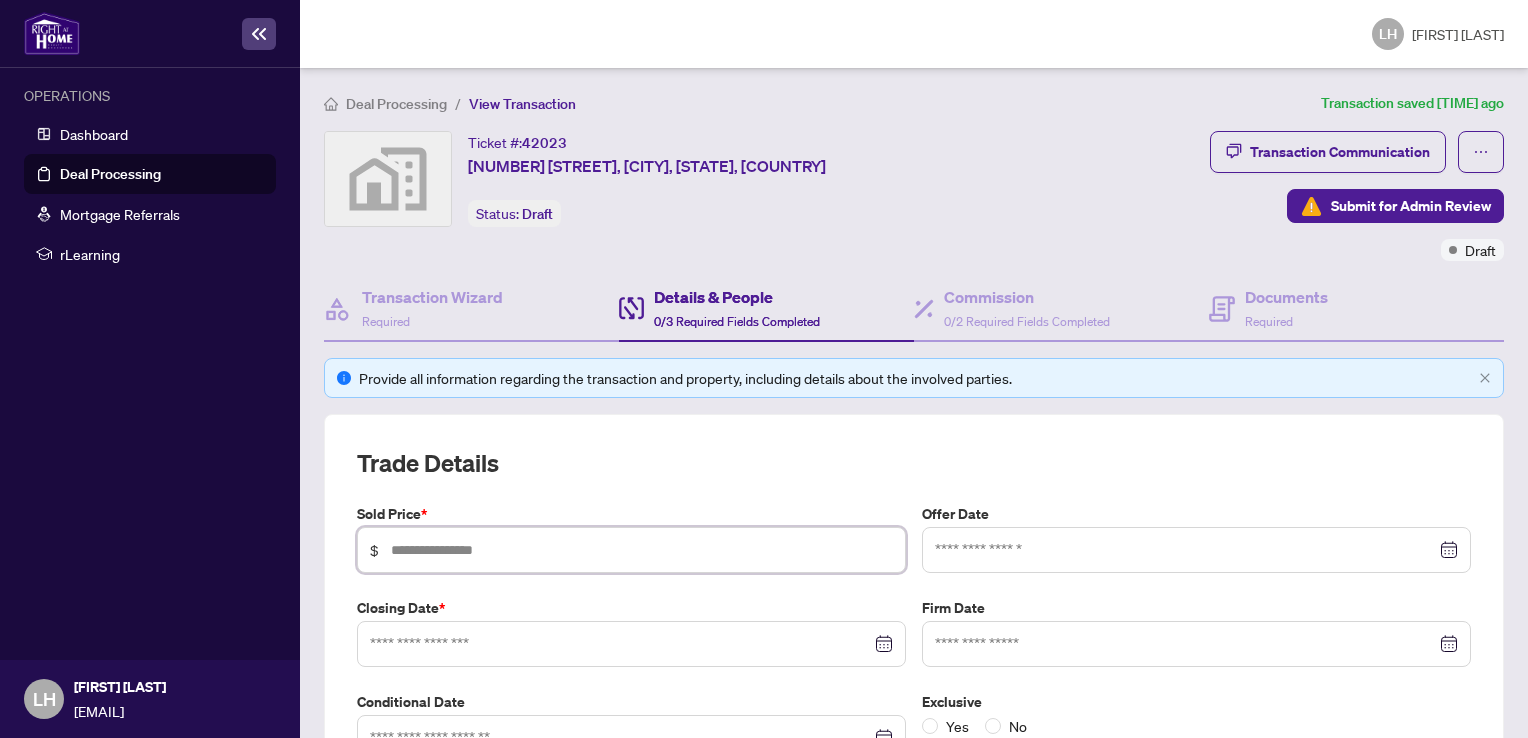 click at bounding box center (642, 550) 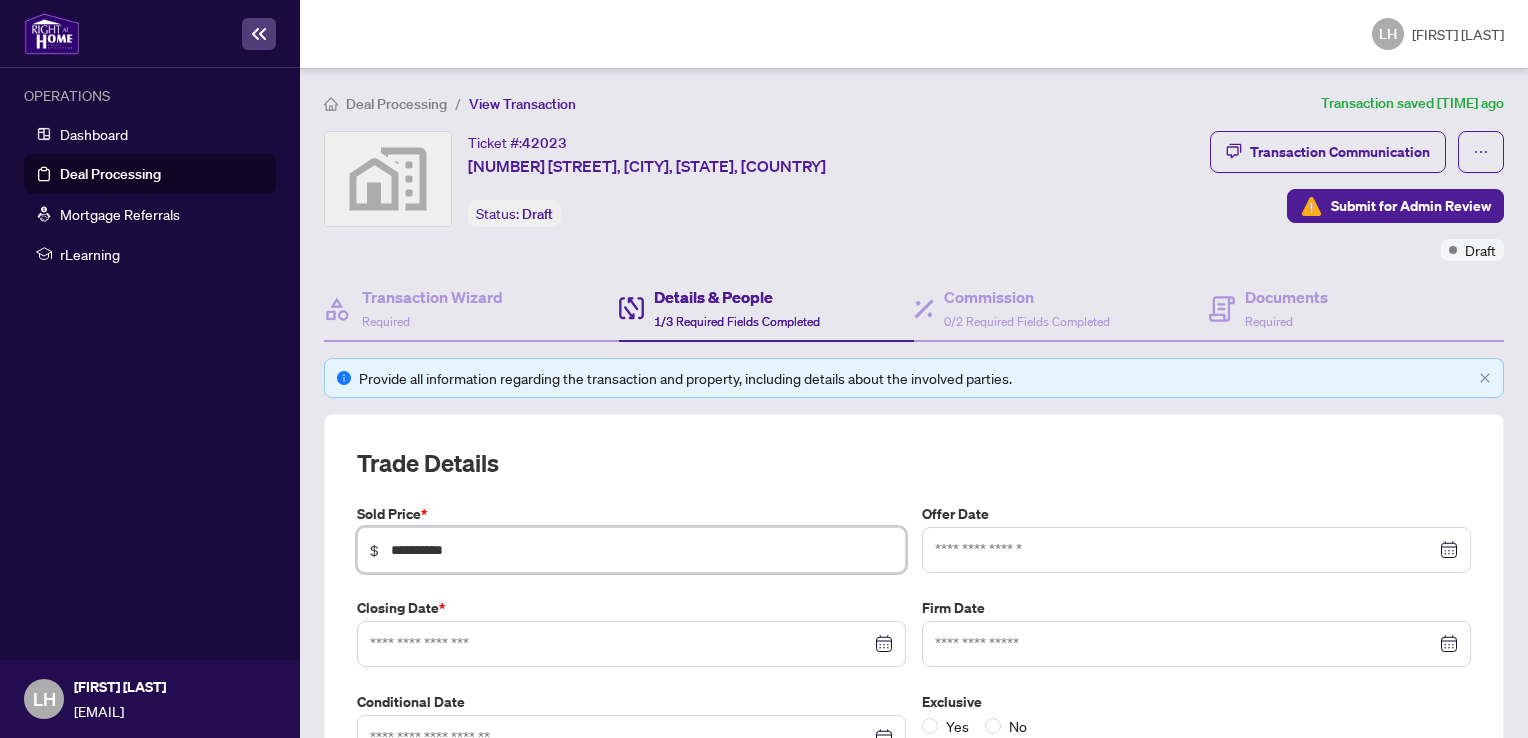 type on "**********" 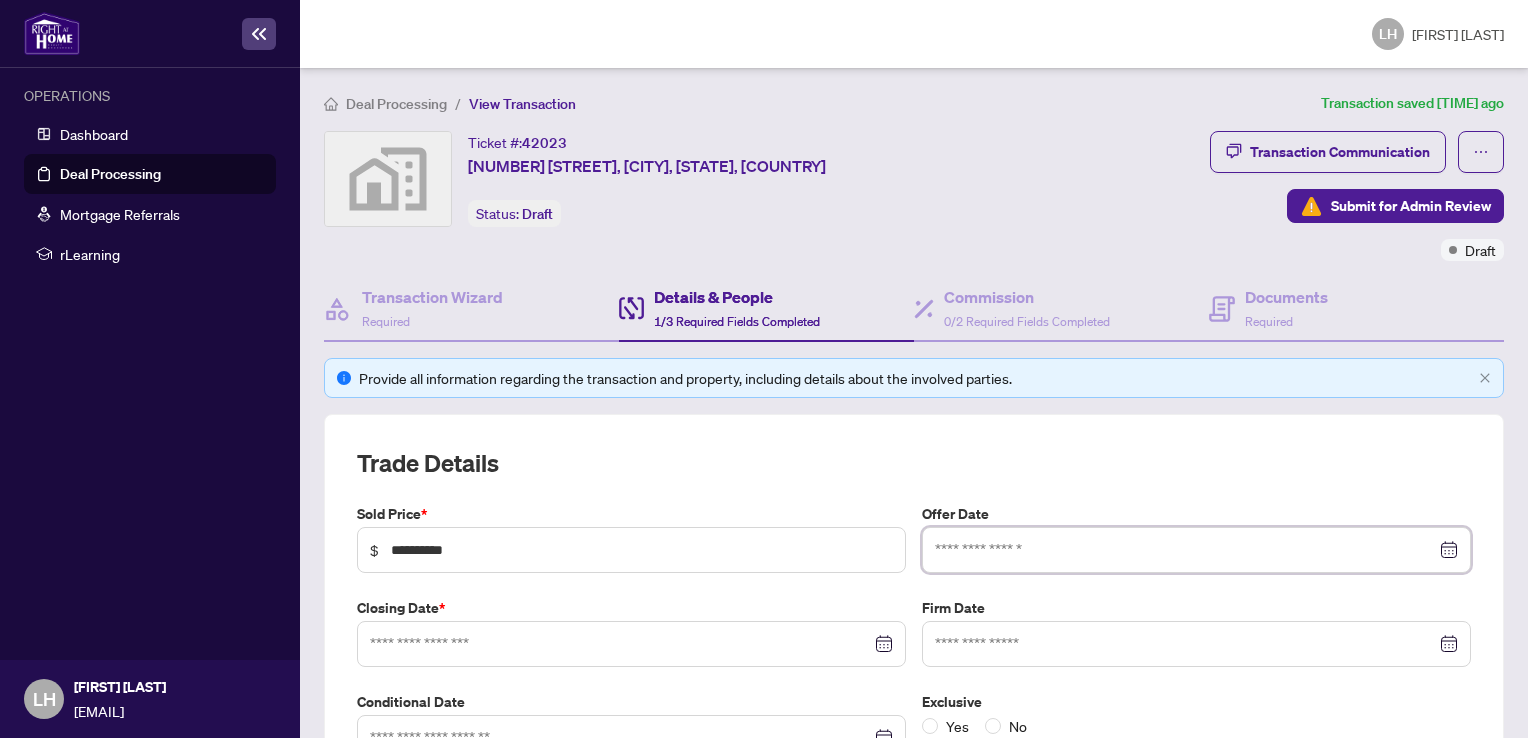 click at bounding box center [1185, 550] 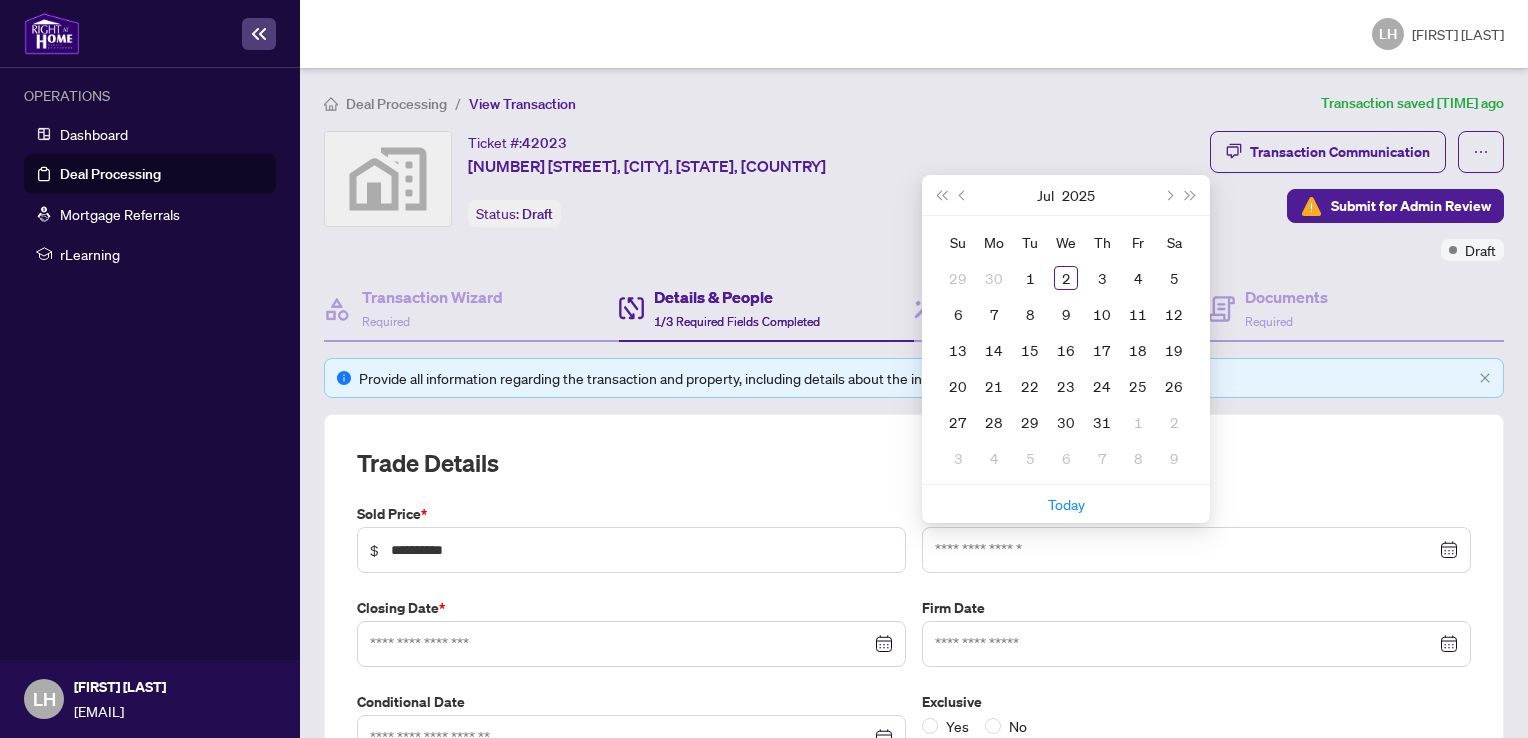 click on "Trade Details" at bounding box center [914, 463] 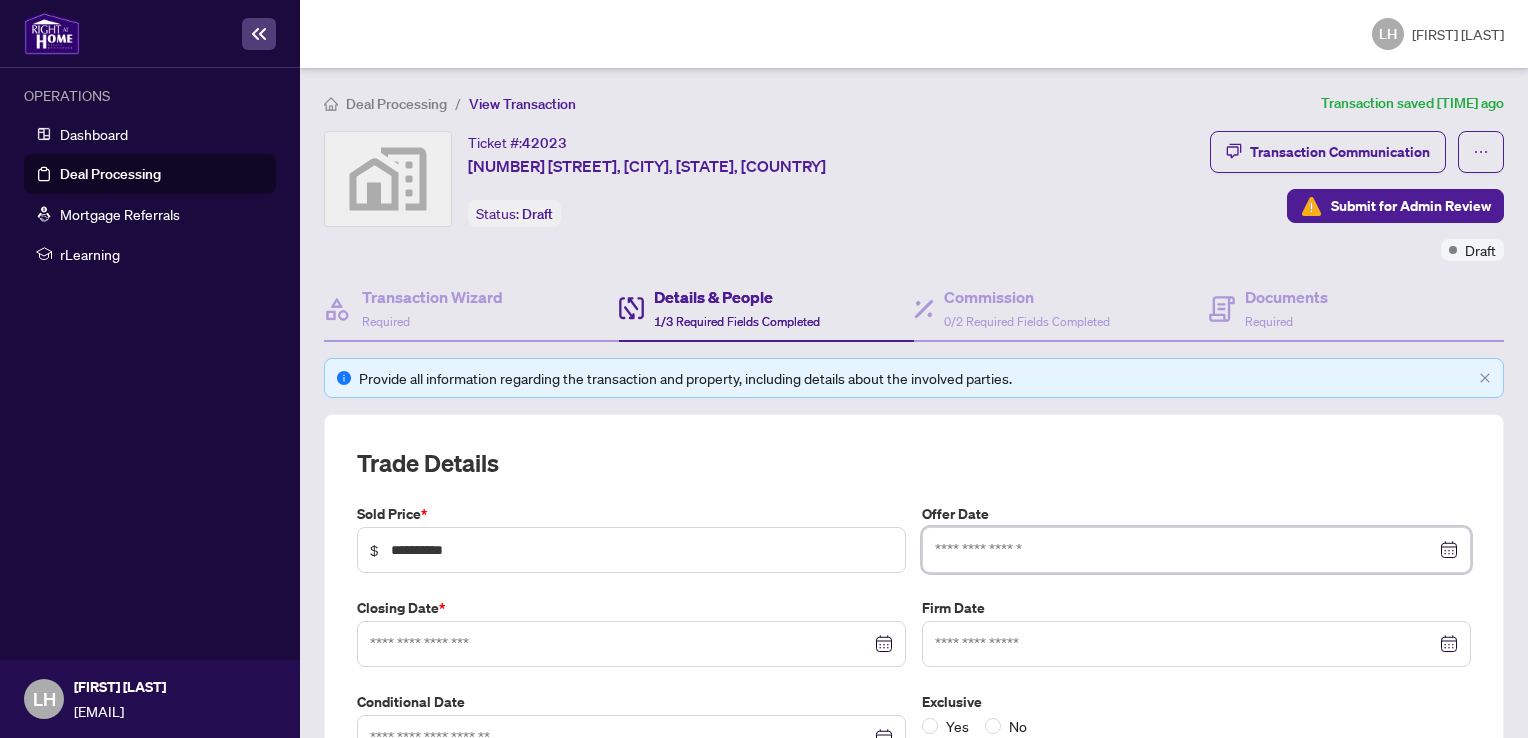 click at bounding box center [1185, 550] 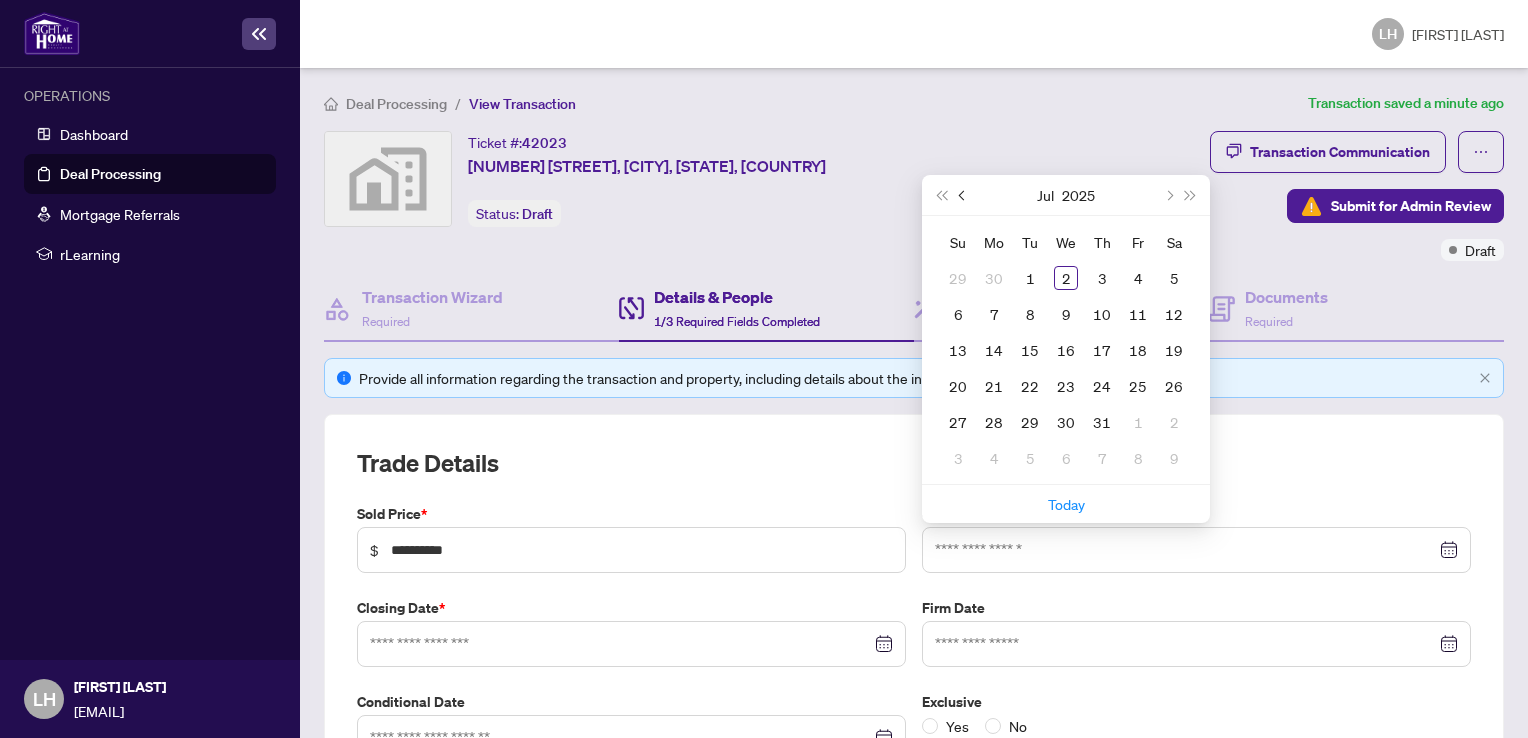 click at bounding box center [963, 195] 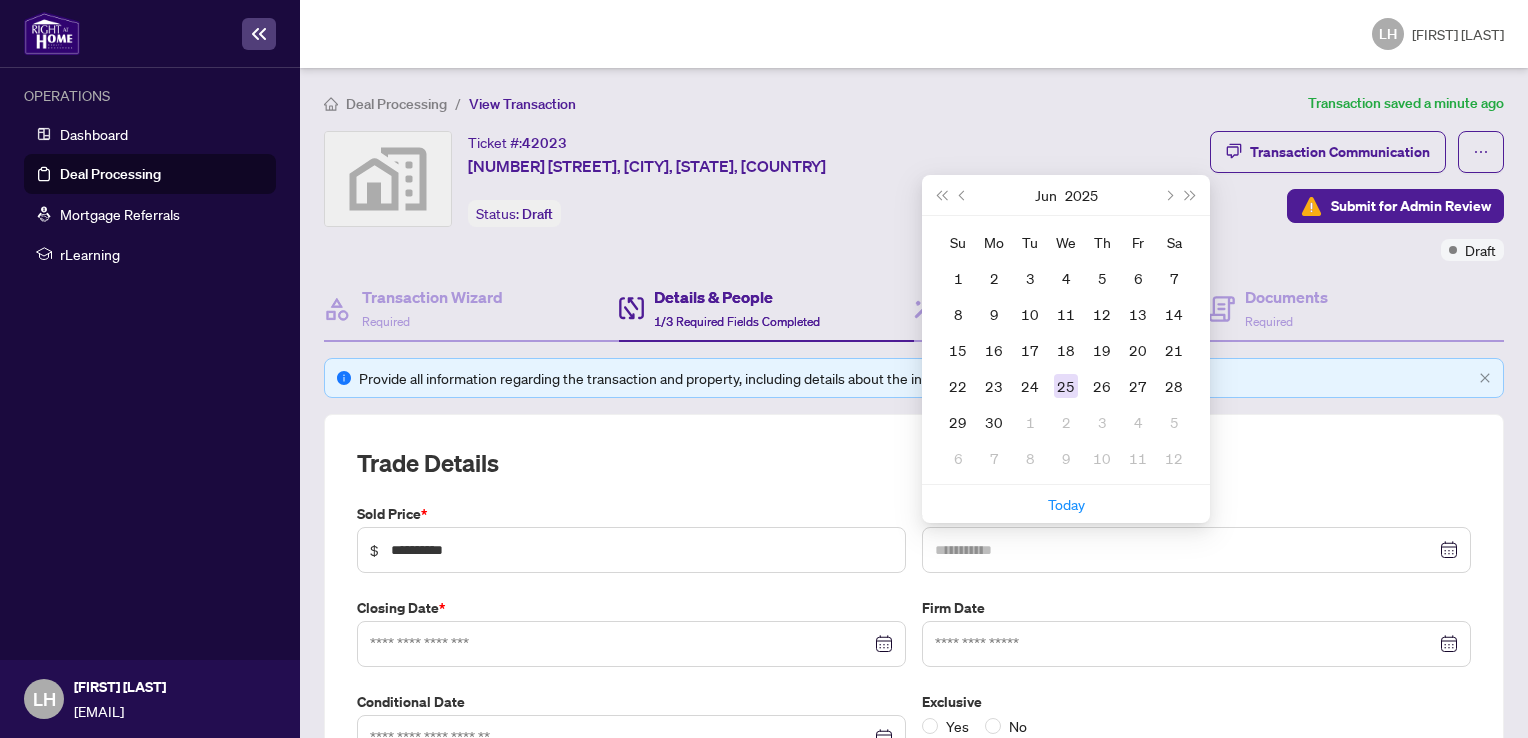 click on "25" at bounding box center [1066, 386] 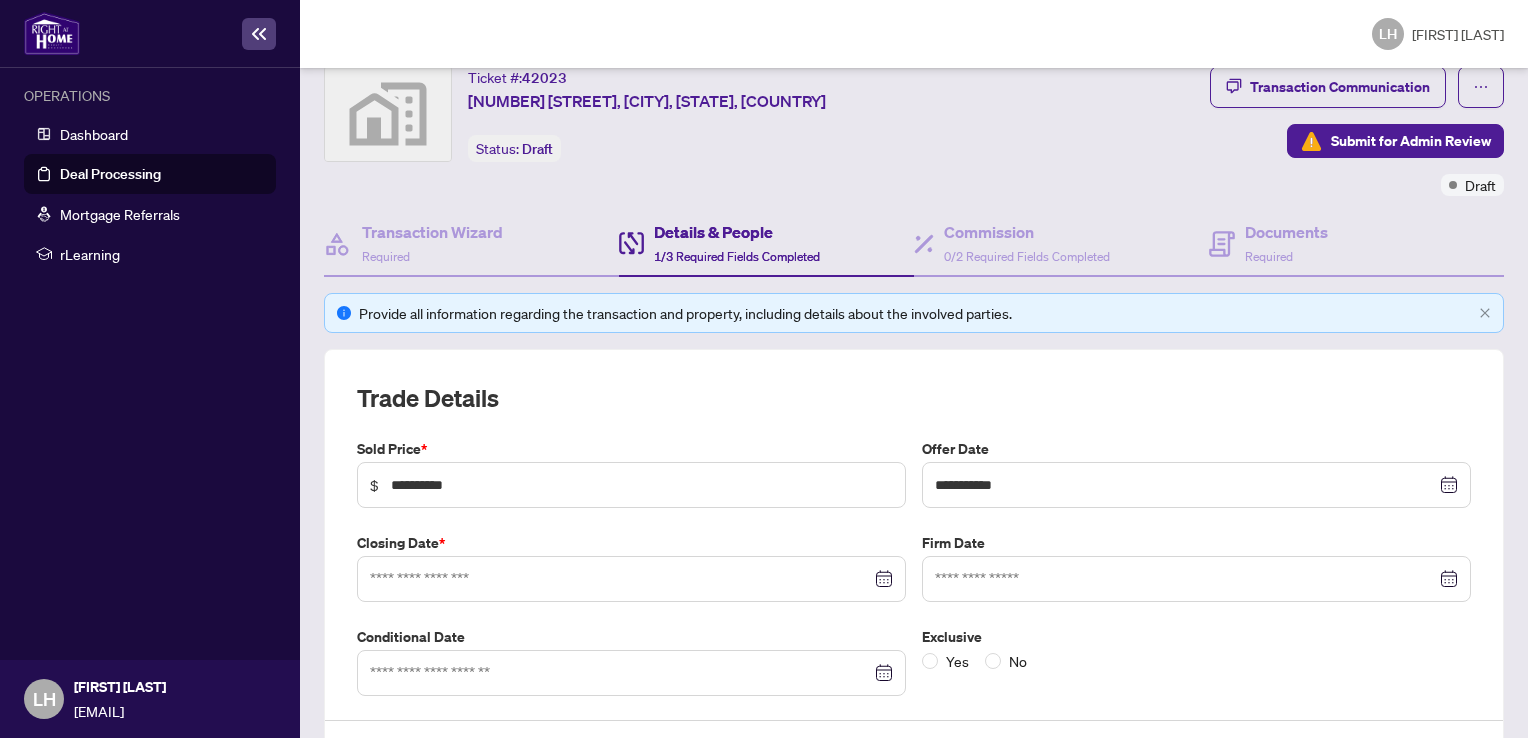 scroll, scrollTop: 100, scrollLeft: 0, axis: vertical 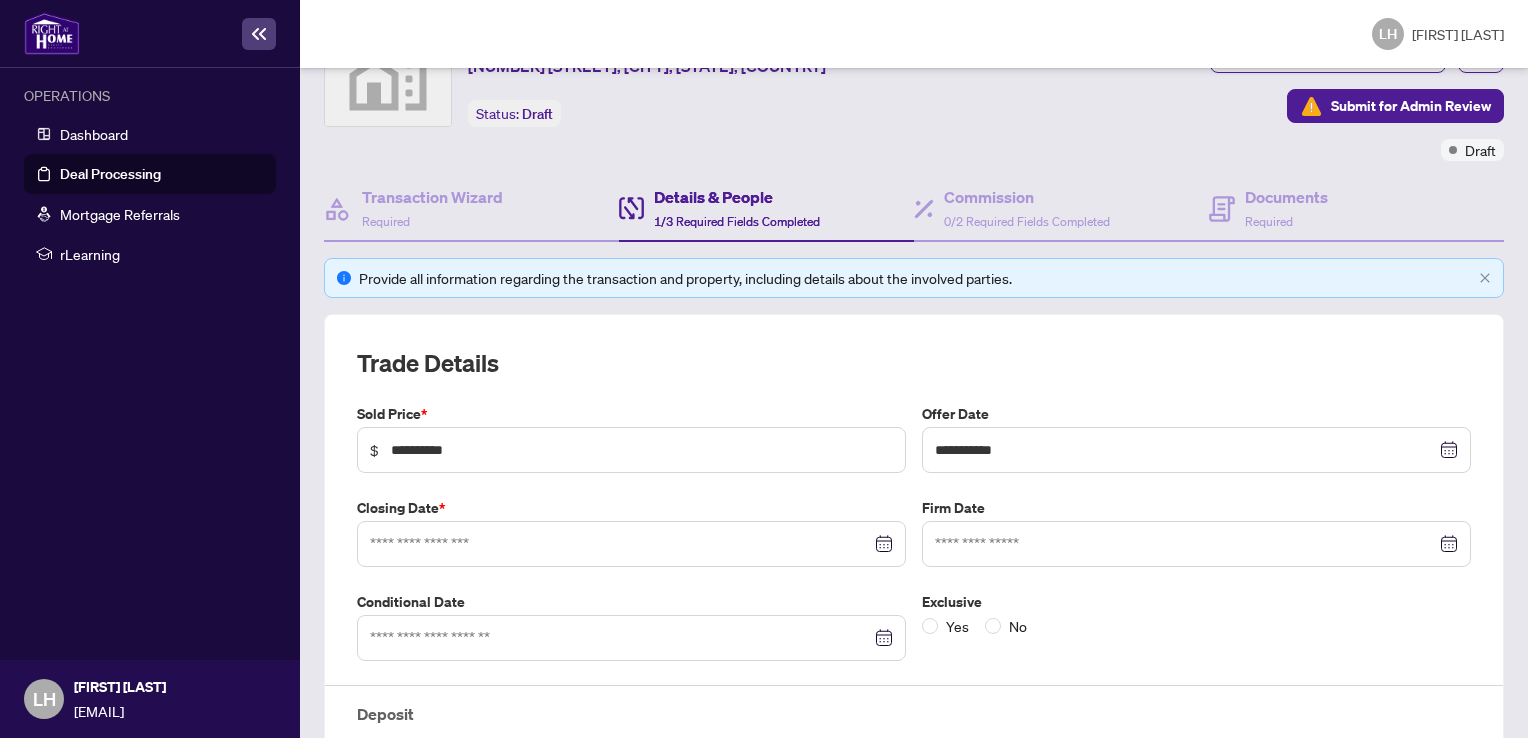 click at bounding box center (1196, 450) 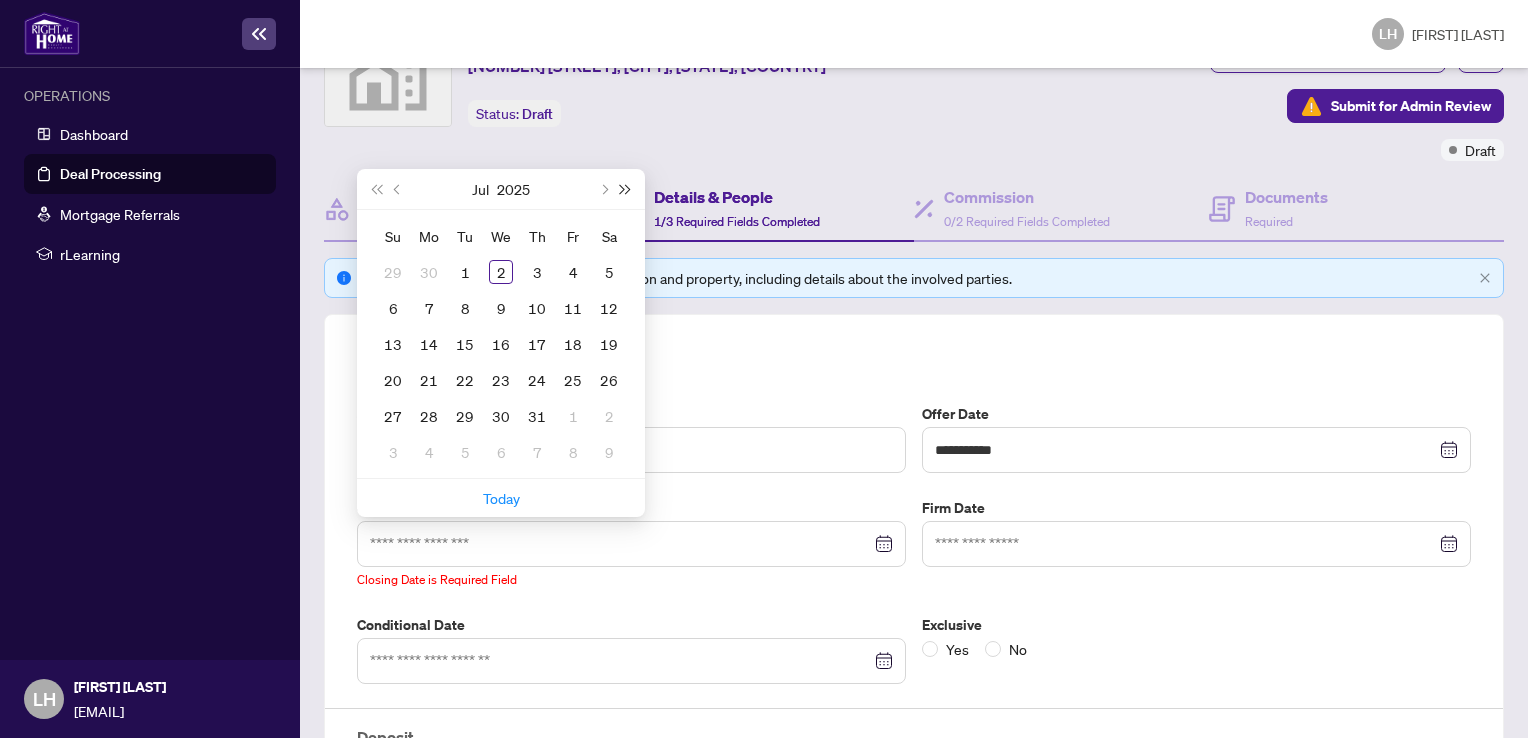 click at bounding box center (0, 0) 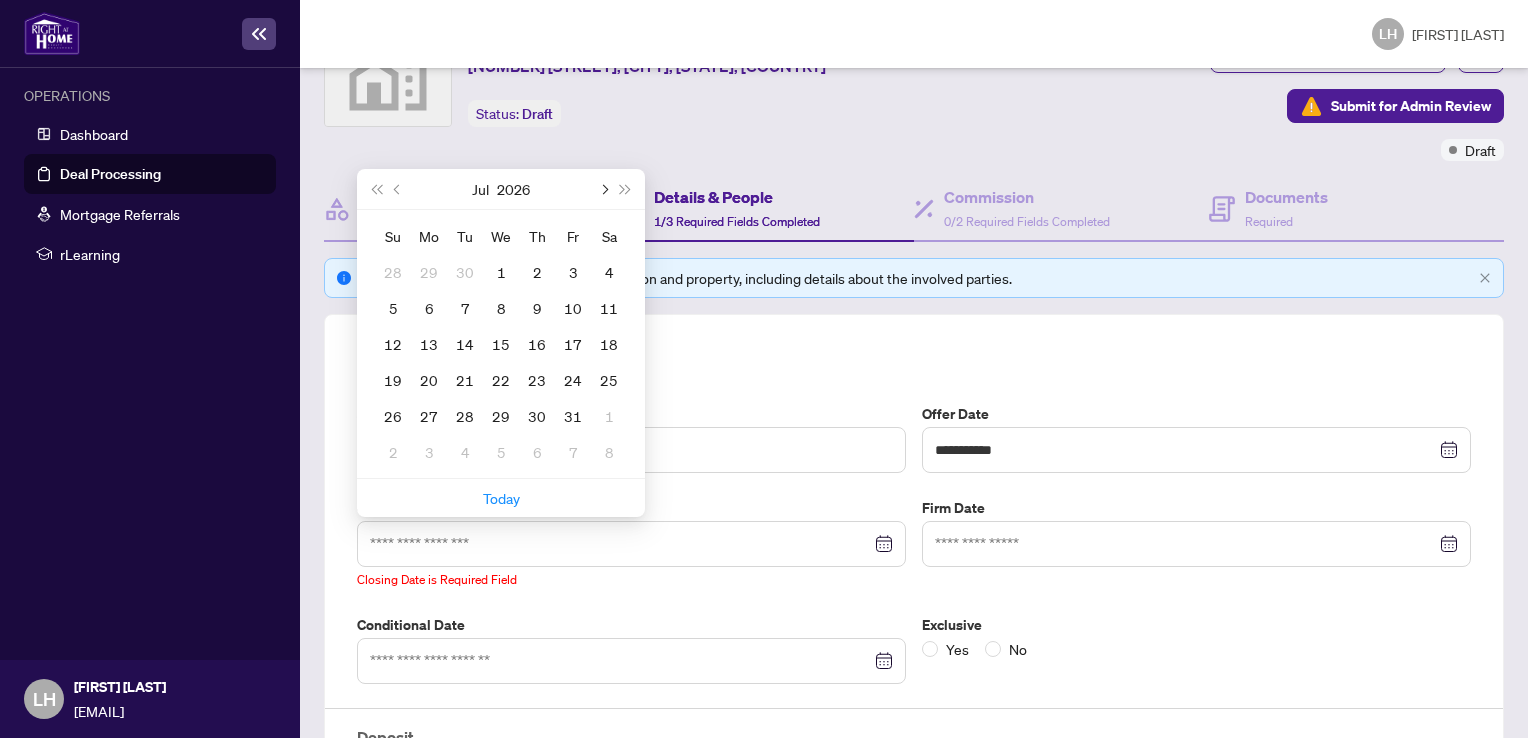 click at bounding box center (0, 0) 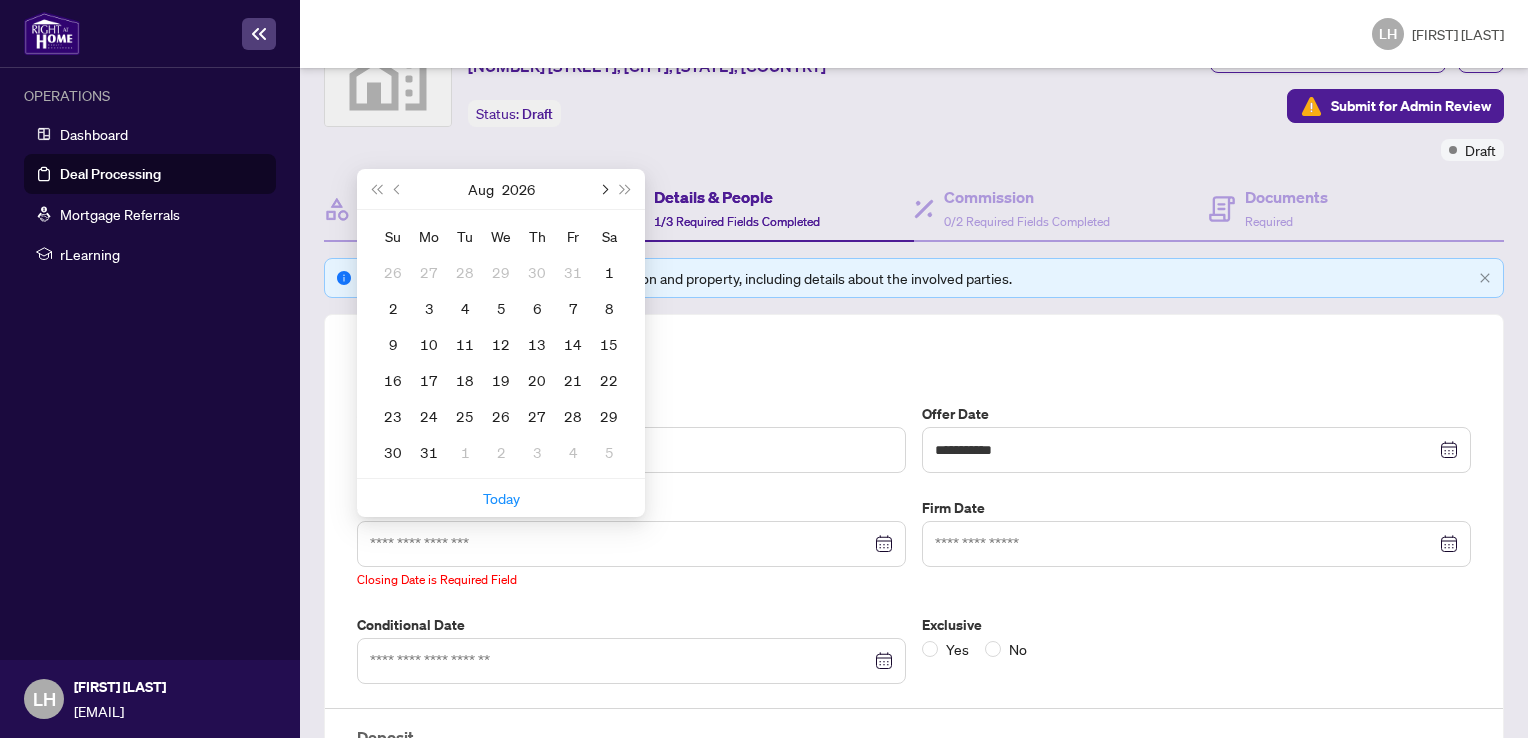 click at bounding box center (0, 0) 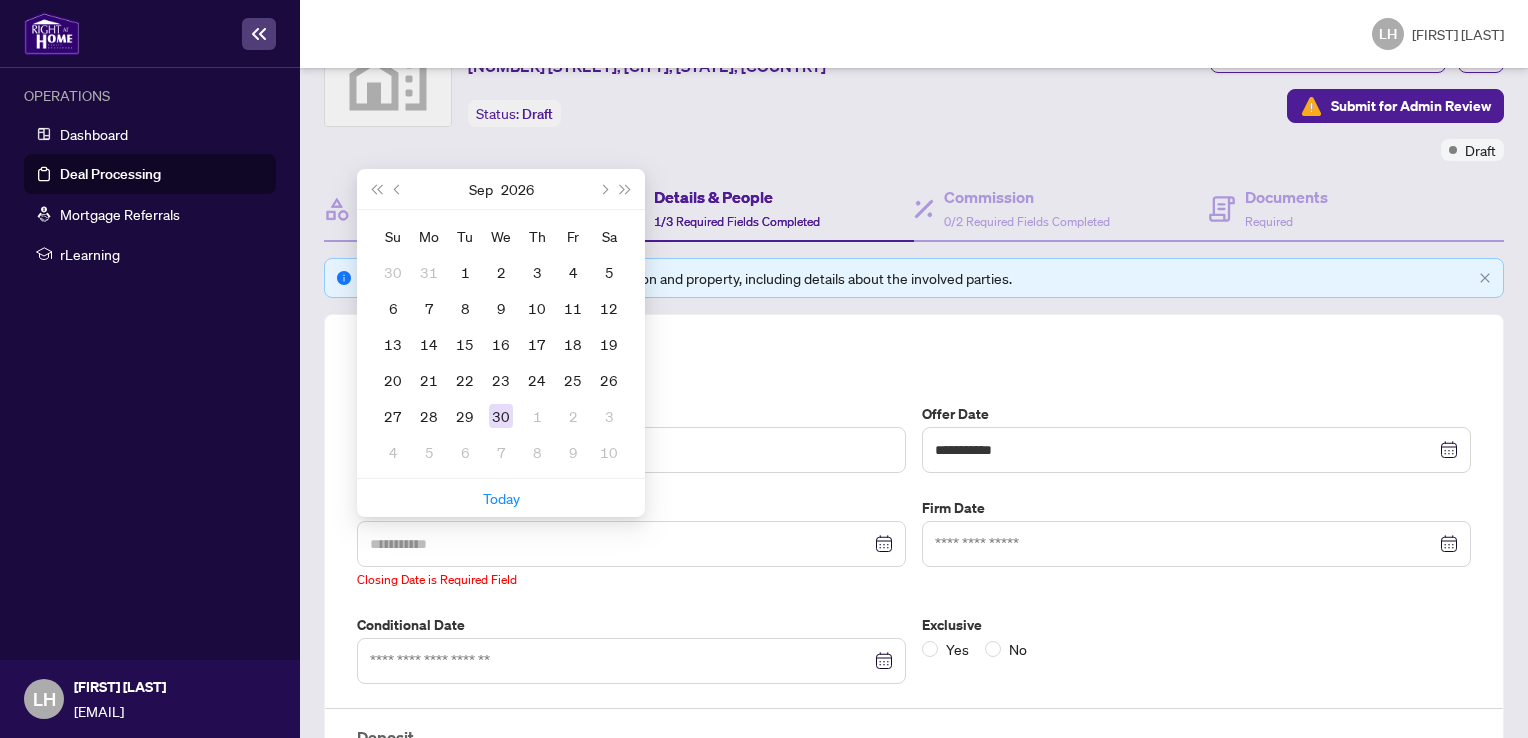 click on "30" at bounding box center (0, 0) 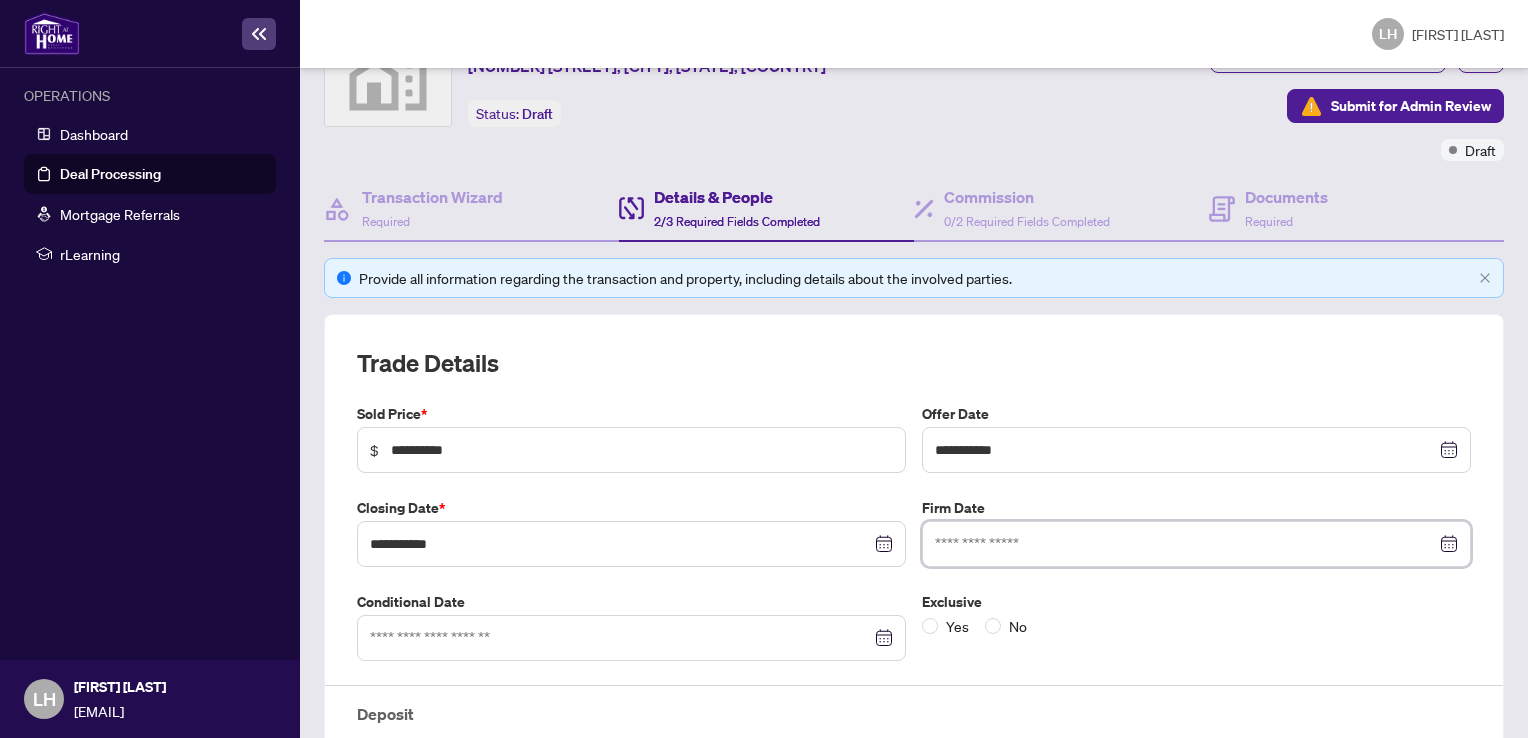 click at bounding box center [1185, 544] 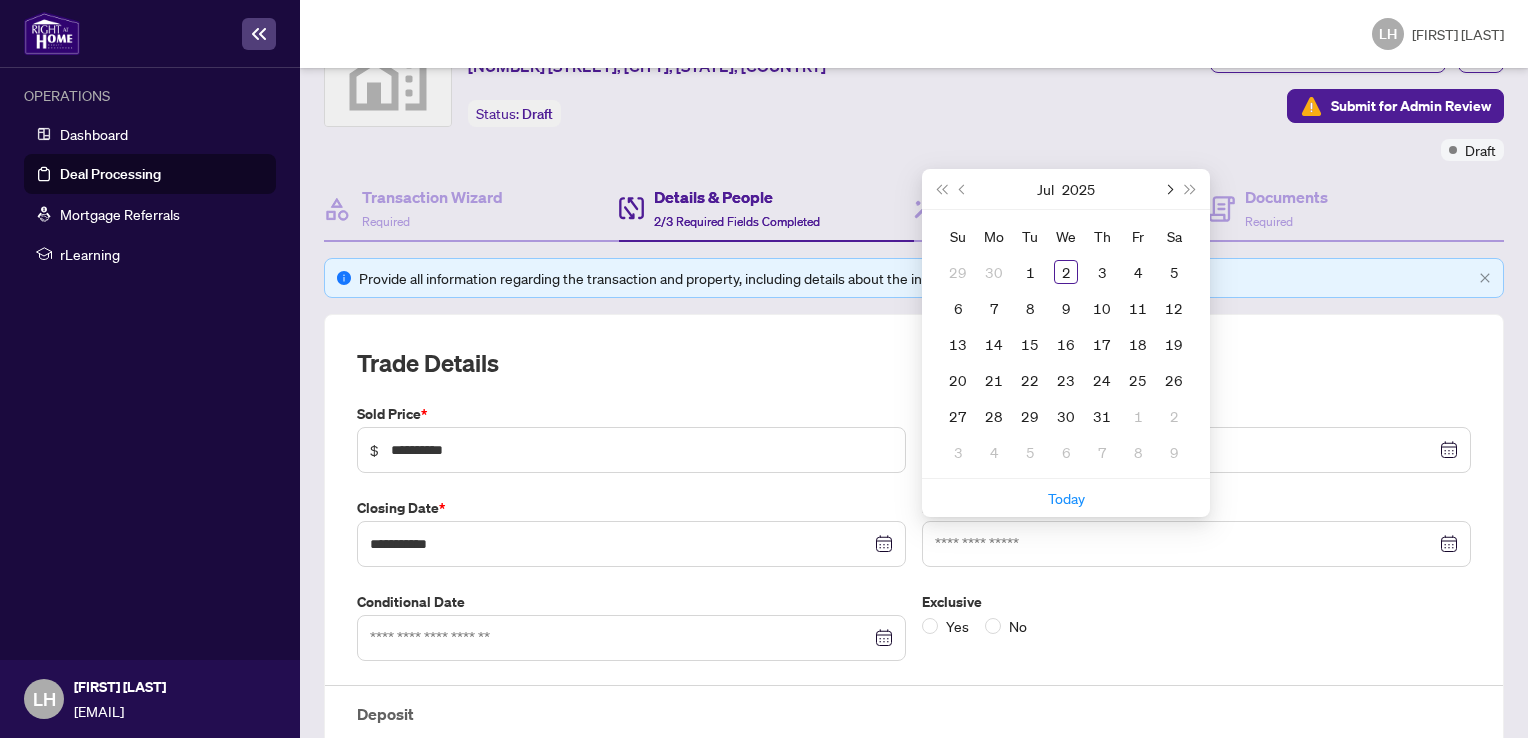 click at bounding box center (0, 0) 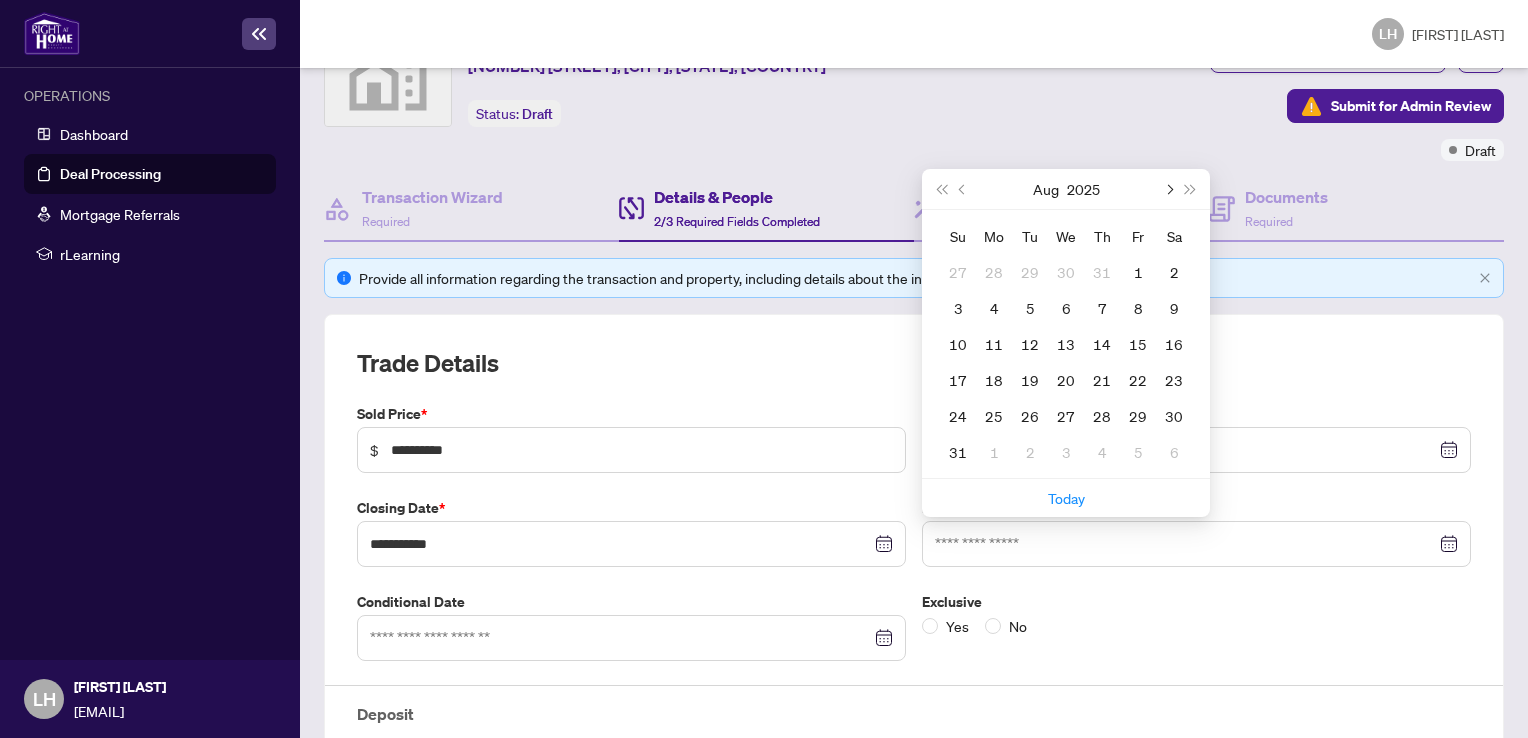 click at bounding box center [0, 0] 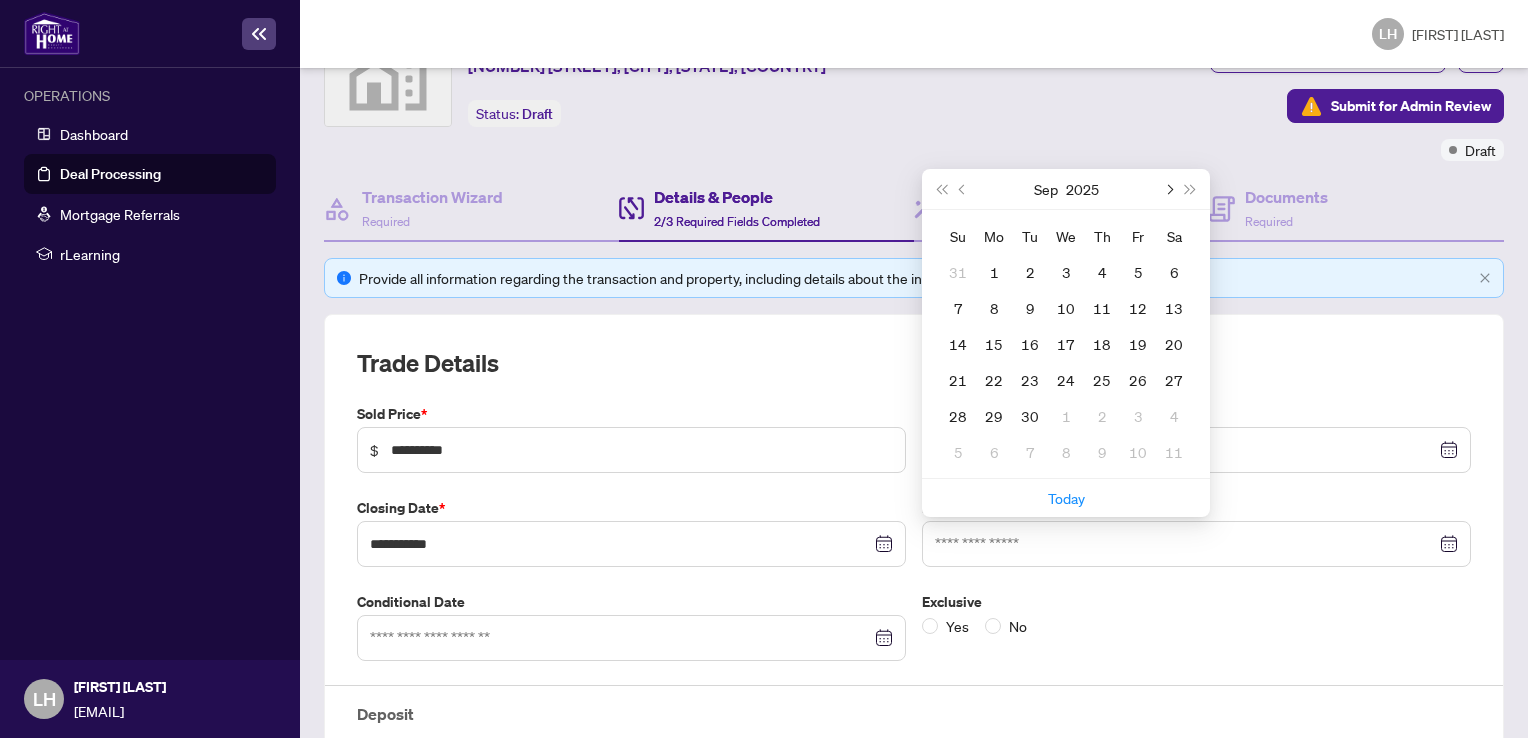 click at bounding box center [0, 0] 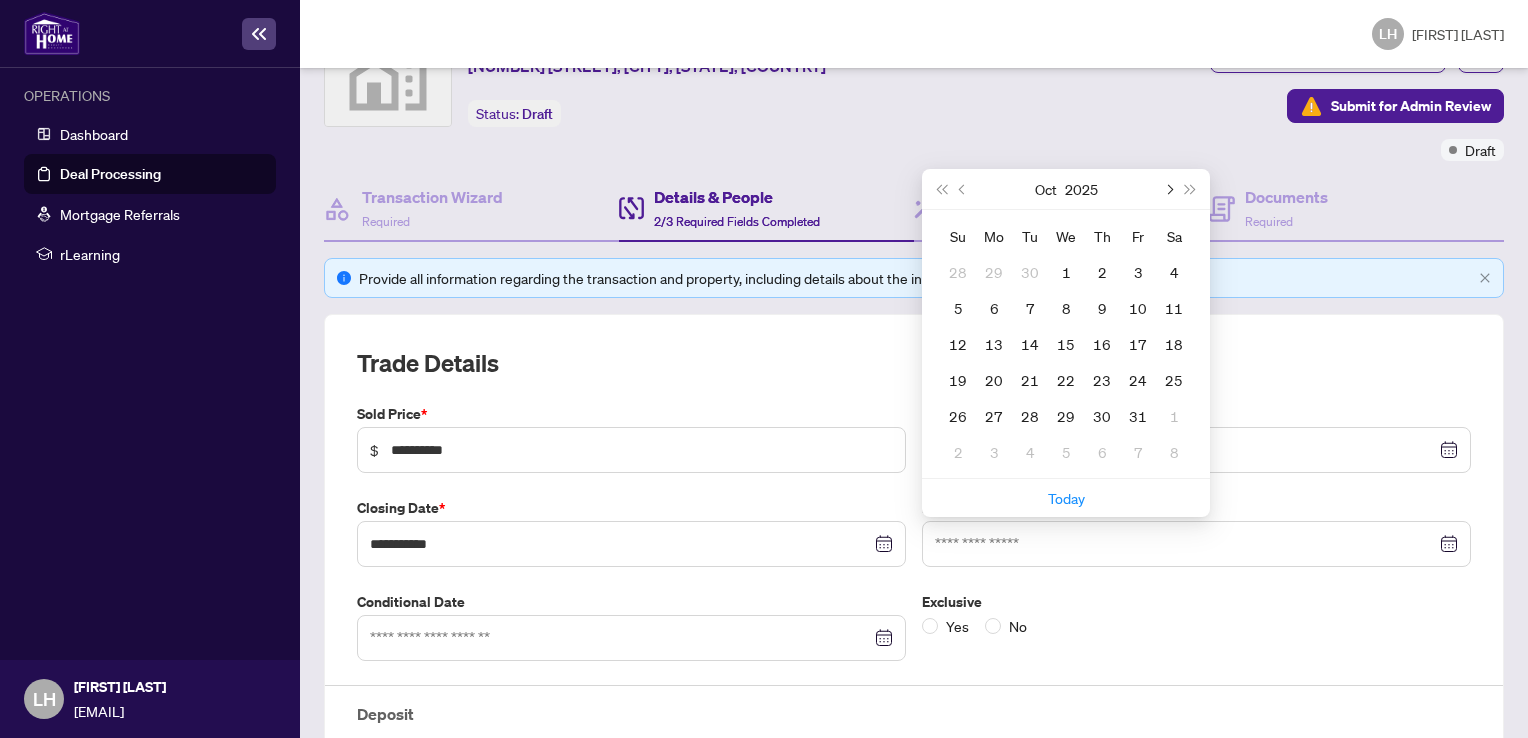 click at bounding box center [0, 0] 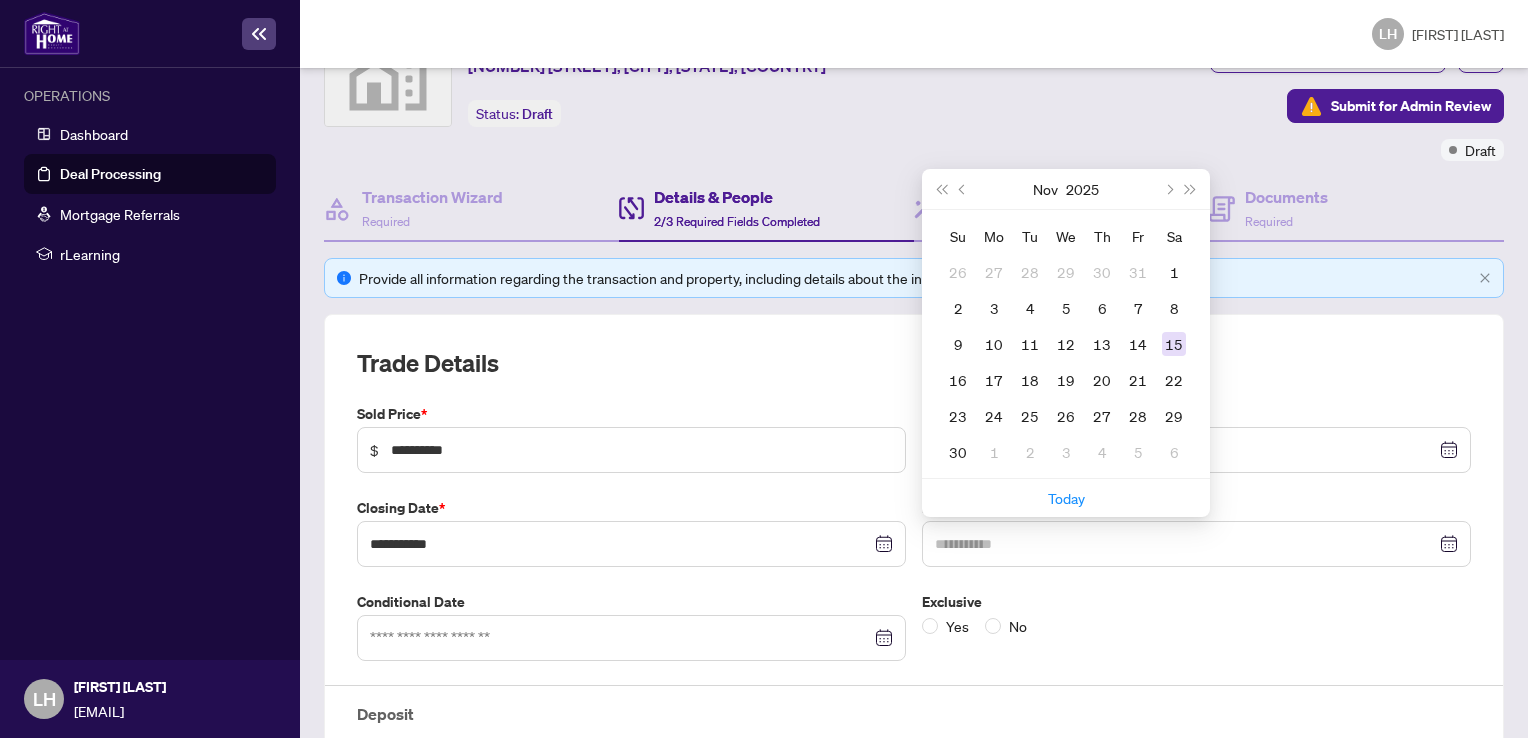 click on "15" at bounding box center [0, 0] 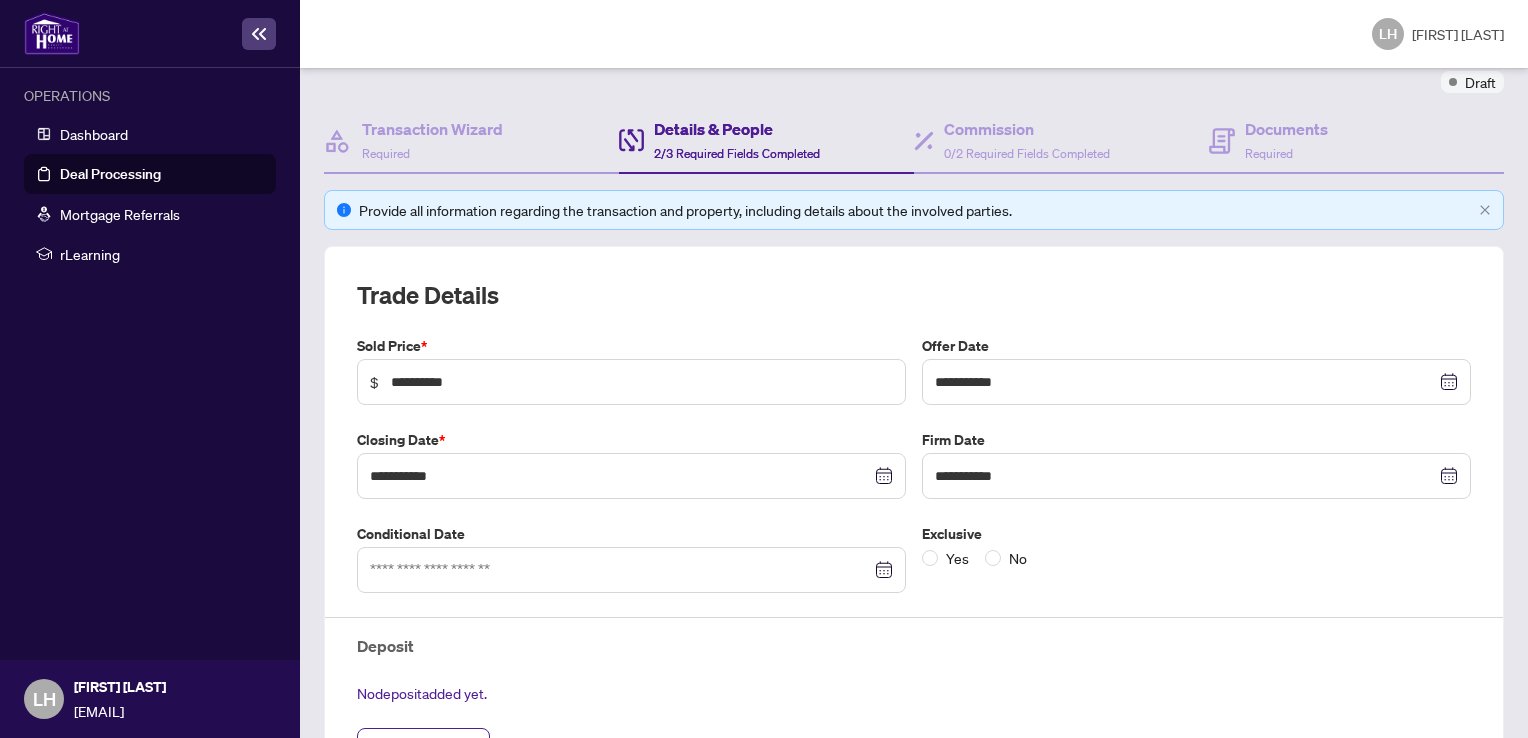 scroll, scrollTop: 200, scrollLeft: 0, axis: vertical 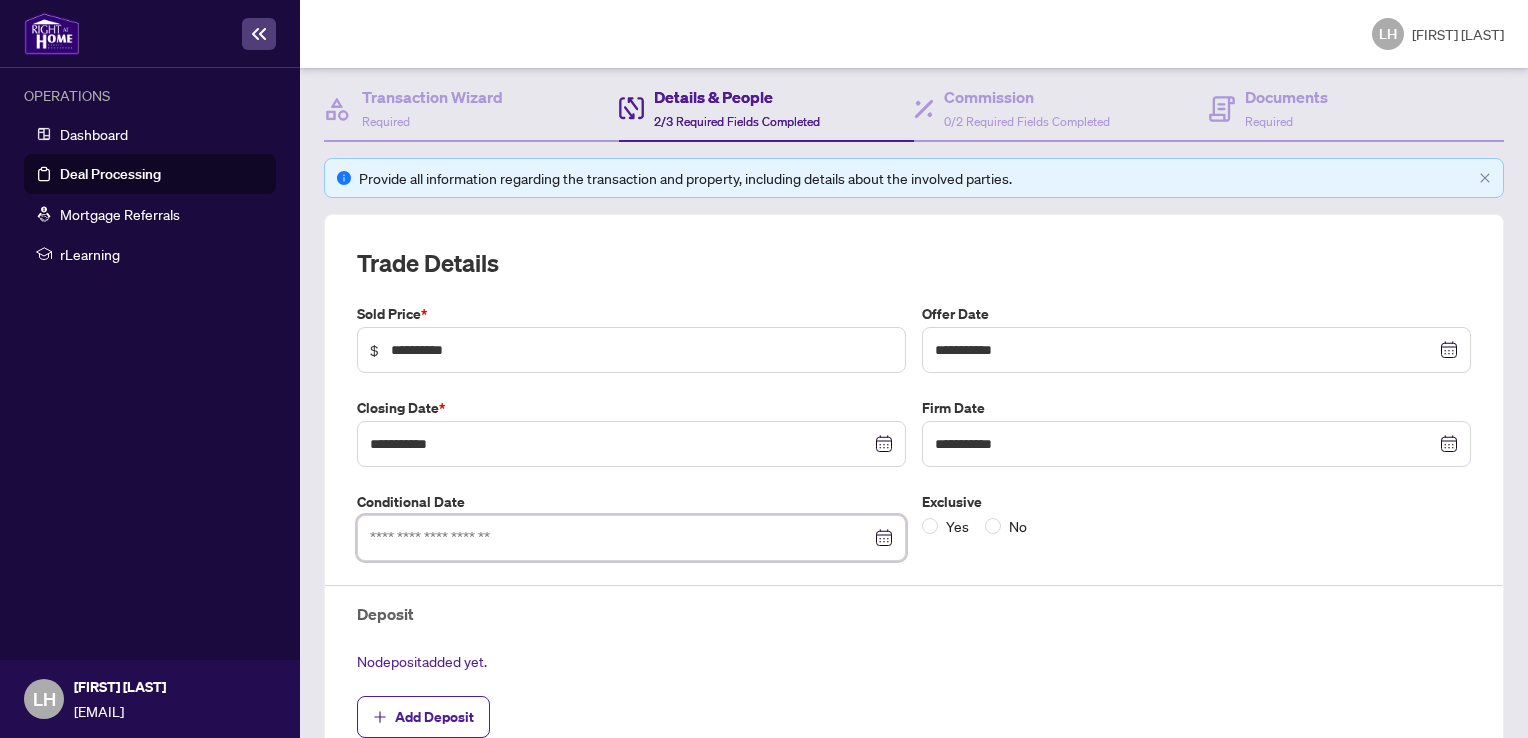 click at bounding box center (620, 538) 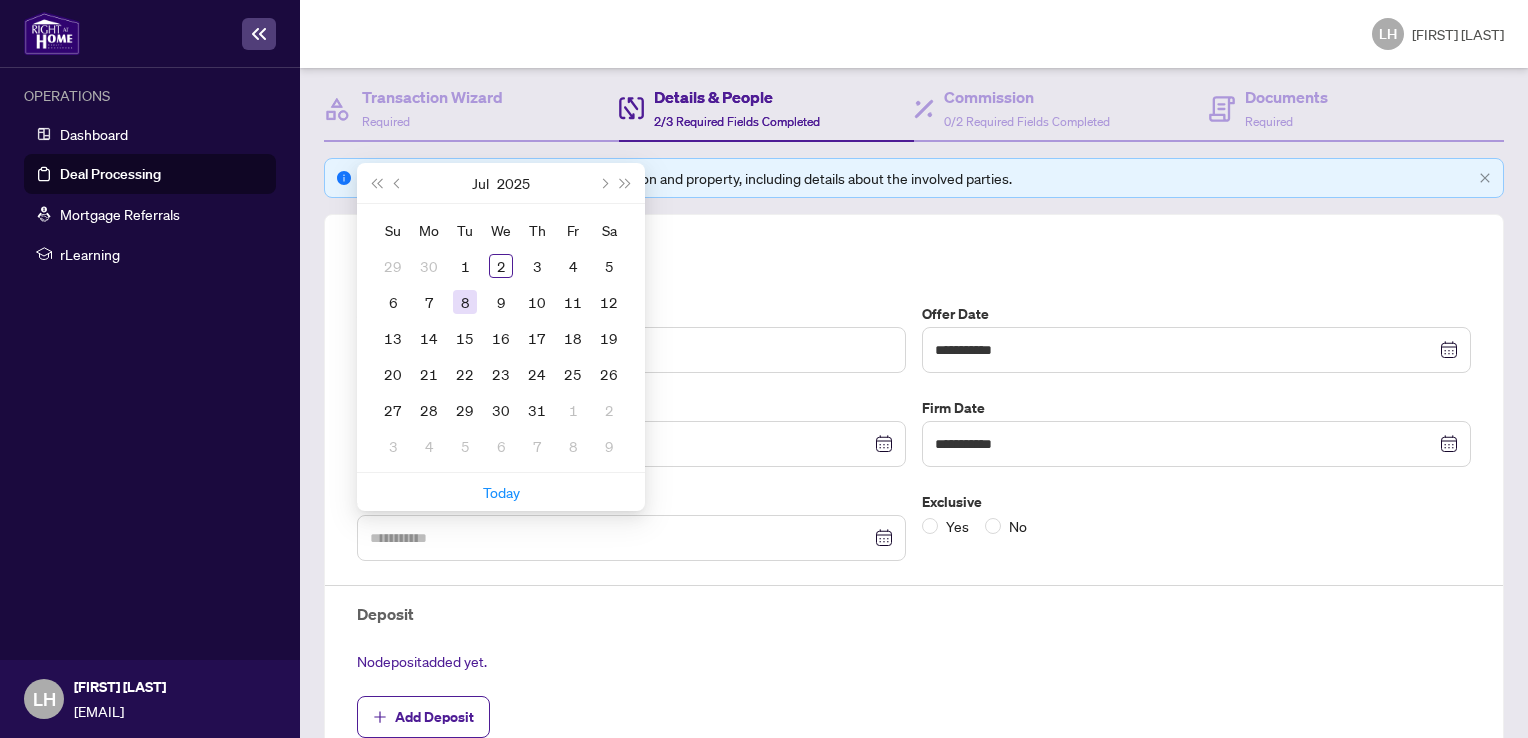 click on "8" at bounding box center [0, 0] 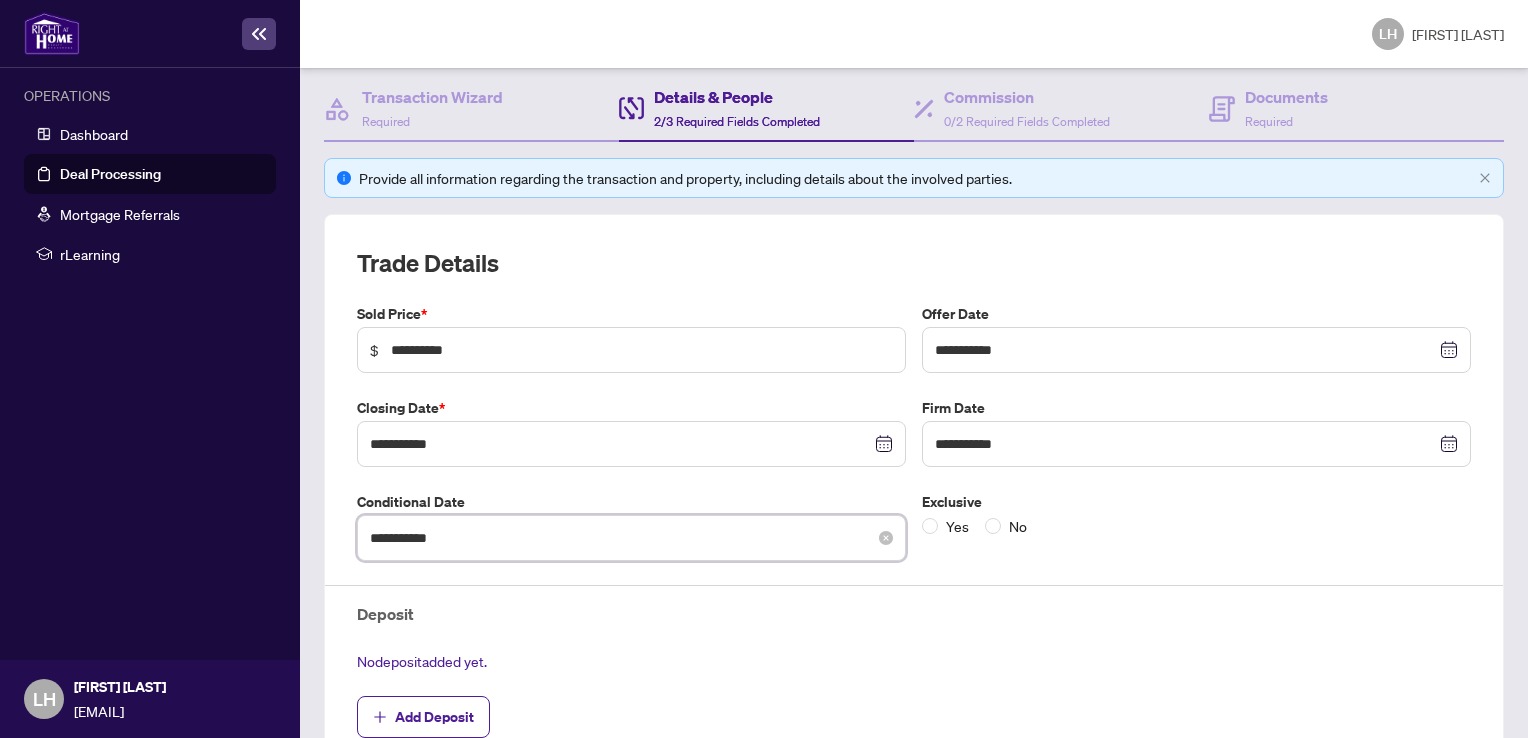 click on "**********" at bounding box center [620, 538] 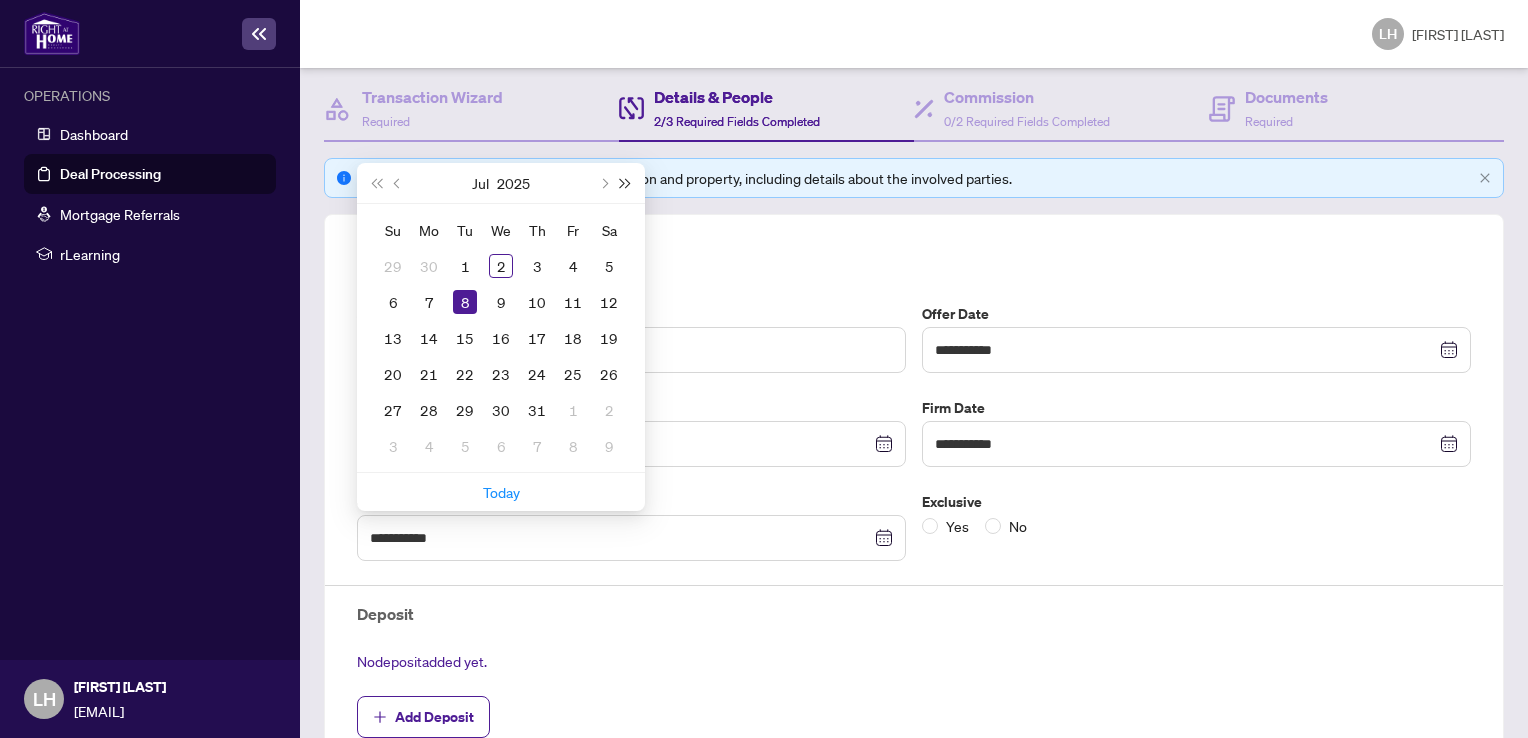 click at bounding box center [0, 0] 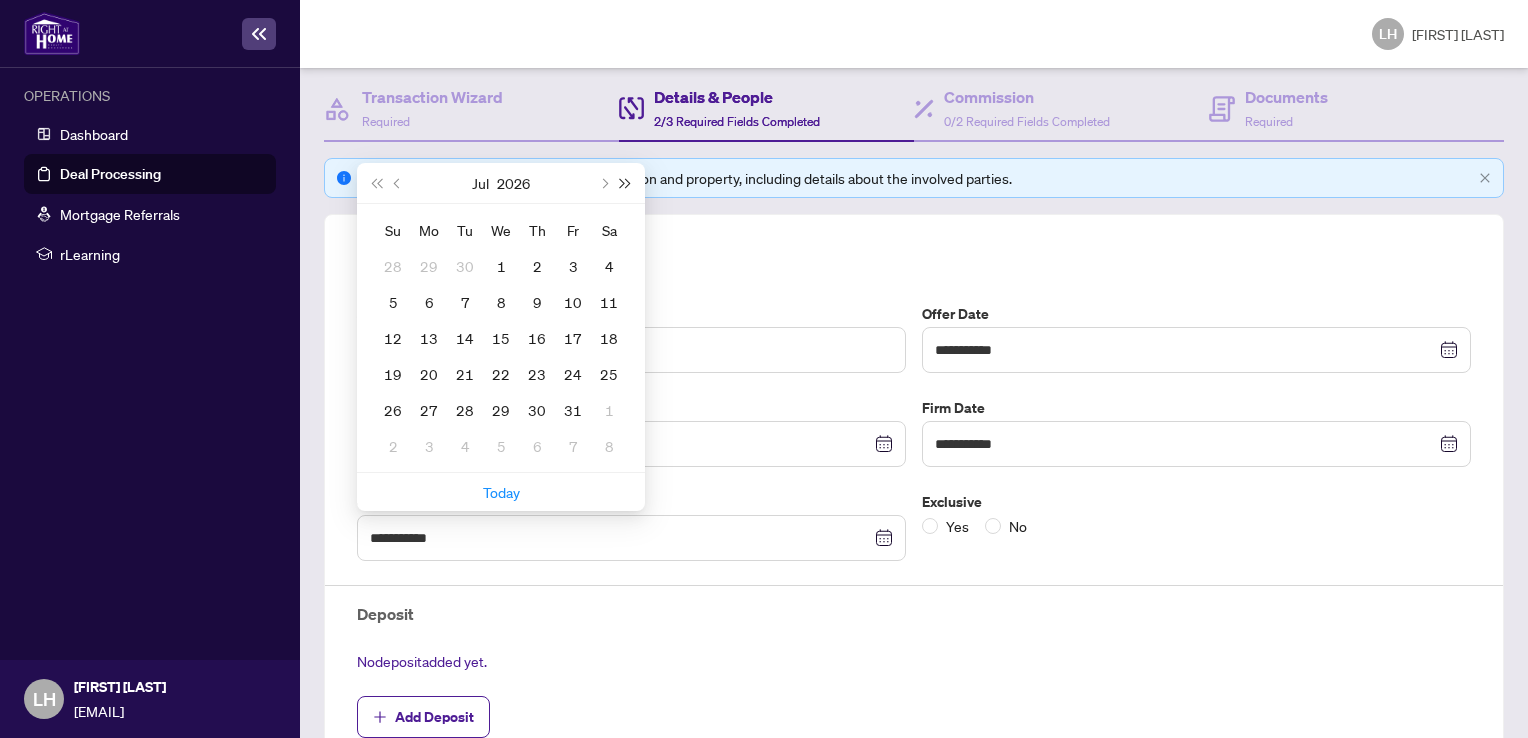click at bounding box center [0, 0] 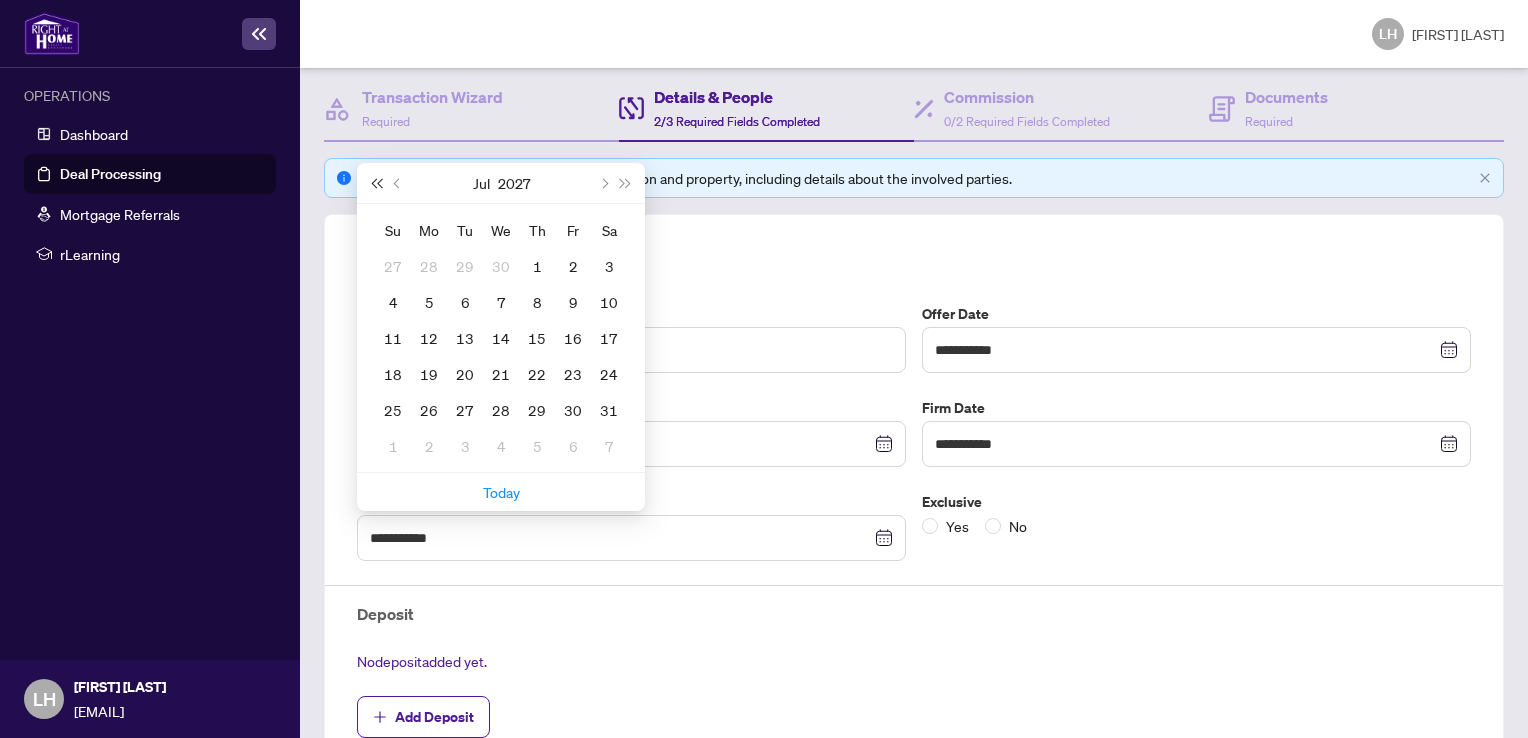 click at bounding box center (0, 0) 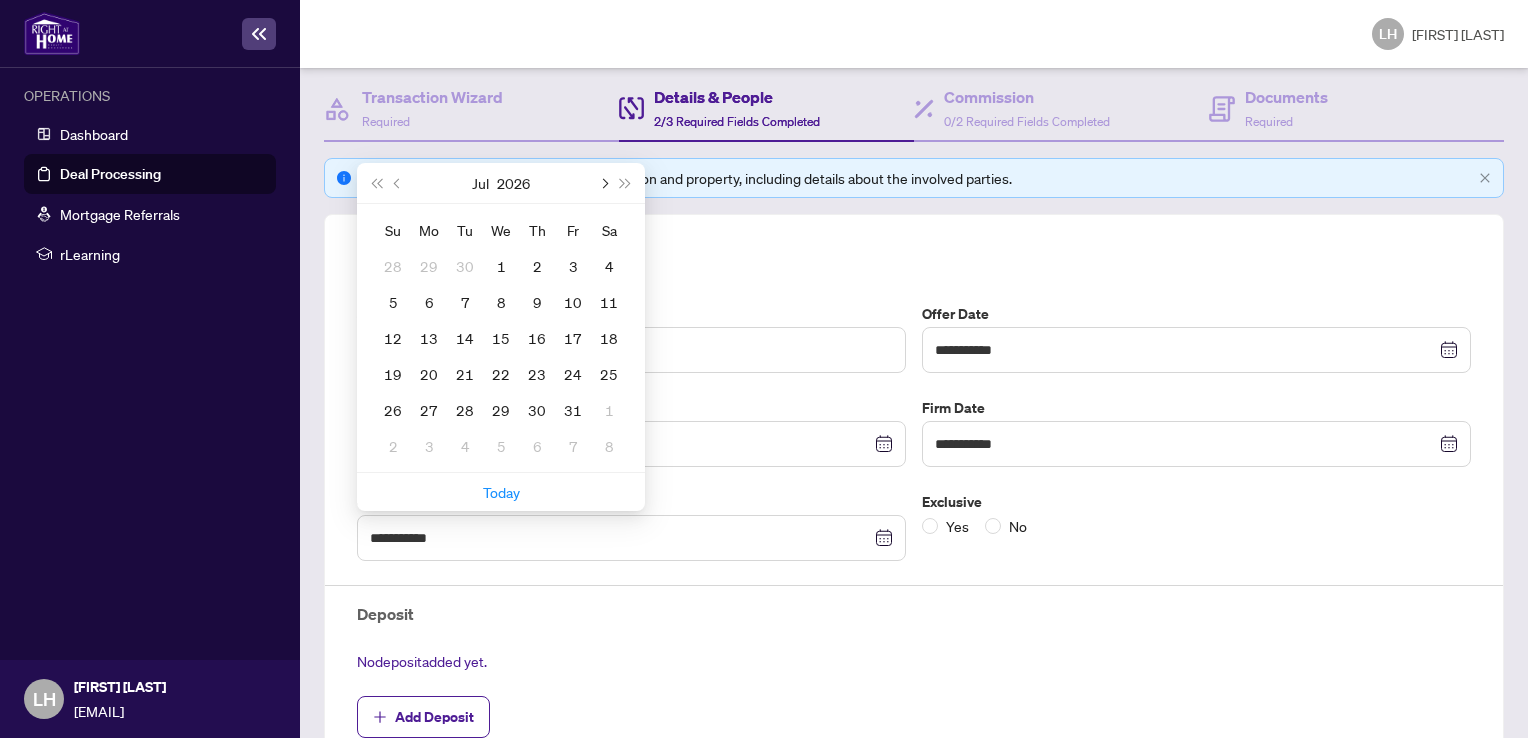 click at bounding box center (0, 0) 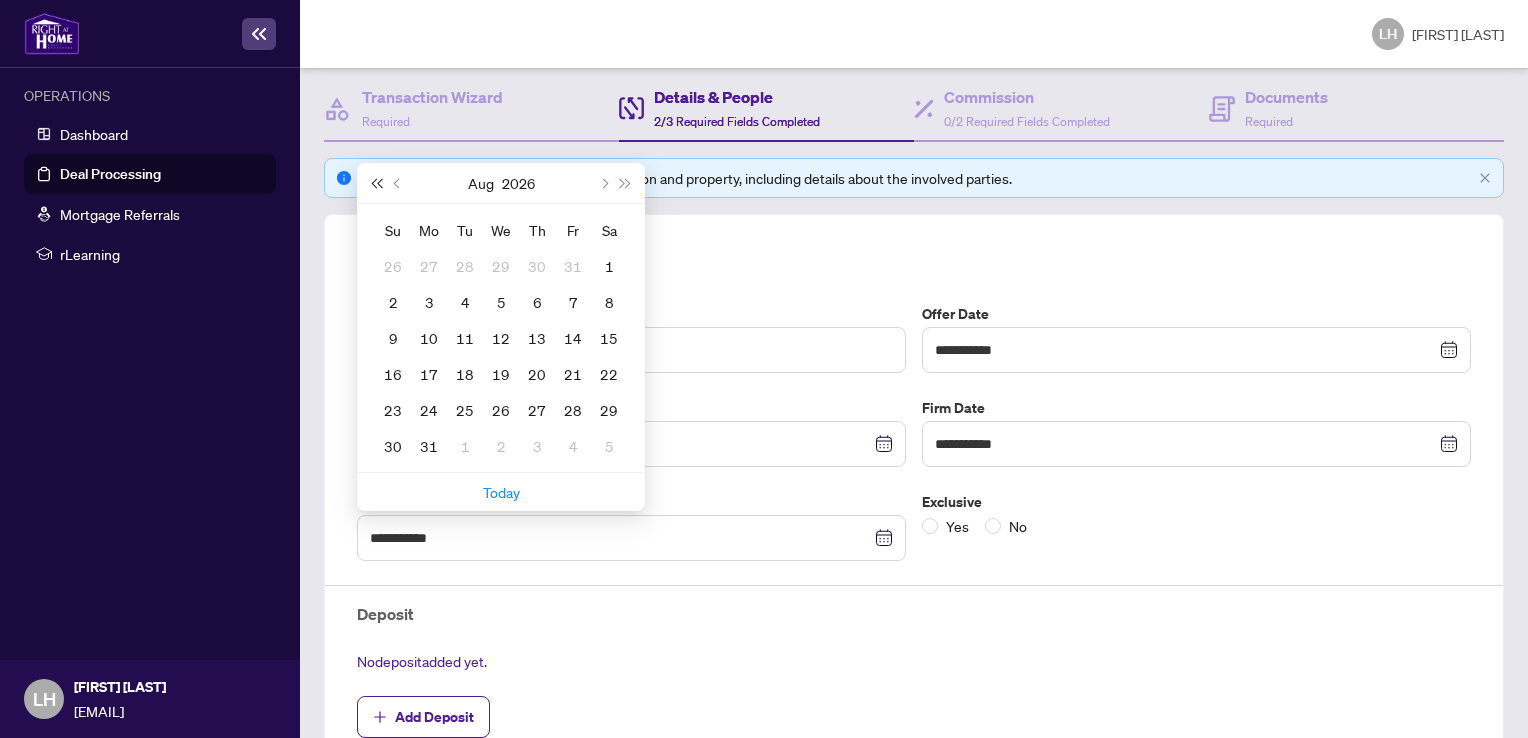 click at bounding box center [0, 0] 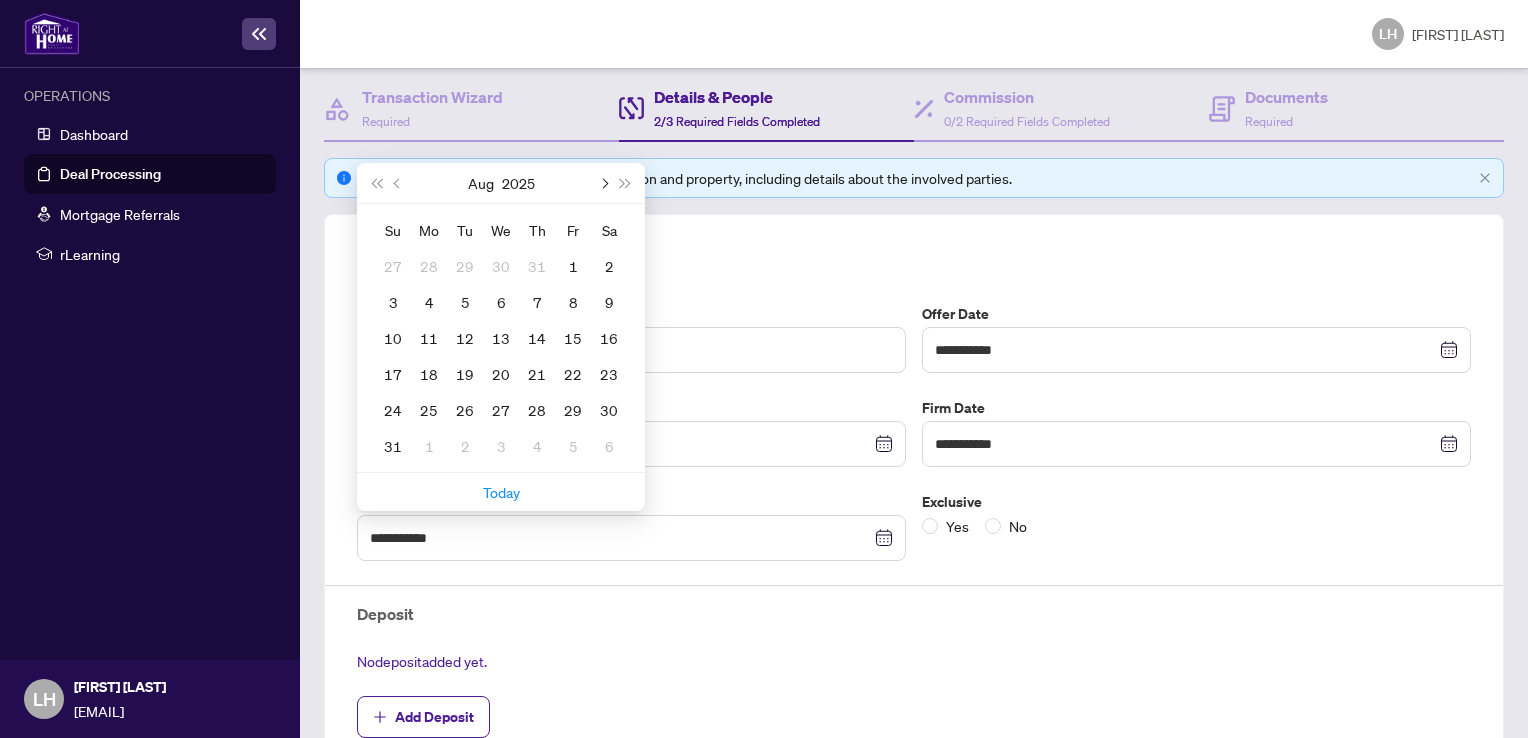 click at bounding box center (0, 0) 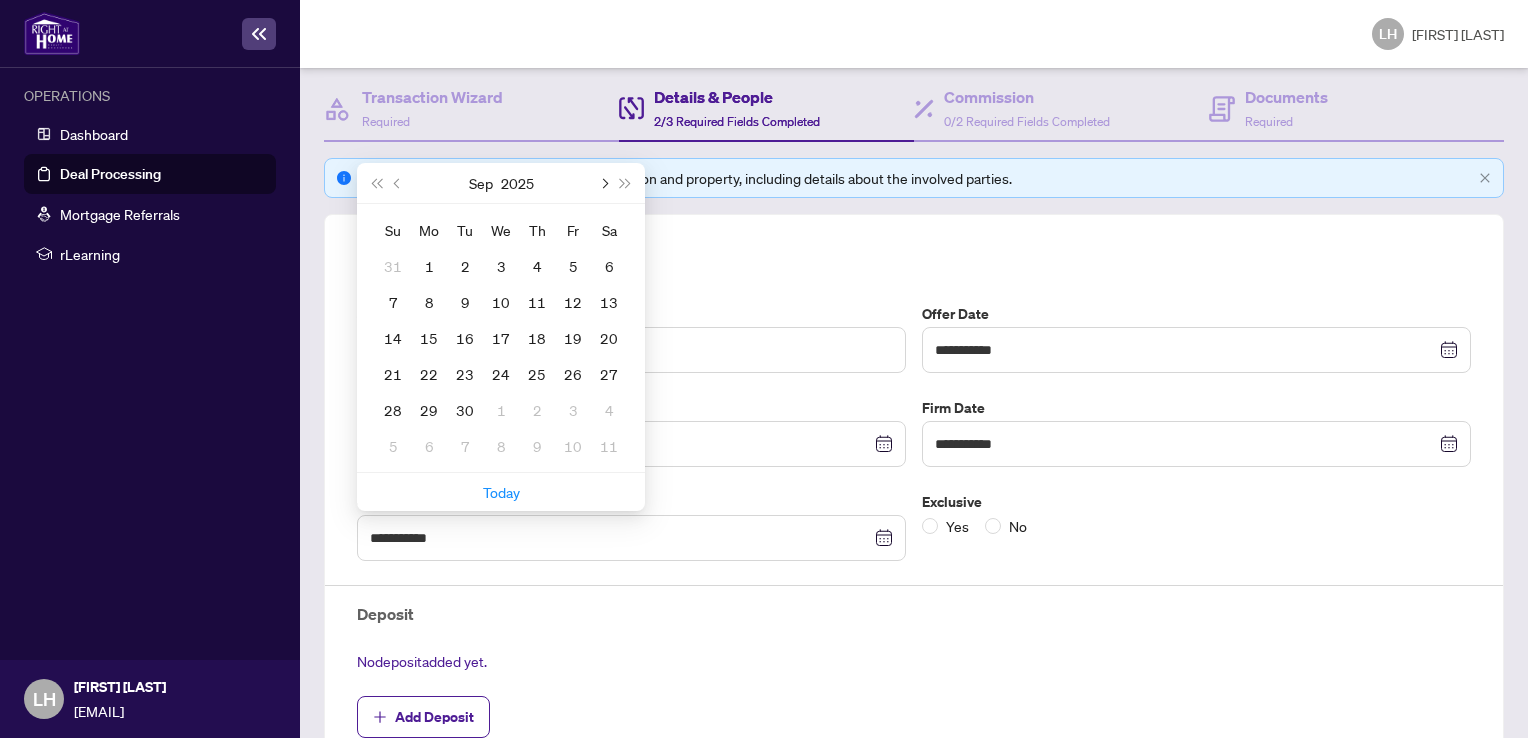 click at bounding box center [0, 0] 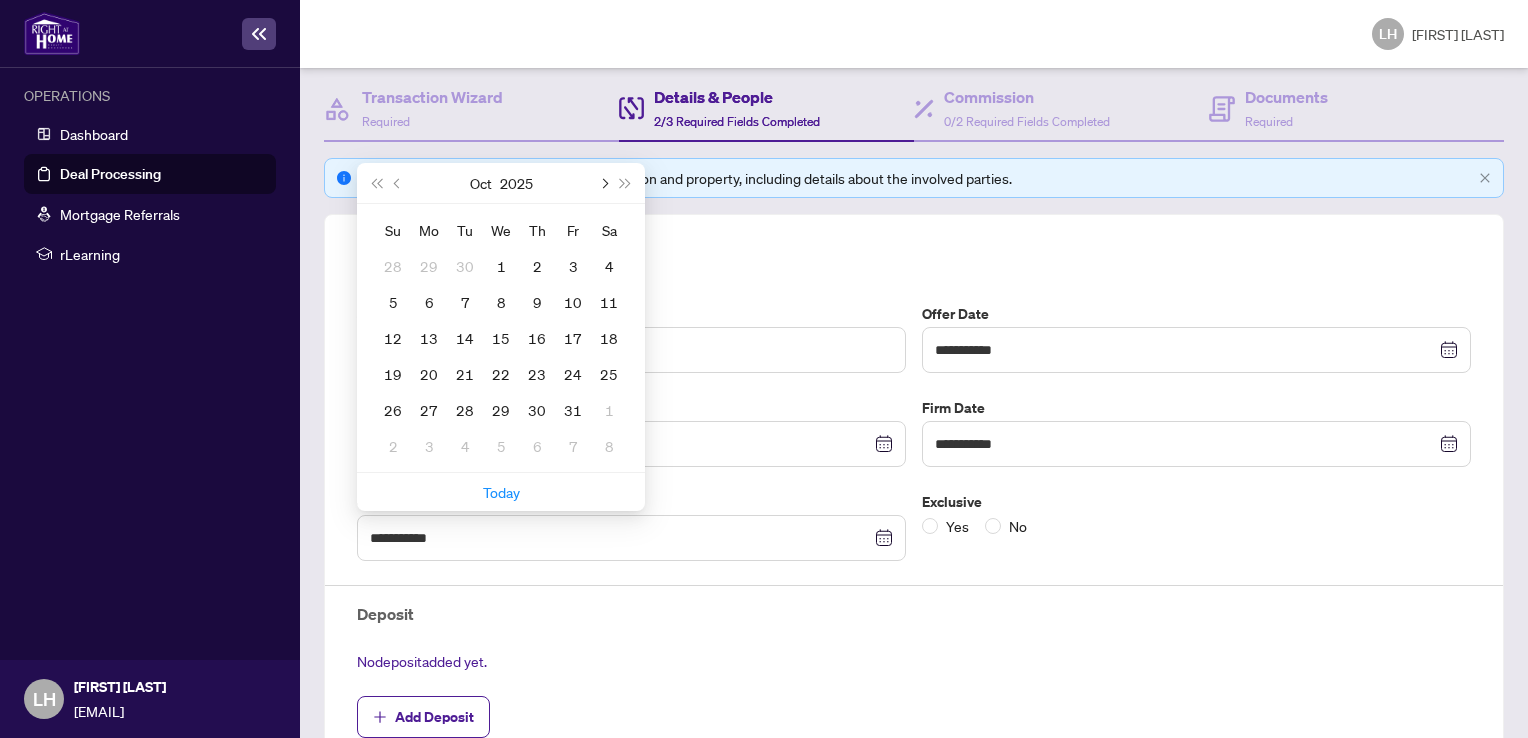 click at bounding box center [0, 0] 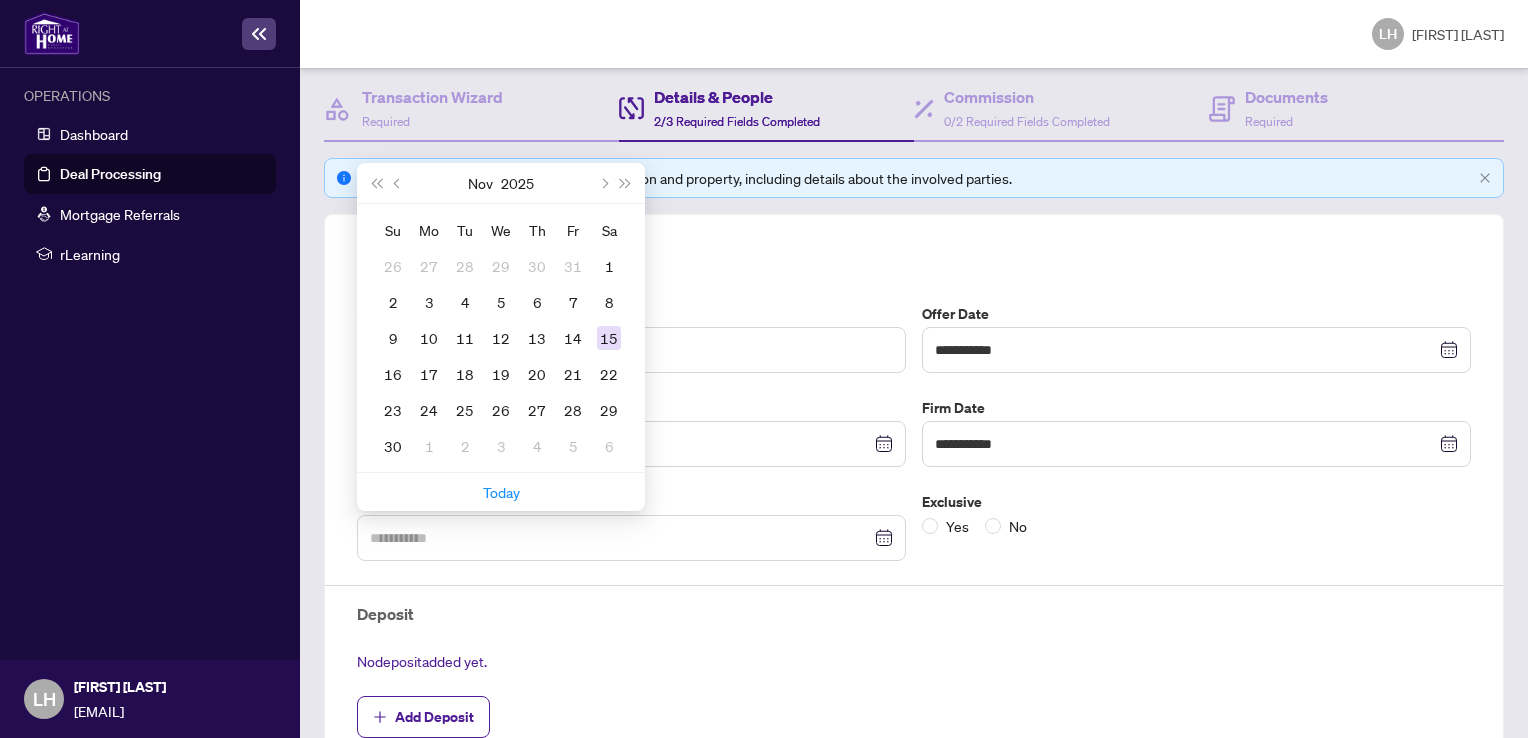 click on "15" at bounding box center [0, 0] 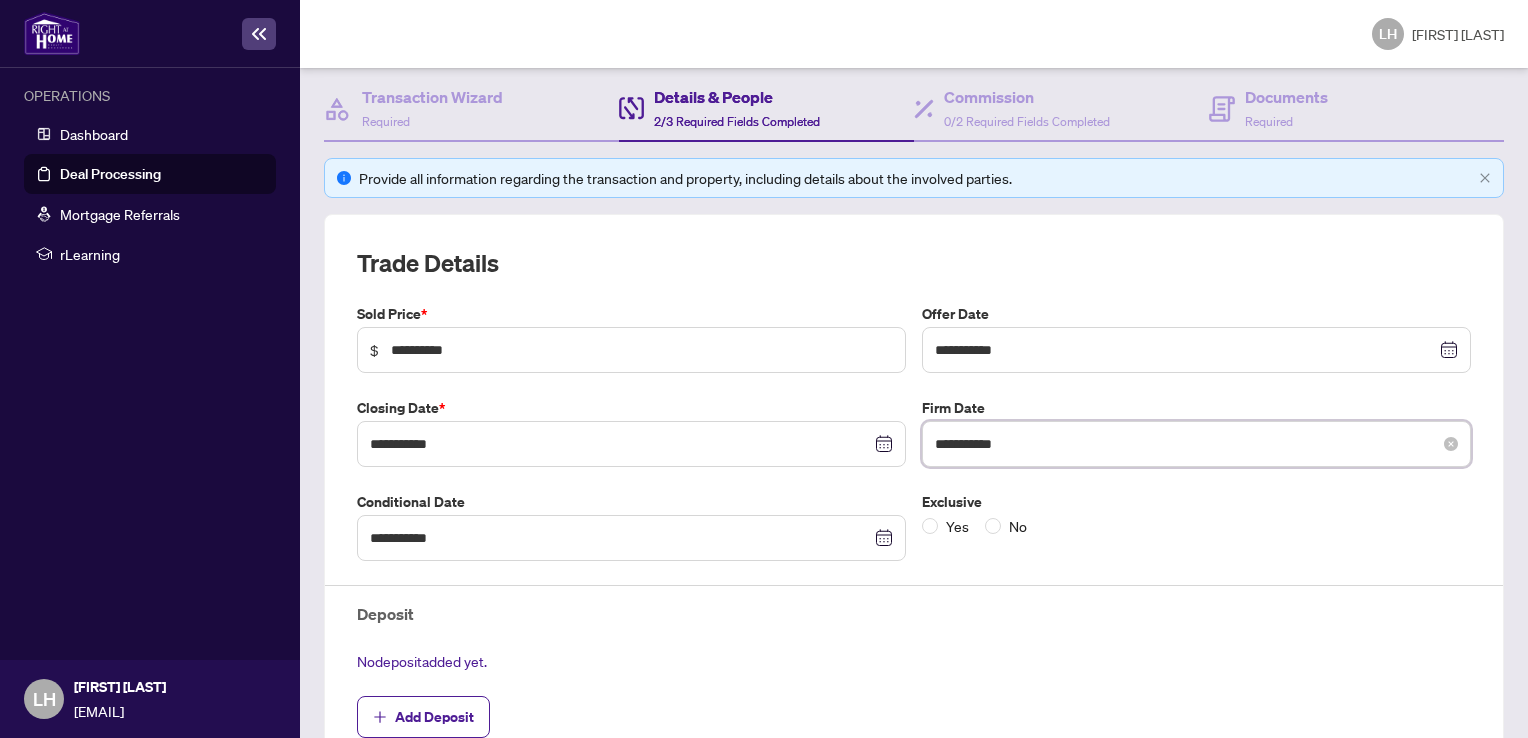 click on "**********" at bounding box center (1185, 444) 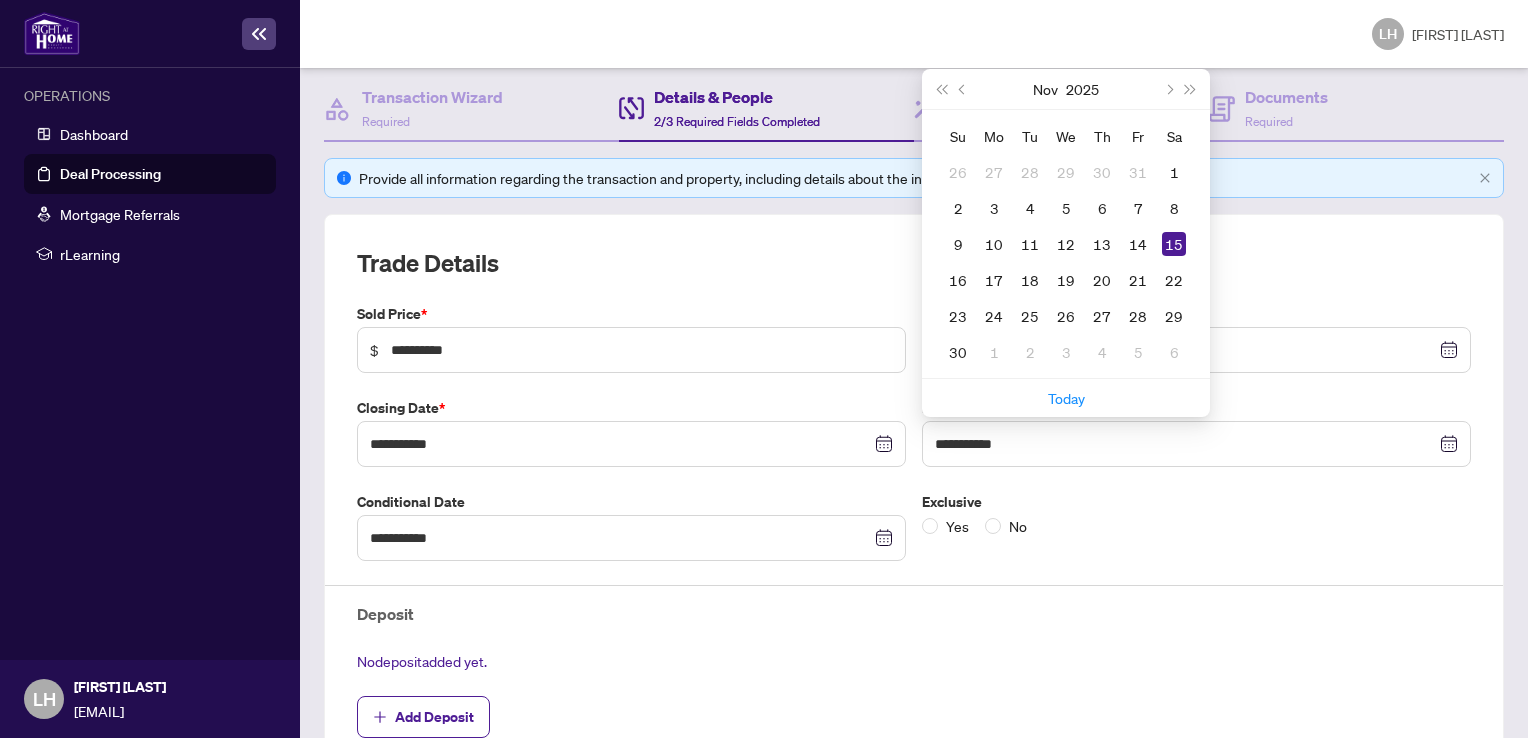 click on "Exclusive" at bounding box center [631, 314] 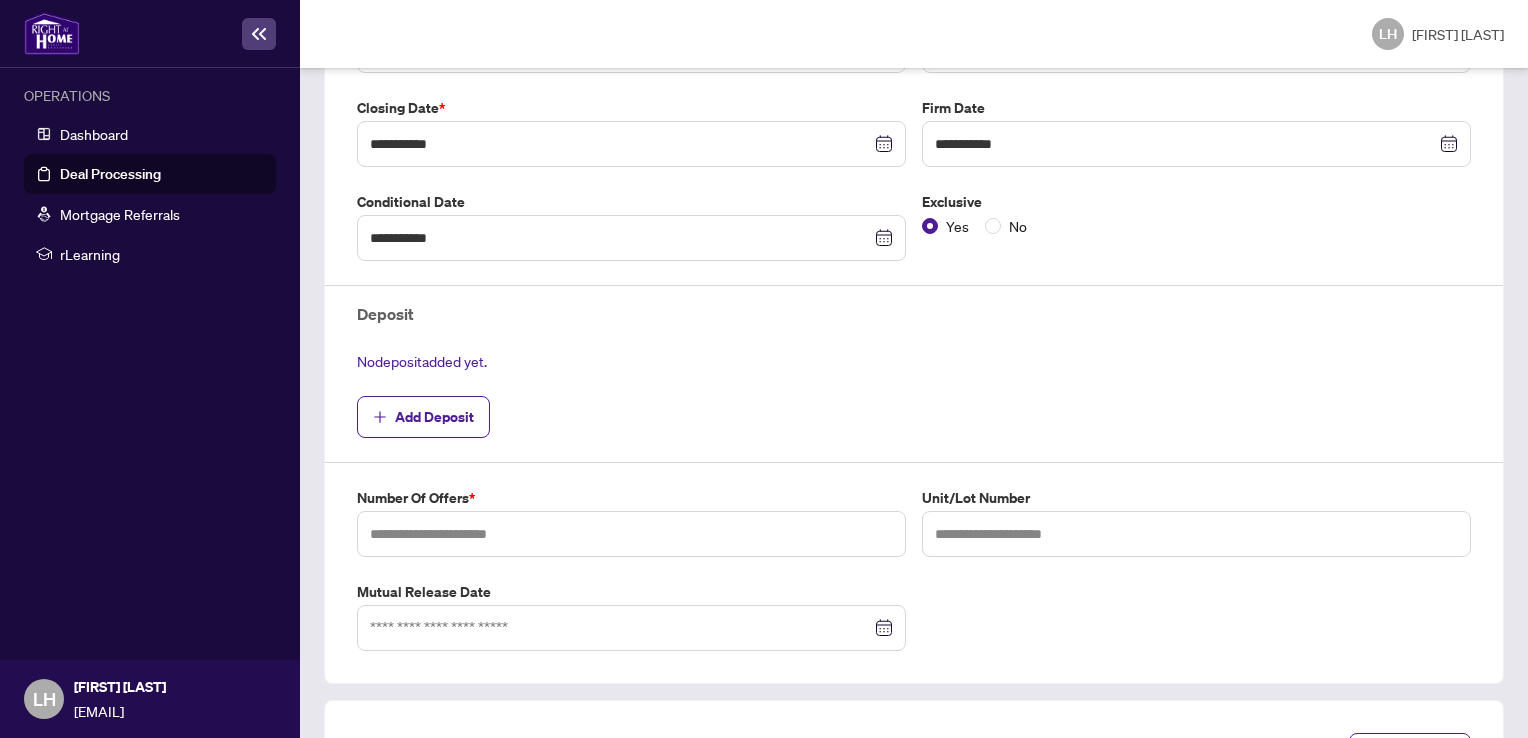 scroll, scrollTop: 600, scrollLeft: 0, axis: vertical 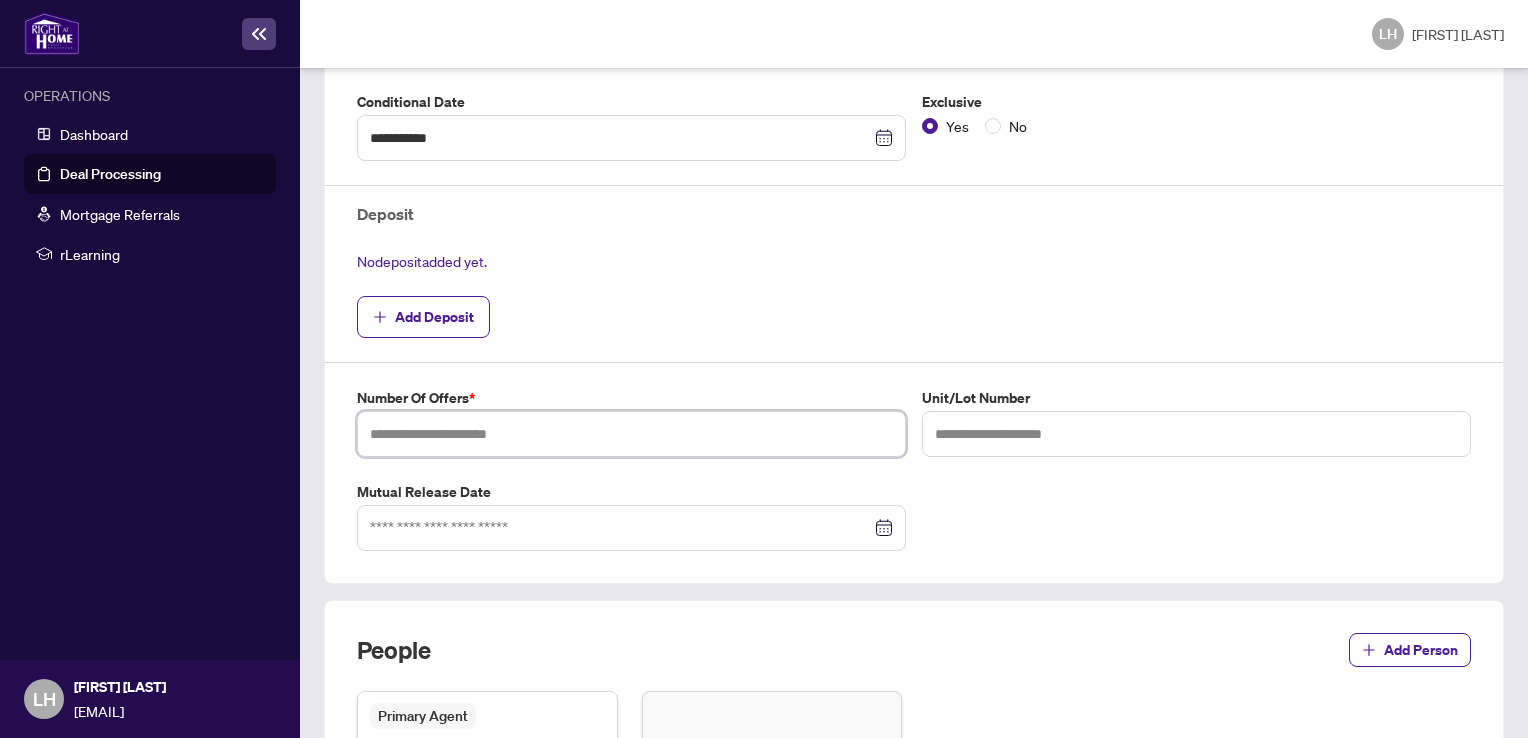 click at bounding box center (631, 434) 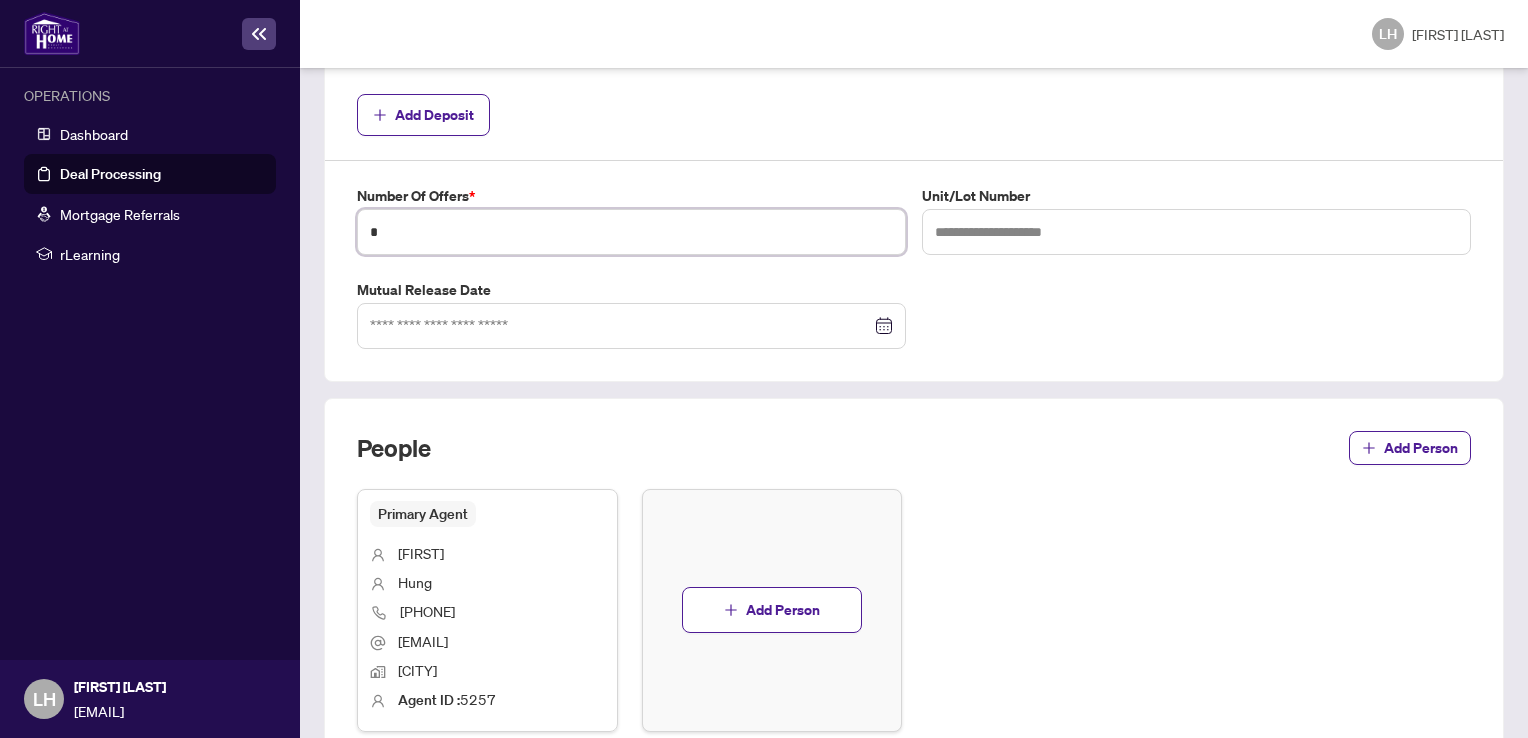 scroll, scrollTop: 902, scrollLeft: 0, axis: vertical 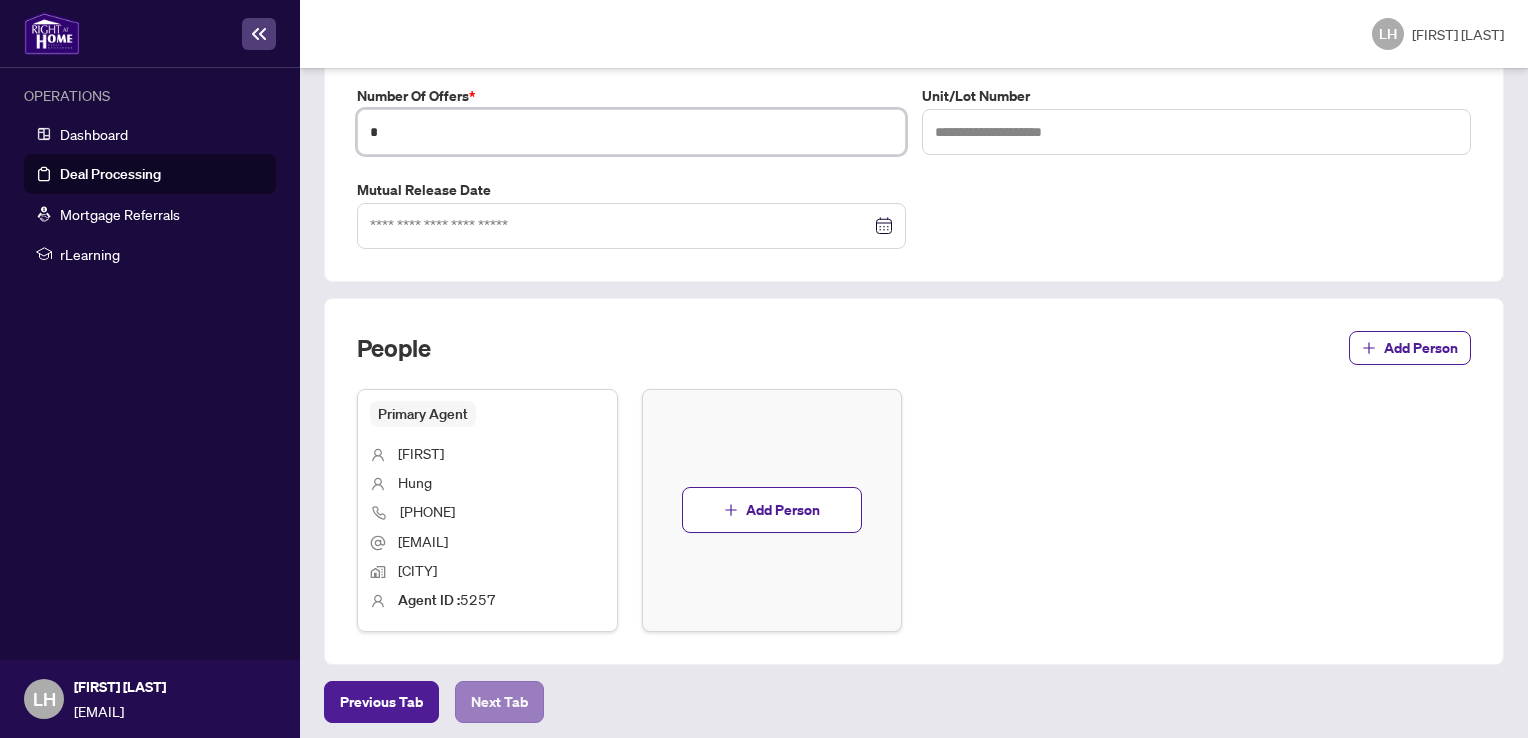 type on "*" 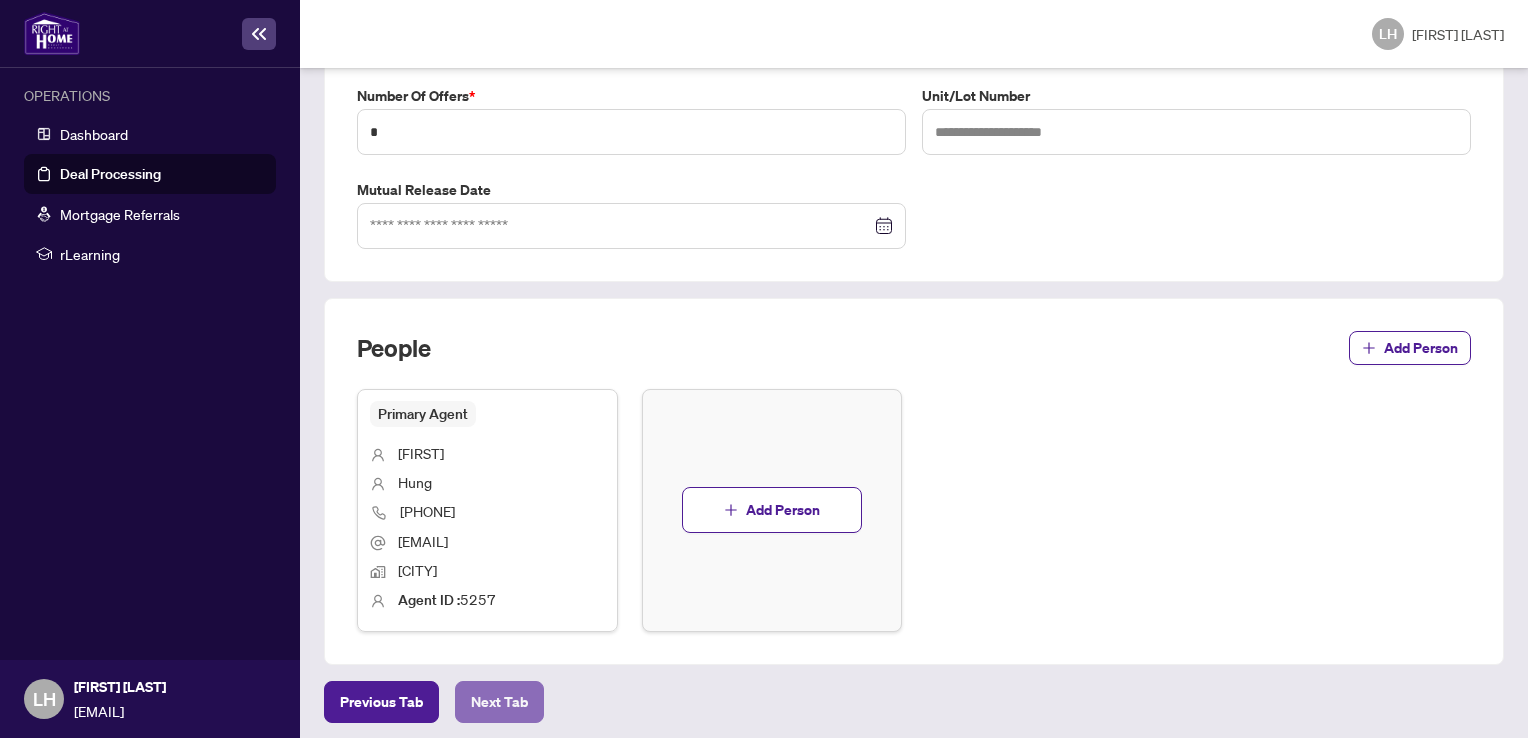 click on "Next Tab" at bounding box center (381, 702) 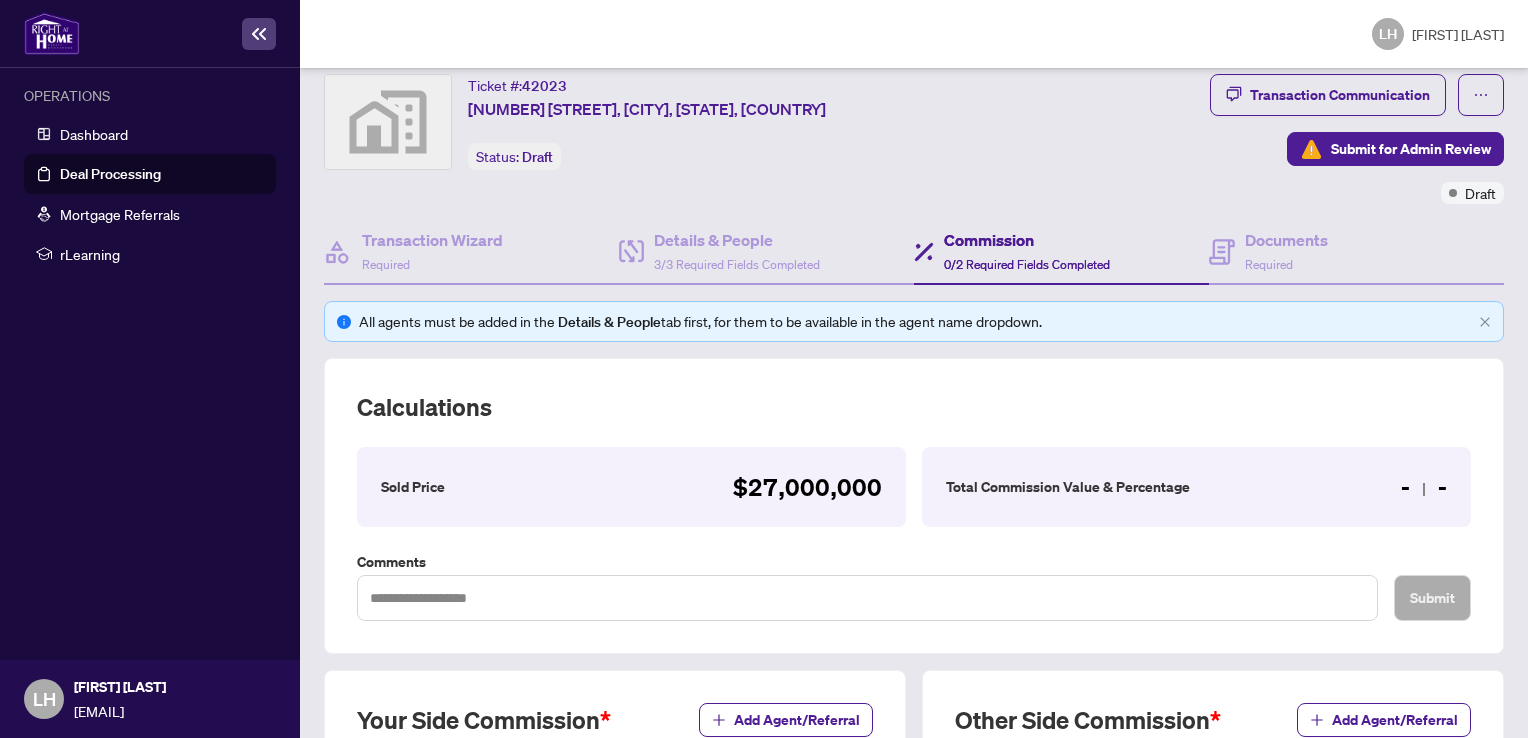 scroll, scrollTop: 518, scrollLeft: 0, axis: vertical 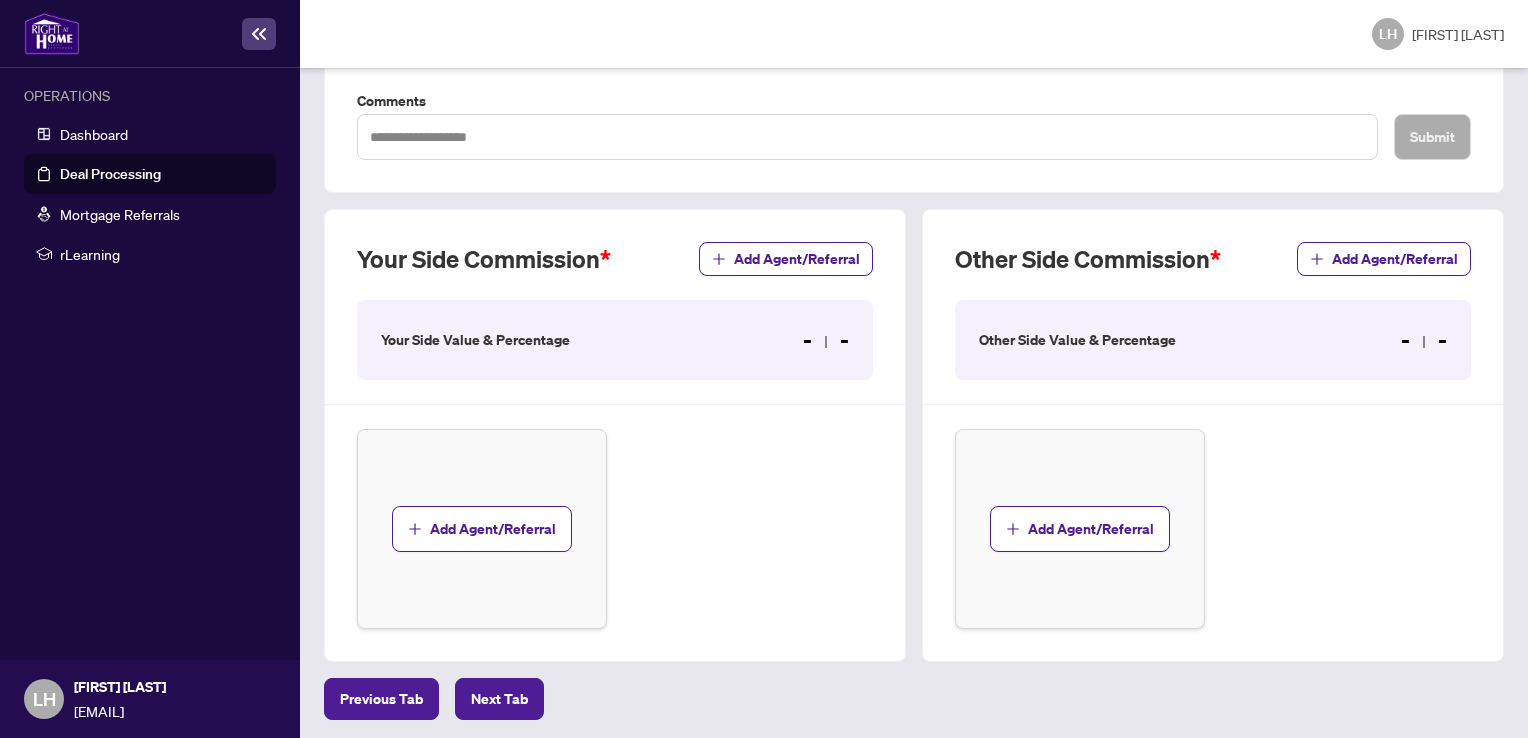 click on "-     -" at bounding box center [826, 340] 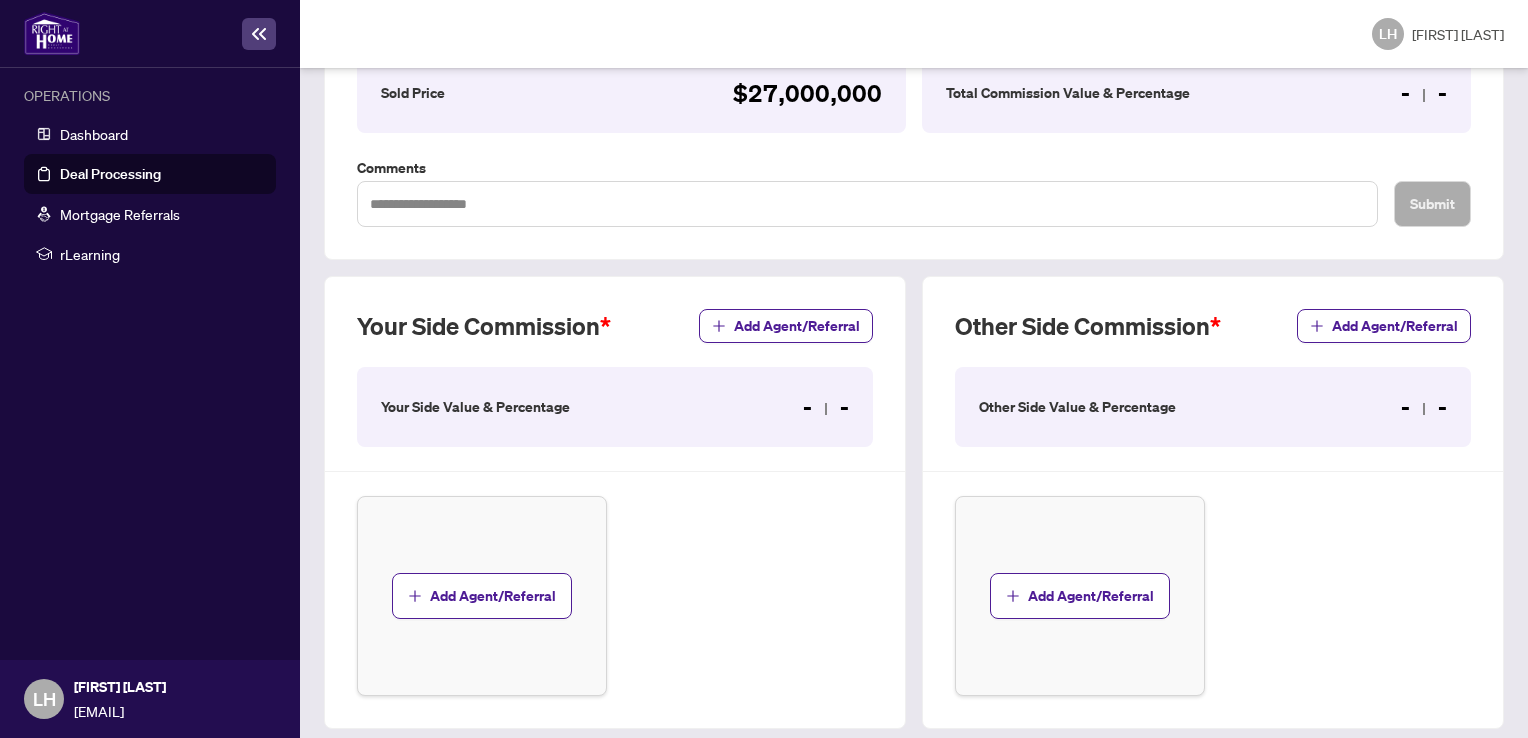 scroll, scrollTop: 418, scrollLeft: 0, axis: vertical 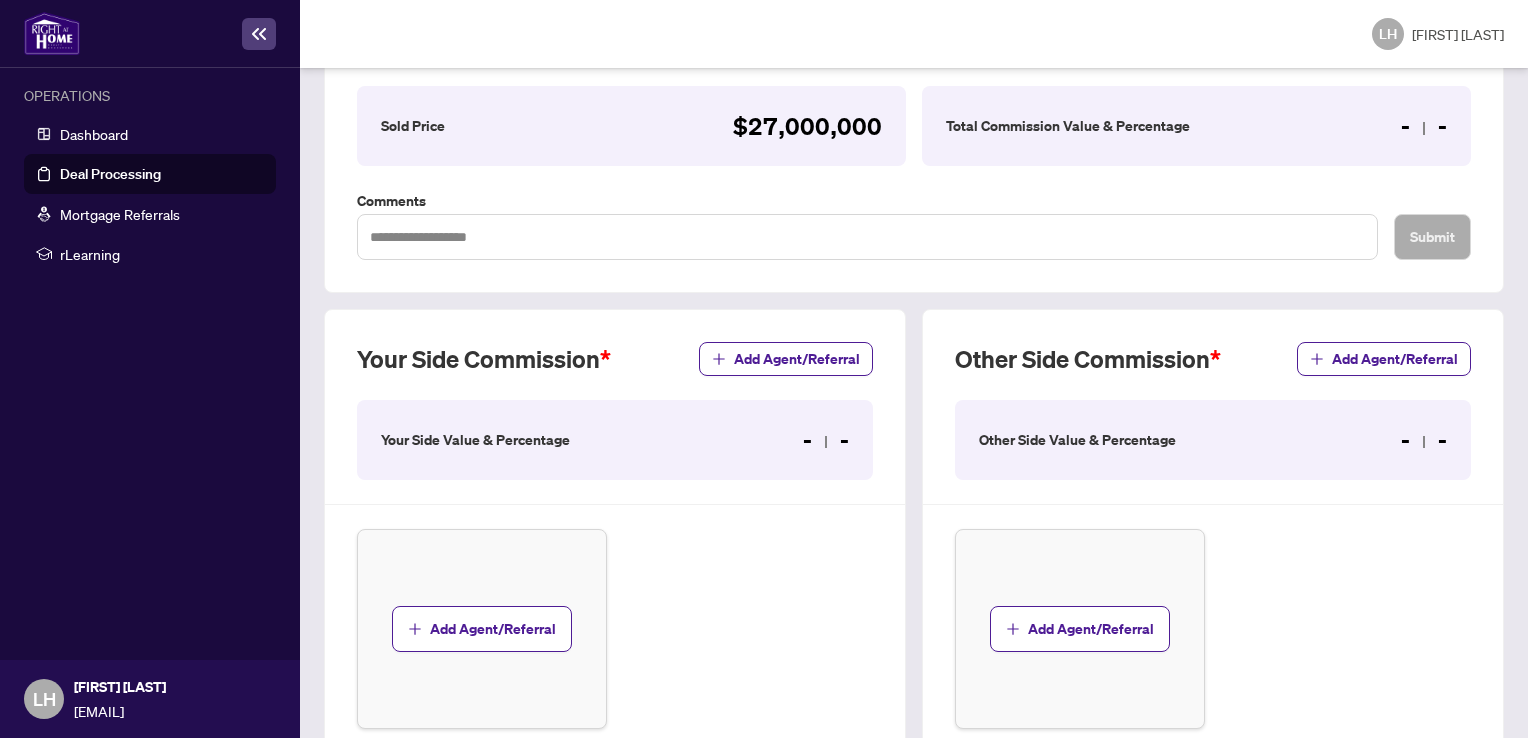 click on "-     -" at bounding box center [826, 440] 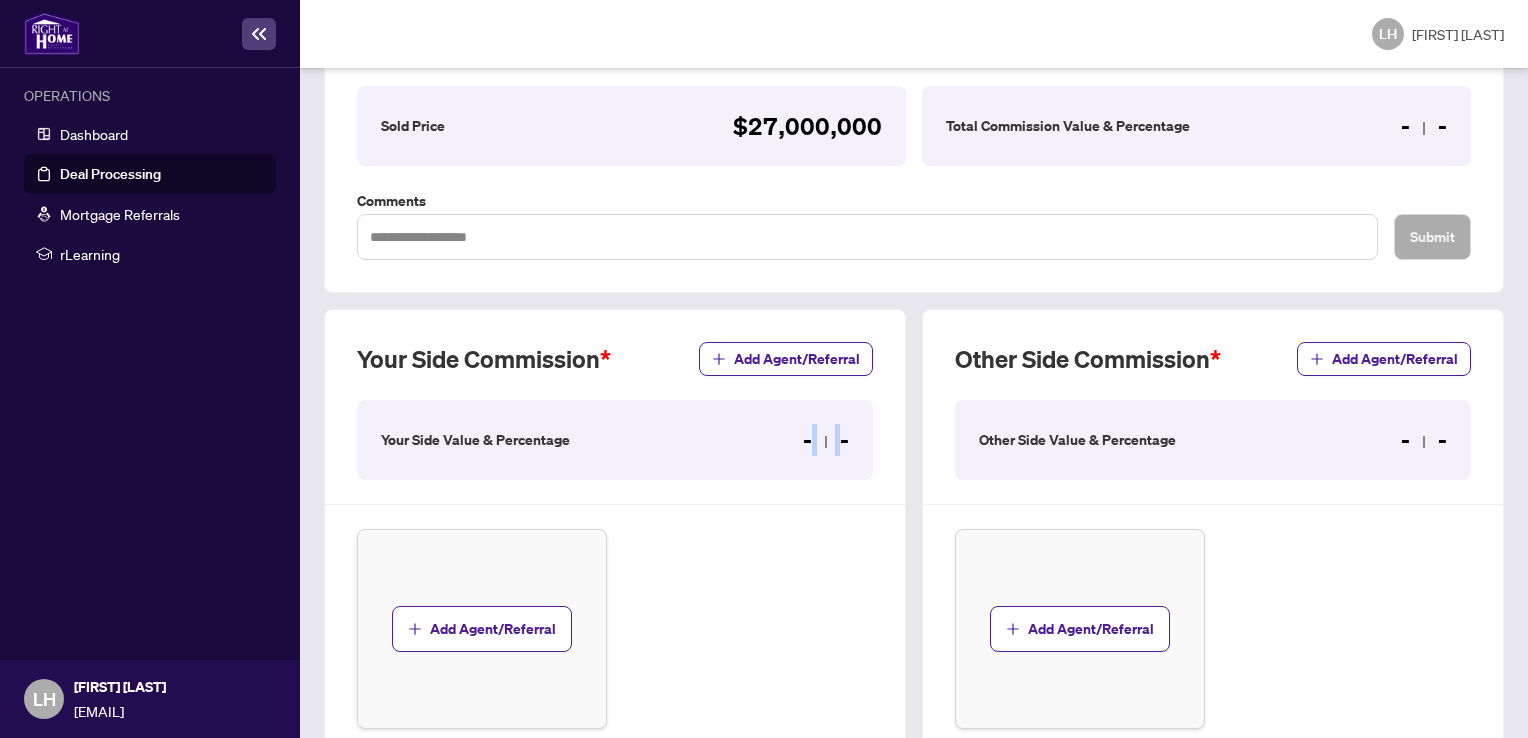 click on "-     -" at bounding box center [826, 440] 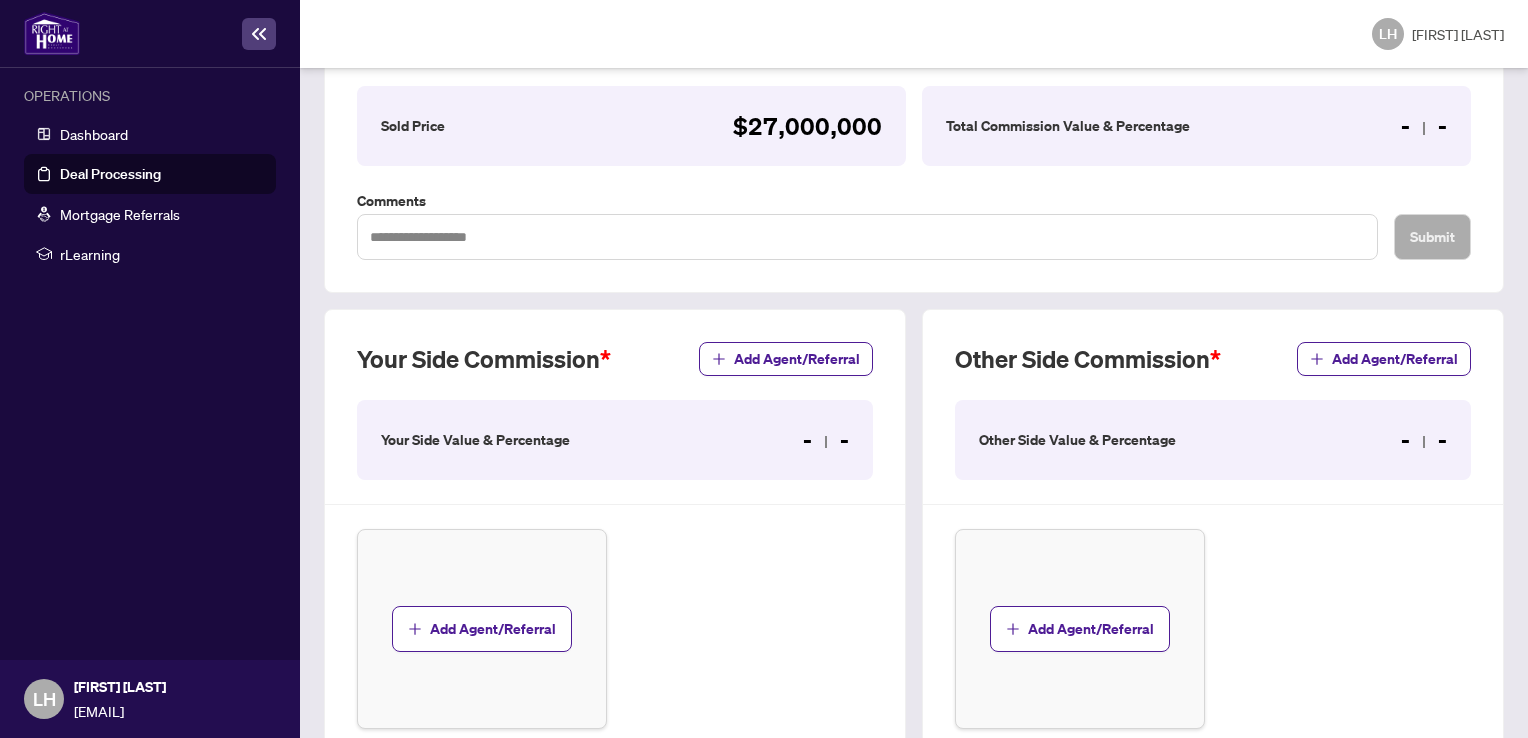 click on "Your Side Value & Percentage" at bounding box center [475, 440] 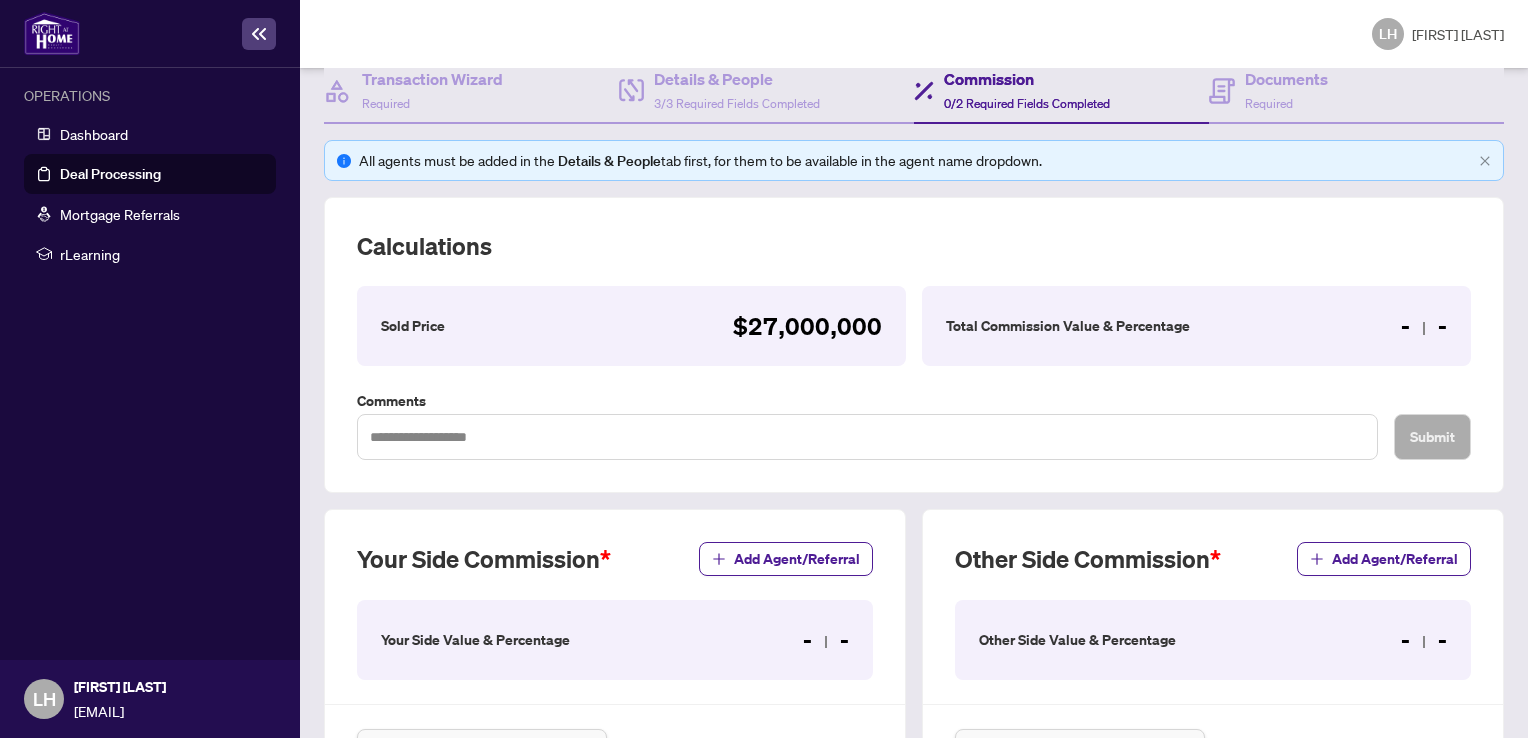 click on "-     -" at bounding box center (807, 326) 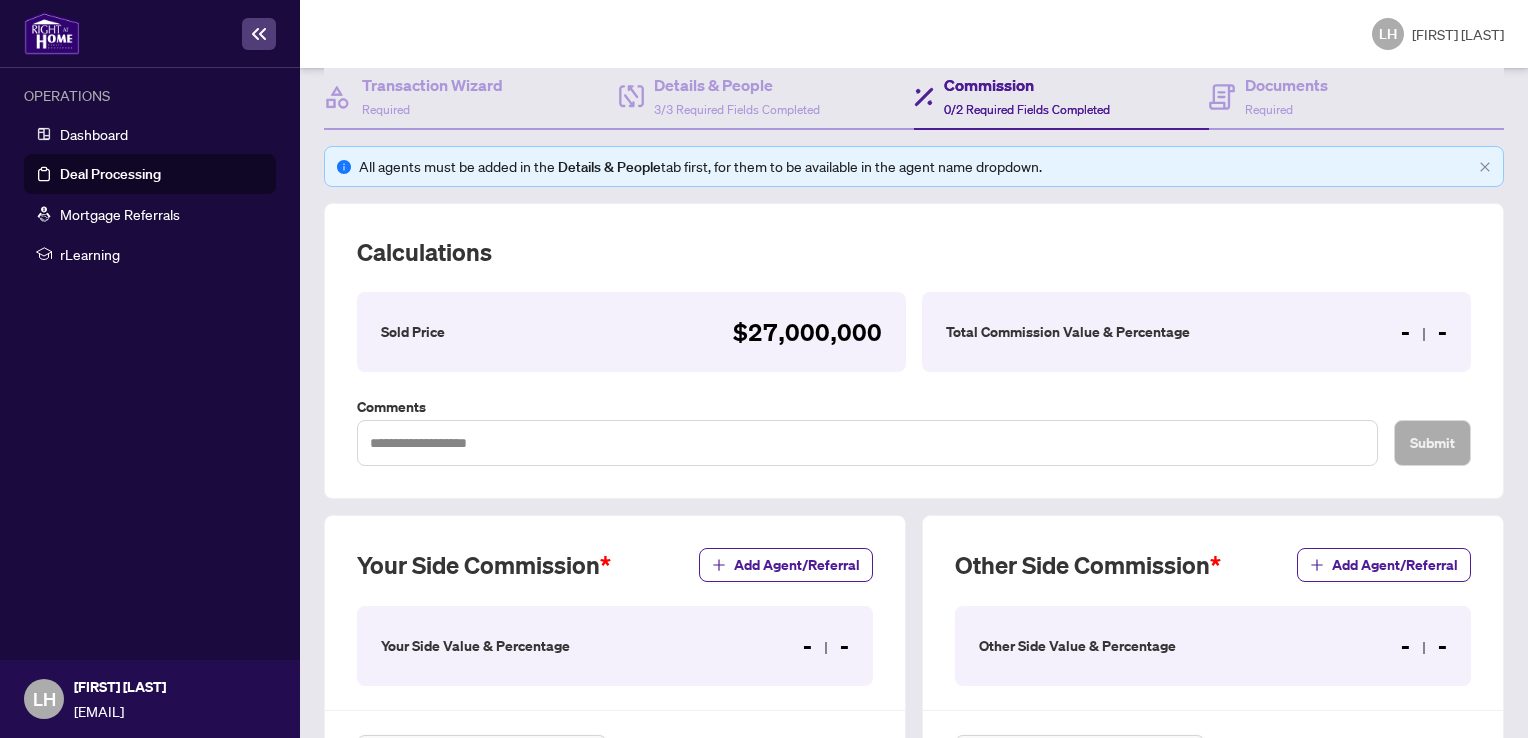 scroll, scrollTop: 118, scrollLeft: 0, axis: vertical 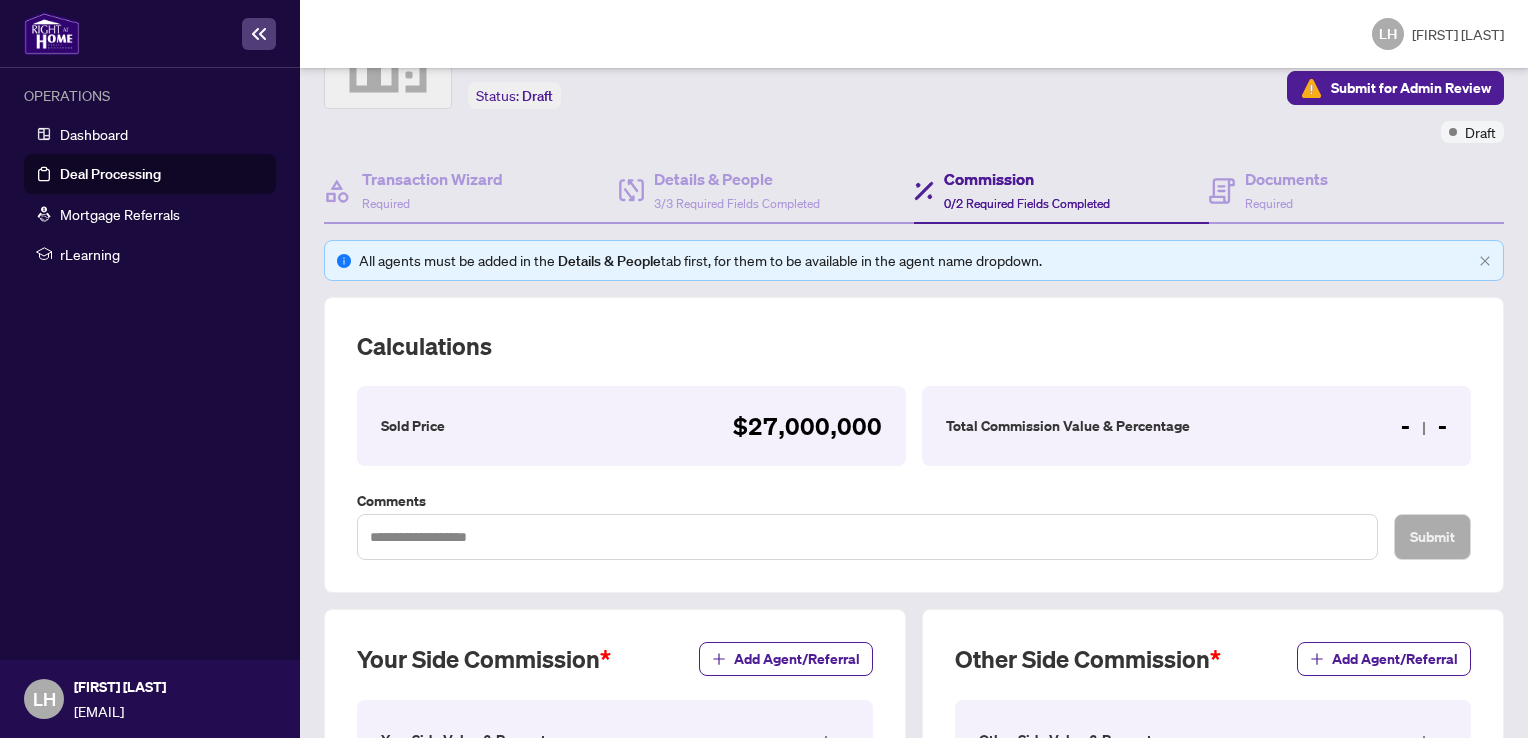 click on "Commission" at bounding box center (1027, 179) 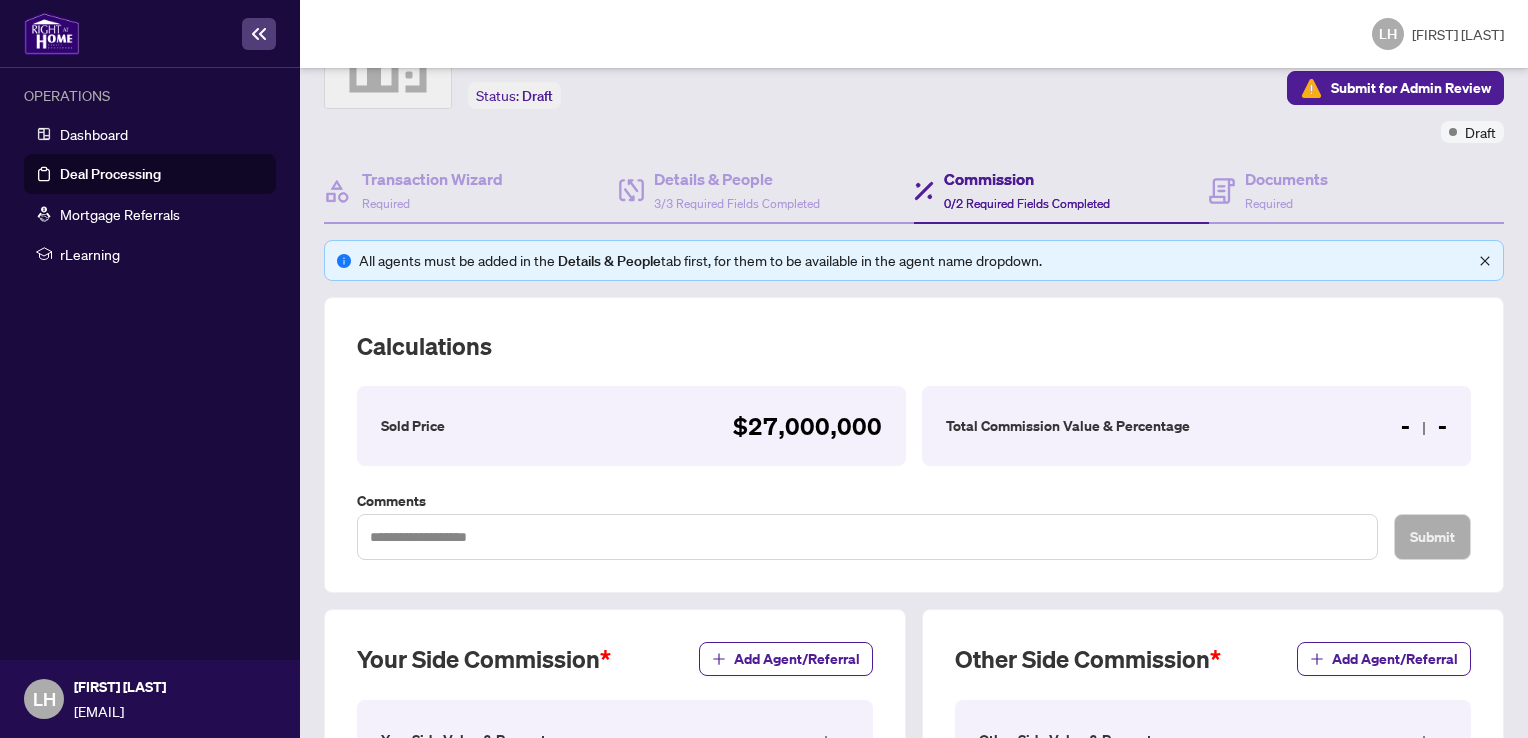 click at bounding box center (1484, 260) 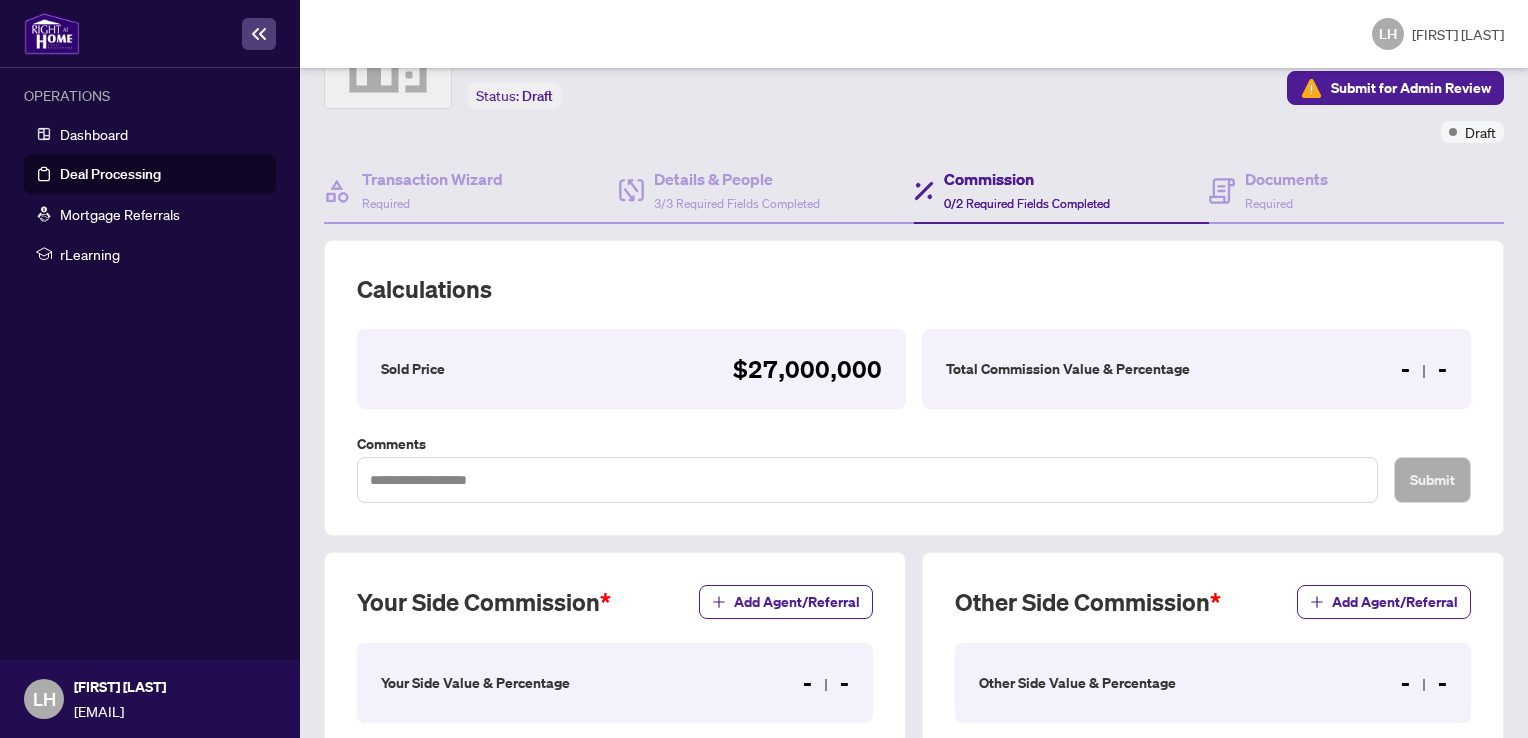 click on "-     -" at bounding box center (807, 369) 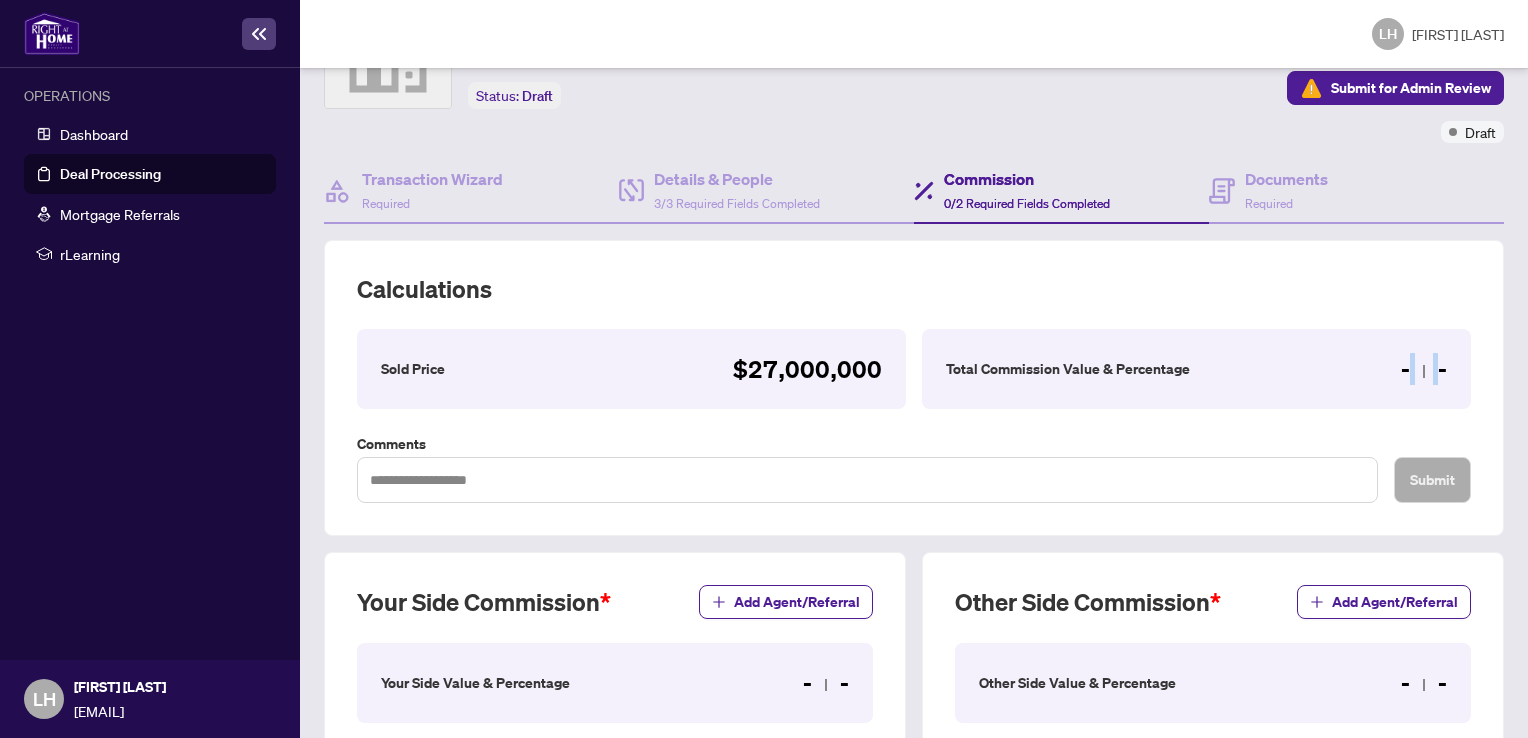 click on "-     -" at bounding box center (807, 369) 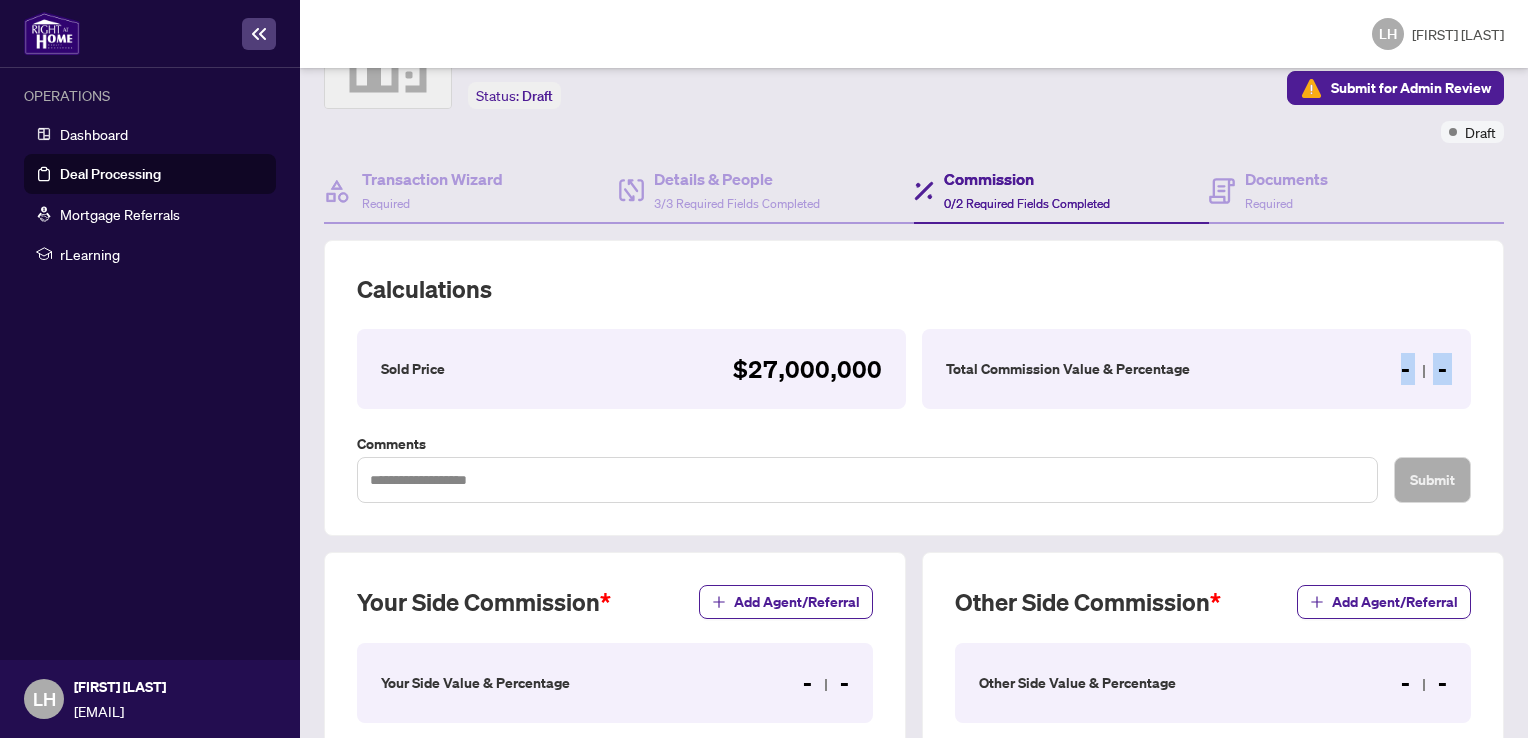 click on "-     -" at bounding box center [807, 369] 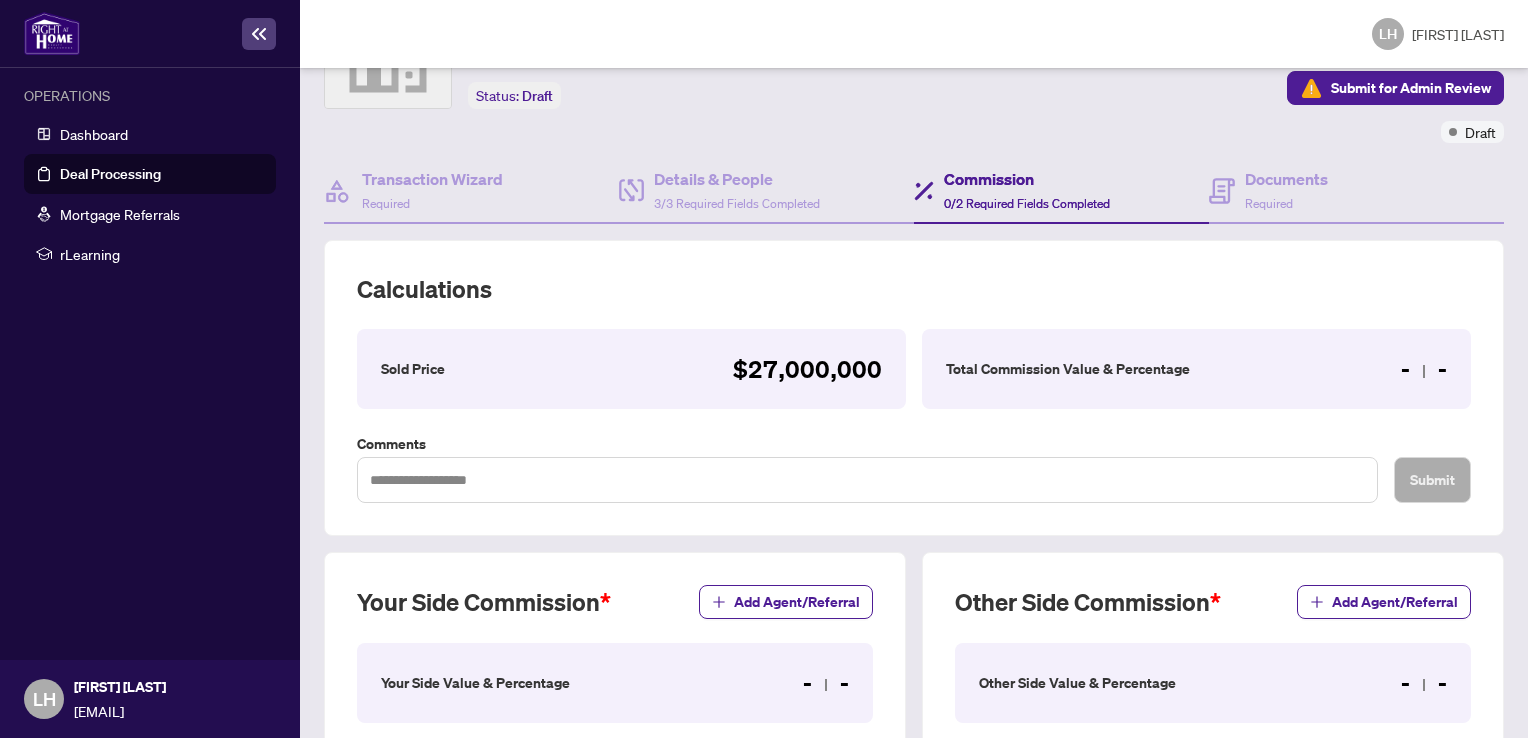 drag, startPoint x: 1392, startPoint y: 374, endPoint x: 1285, endPoint y: 437, distance: 124.16924 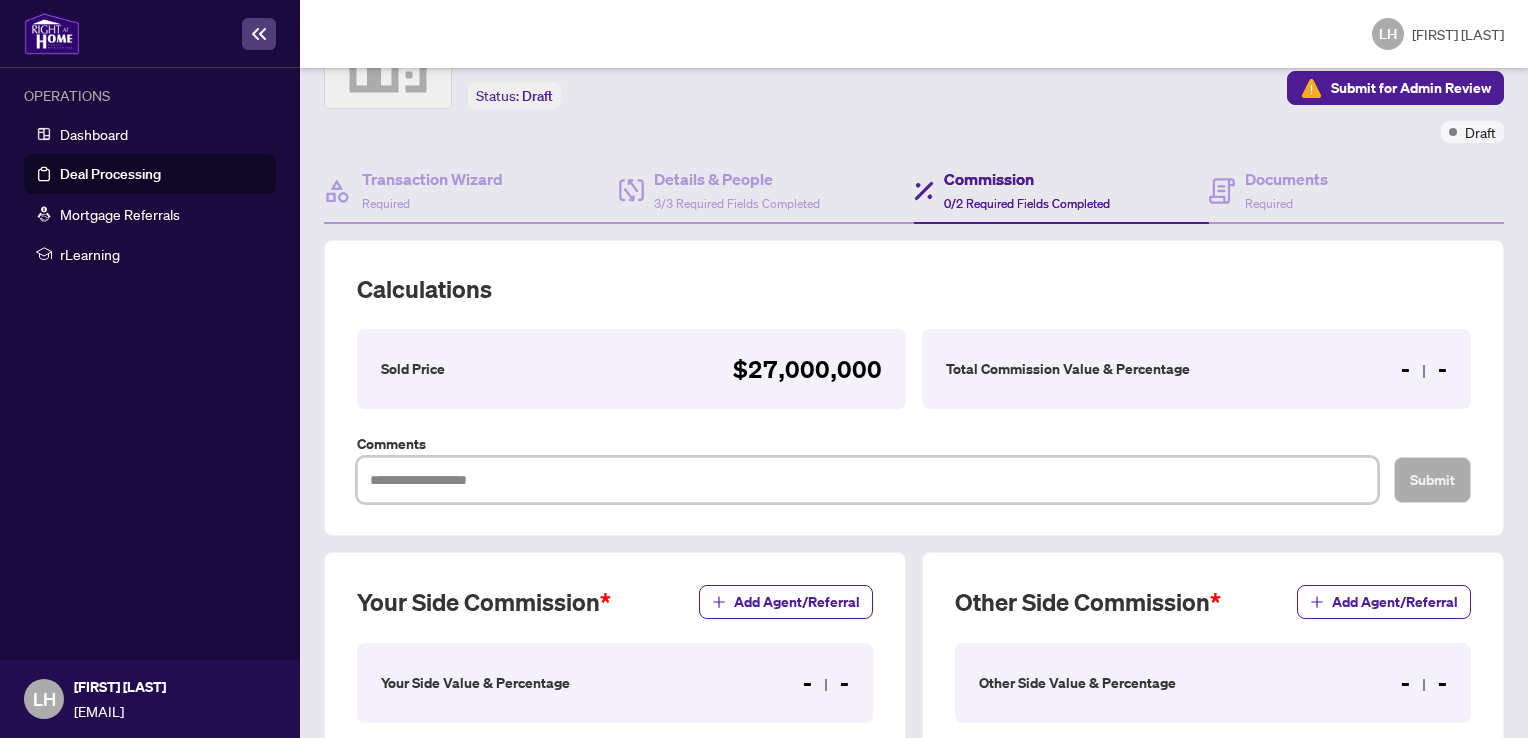 click at bounding box center [867, 480] 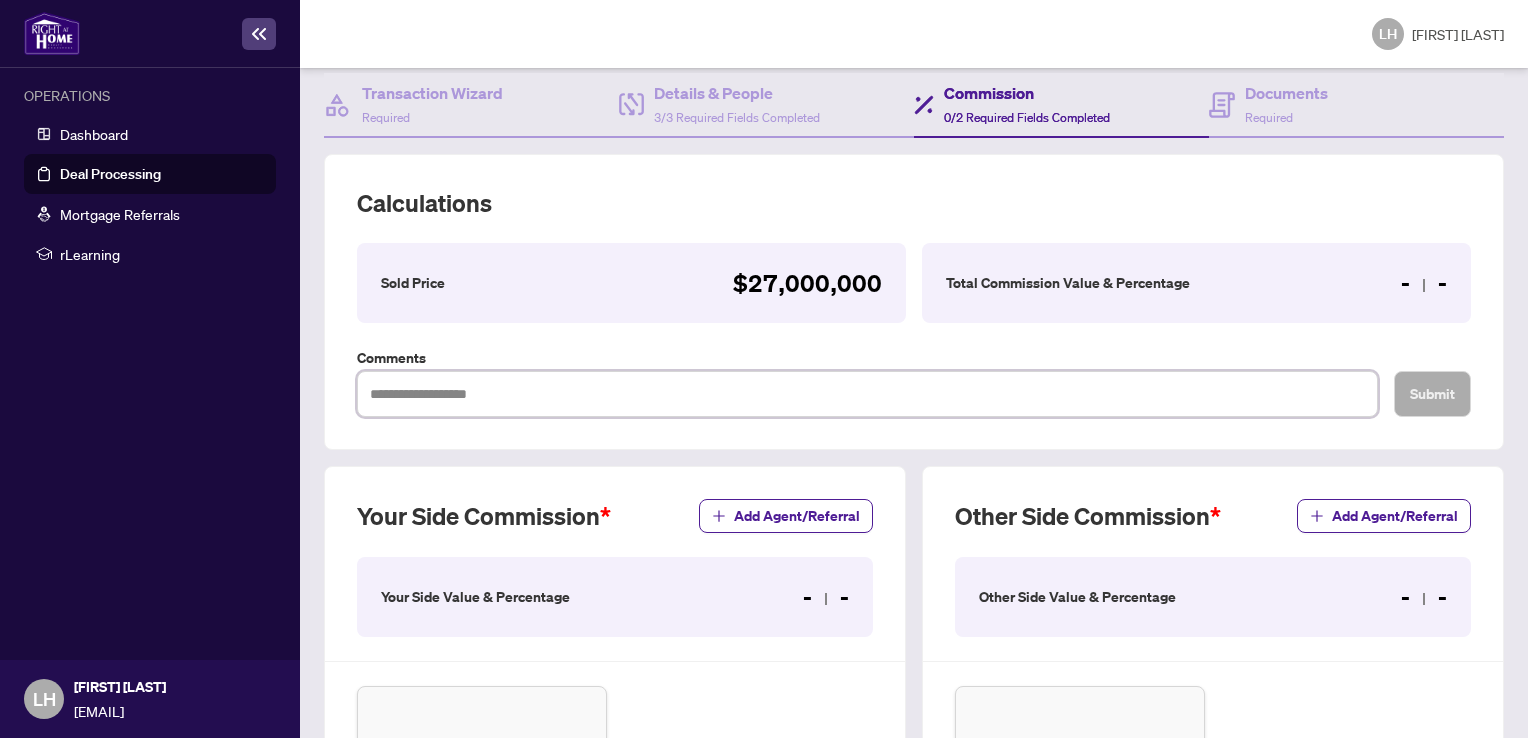 scroll, scrollTop: 162, scrollLeft: 0, axis: vertical 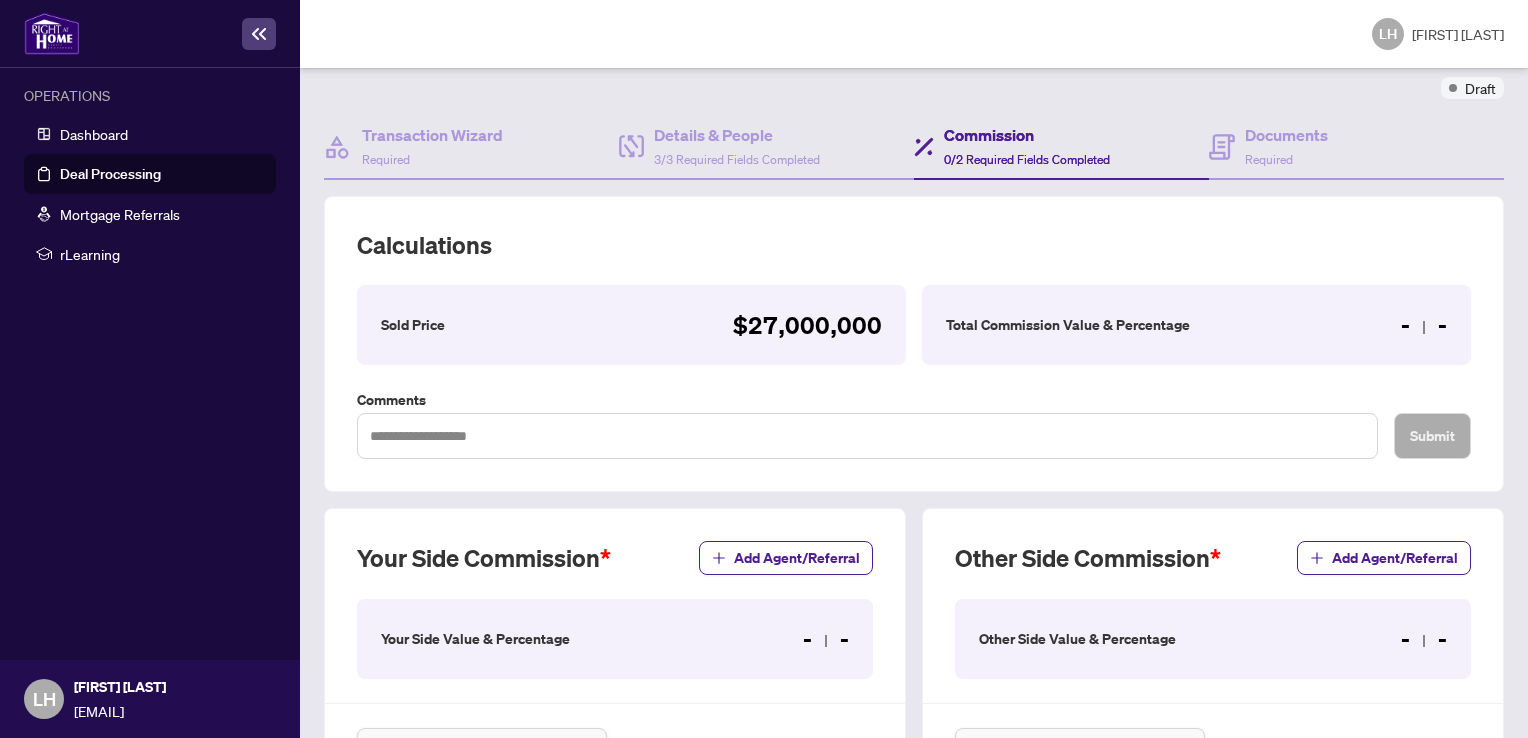 click on "$27,000,000" at bounding box center (807, 325) 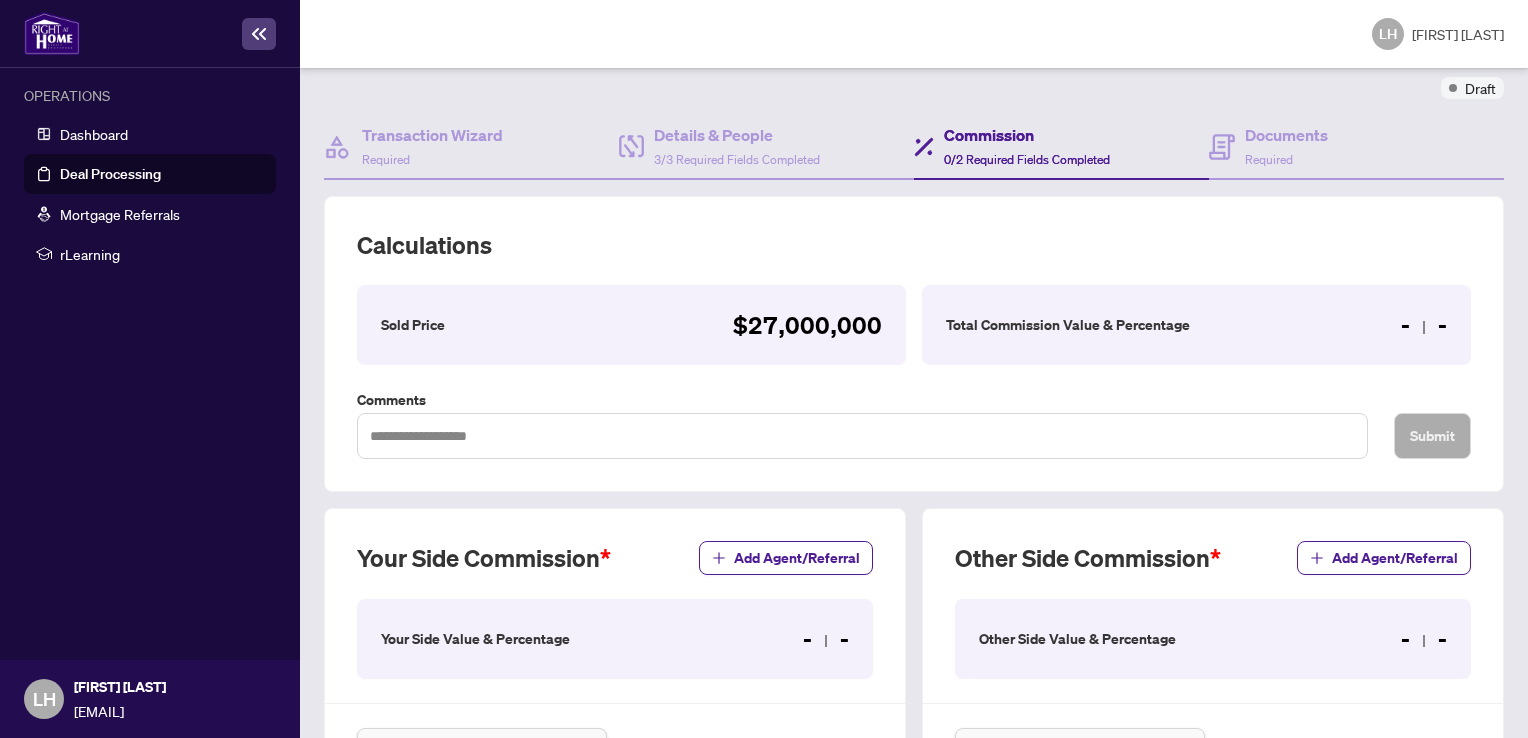click on "-     -" at bounding box center (807, 325) 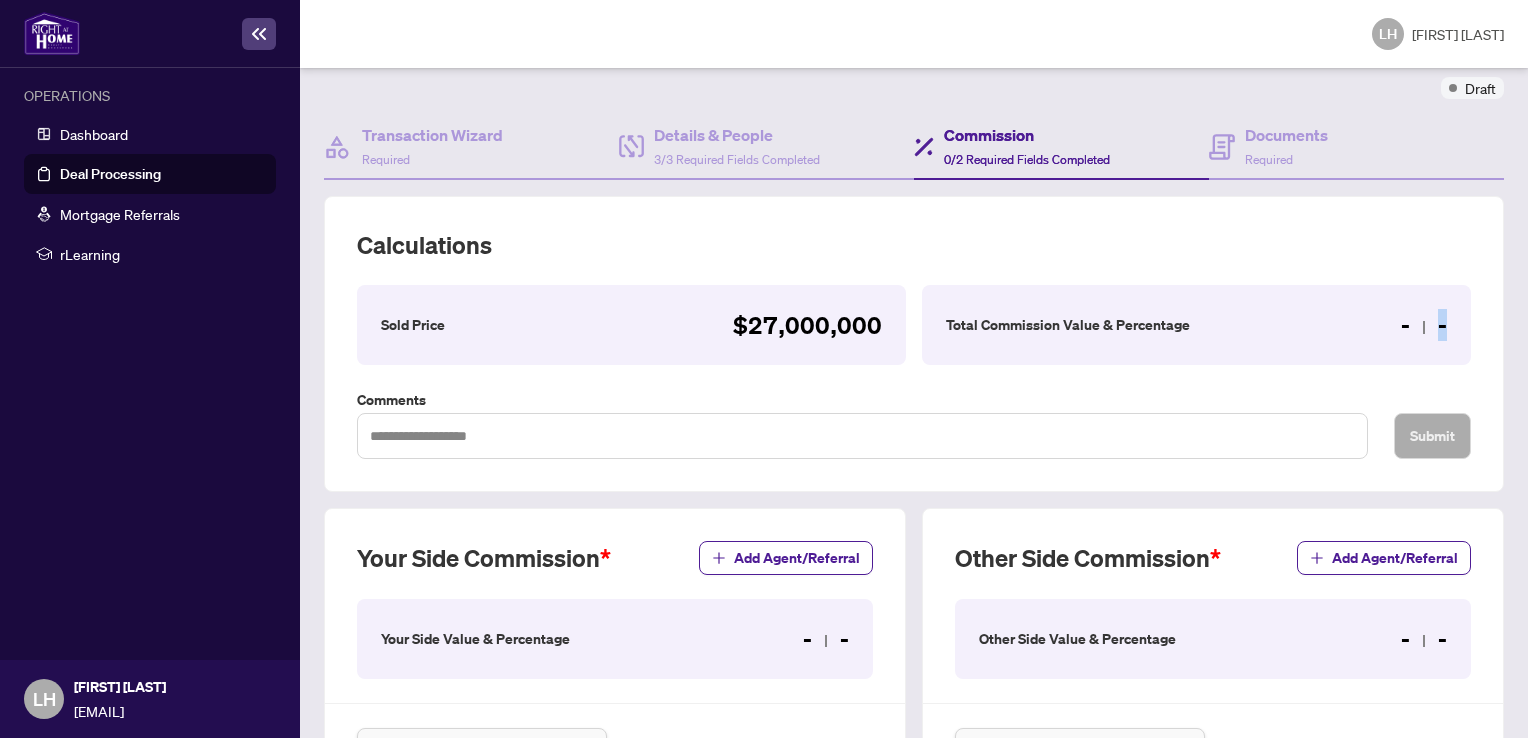 click on "-     -" at bounding box center (807, 325) 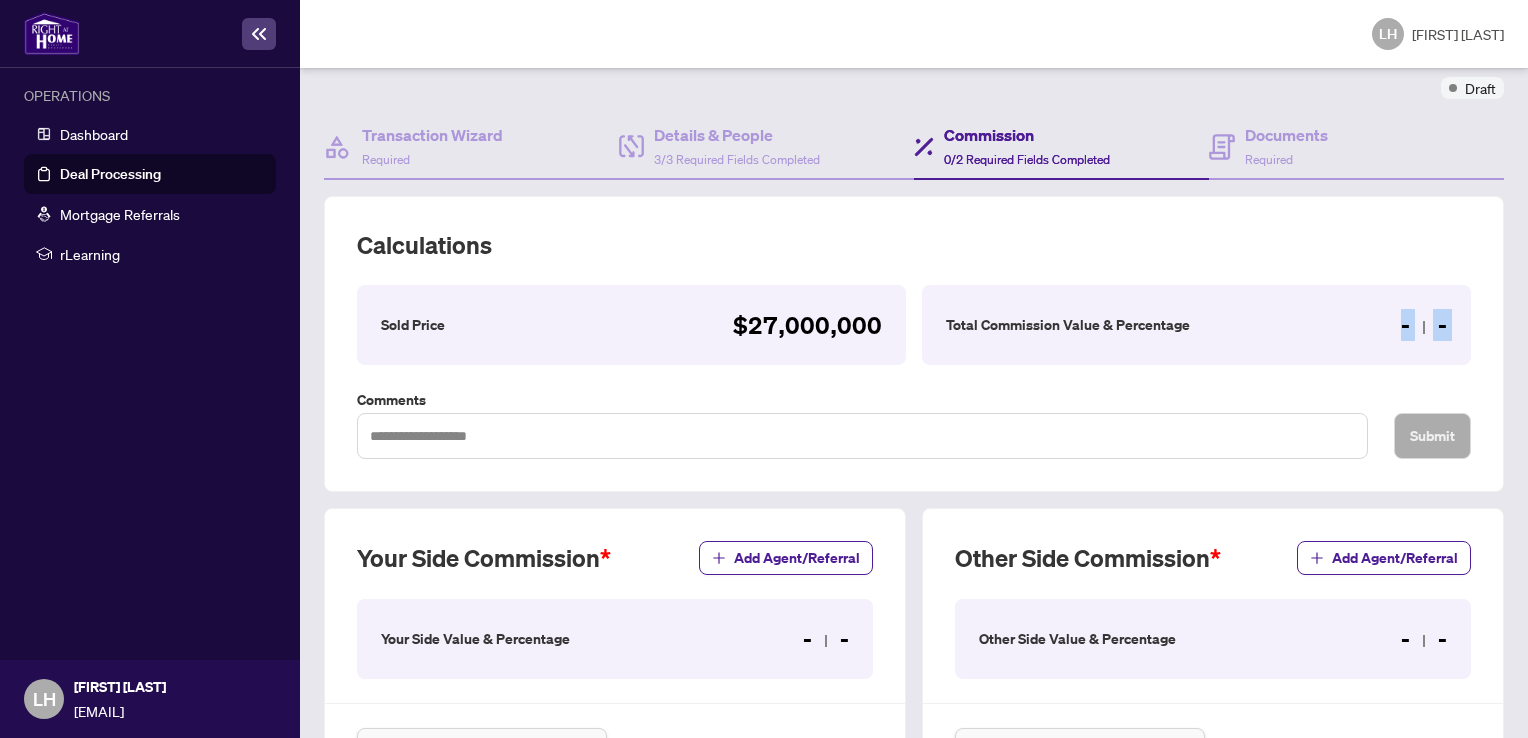 click on "-     -" at bounding box center (807, 325) 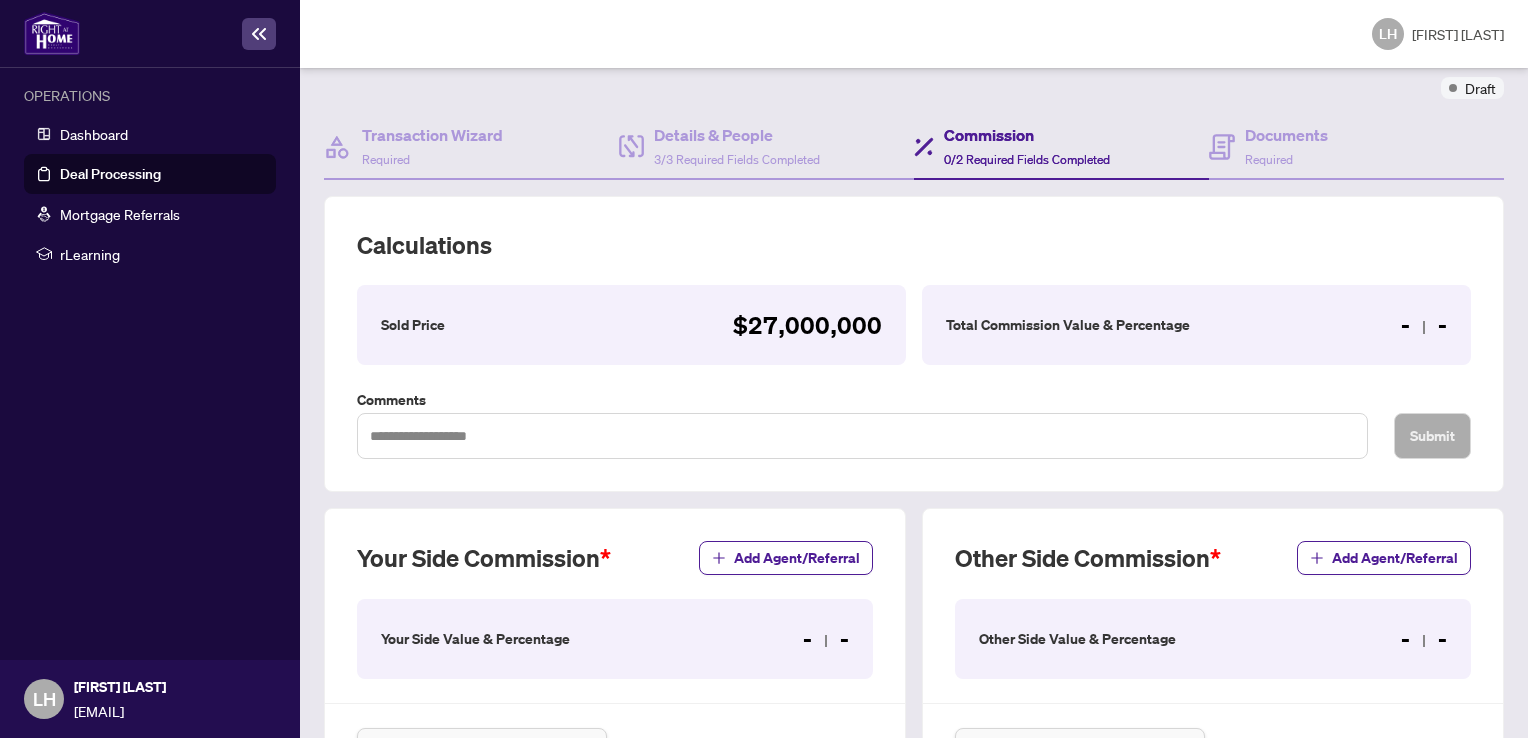 click on "Total Commission Value & Percentage" at bounding box center [413, 325] 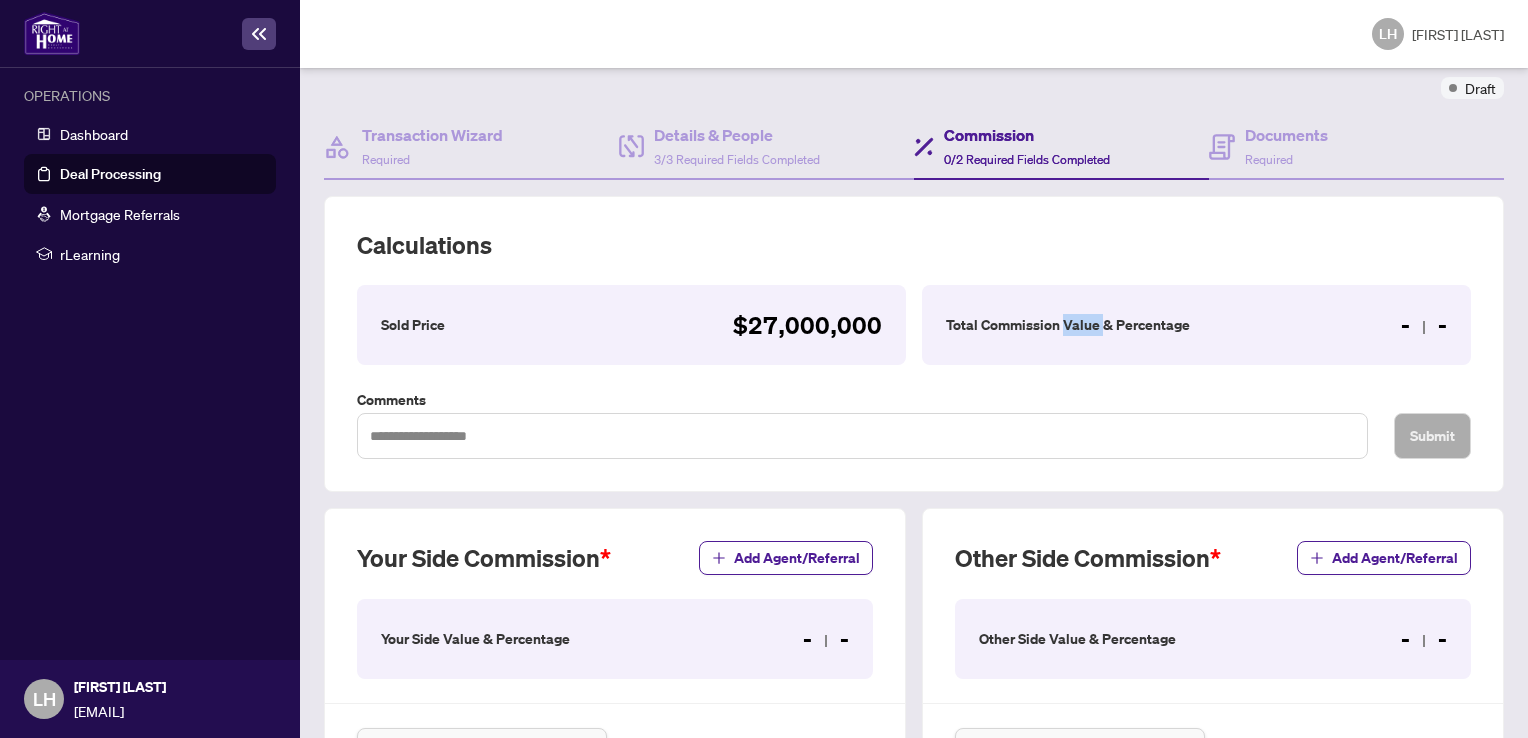 click on "Total Commission Value & Percentage" at bounding box center (413, 325) 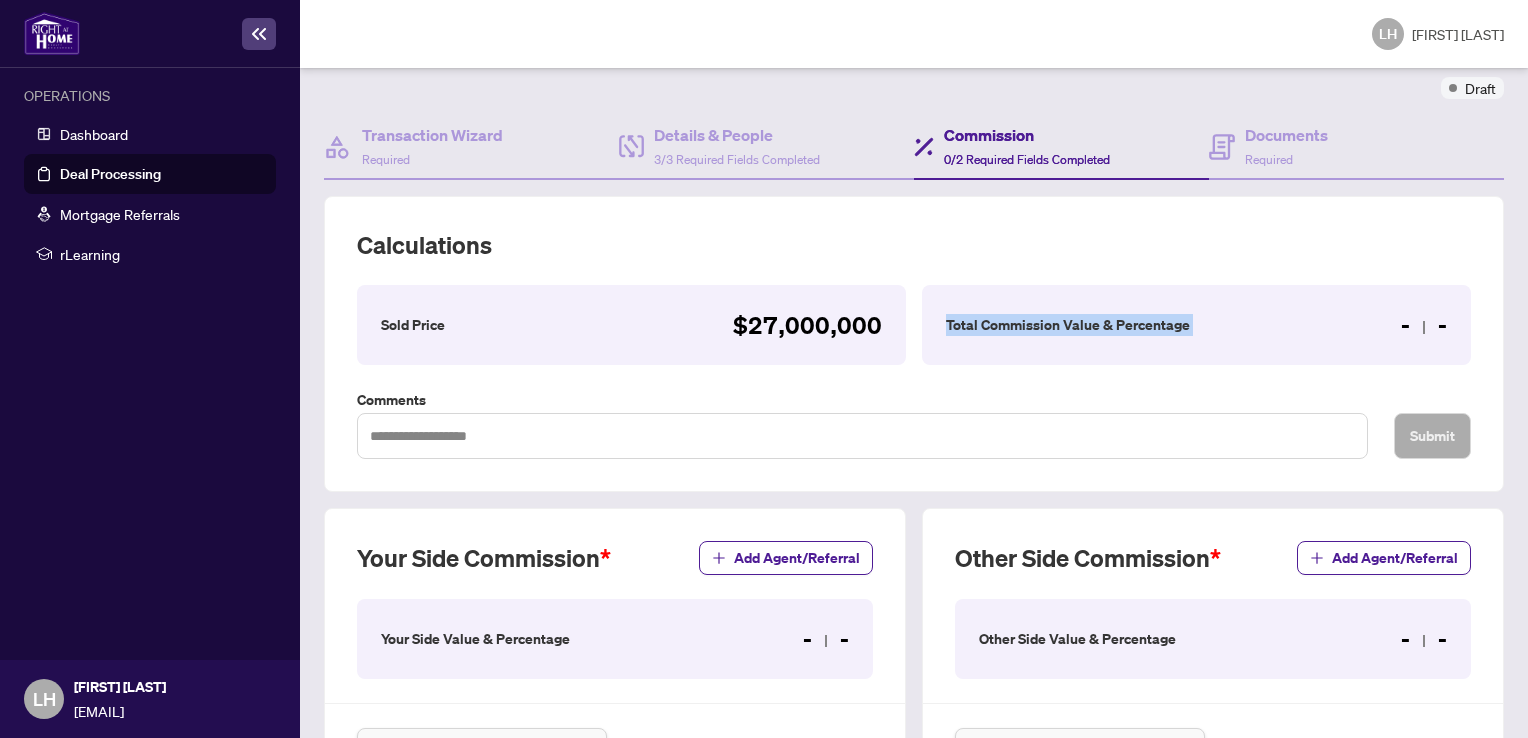 click on "Total Commission Value & Percentage" at bounding box center (413, 325) 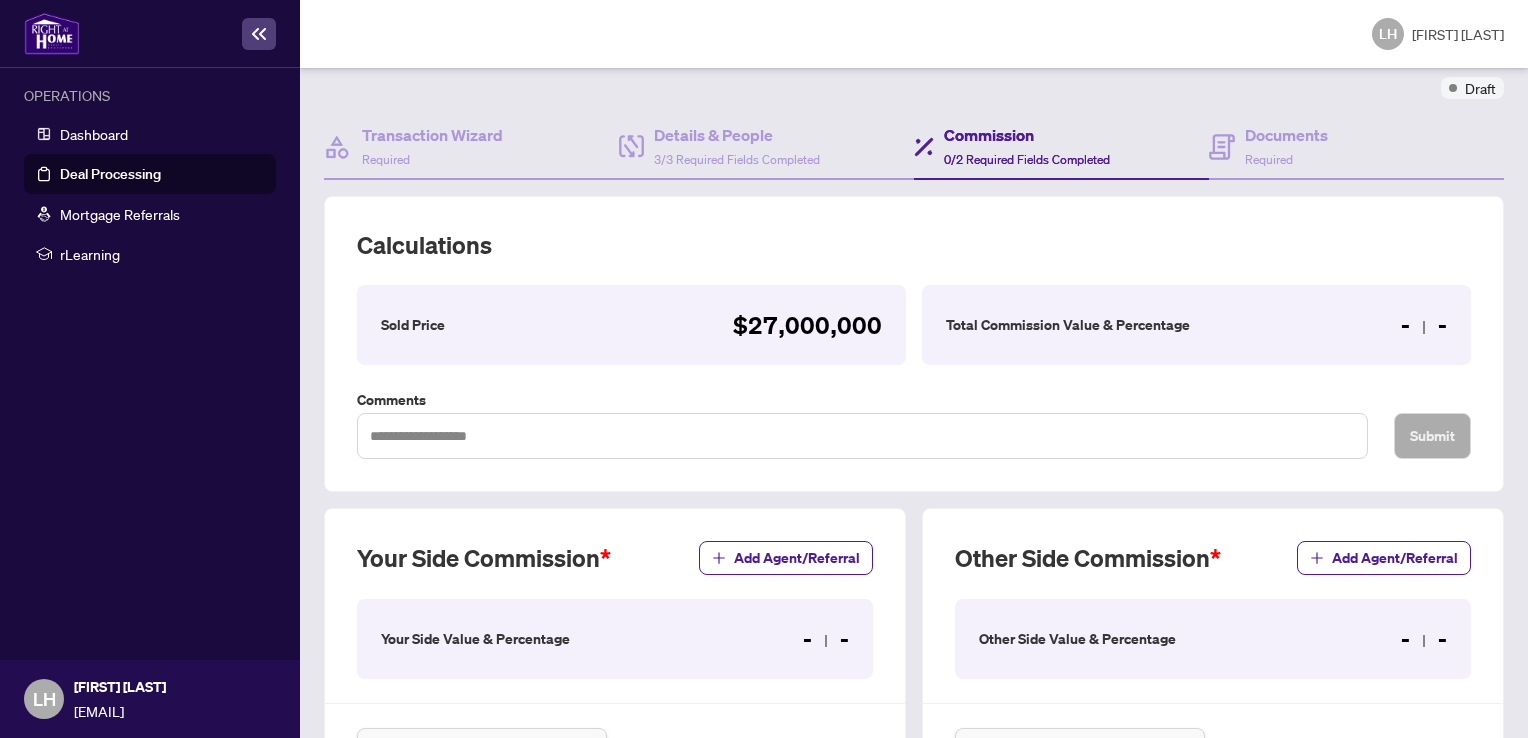 click on "-     -" at bounding box center (807, 325) 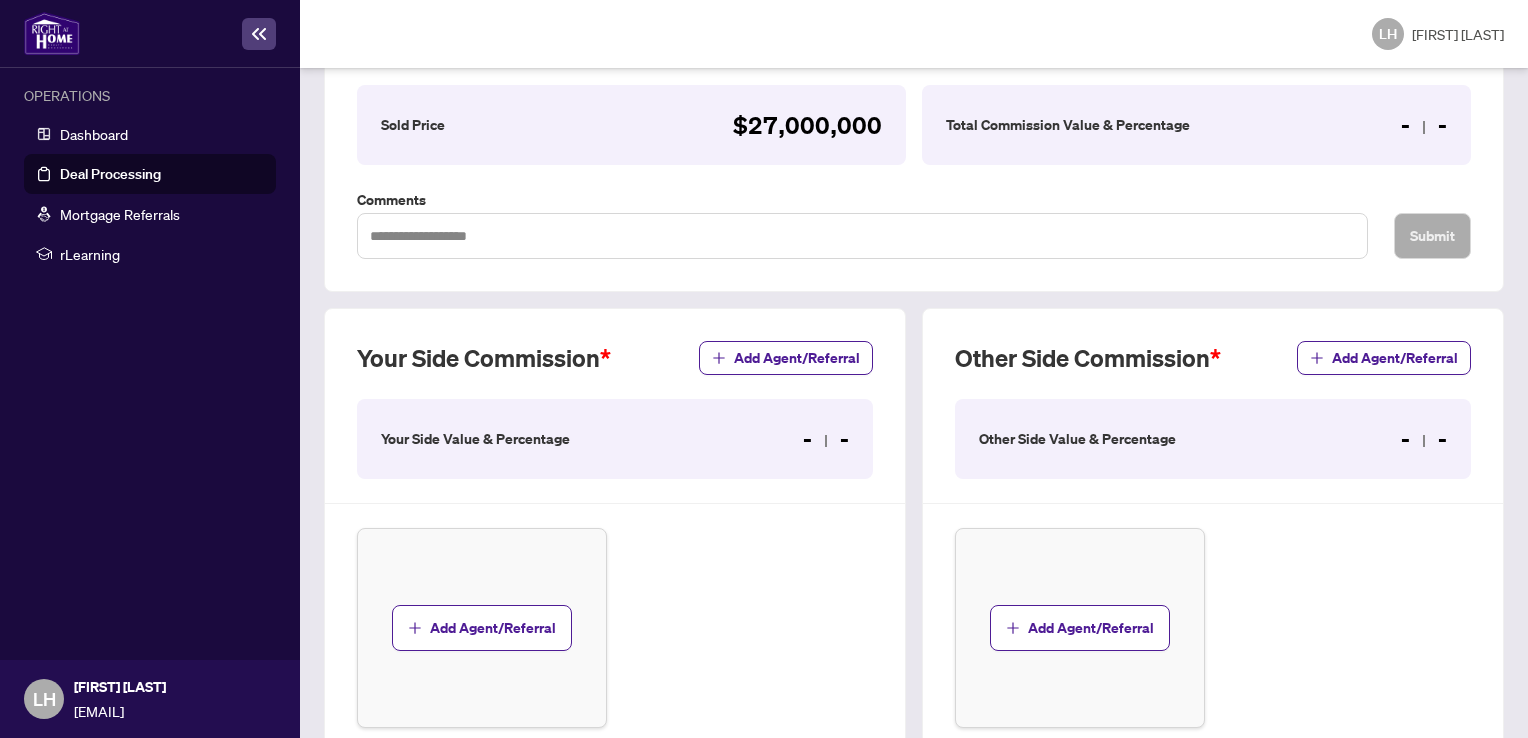 scroll, scrollTop: 462, scrollLeft: 0, axis: vertical 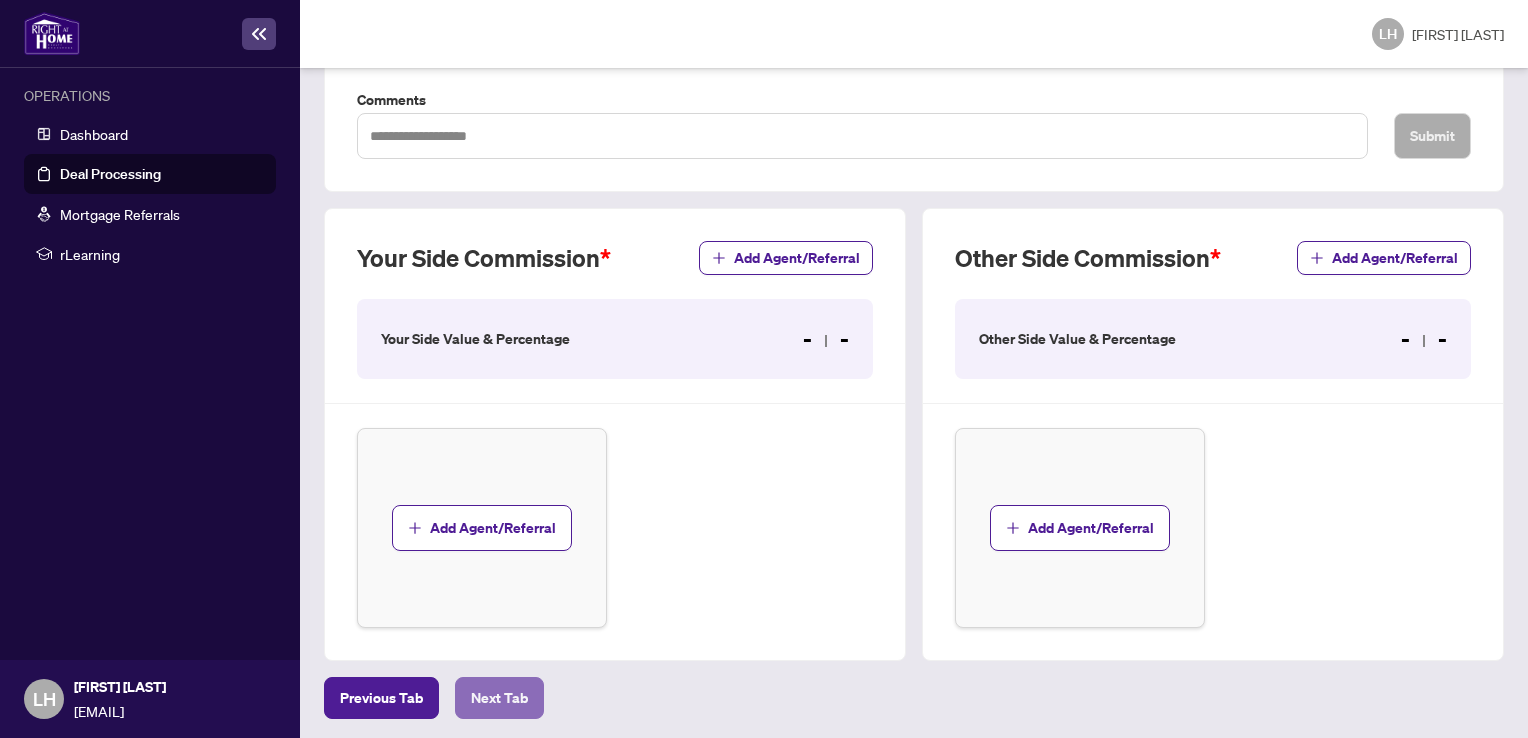 click on "Next Tab" at bounding box center (381, 698) 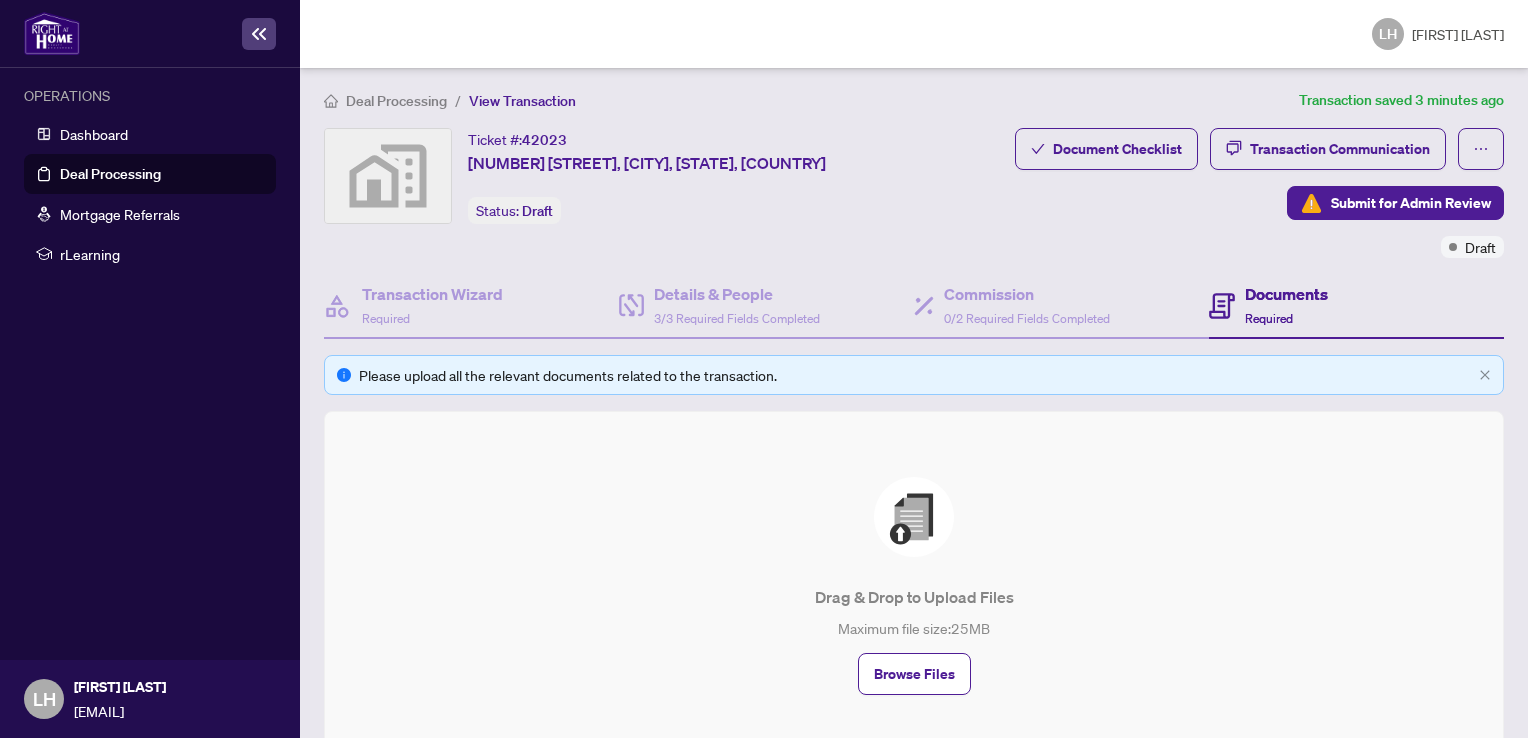 scroll, scrollTop: 0, scrollLeft: 0, axis: both 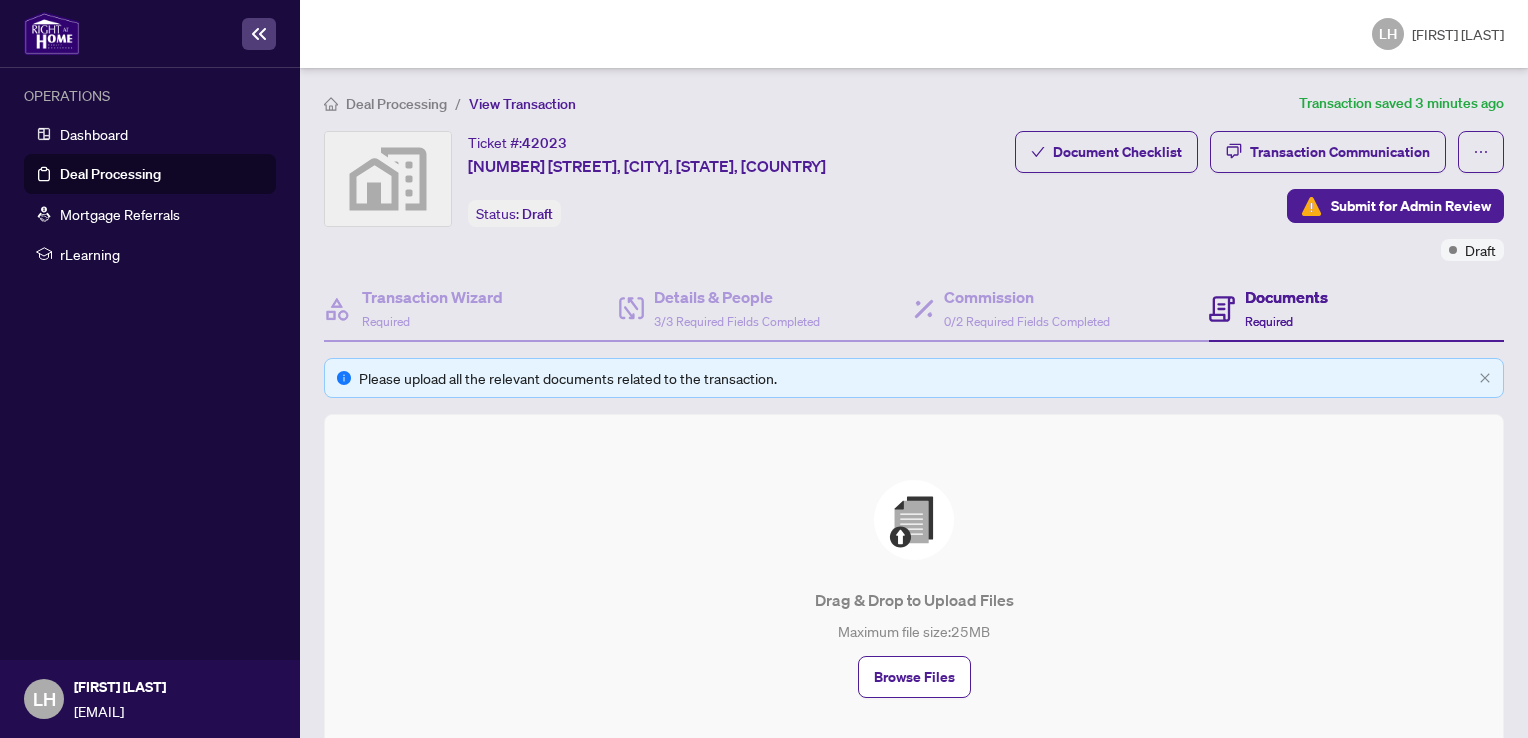 click on "Documents" at bounding box center [1286, 297] 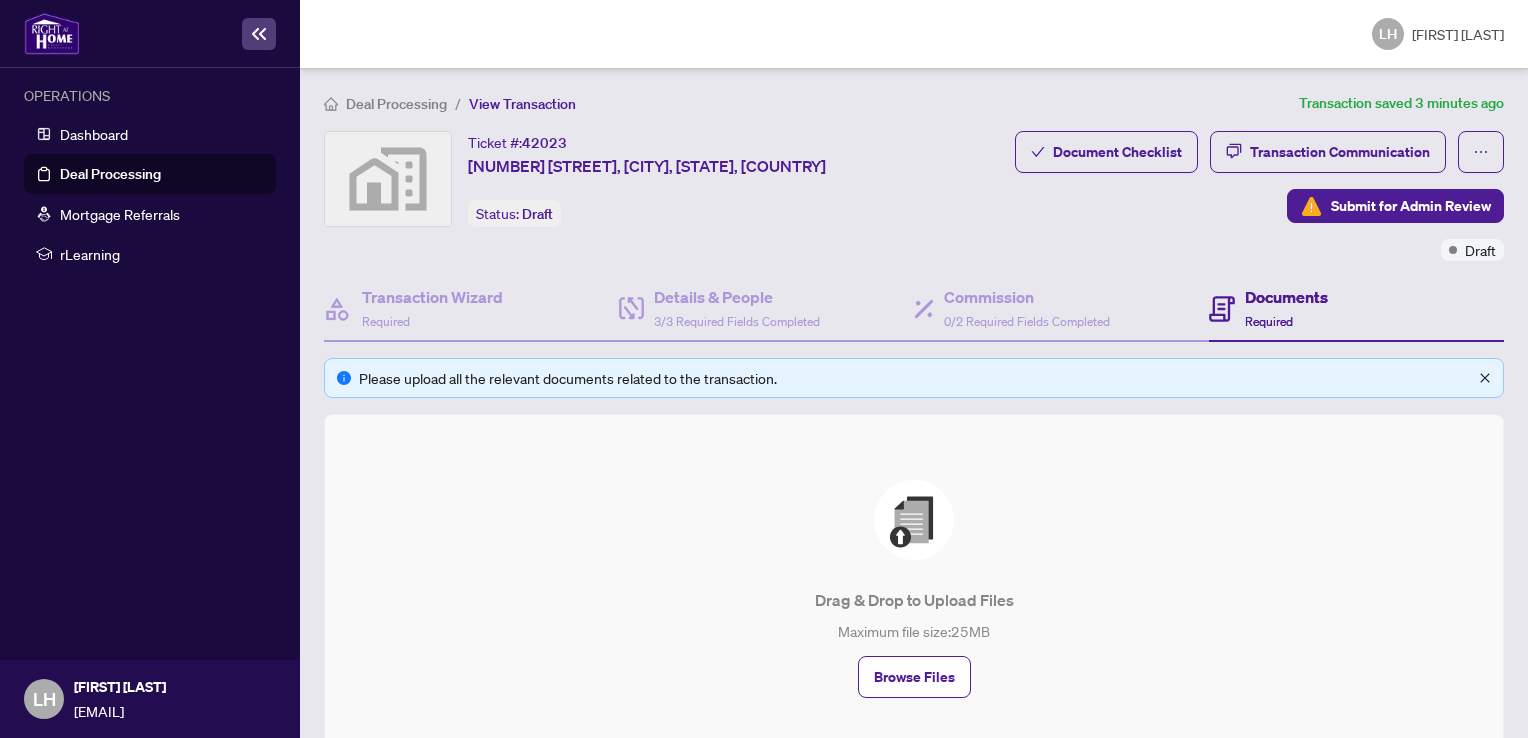 click at bounding box center [1485, 378] 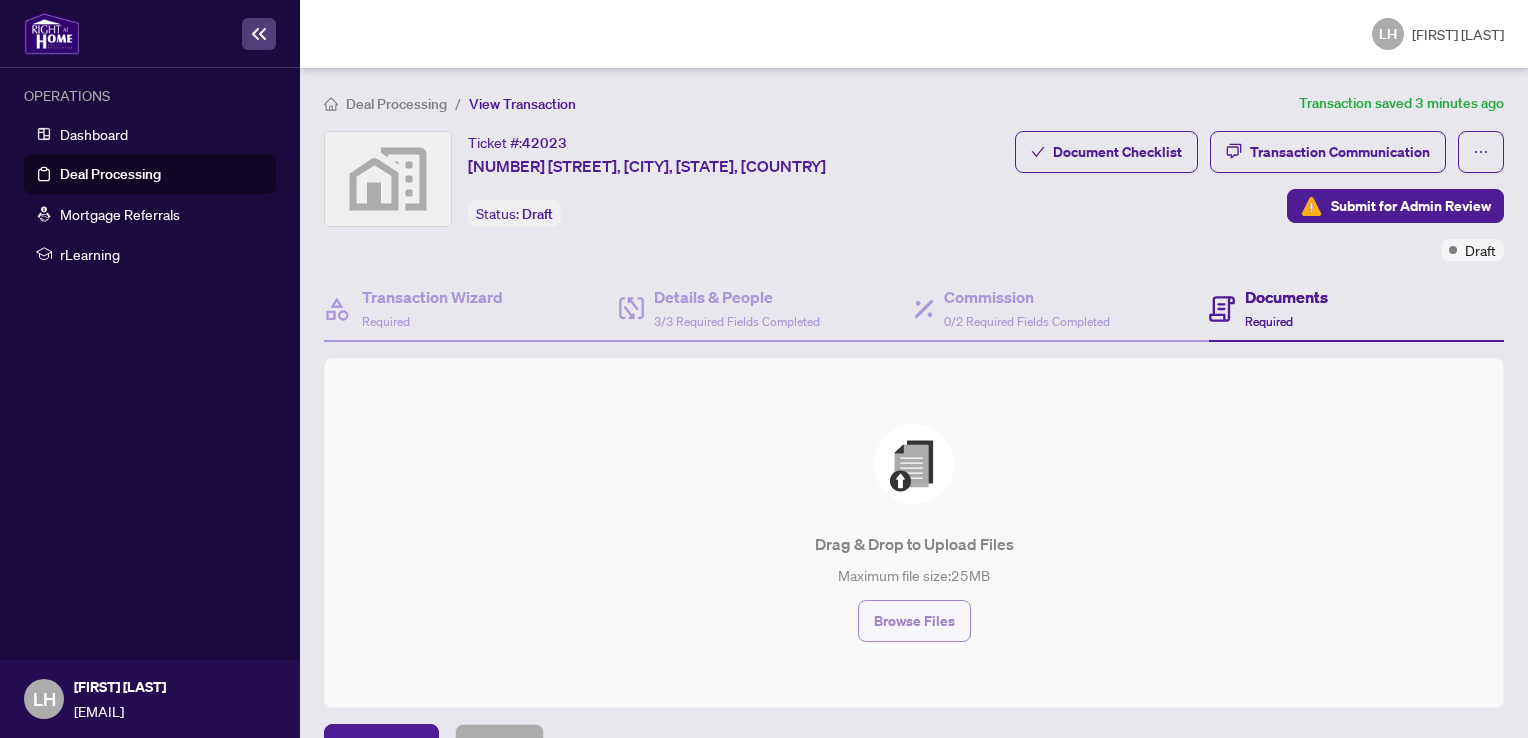click on "Browse Files" at bounding box center (914, 621) 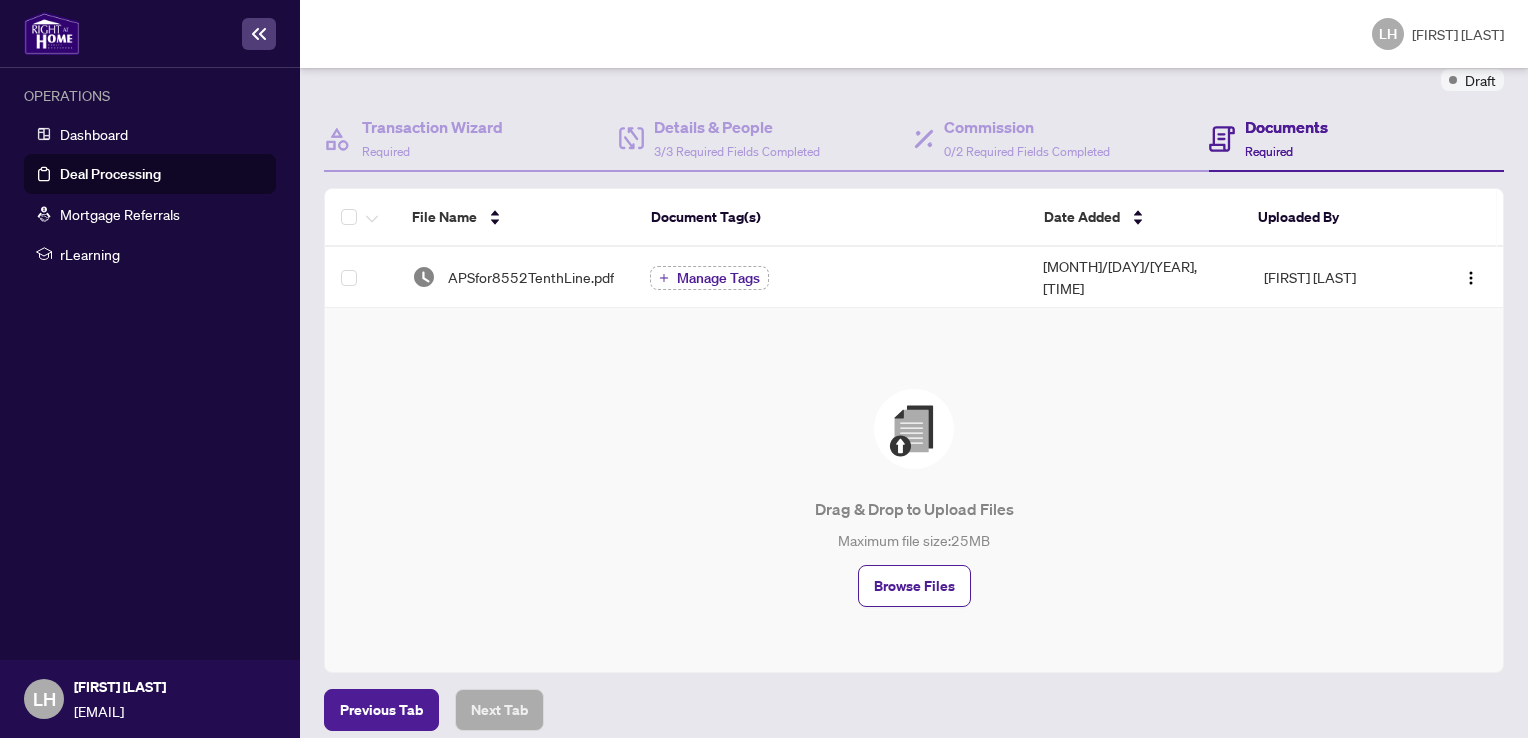 scroll, scrollTop: 171, scrollLeft: 0, axis: vertical 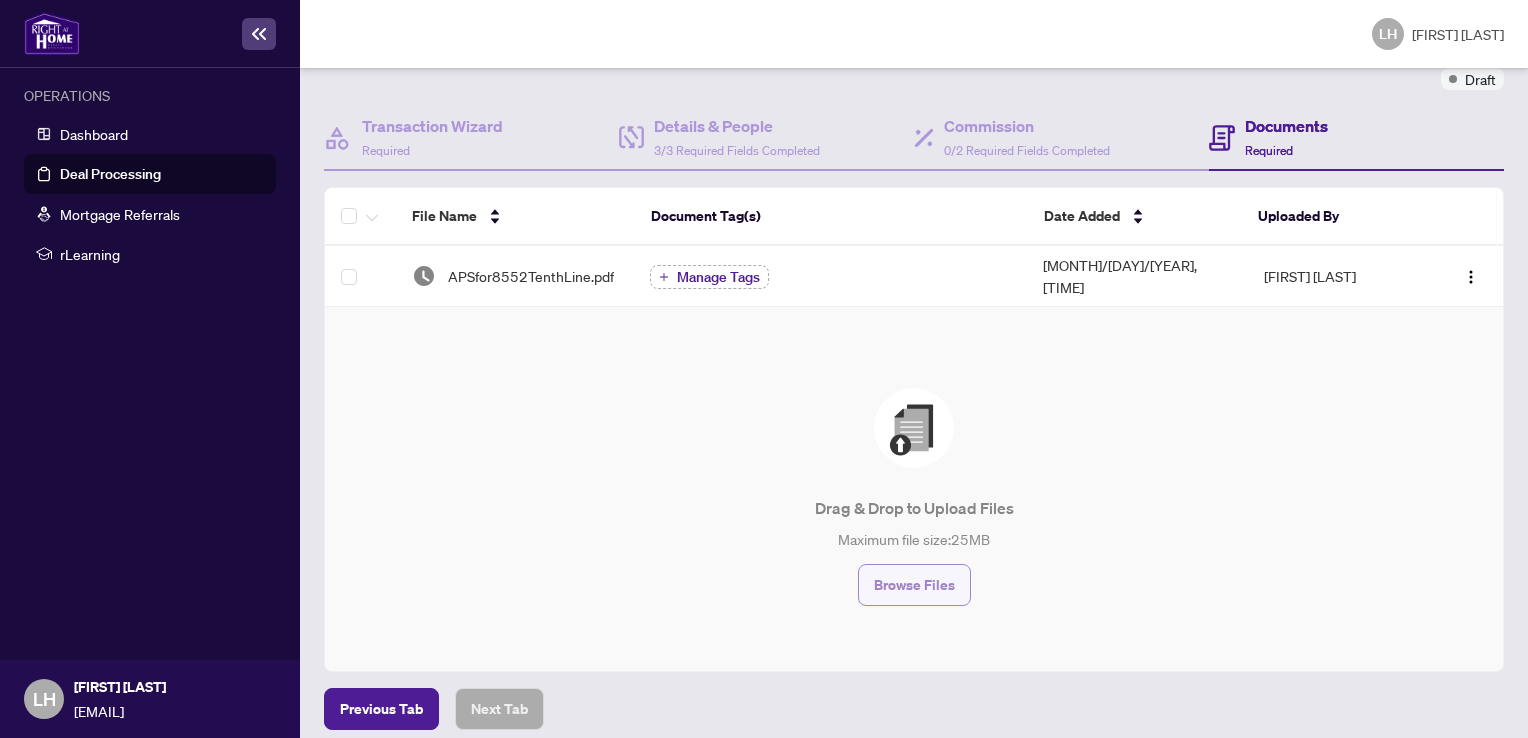 click on "Browse Files" at bounding box center (914, 585) 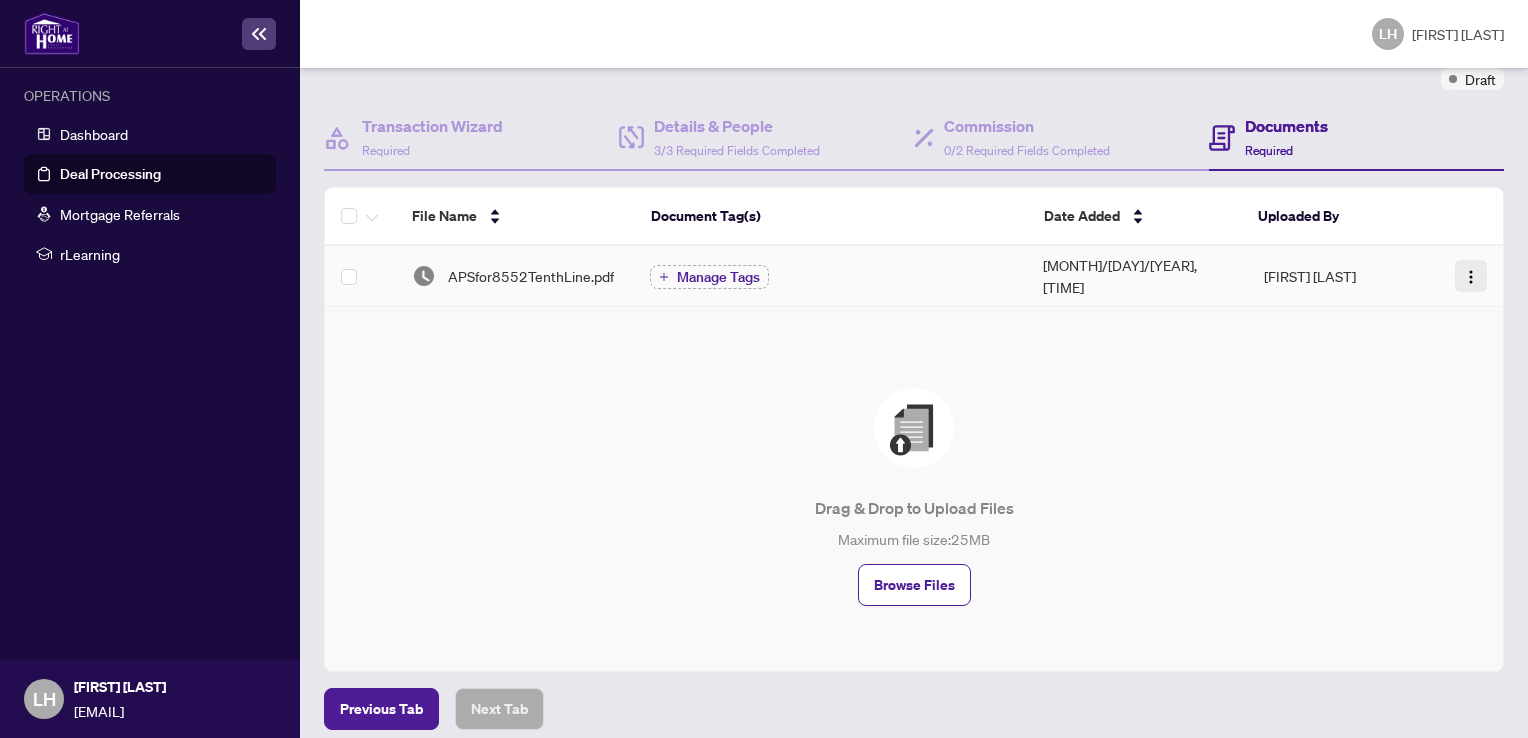 click at bounding box center (1471, 277) 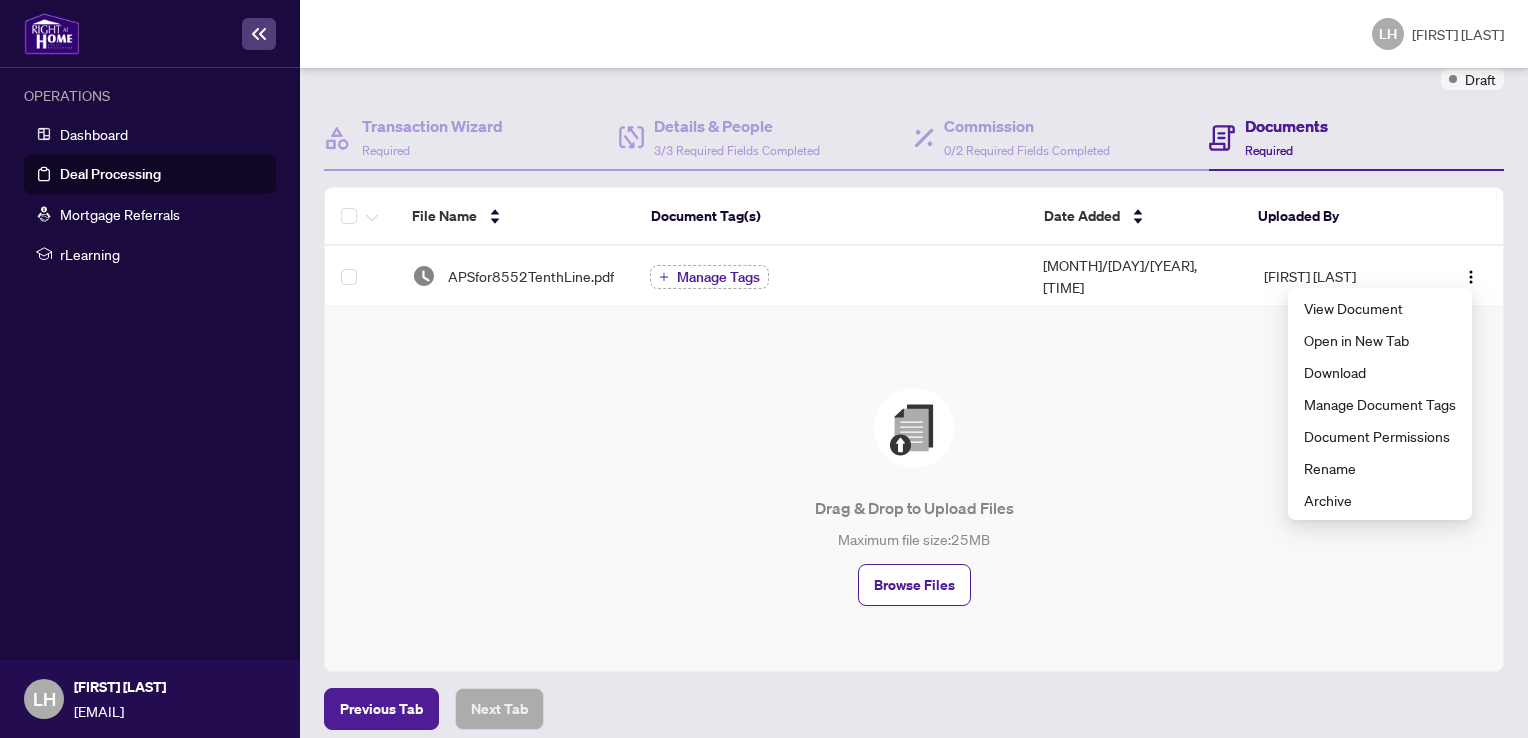 click on "Drag & Drop to Upload Files Maximum file size:  25  MB Browse Files" at bounding box center [914, 497] 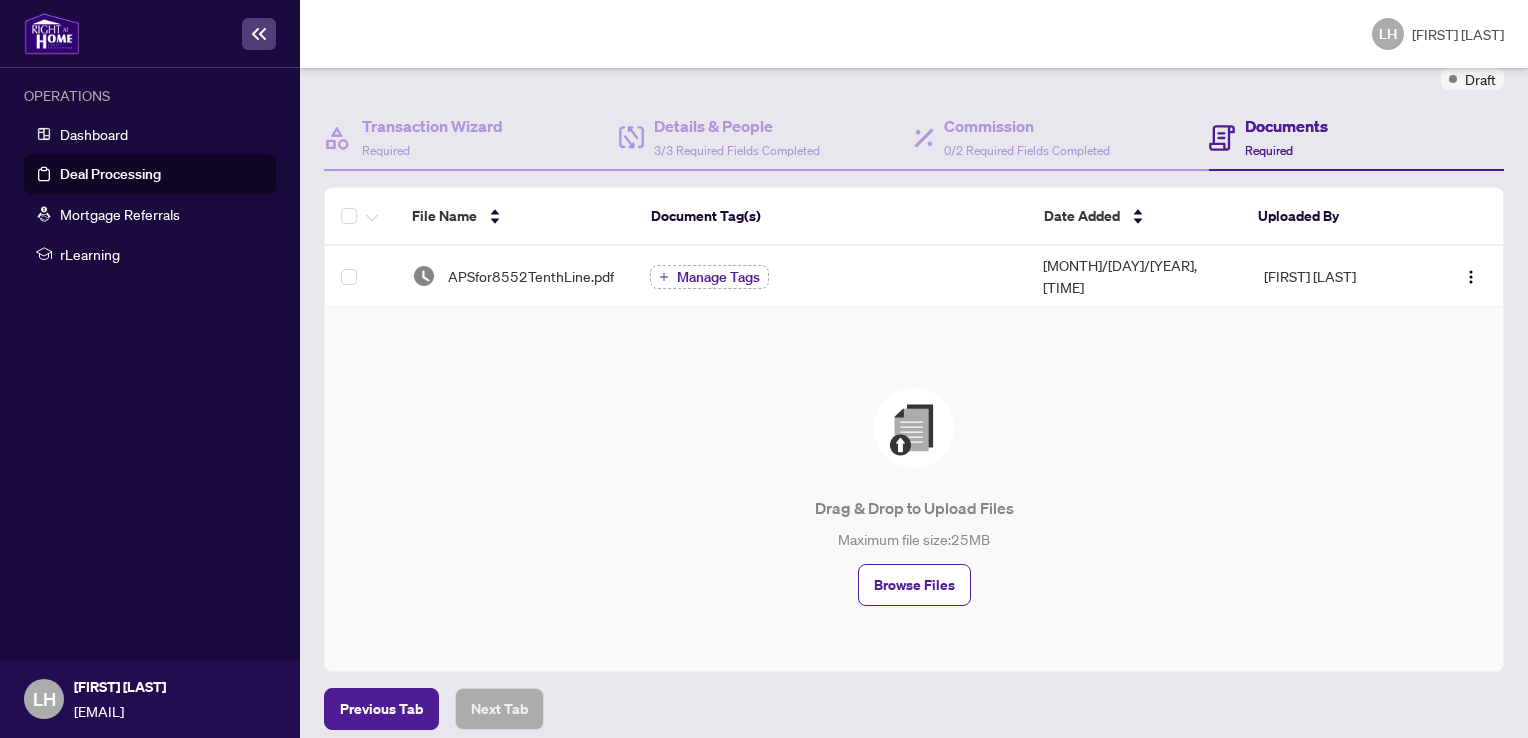 scroll, scrollTop: 0, scrollLeft: 0, axis: both 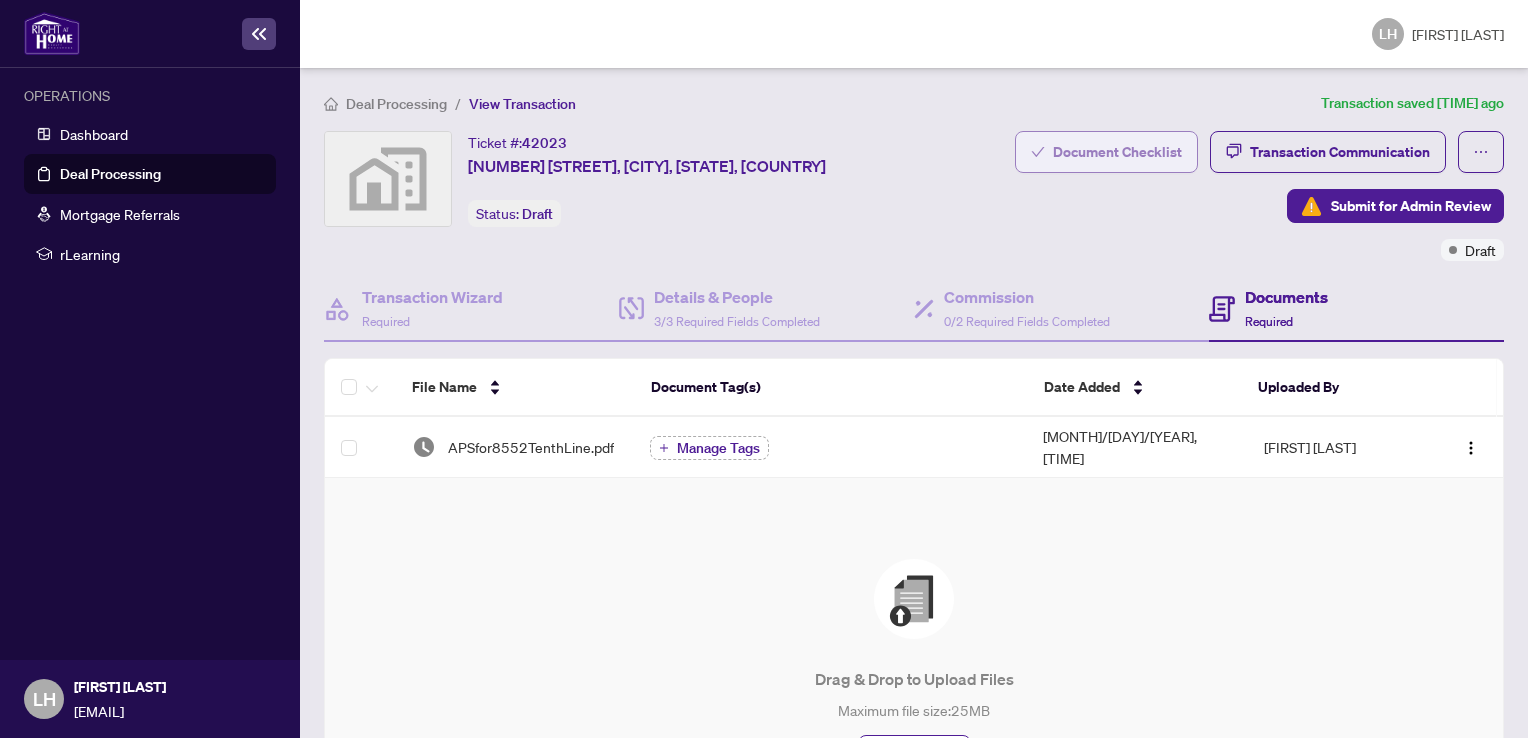 click on "Document Checklist" at bounding box center (1117, 152) 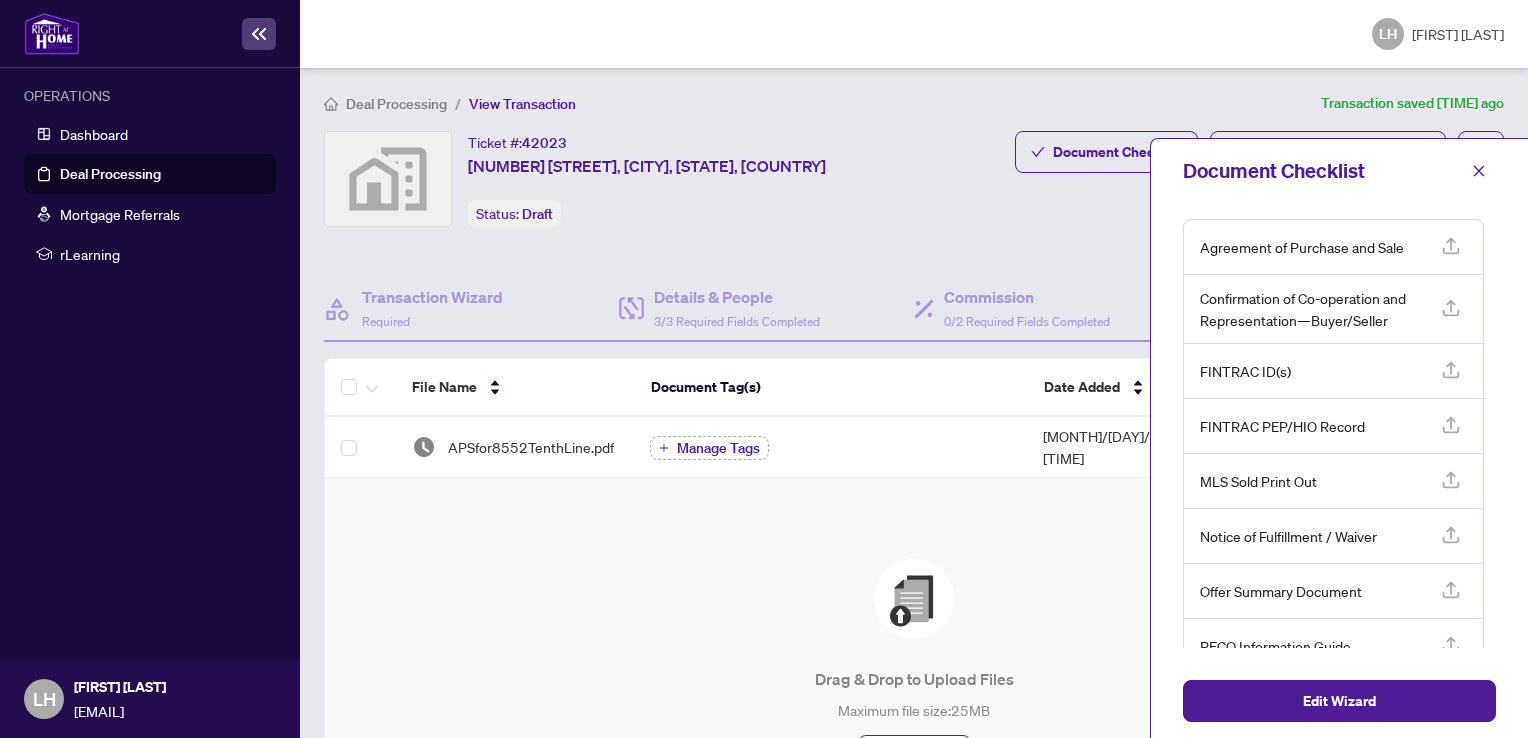 click at bounding box center (1451, 246) 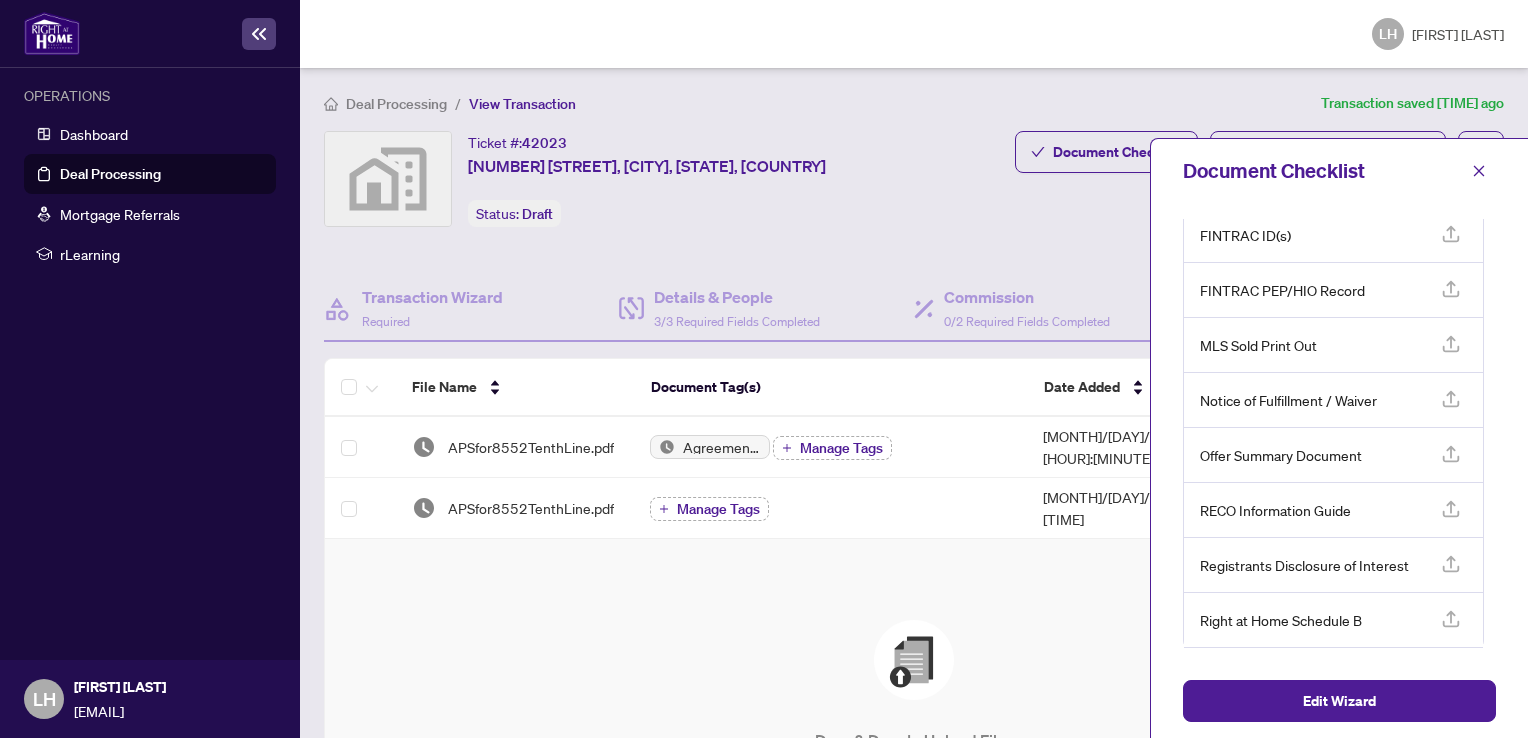 scroll, scrollTop: 129, scrollLeft: 0, axis: vertical 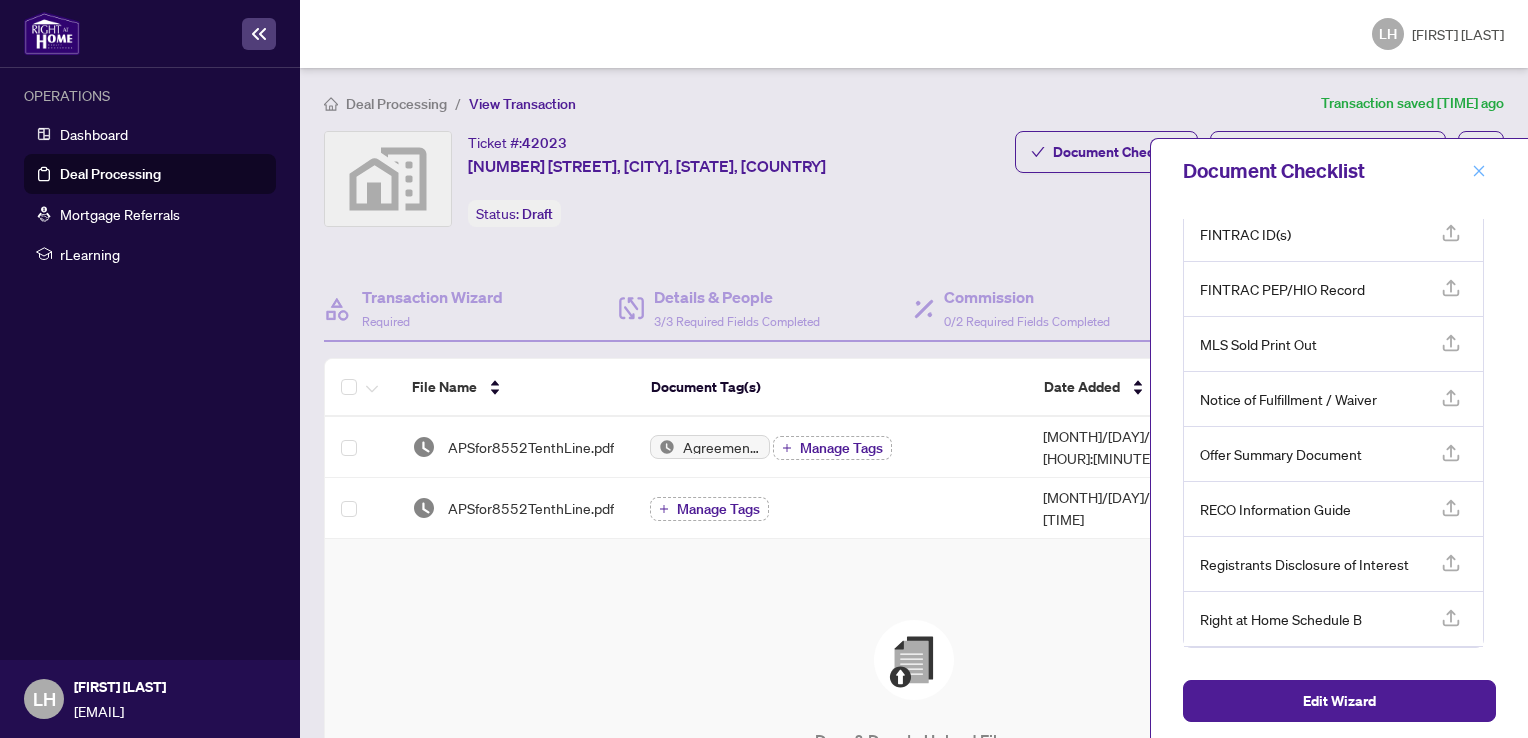 click at bounding box center [1479, 171] 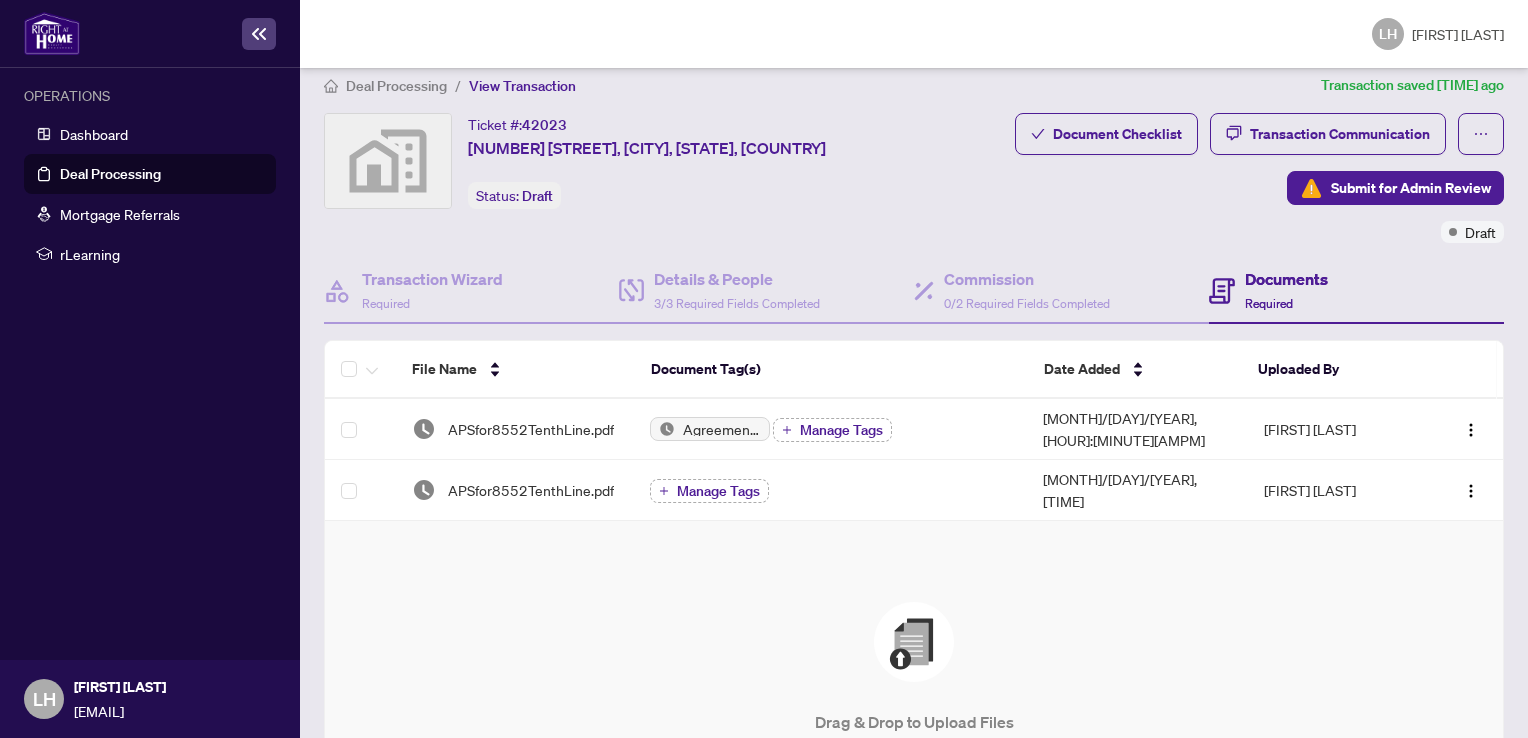 scroll, scrollTop: 0, scrollLeft: 0, axis: both 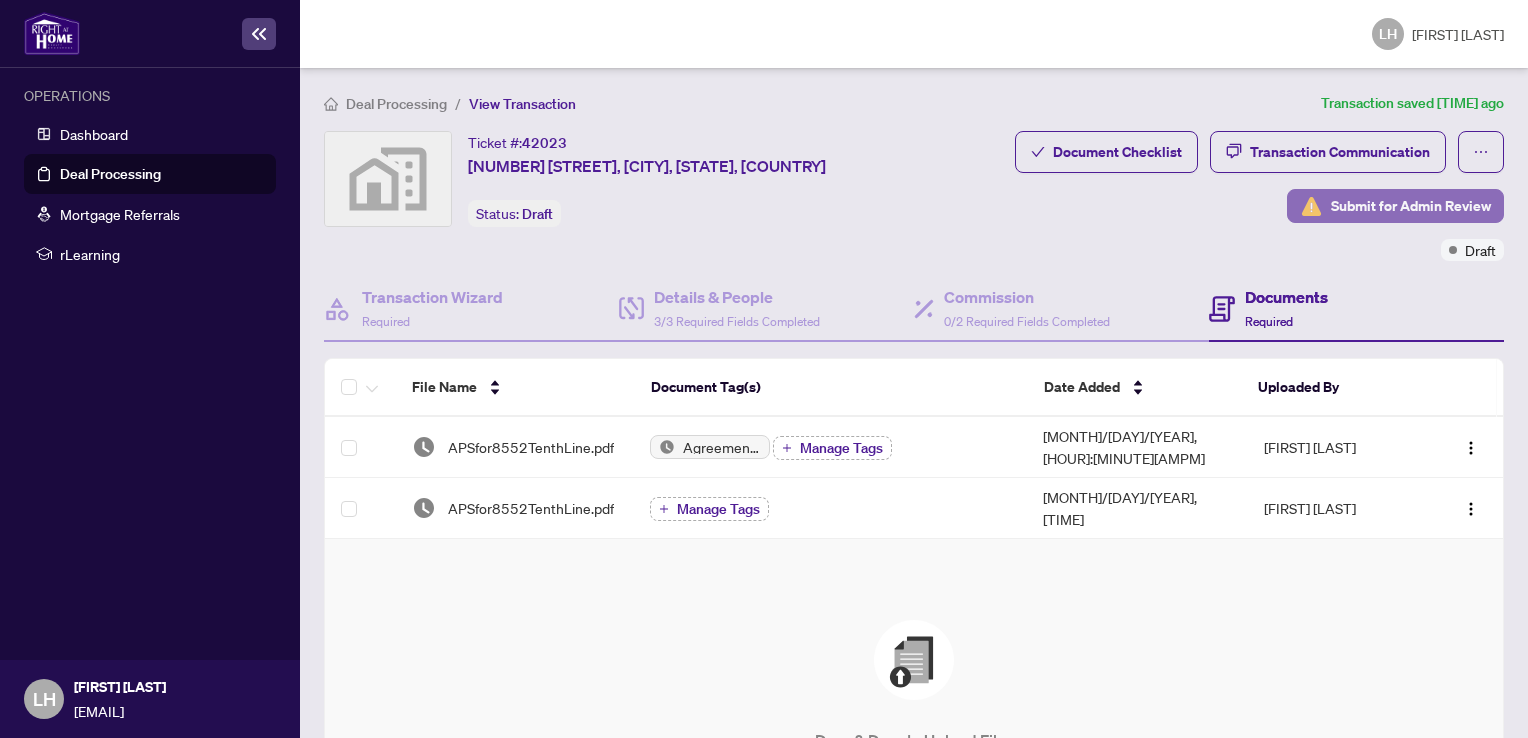 click on "Submit for Admin Review" at bounding box center [1411, 206] 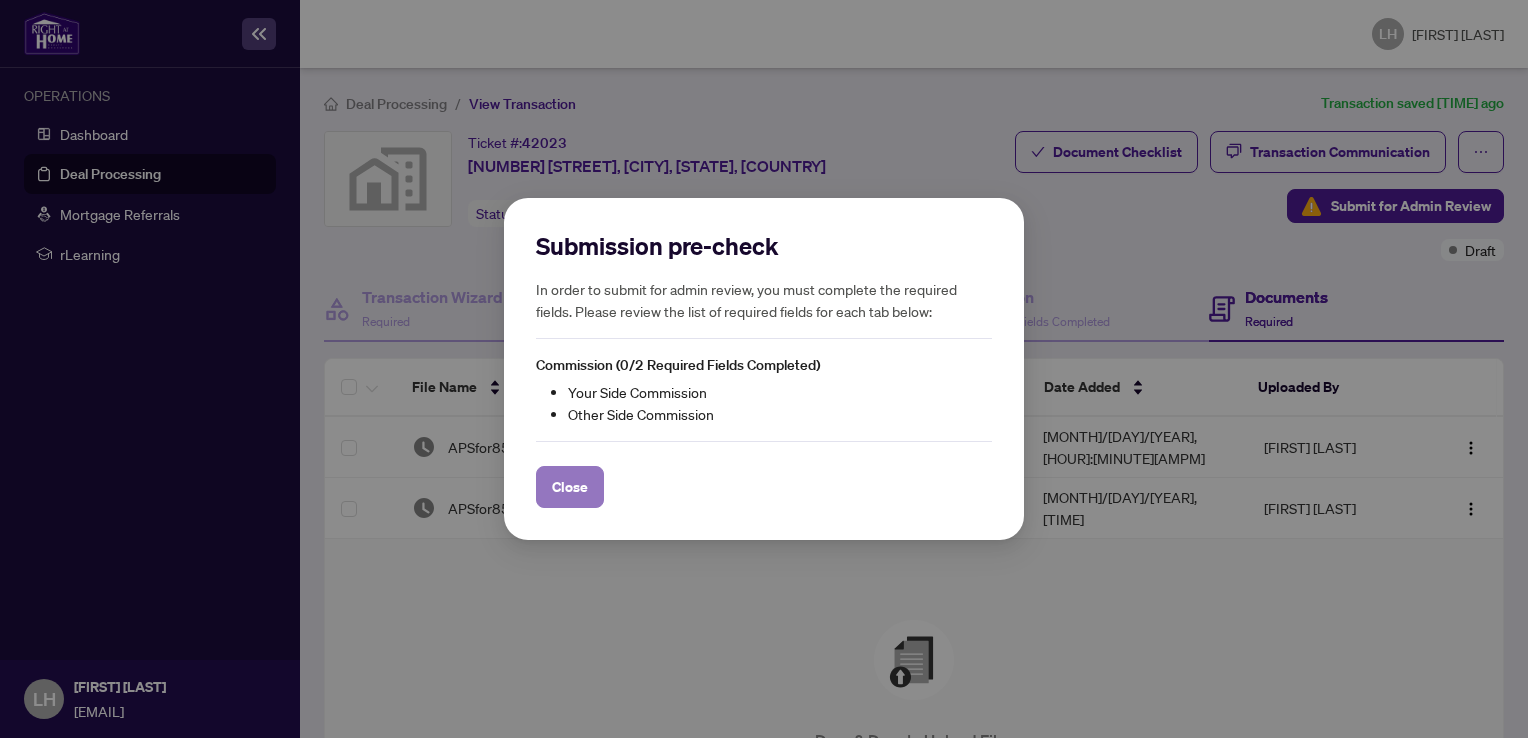 click on "Close" at bounding box center (570, 487) 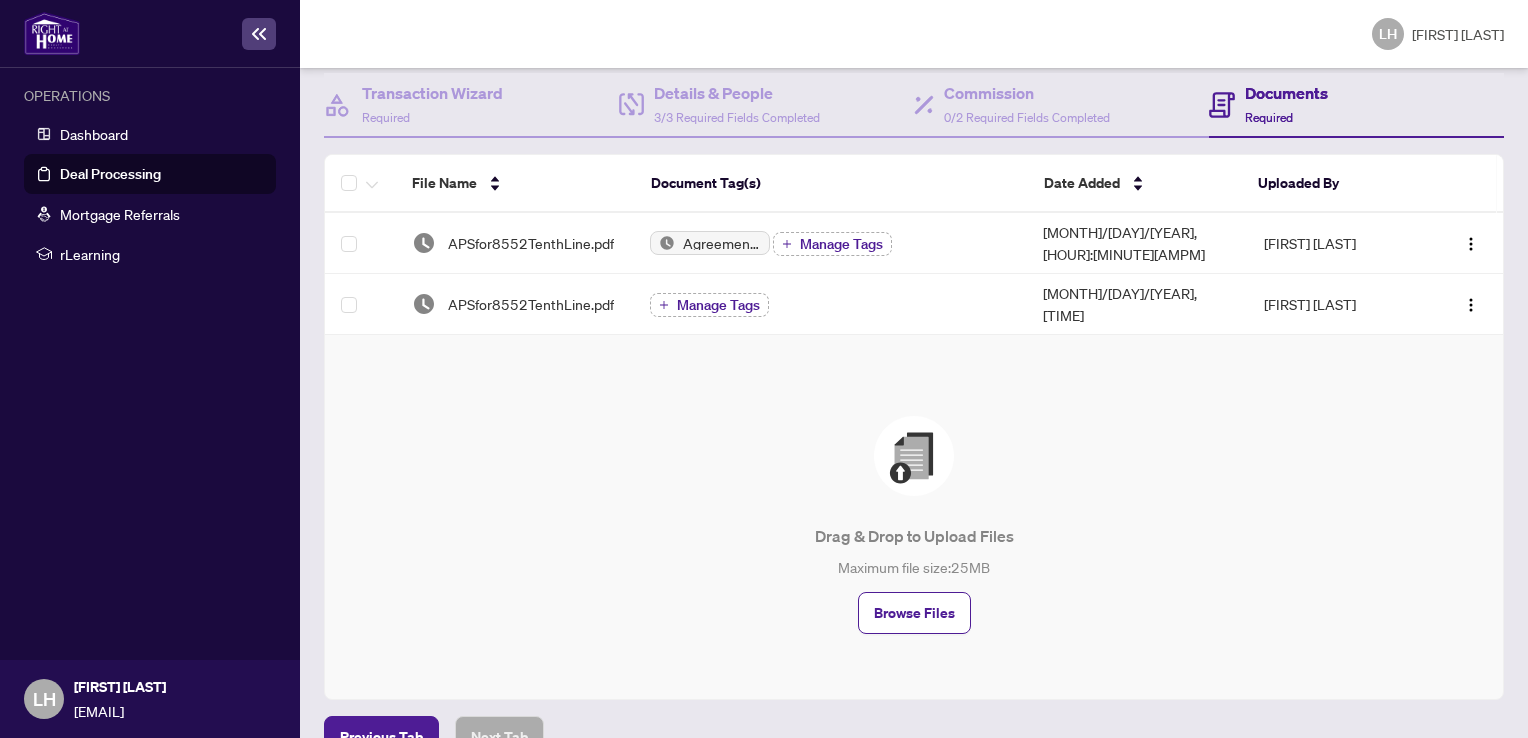 scroll, scrollTop: 220, scrollLeft: 0, axis: vertical 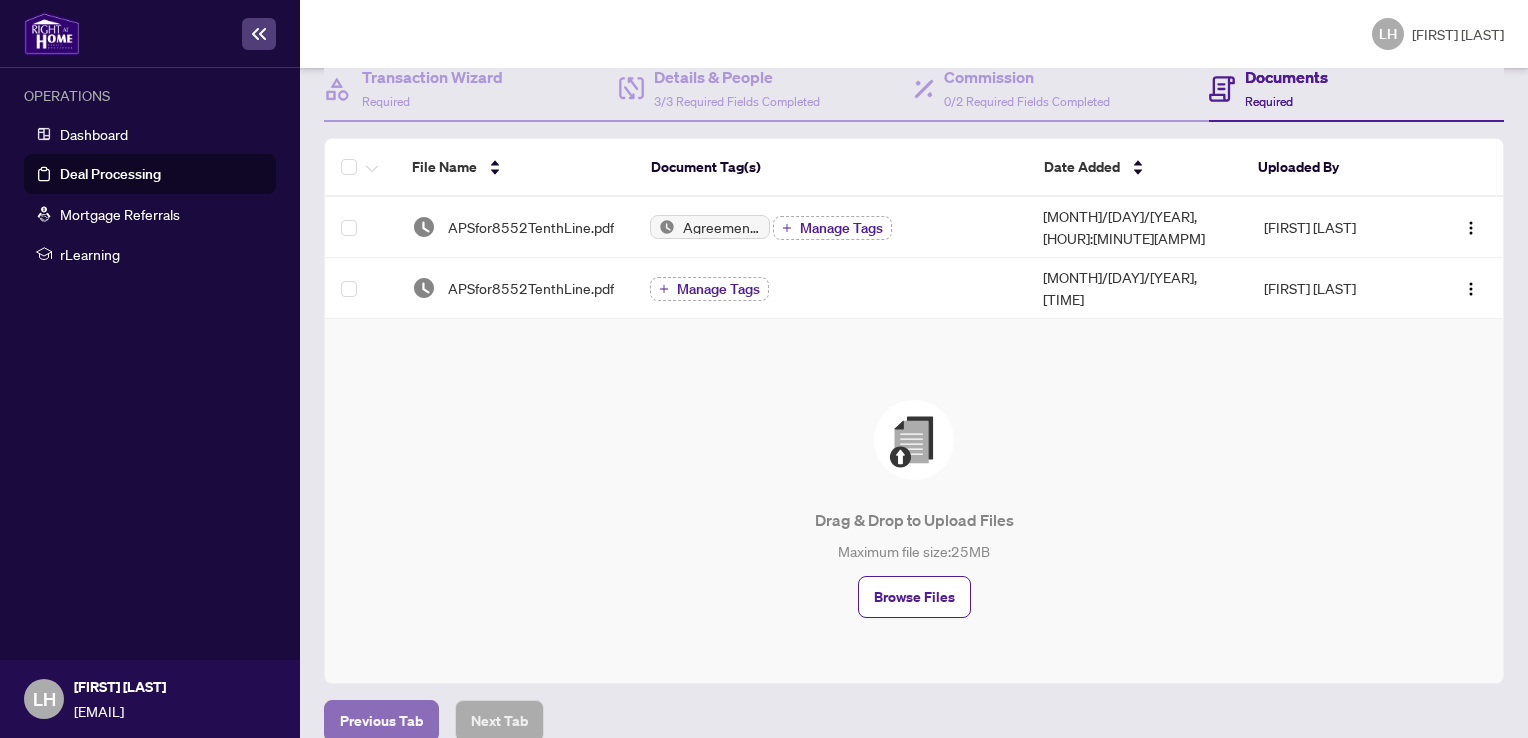 click on "Previous Tab" at bounding box center [381, 721] 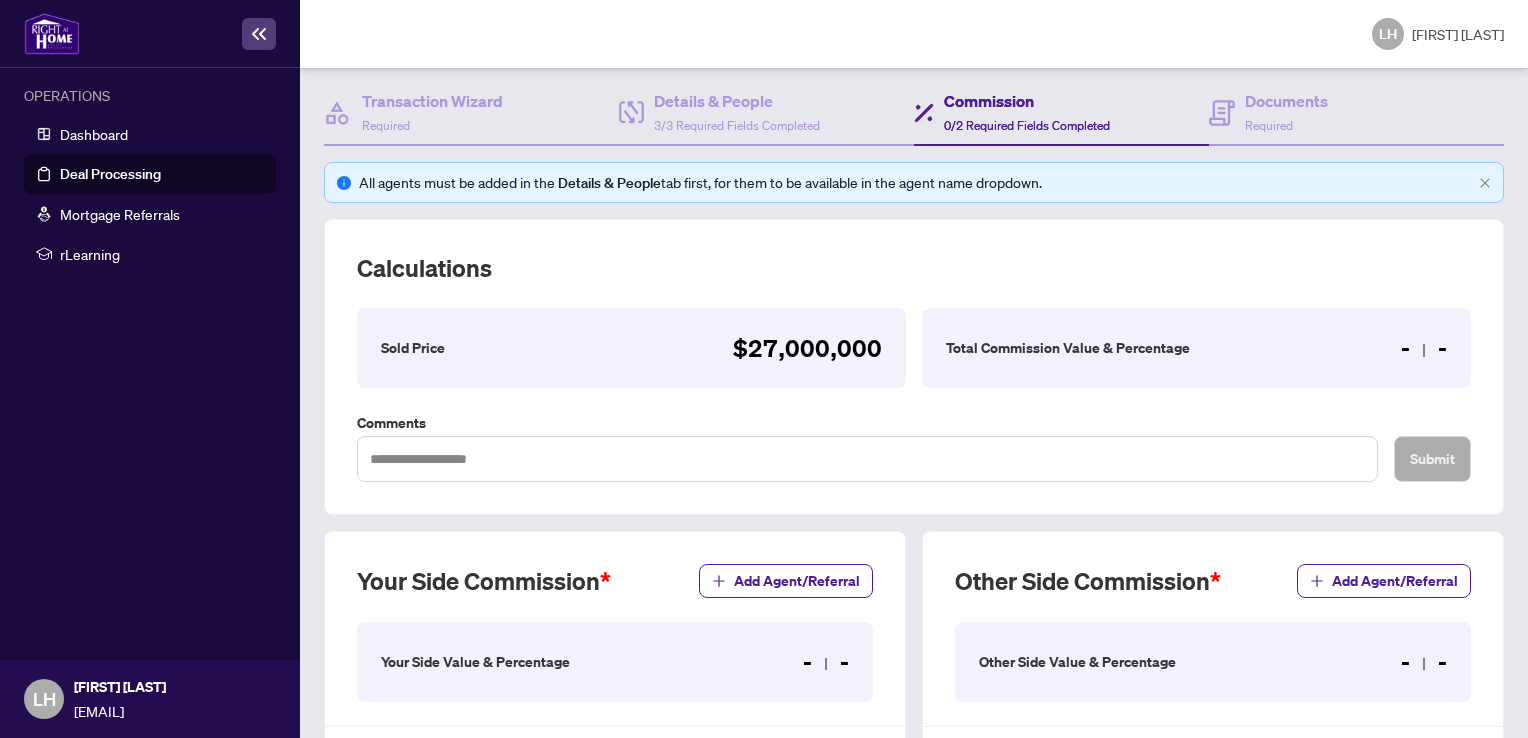 scroll, scrollTop: 200, scrollLeft: 0, axis: vertical 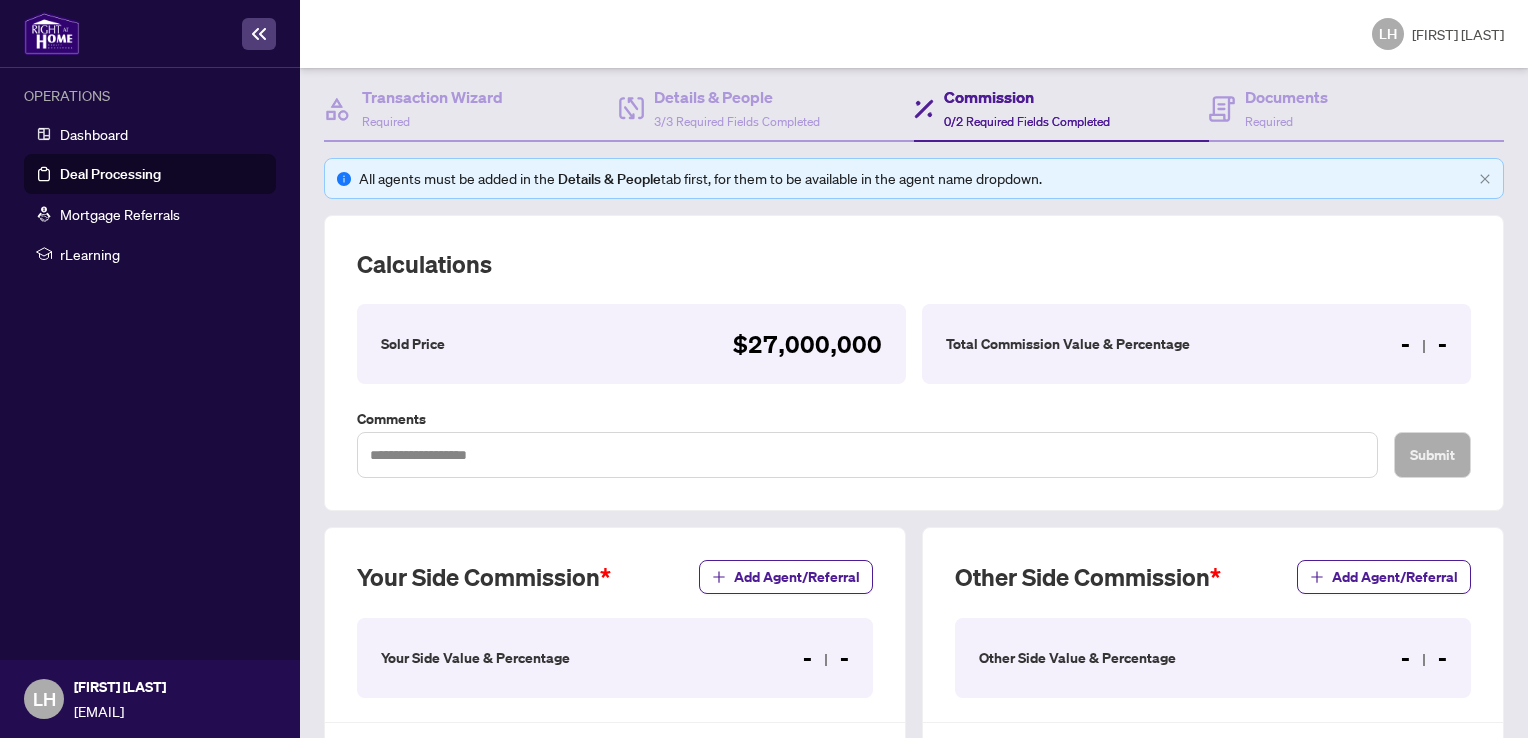 type 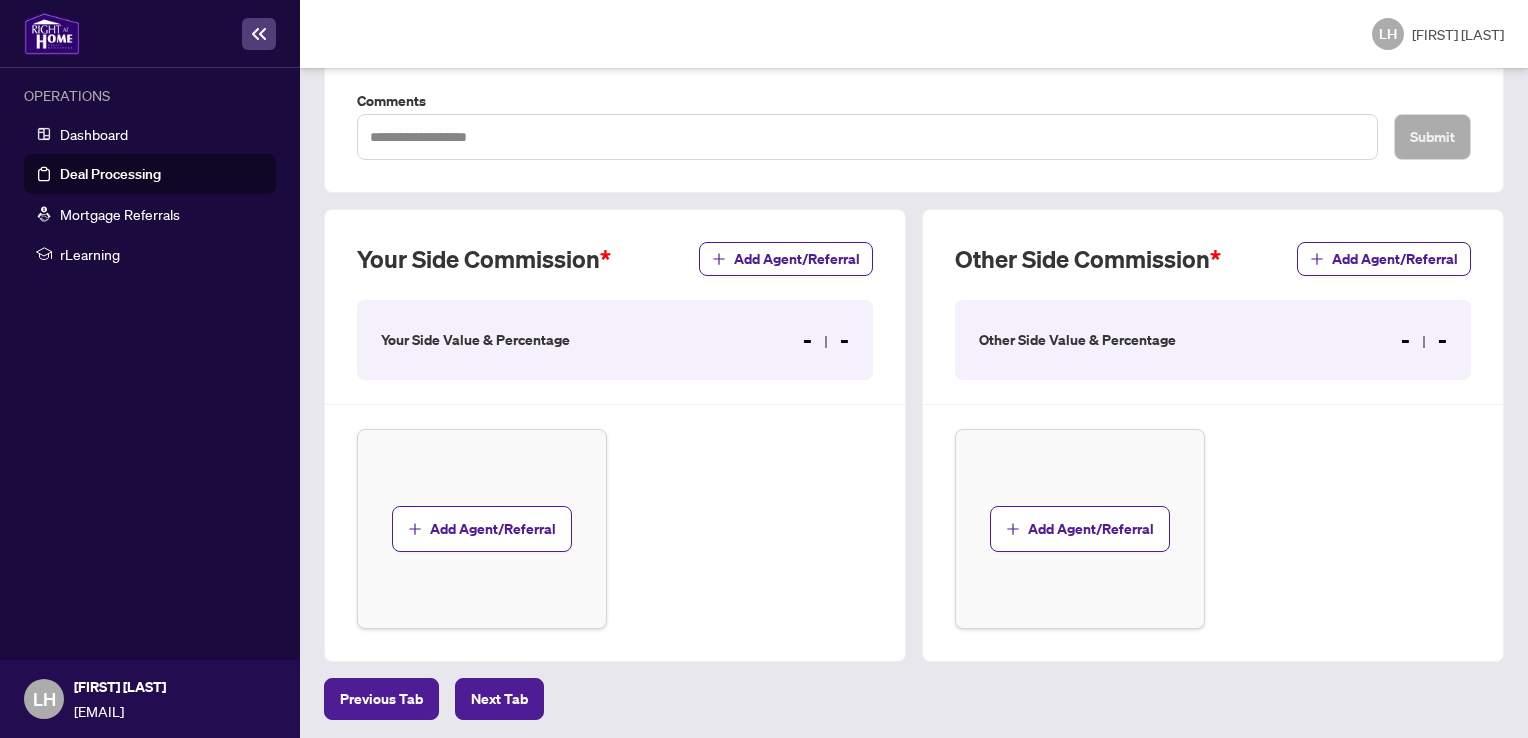 type 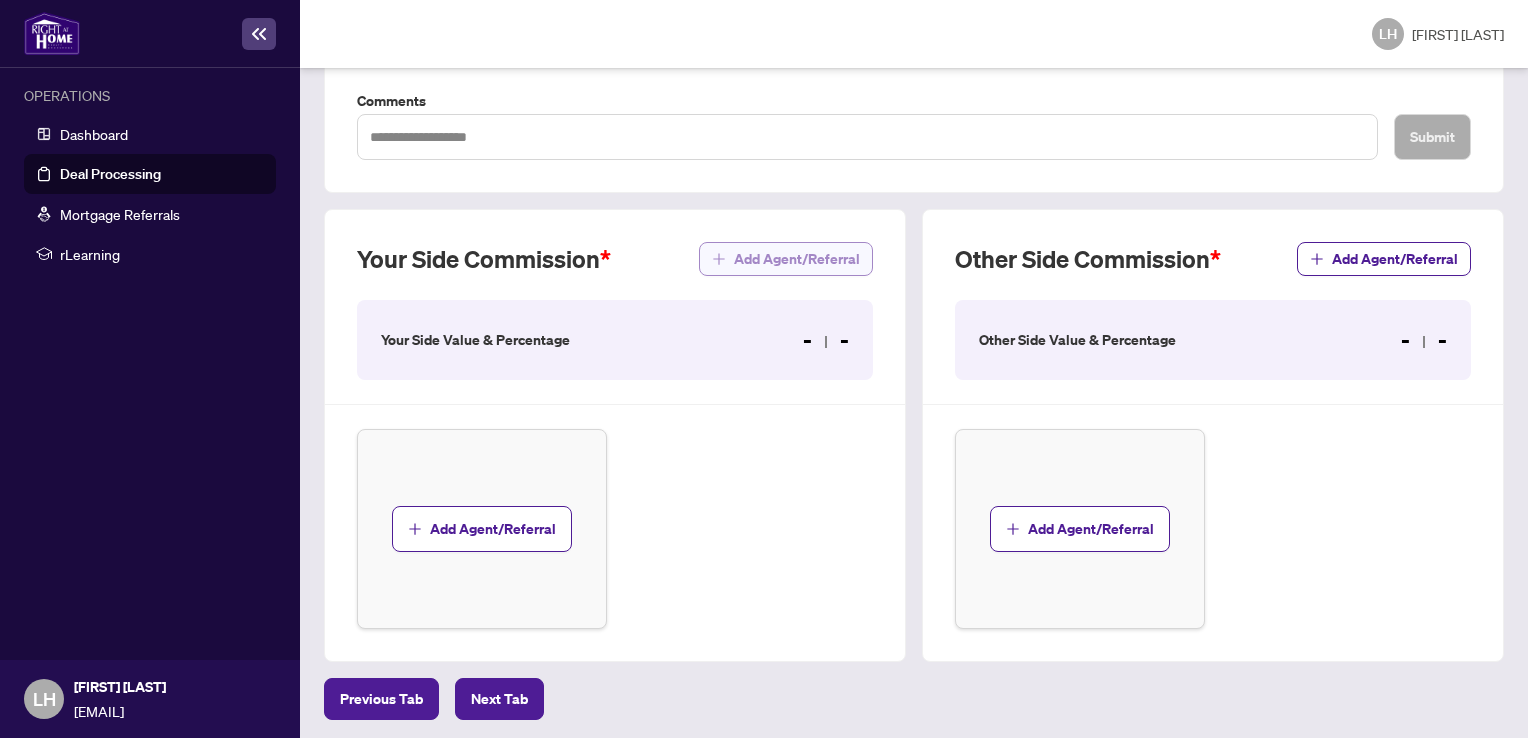 click at bounding box center [719, 259] 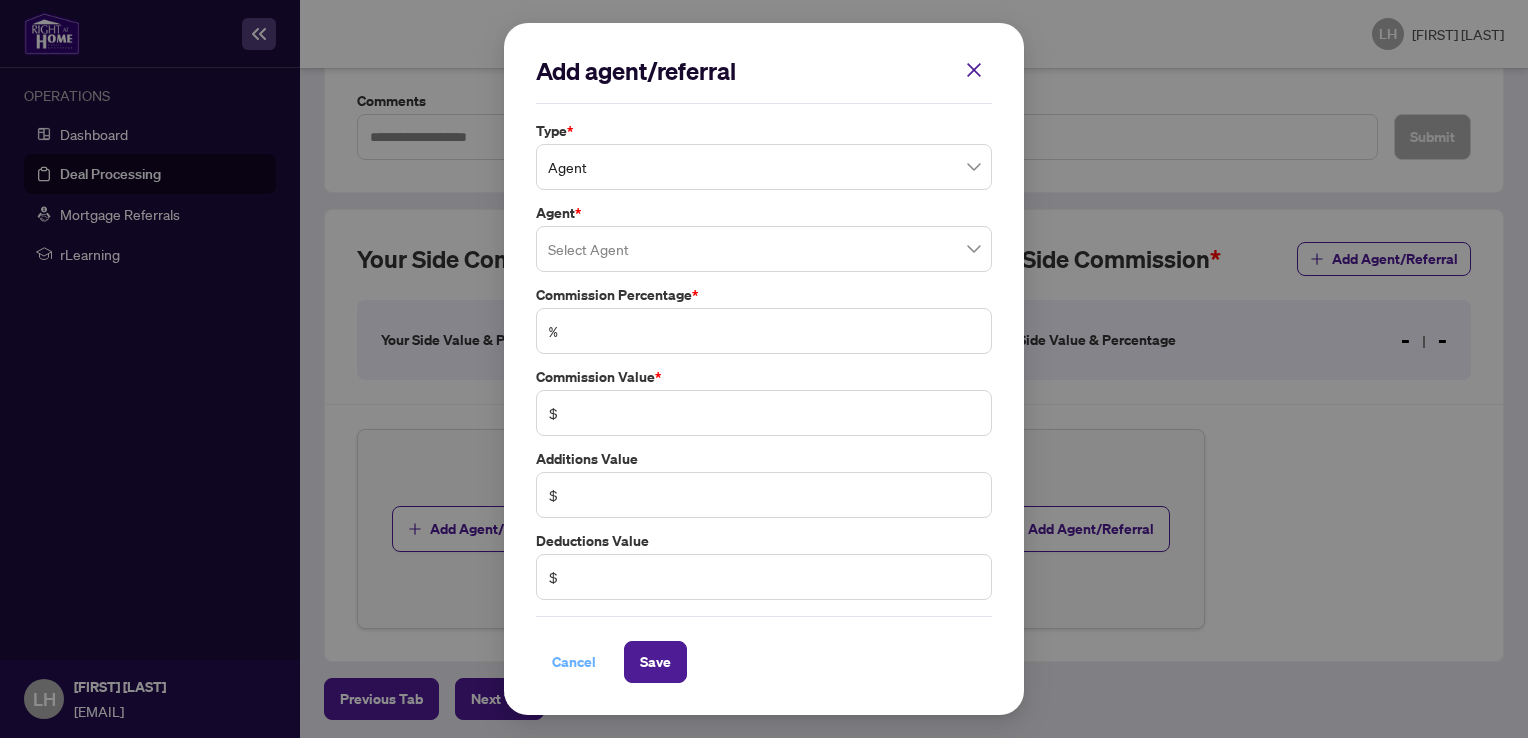 click on "Cancel" at bounding box center (574, 662) 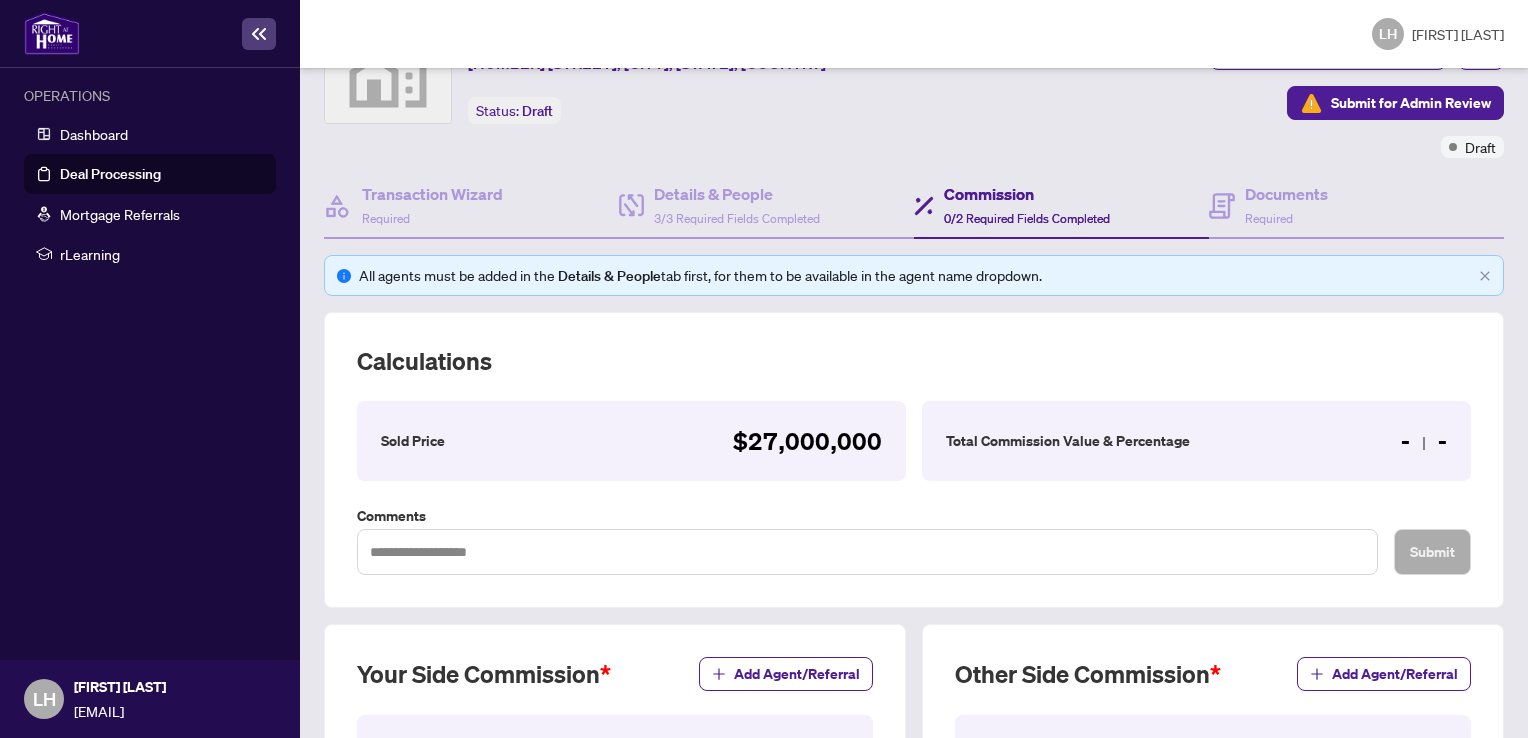 scroll, scrollTop: 18, scrollLeft: 0, axis: vertical 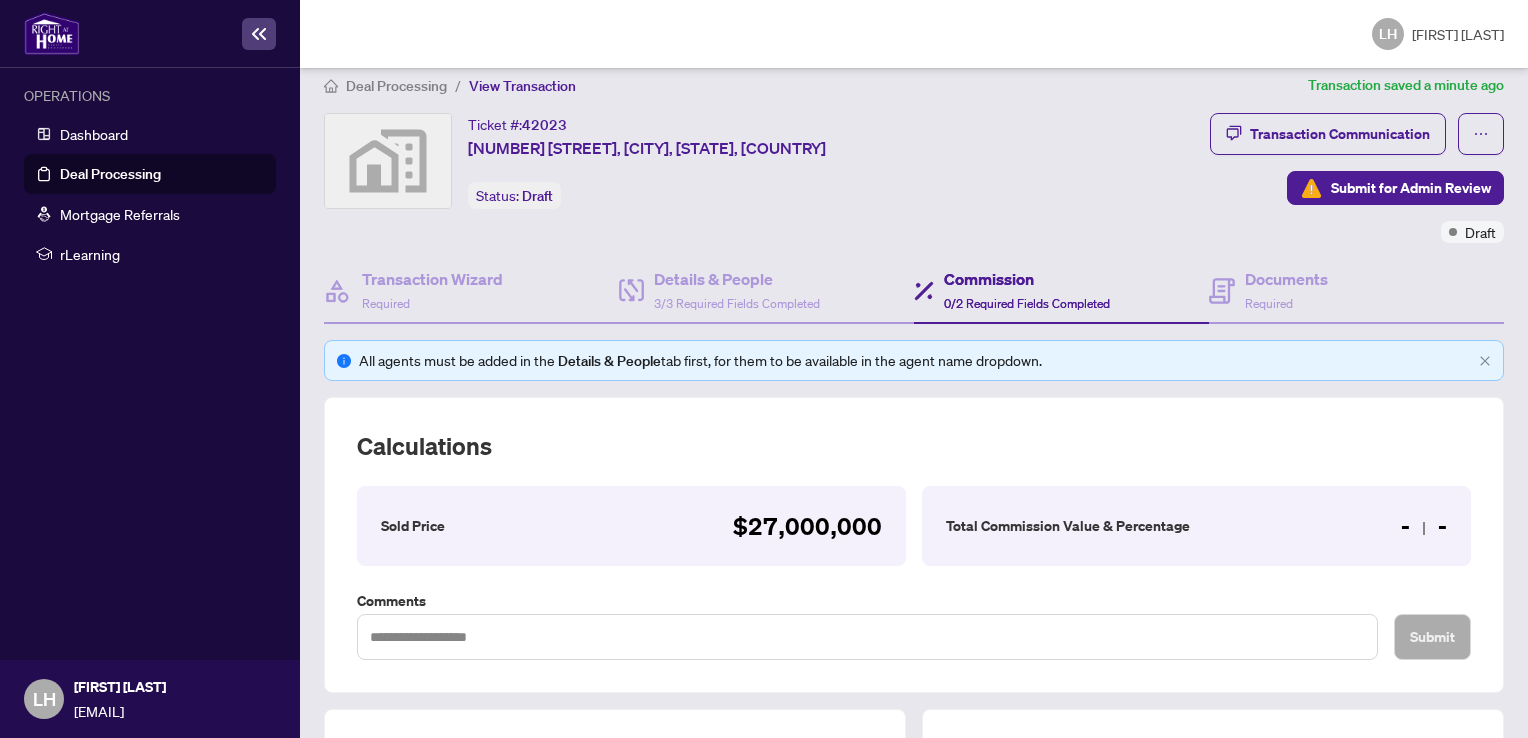 click on "Total Commission Value & Percentage" at bounding box center [413, 526] 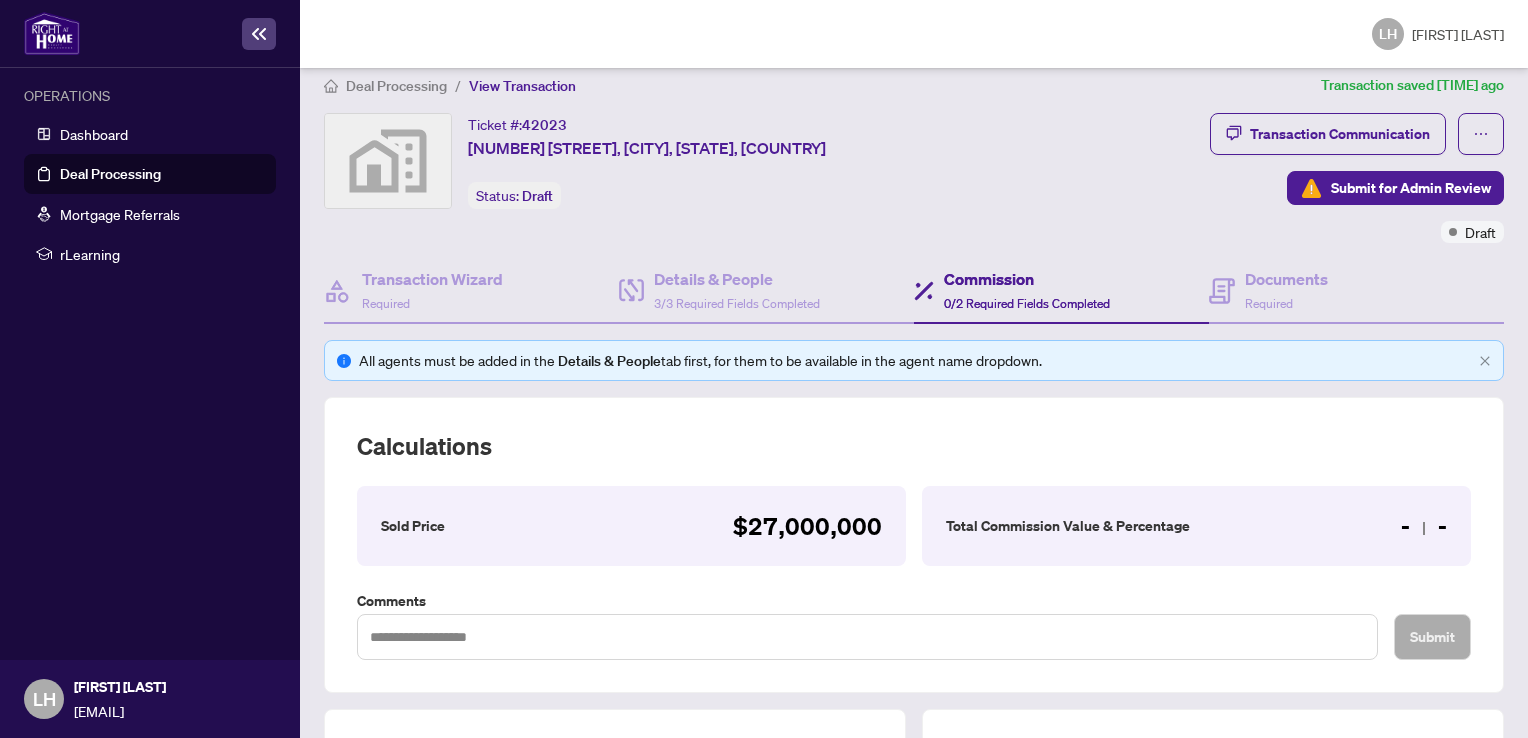 click on "-     -" at bounding box center (807, 526) 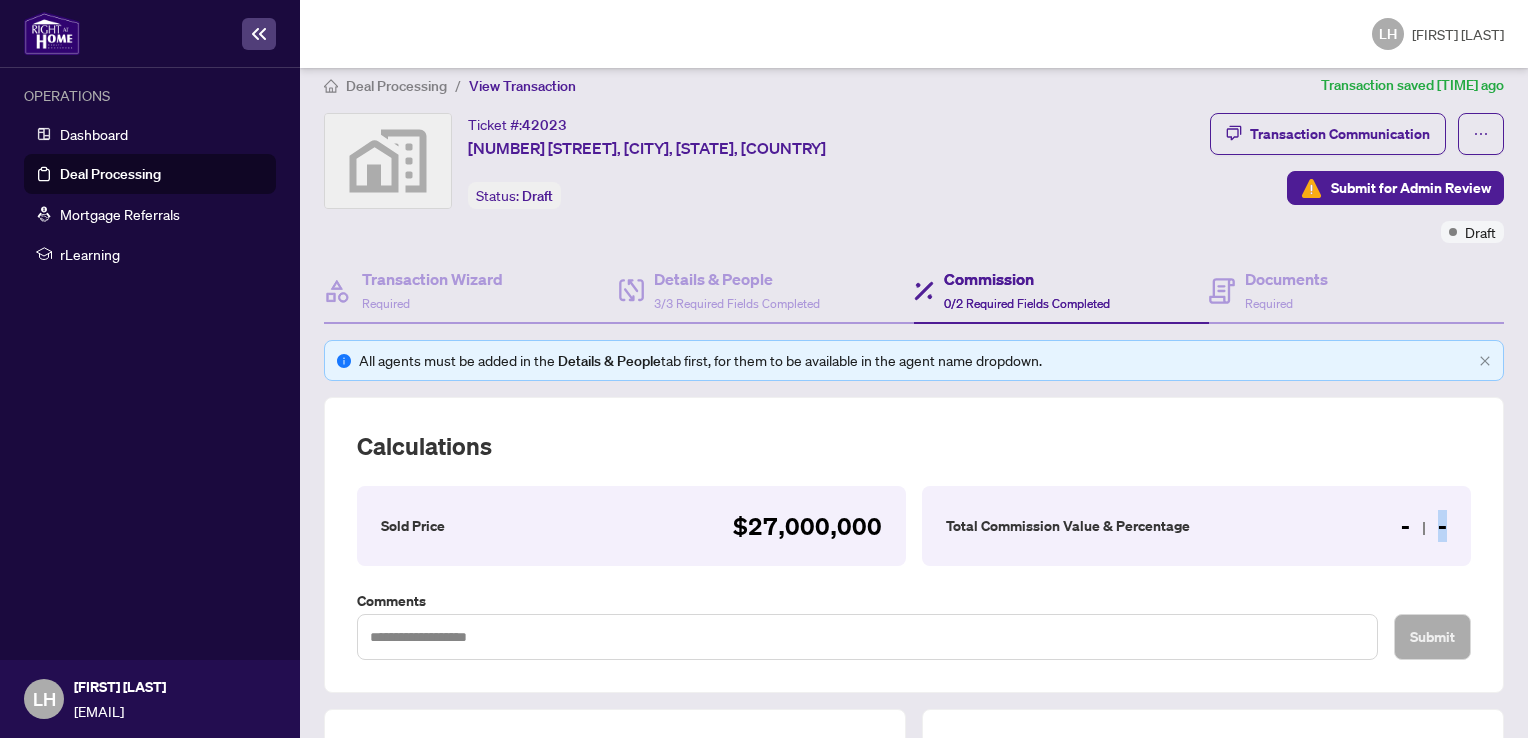 click on "-     -" at bounding box center (807, 526) 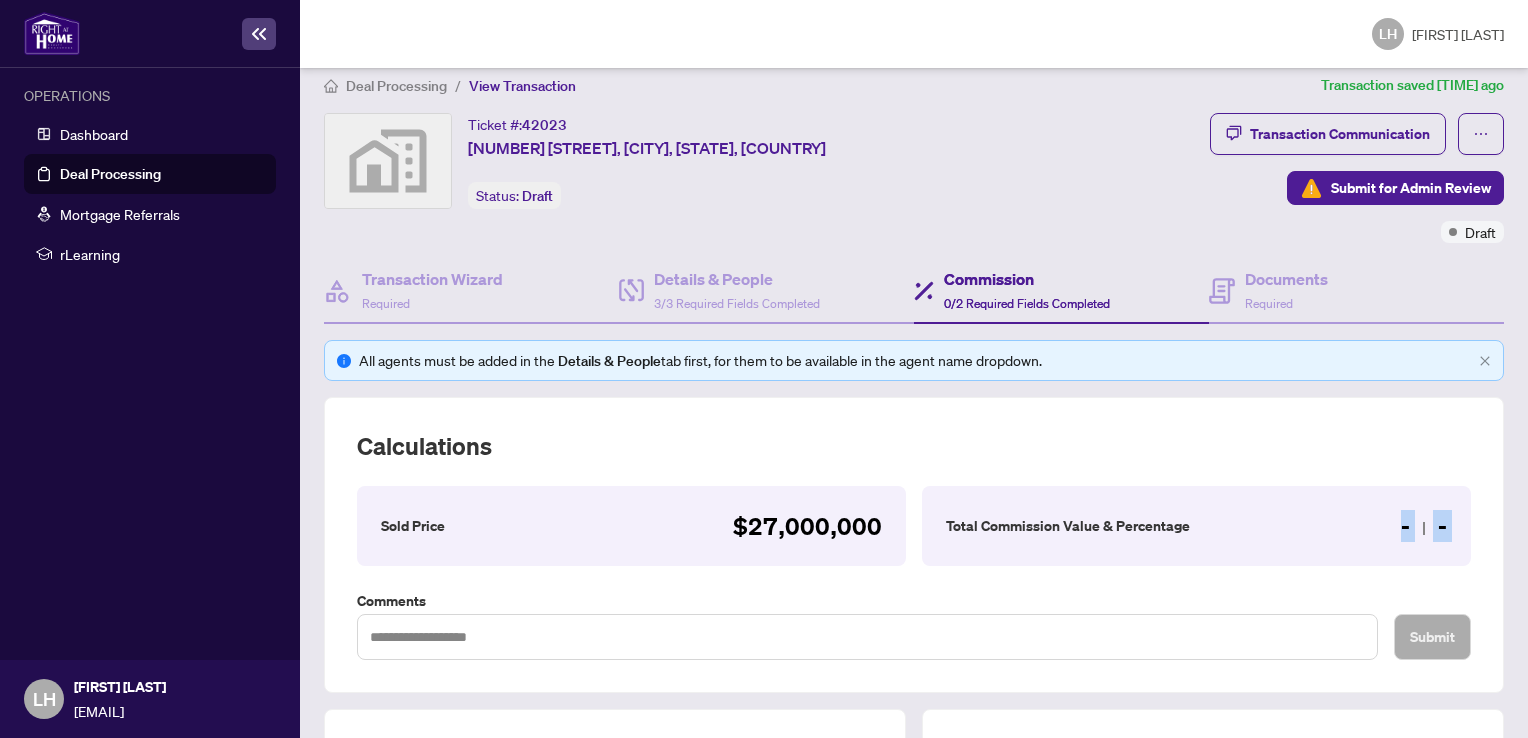 click on "-     -" at bounding box center [807, 526] 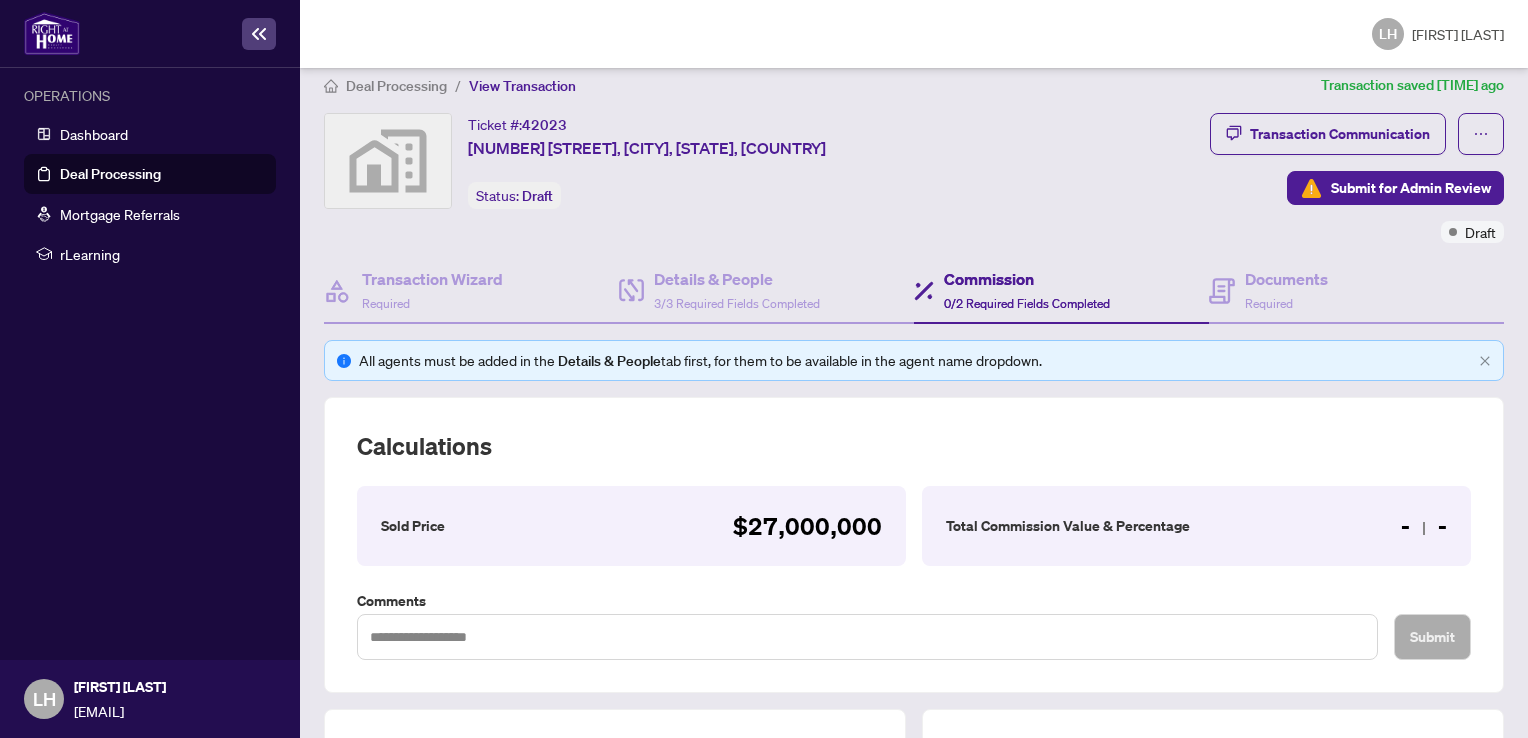 click on "Sold Price $27,000,000 Total Commission Value & Percentage - - Comments Submit" at bounding box center [914, 573] 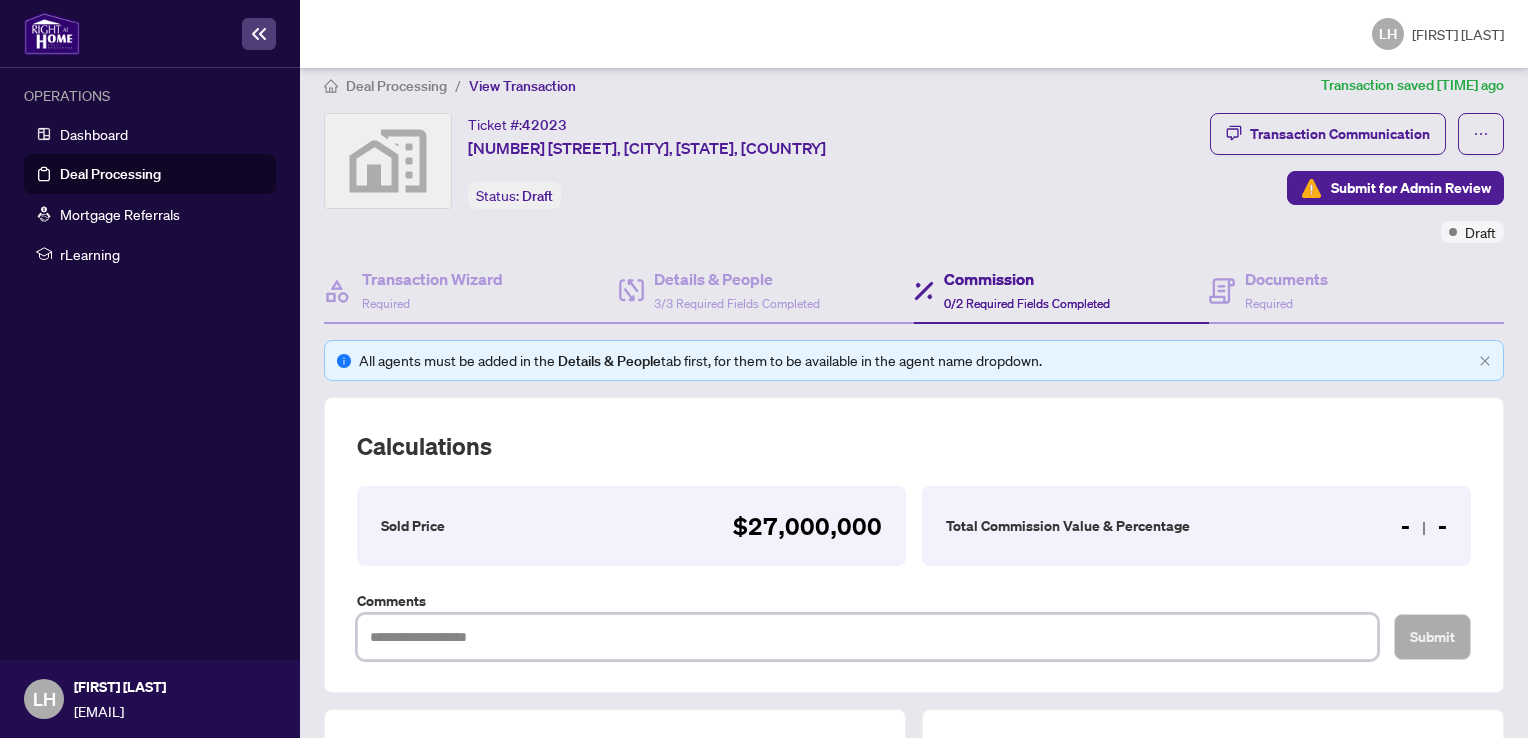 click at bounding box center (867, 637) 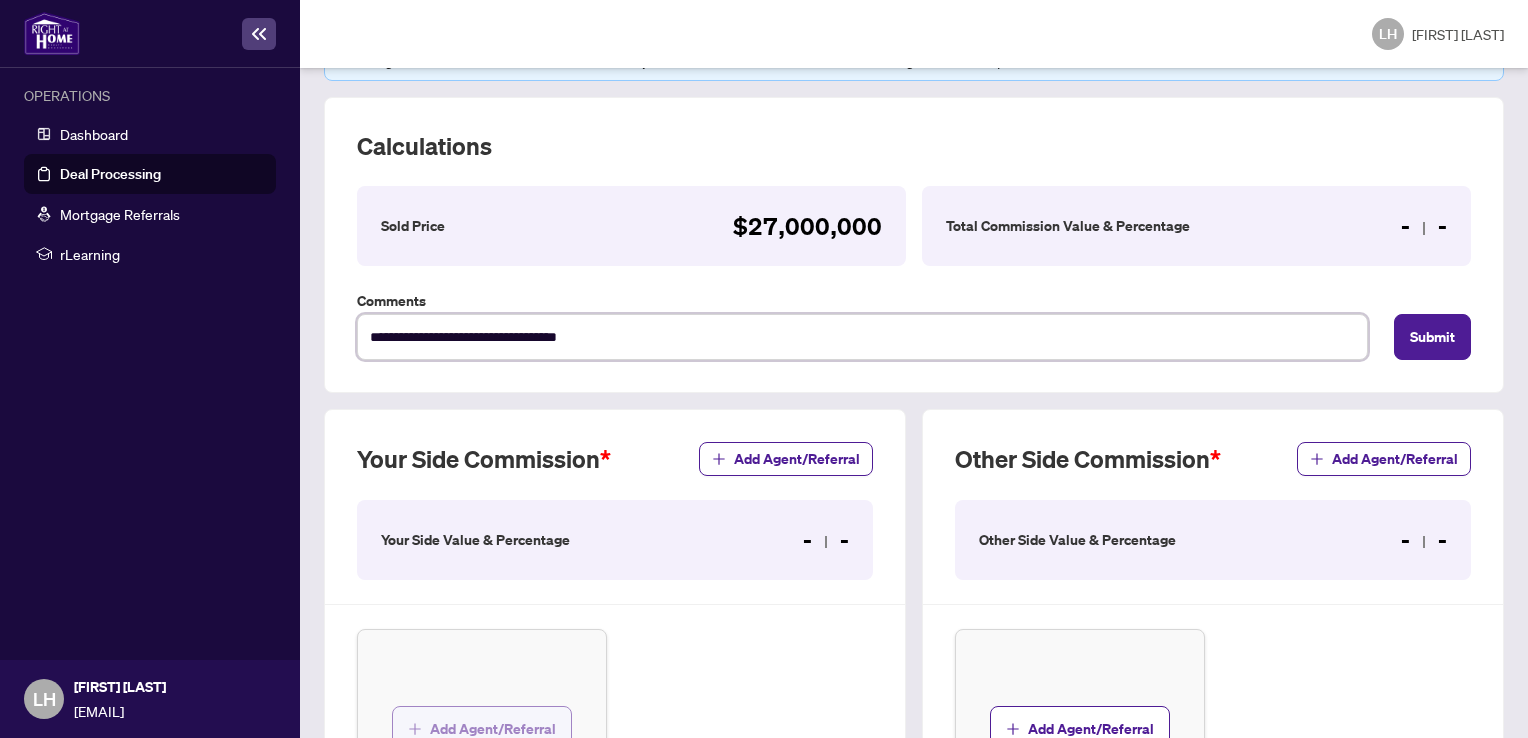 scroll, scrollTop: 518, scrollLeft: 0, axis: vertical 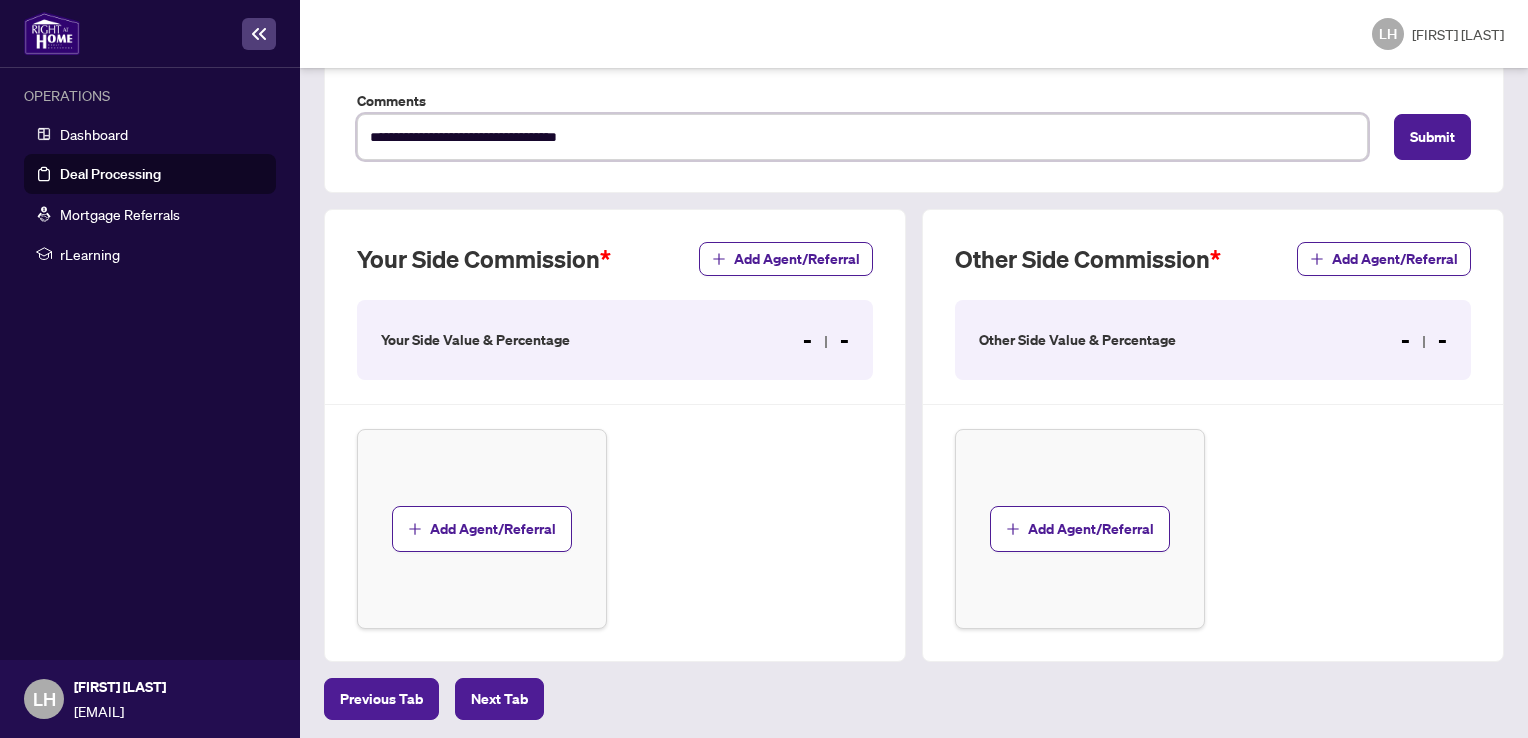 type on "**********" 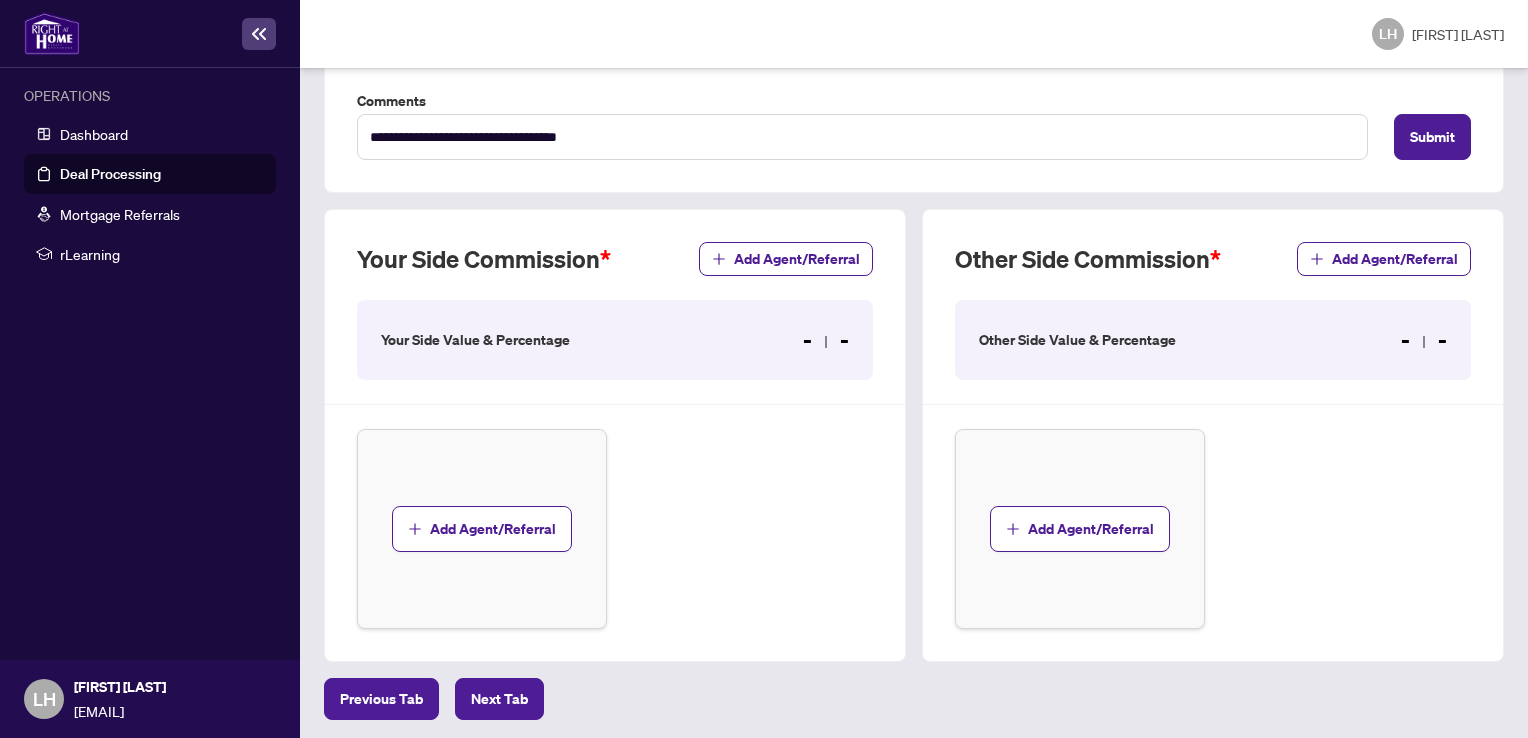click on "-     -" at bounding box center [826, 340] 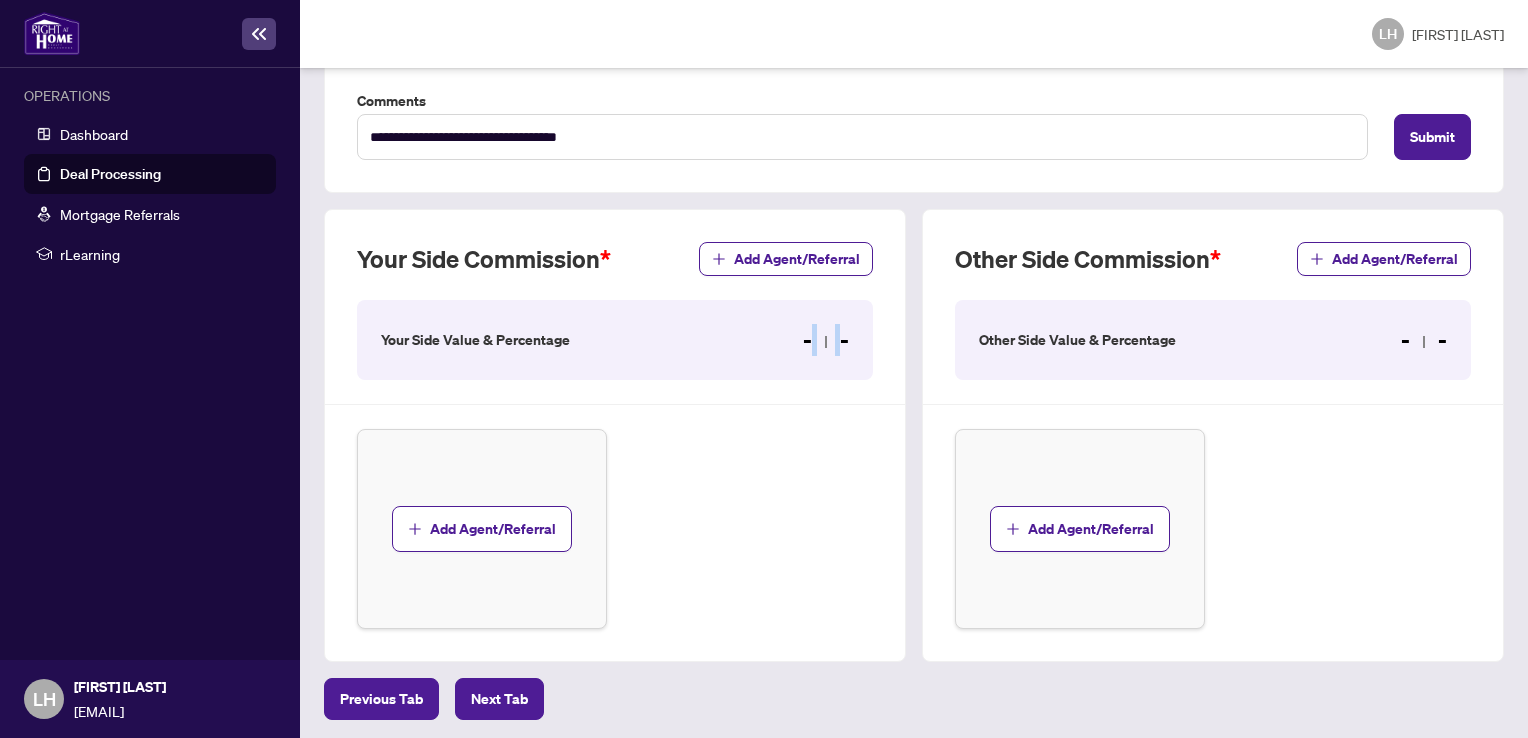click on "-     -" at bounding box center [826, 340] 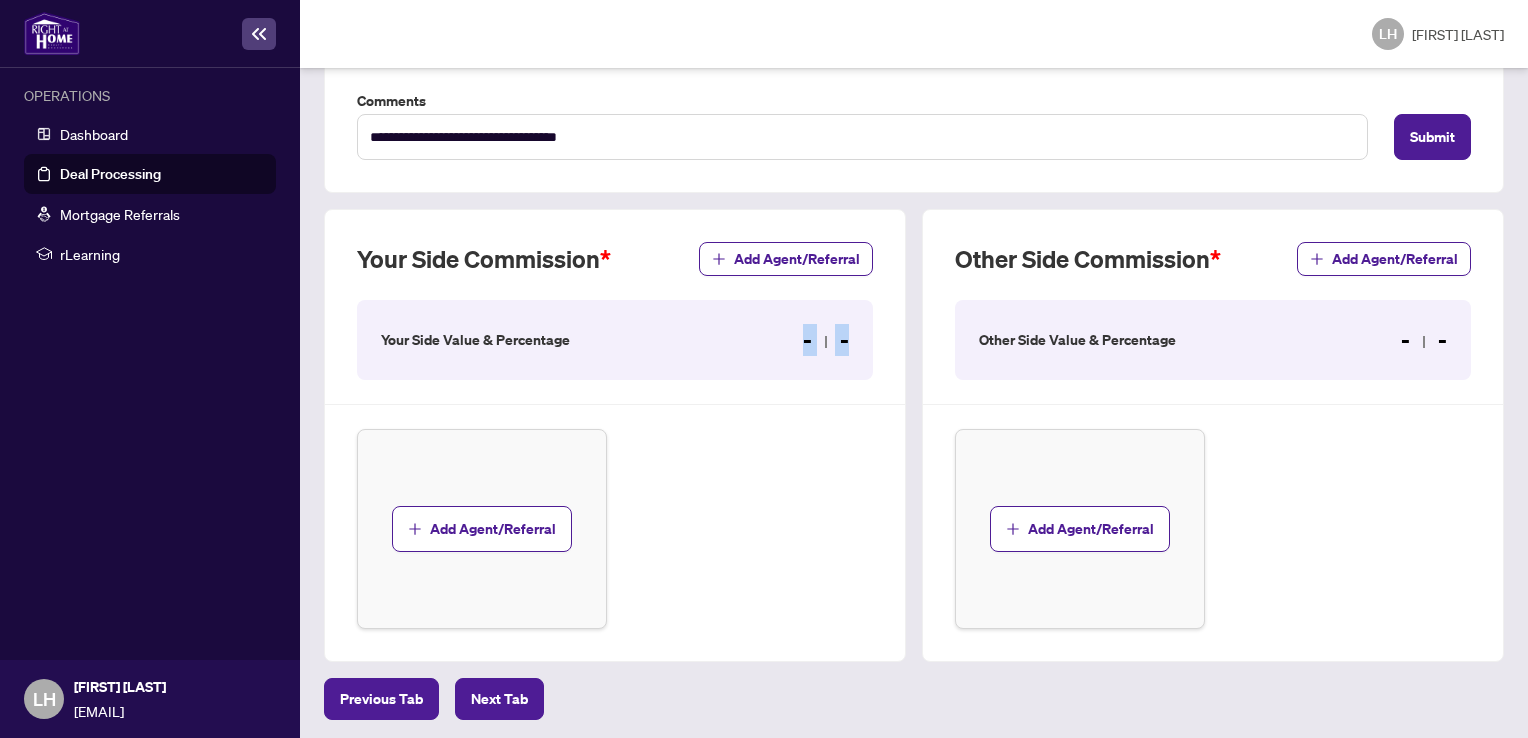 click on "-     -" at bounding box center [826, 340] 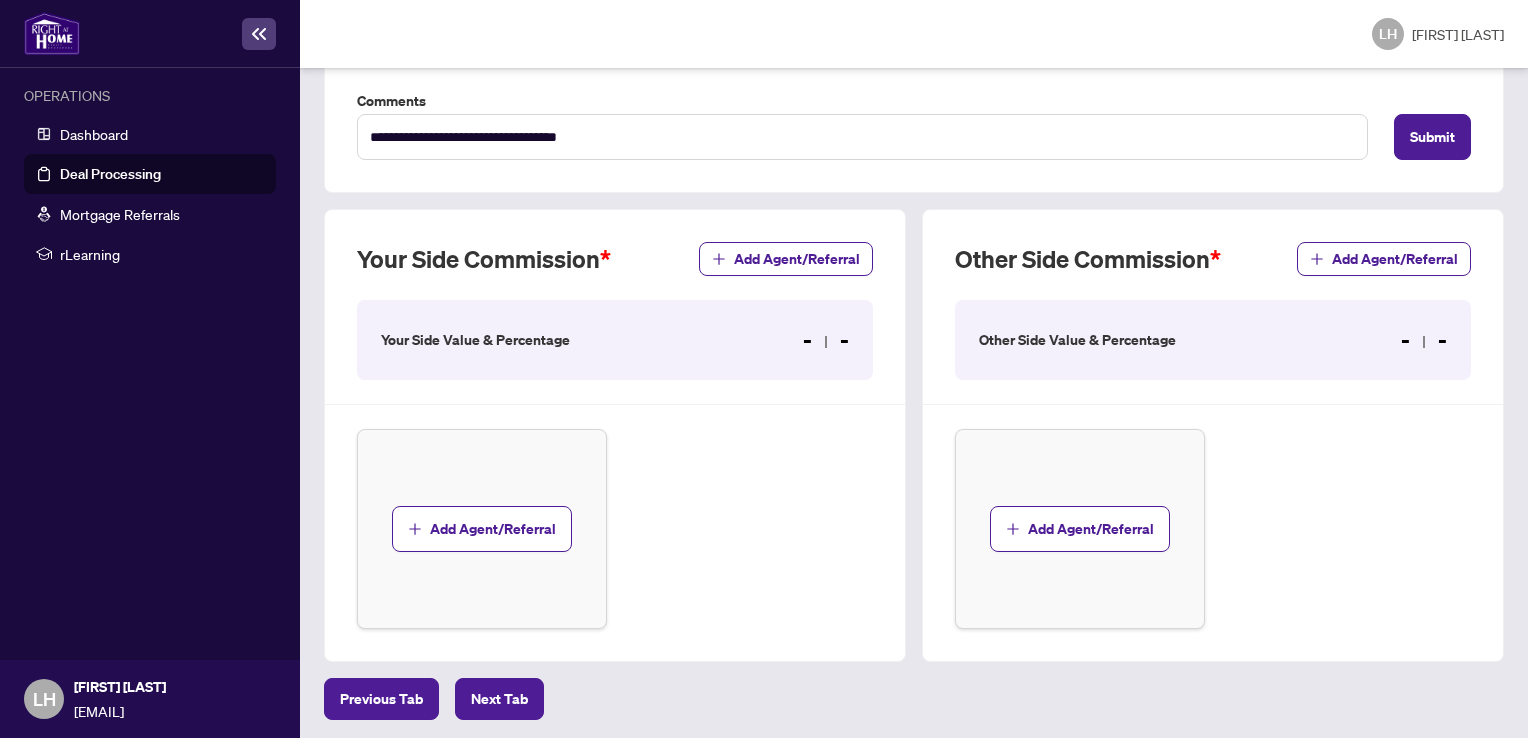 click on "Your Side Commission" at bounding box center (484, 259) 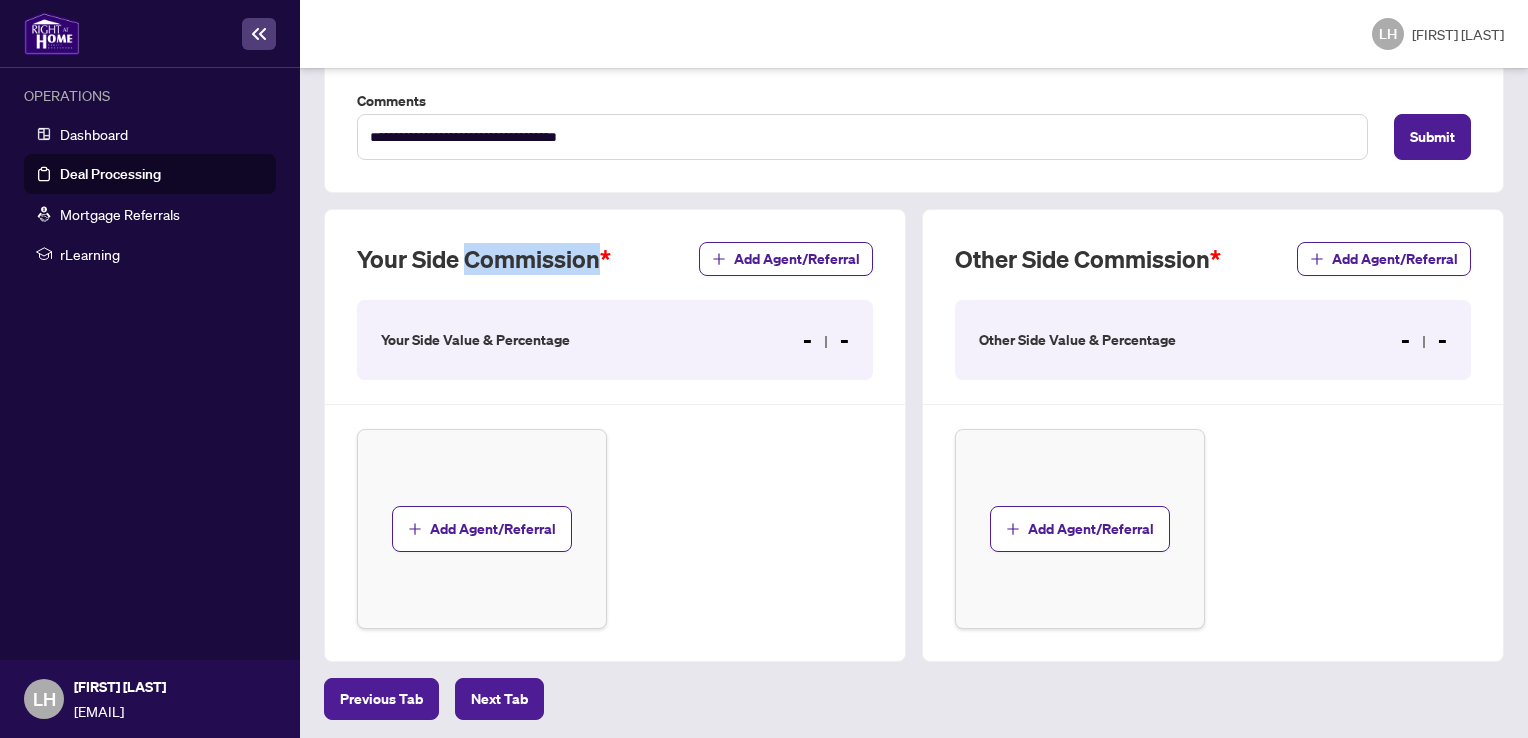 click on "Your Side Commission" at bounding box center (484, 259) 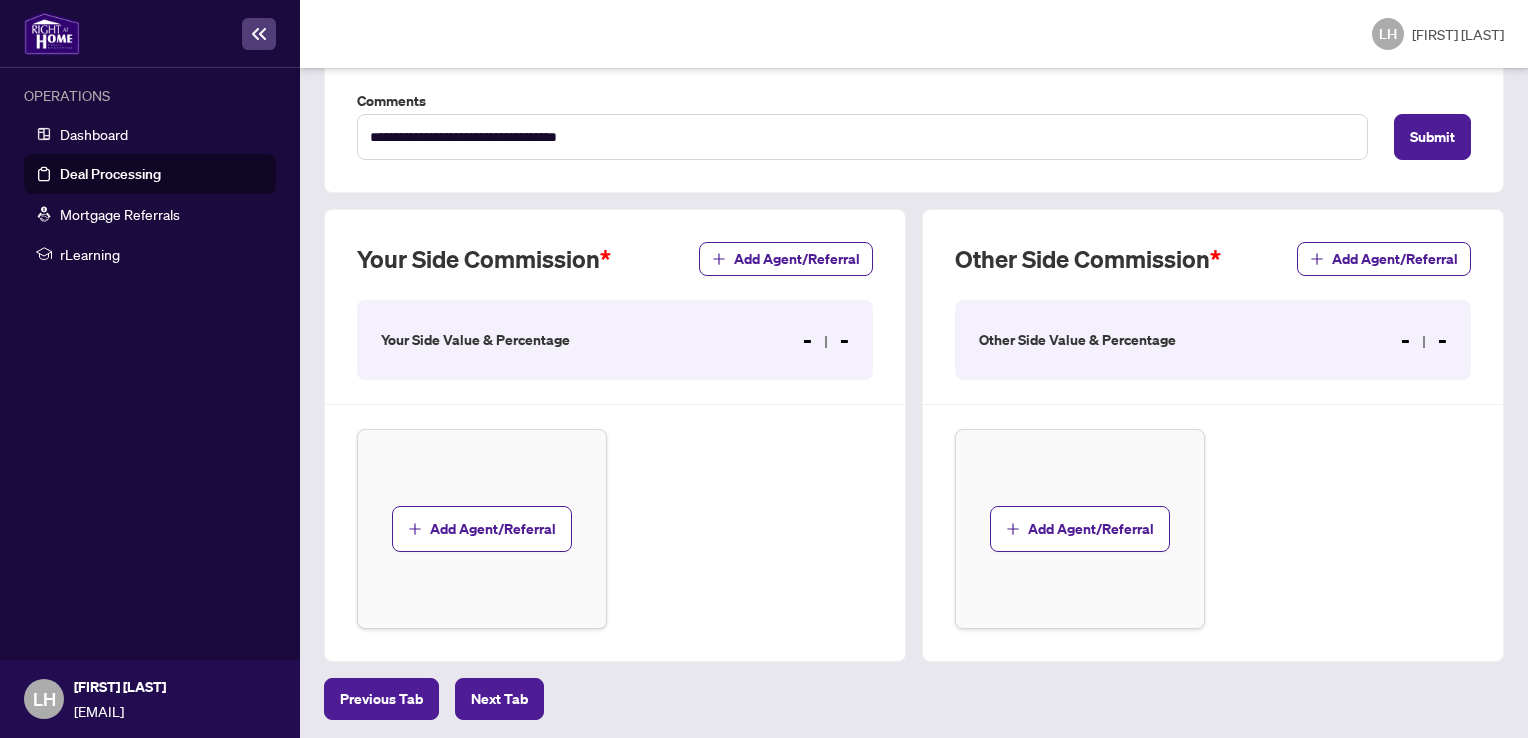 click on "Add Agent/Referral" at bounding box center (482, 529) 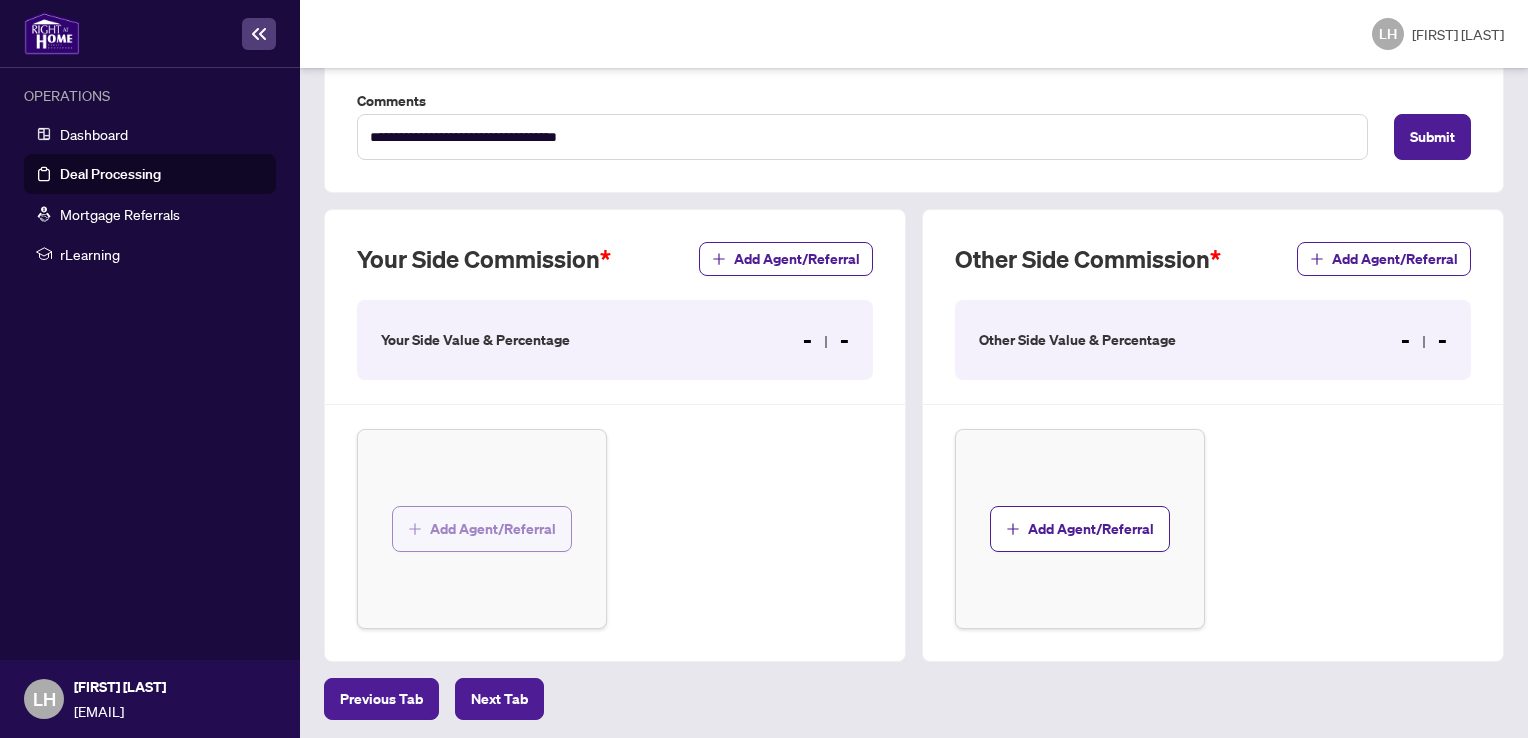 click on "Add Agent/Referral" at bounding box center (493, 529) 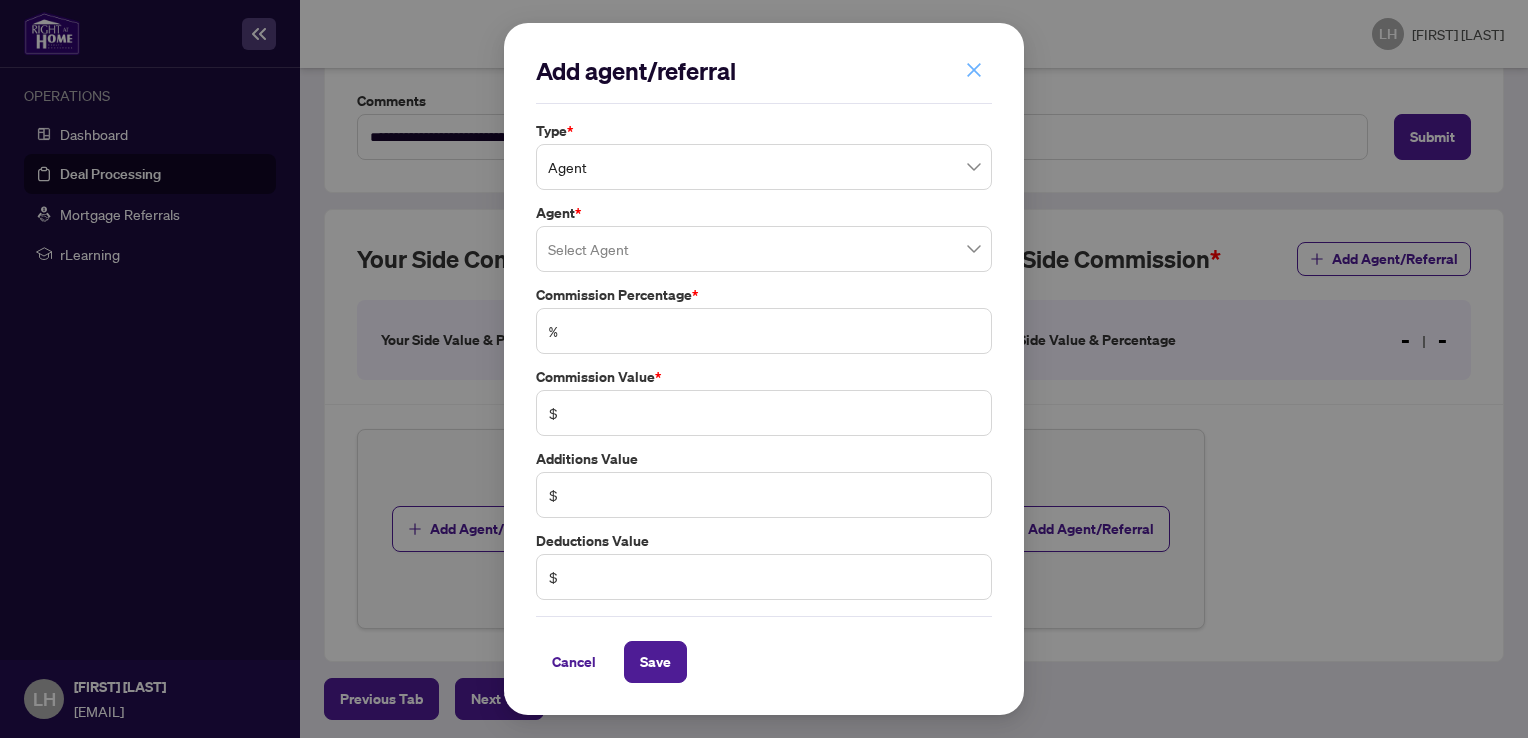 click at bounding box center [974, 70] 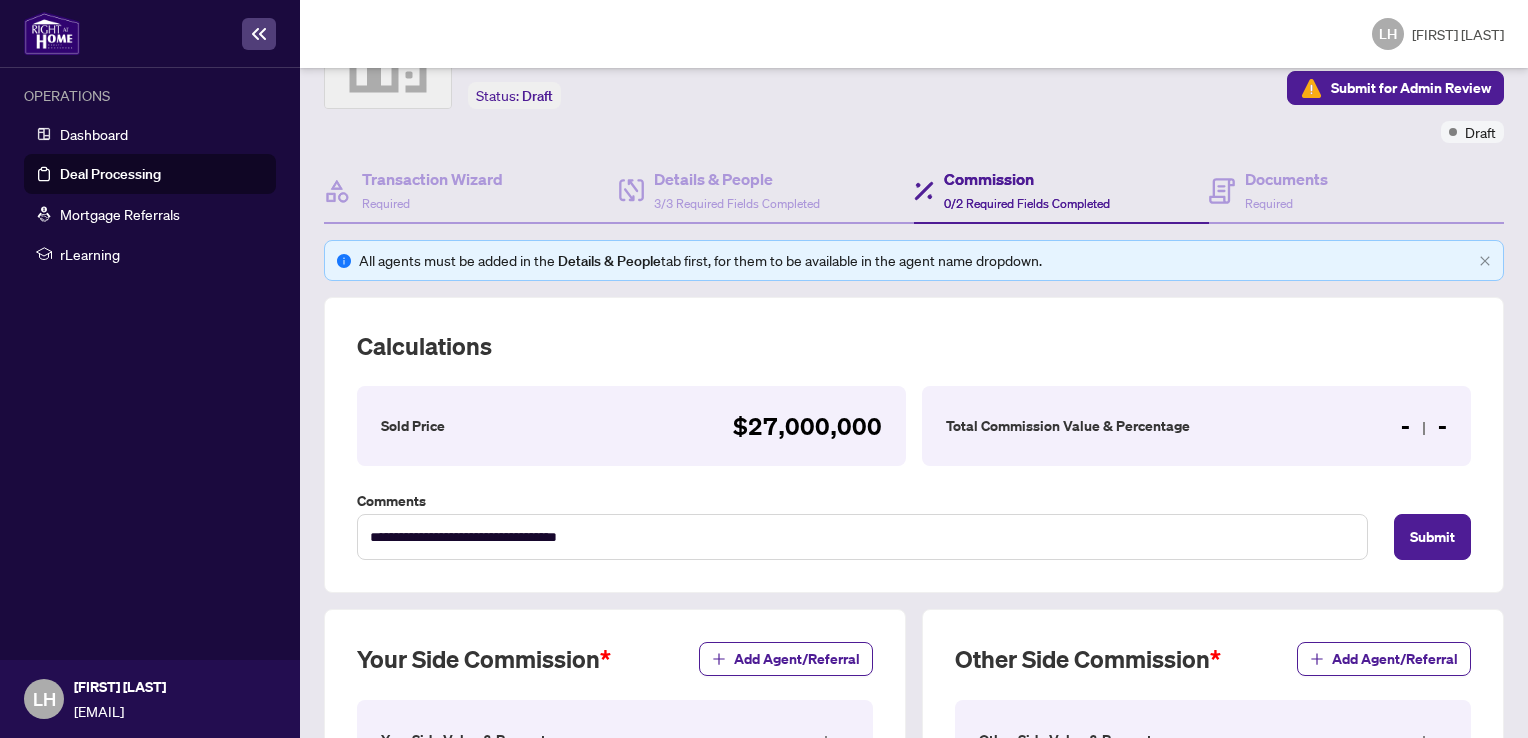 scroll, scrollTop: 318, scrollLeft: 0, axis: vertical 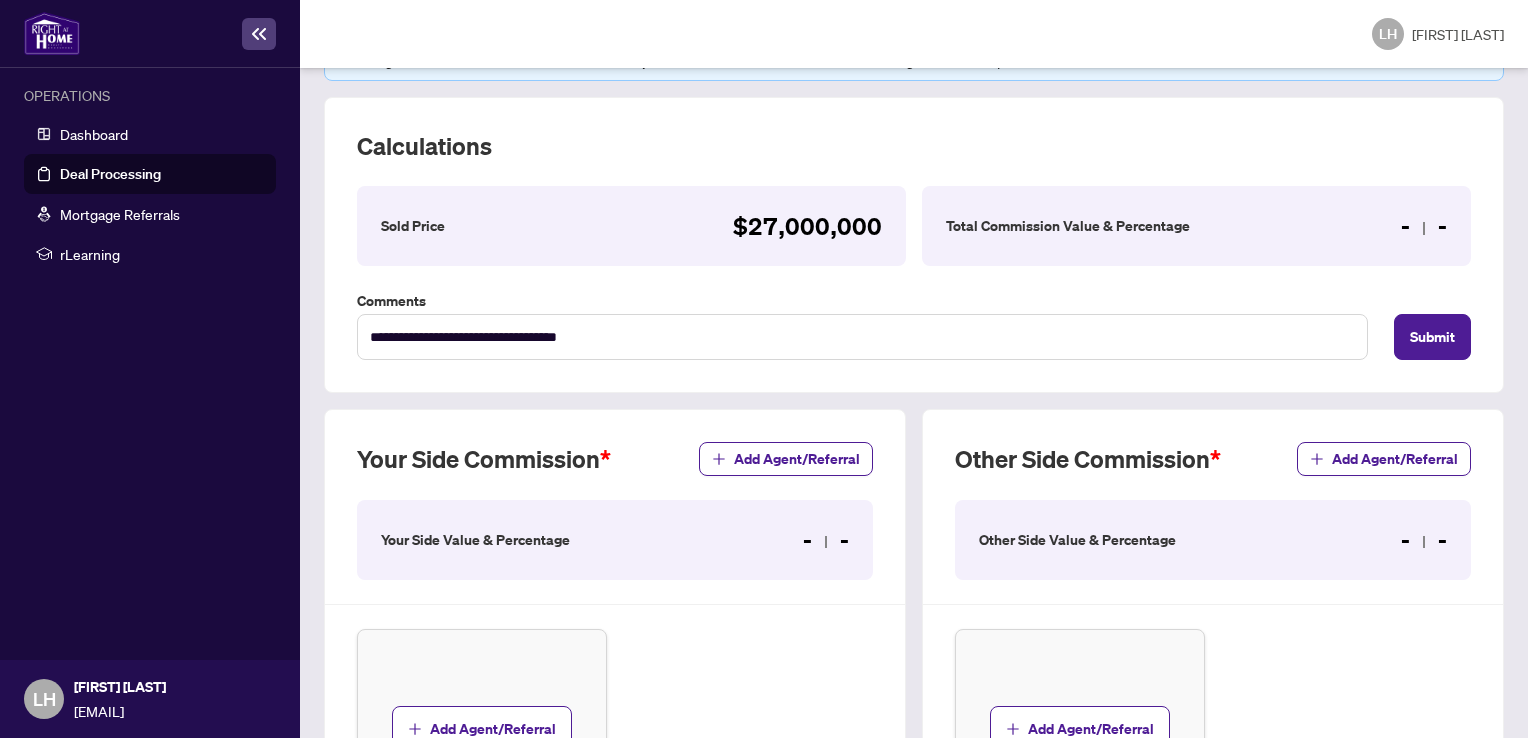 click on "Total Commission Value & Percentage" at bounding box center (413, 226) 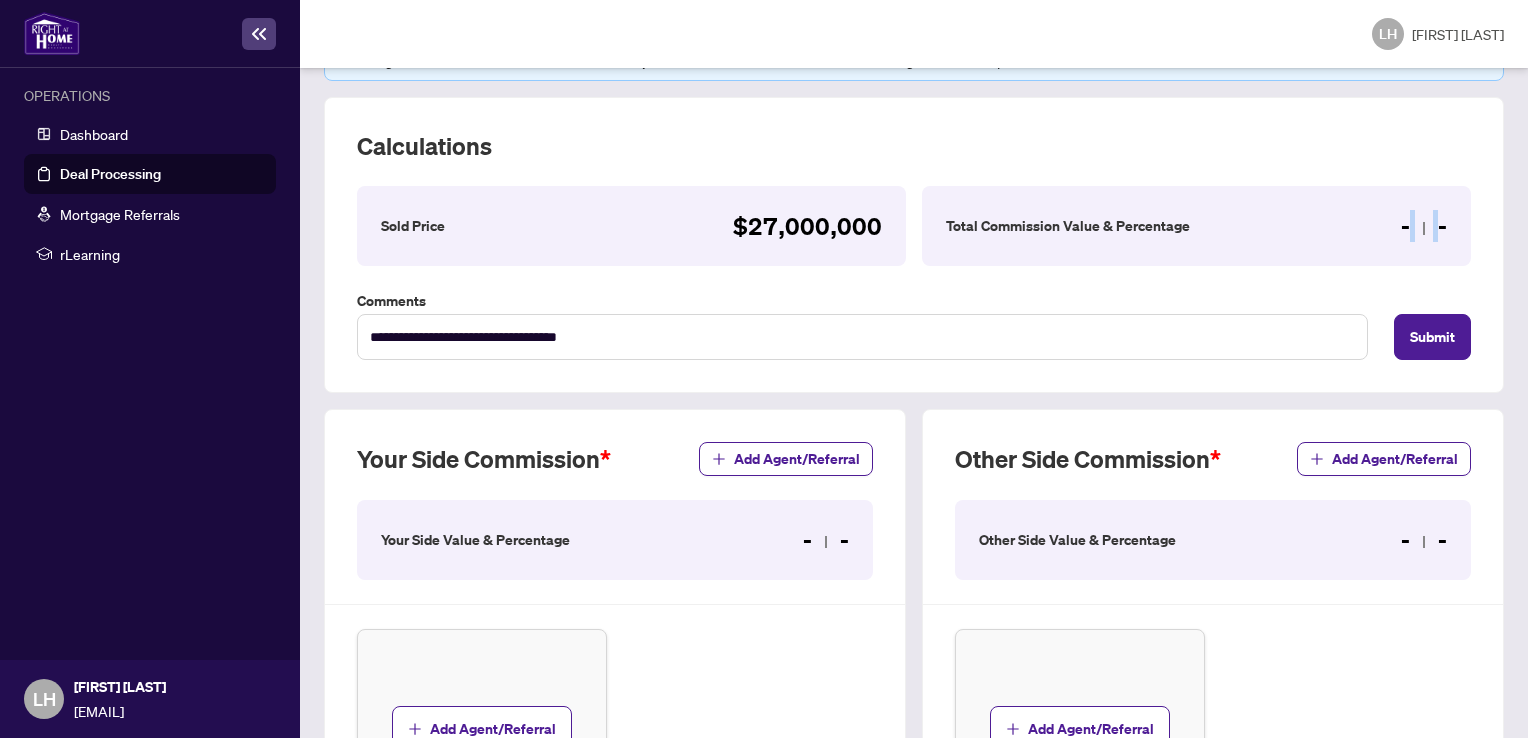 click on "-     -" at bounding box center (807, 226) 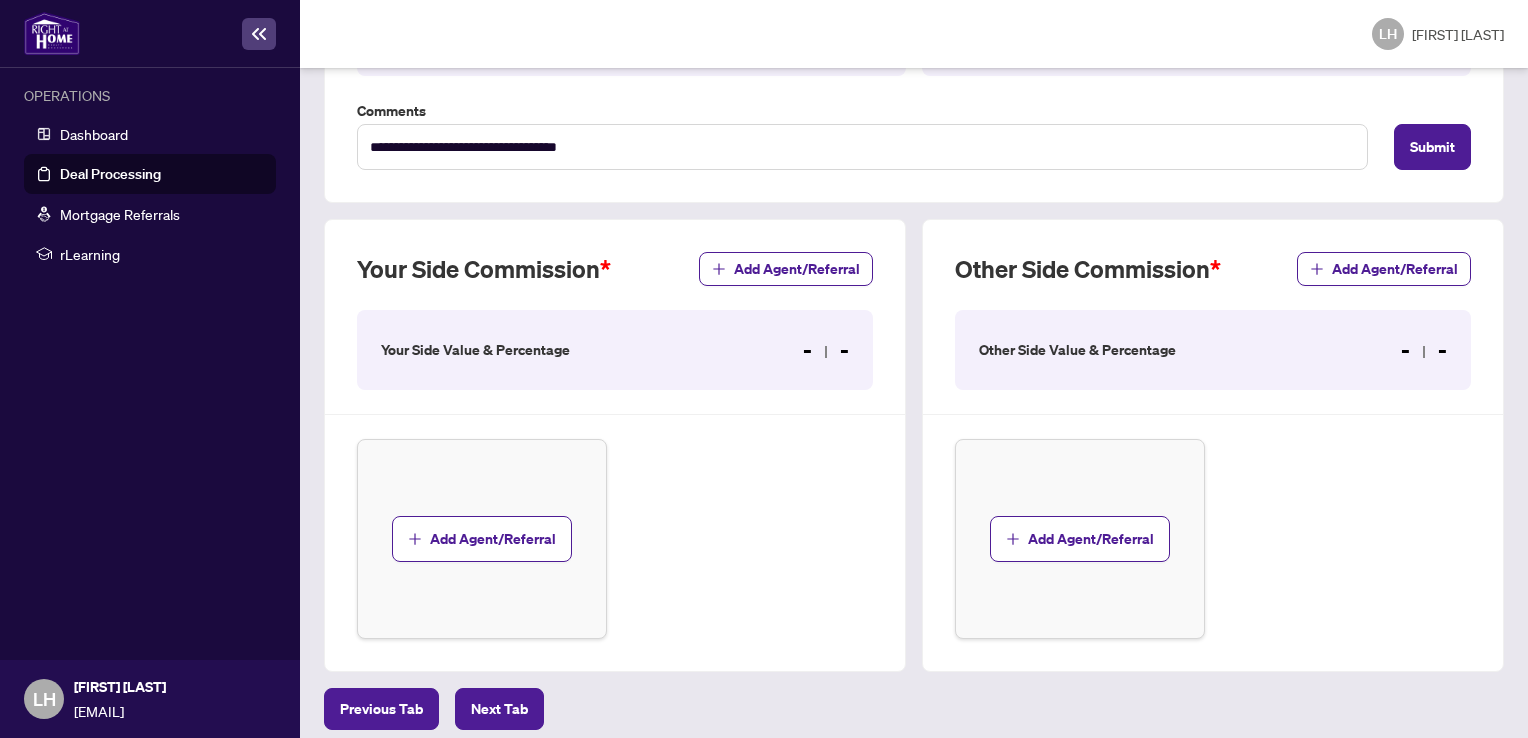 scroll, scrollTop: 518, scrollLeft: 0, axis: vertical 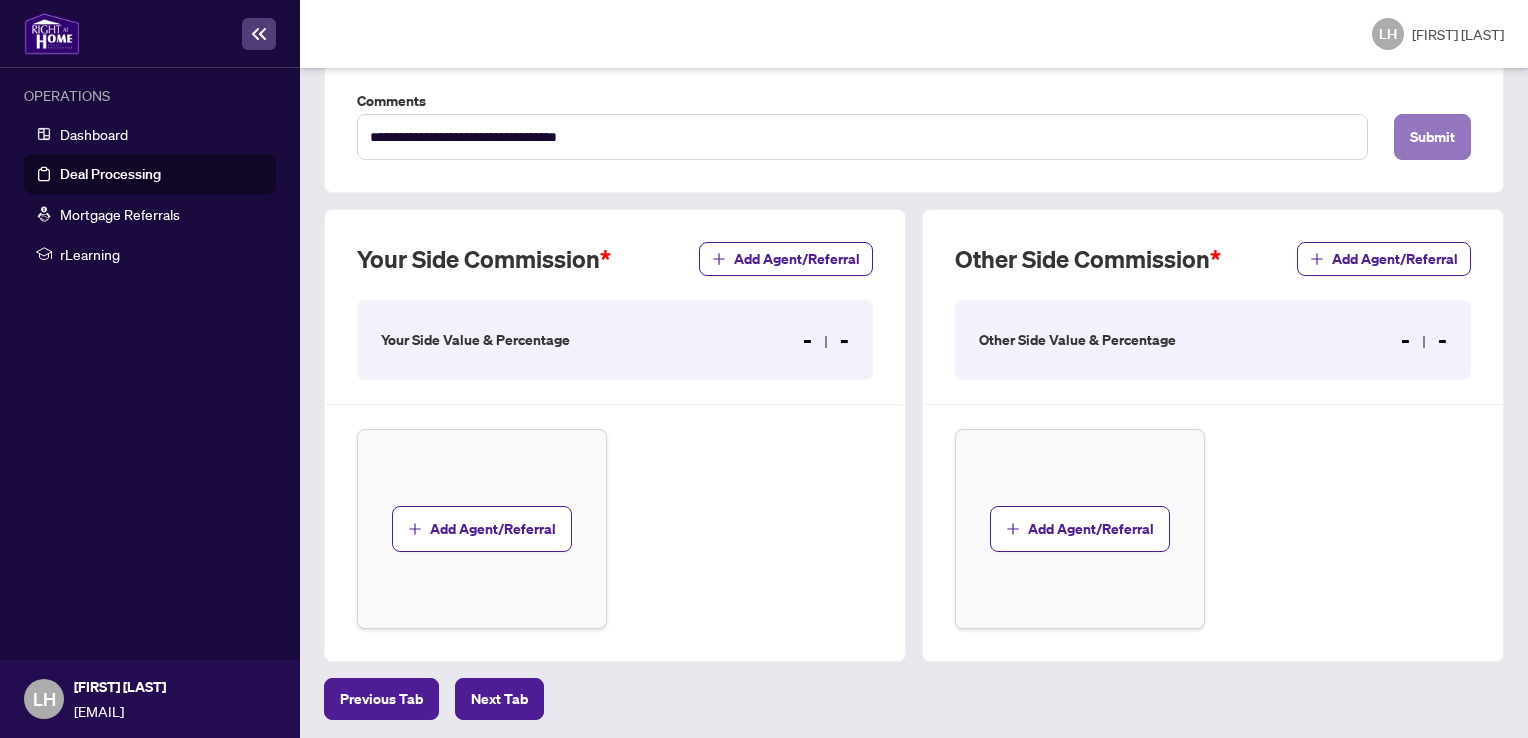 click on "Submit" at bounding box center (1432, 137) 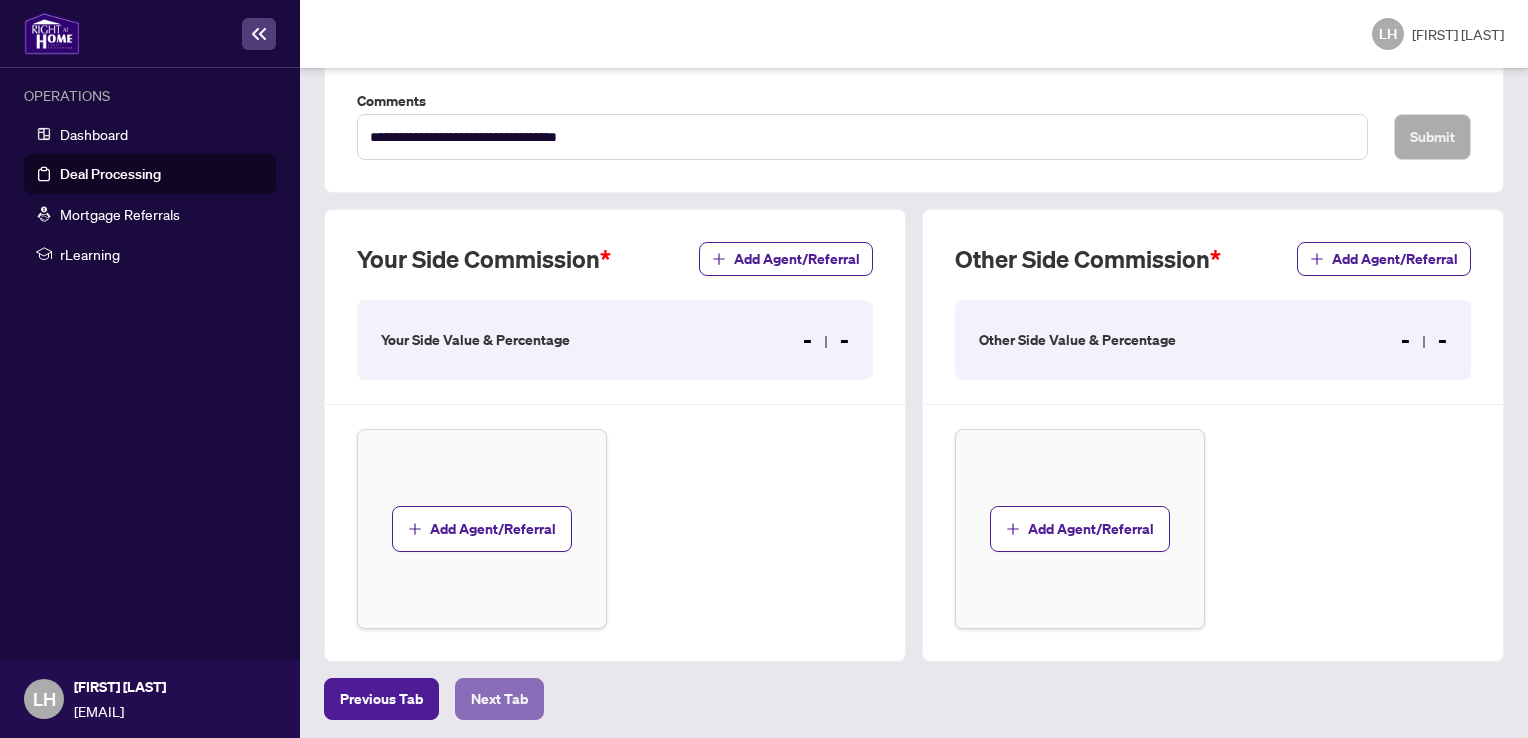 click on "Next Tab" at bounding box center (381, 699) 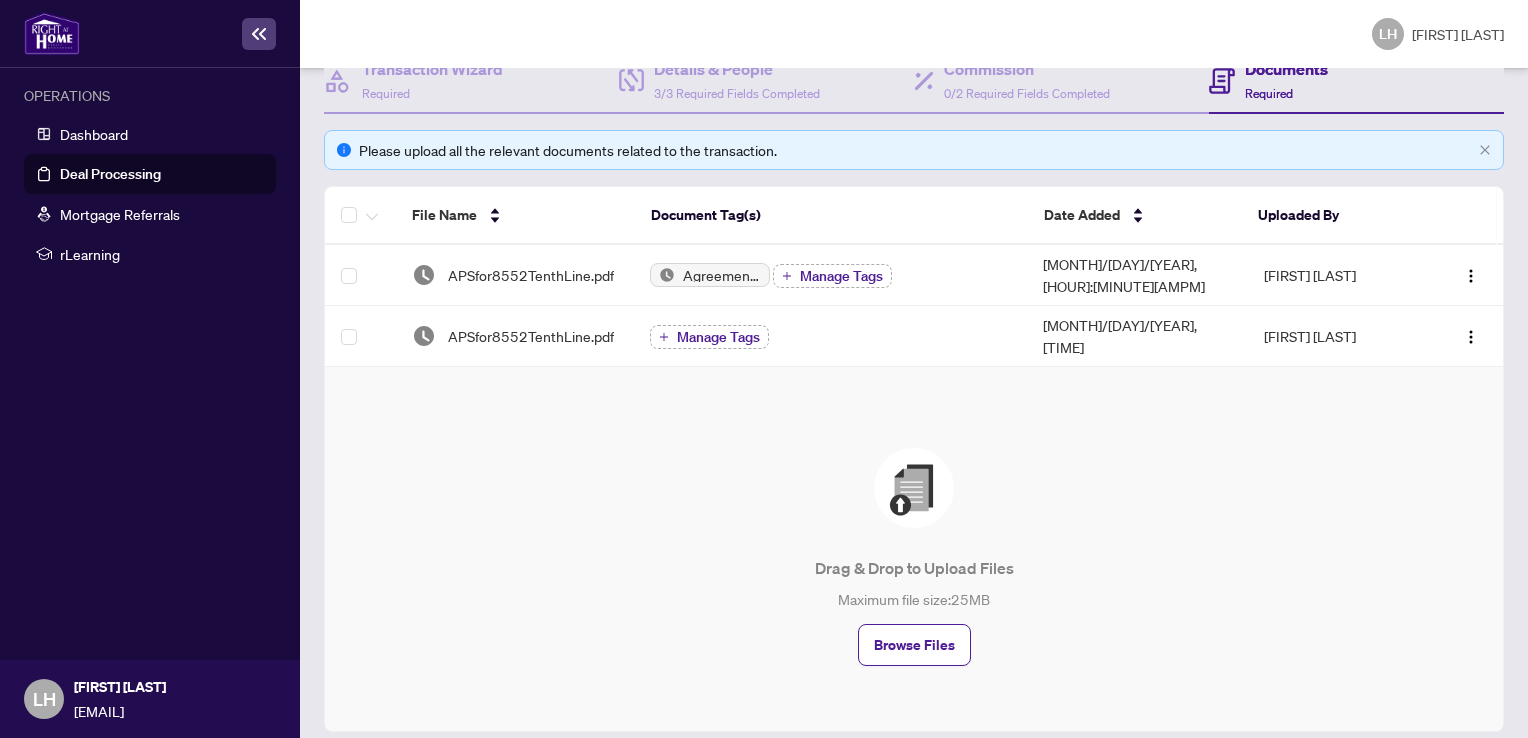 scroll, scrollTop: 276, scrollLeft: 0, axis: vertical 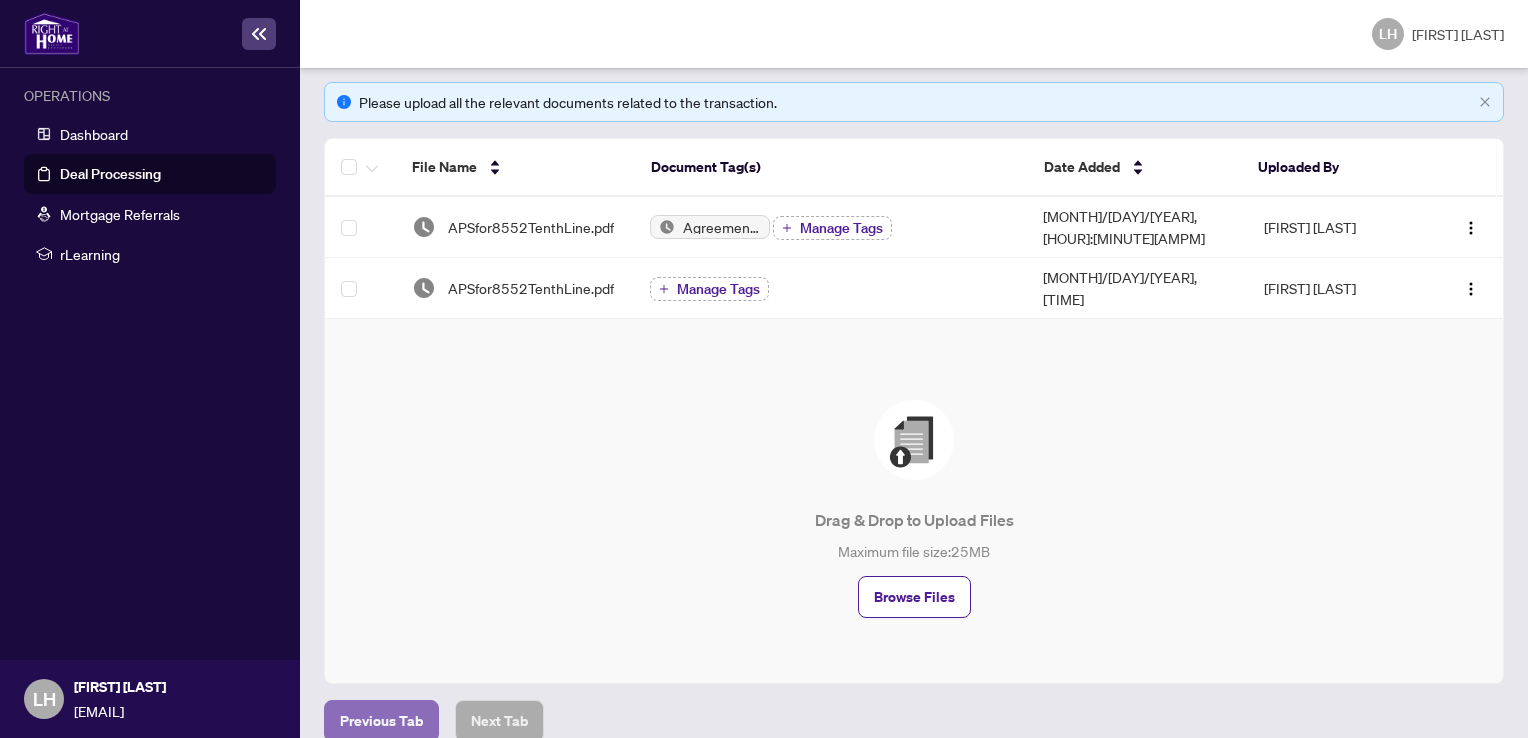 click on "Previous Tab" at bounding box center (381, 721) 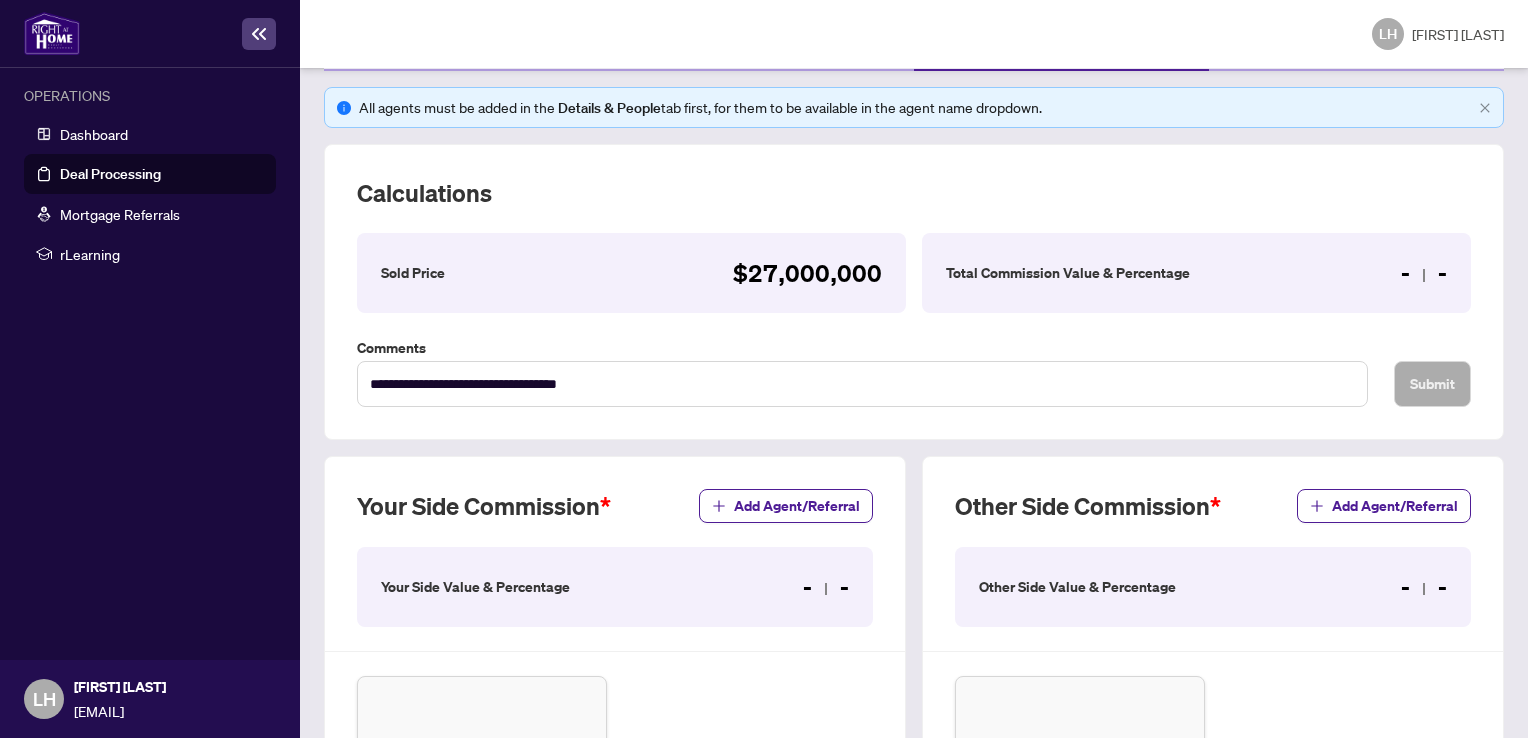 scroll, scrollTop: 300, scrollLeft: 0, axis: vertical 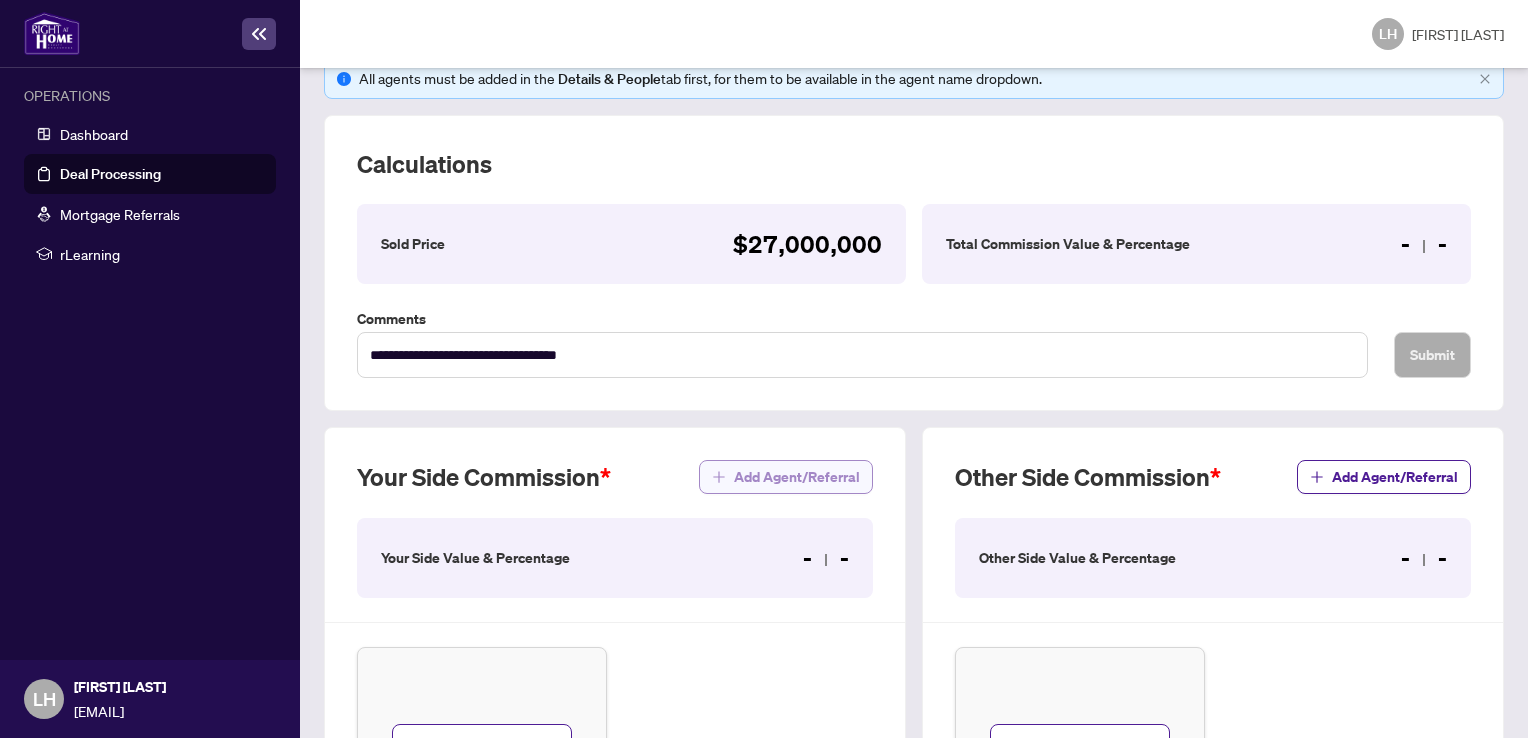 click at bounding box center [719, 477] 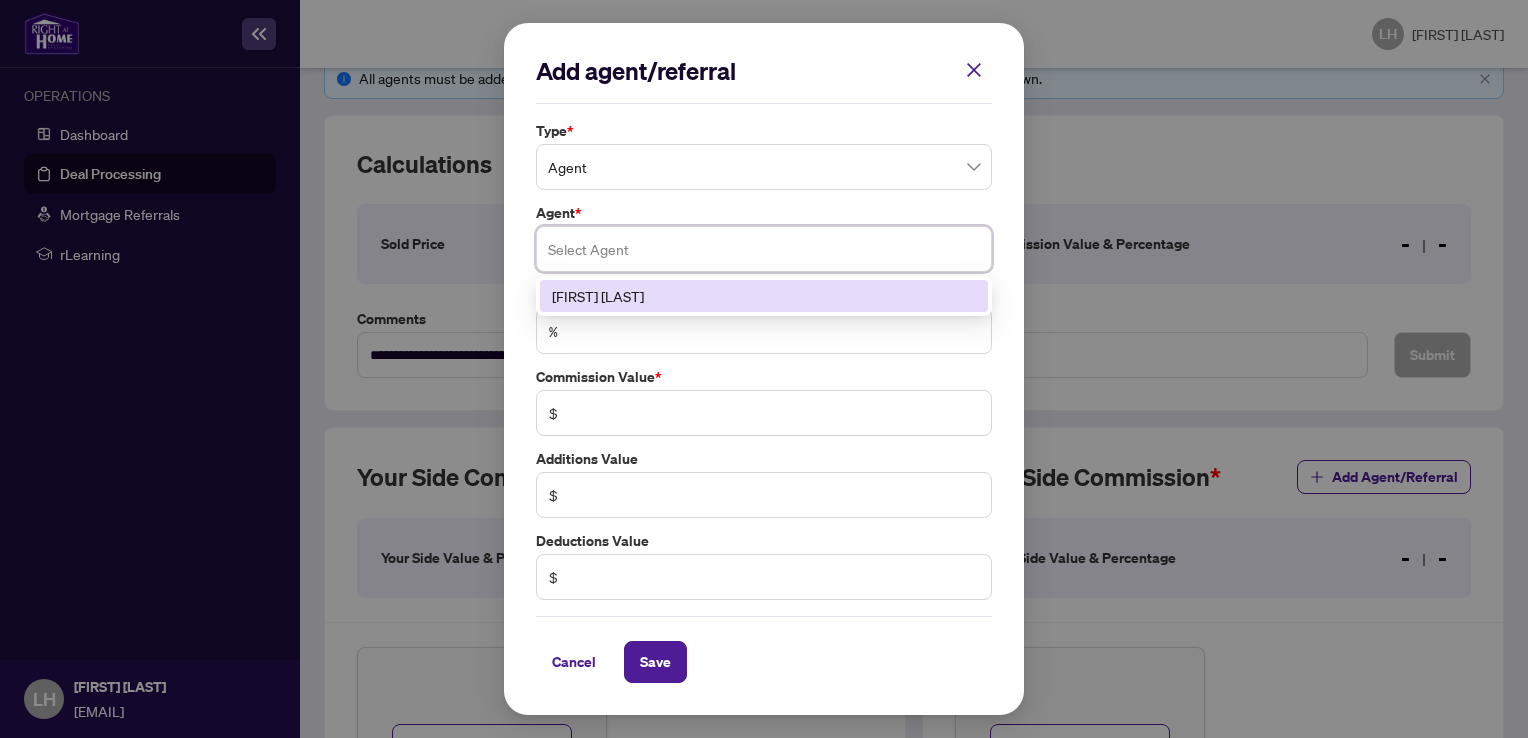 click at bounding box center [764, 249] 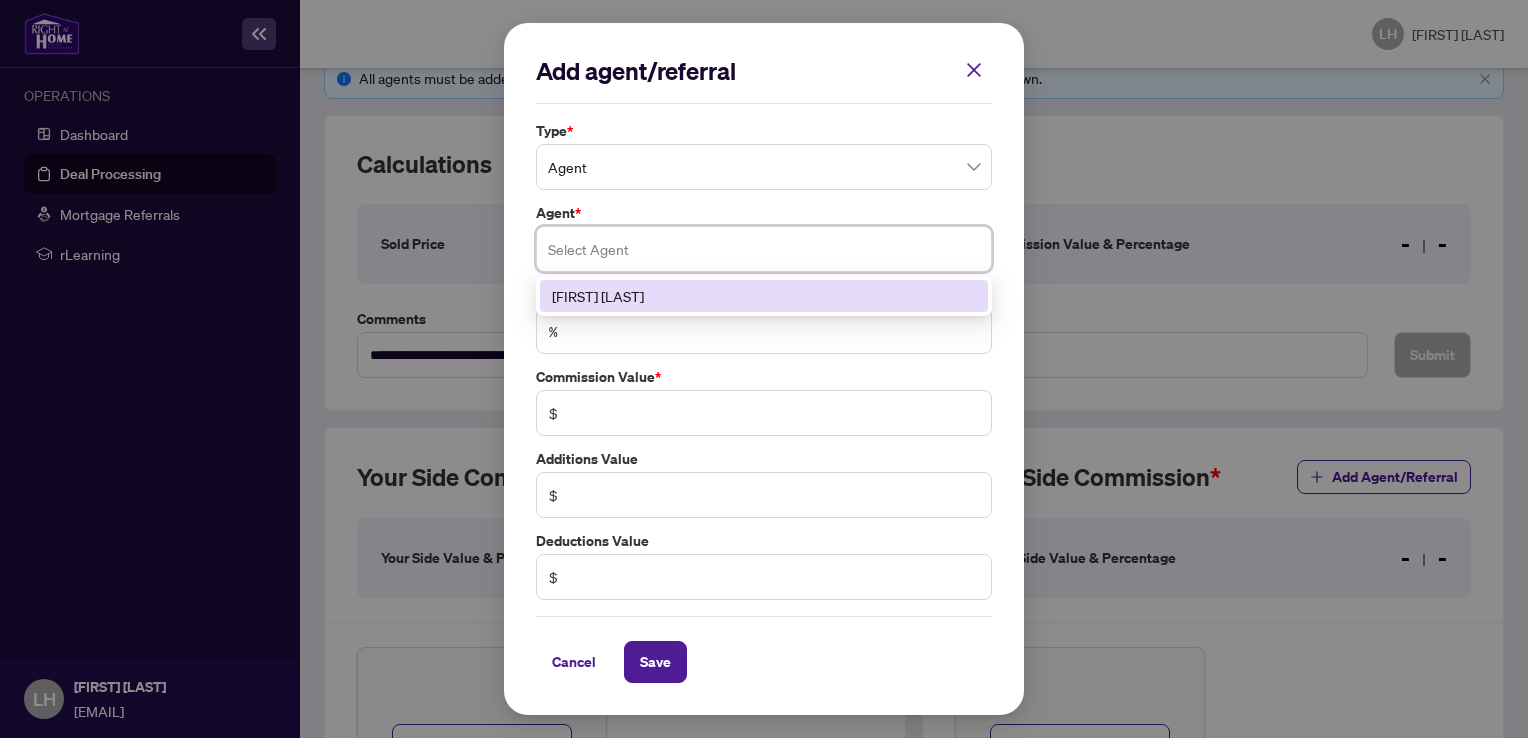 click on "[FIRST] [LAST]" at bounding box center (764, 296) 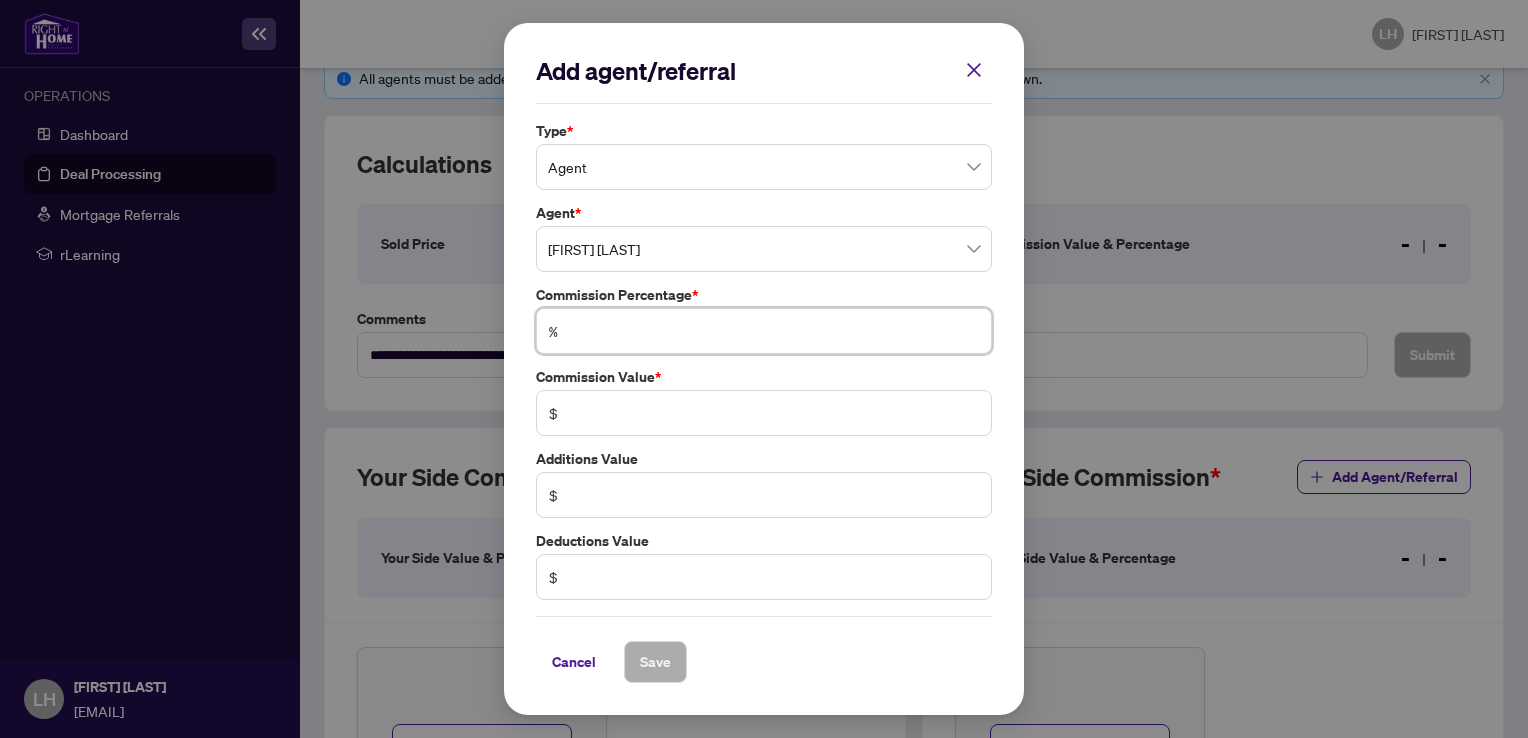 click at bounding box center [774, 331] 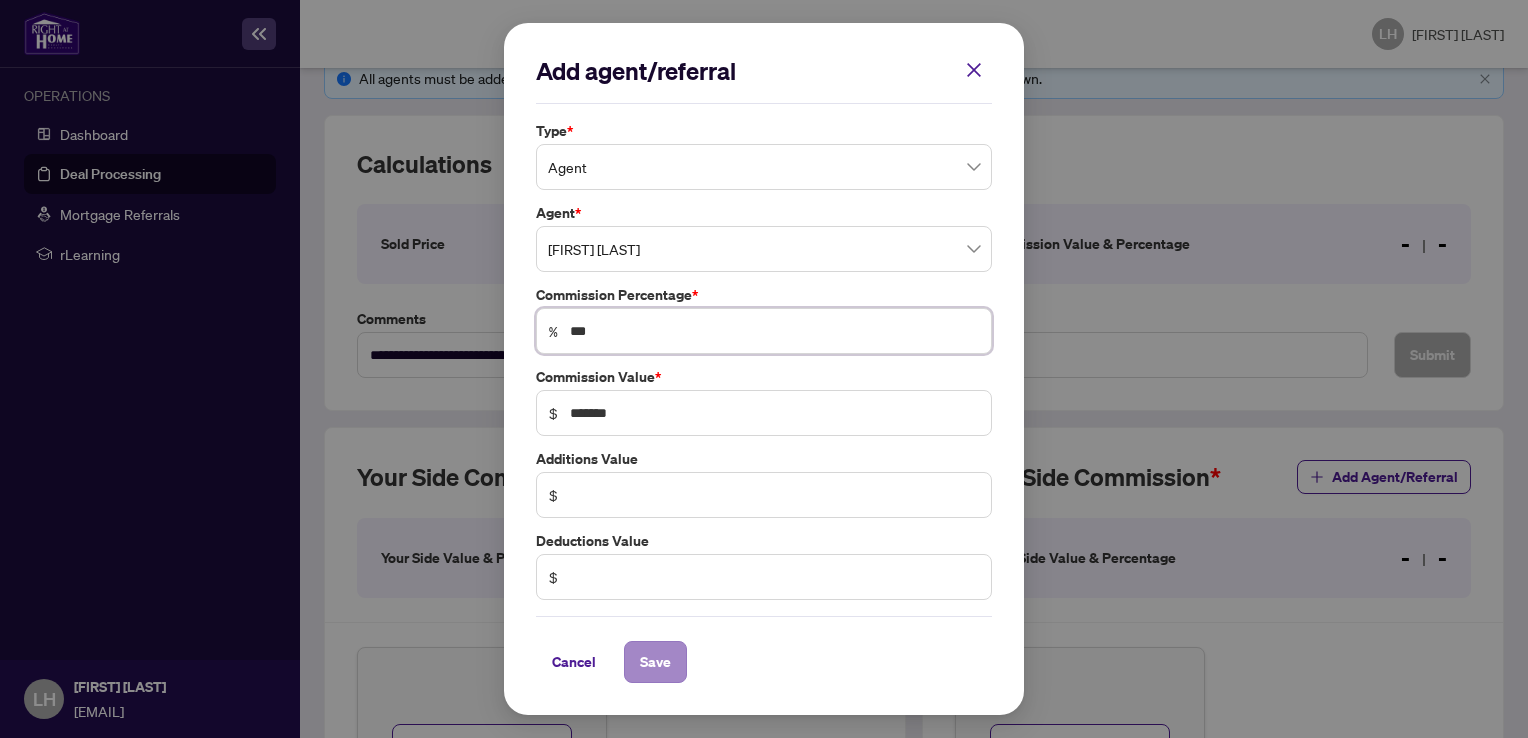 type on "***" 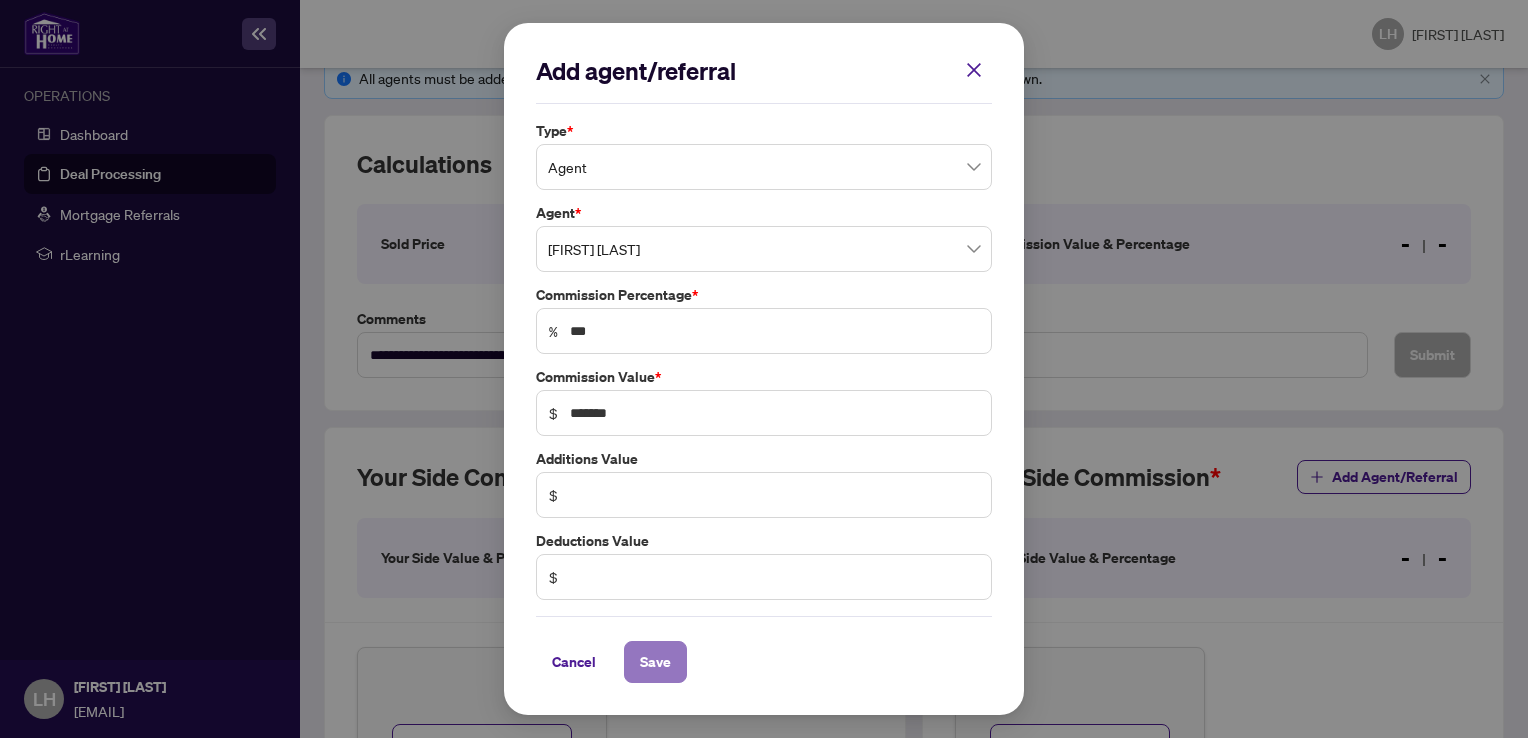 click on "Save" at bounding box center [0, 0] 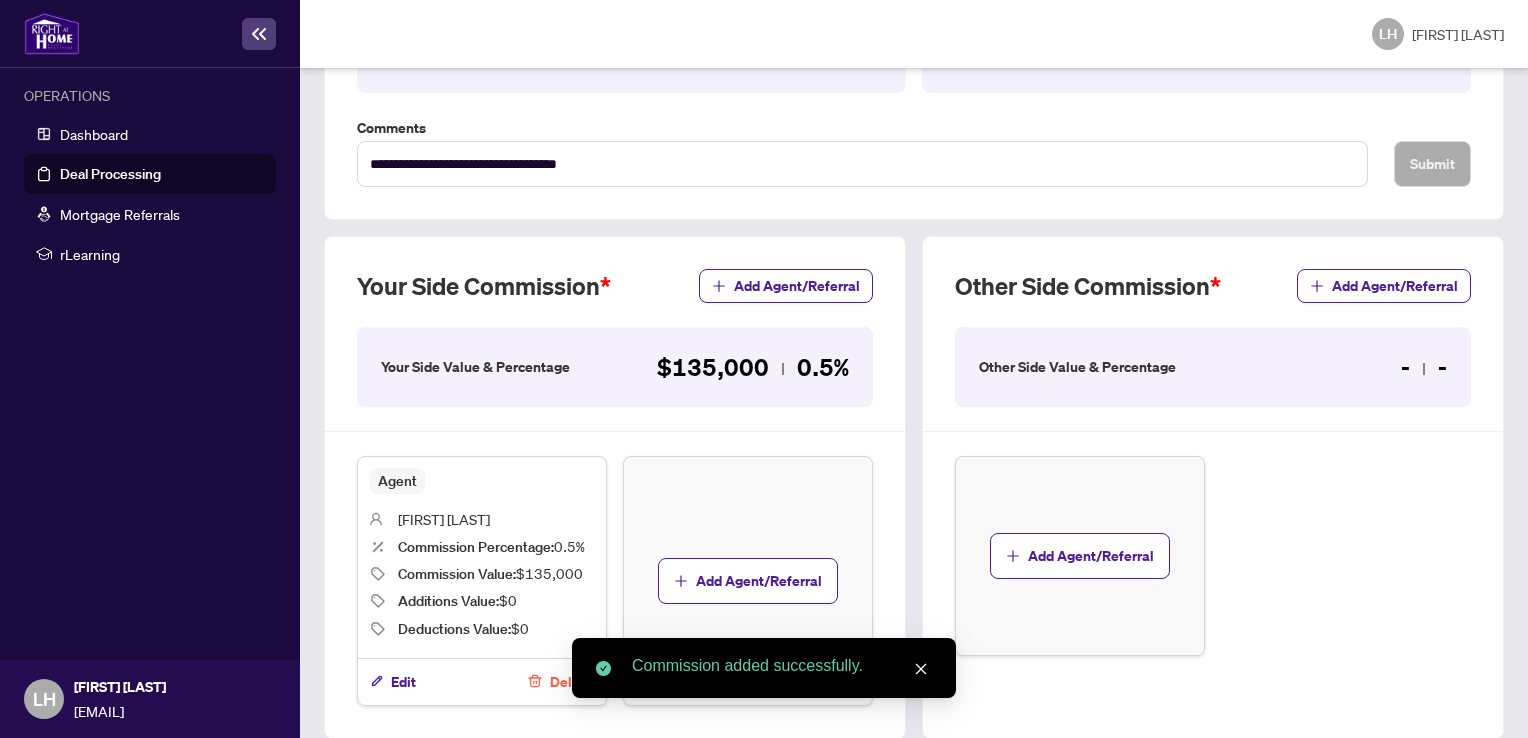 scroll, scrollTop: 500, scrollLeft: 0, axis: vertical 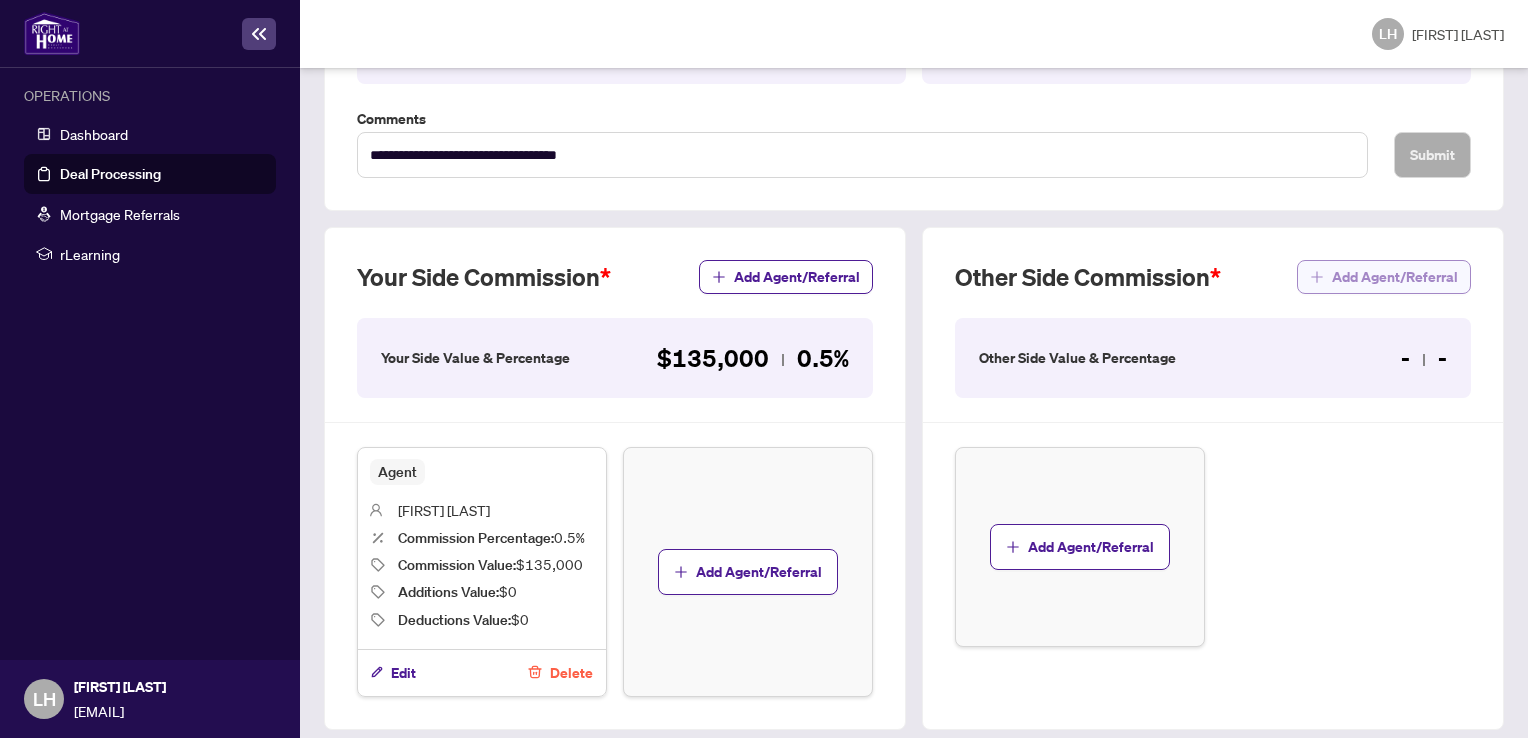 click at bounding box center [1317, 277] 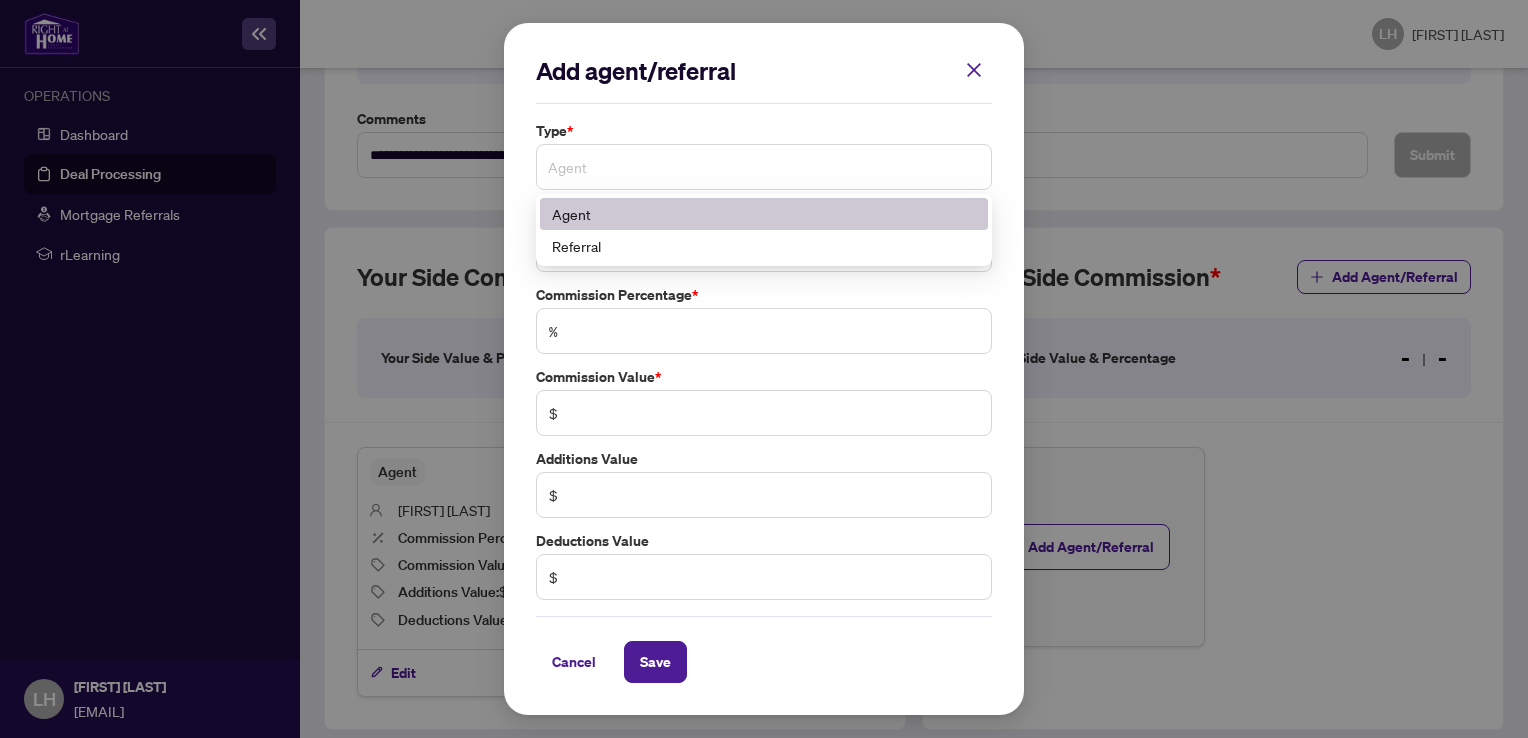 click on "Agent" at bounding box center (764, 167) 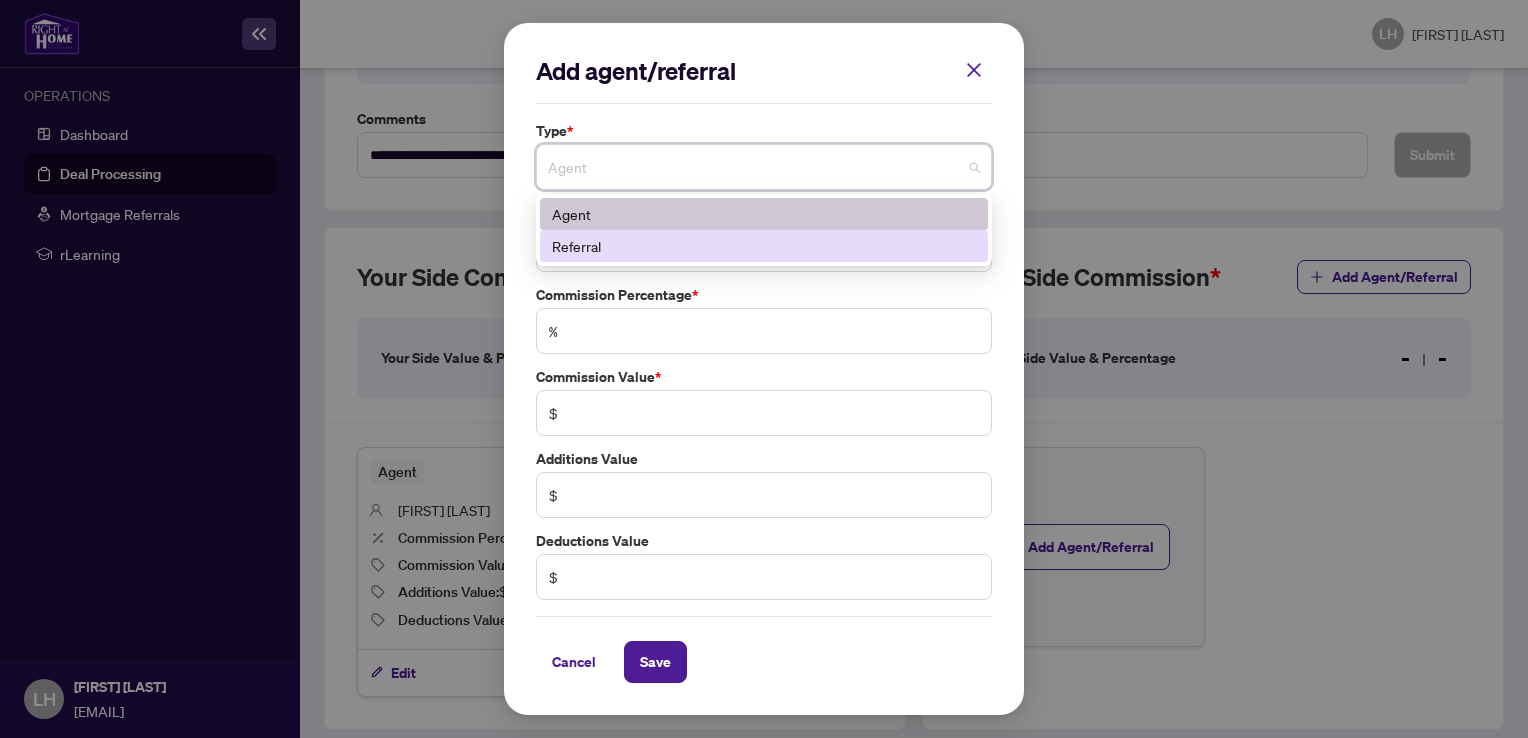 click on "Commission Percentage *" at bounding box center [764, 131] 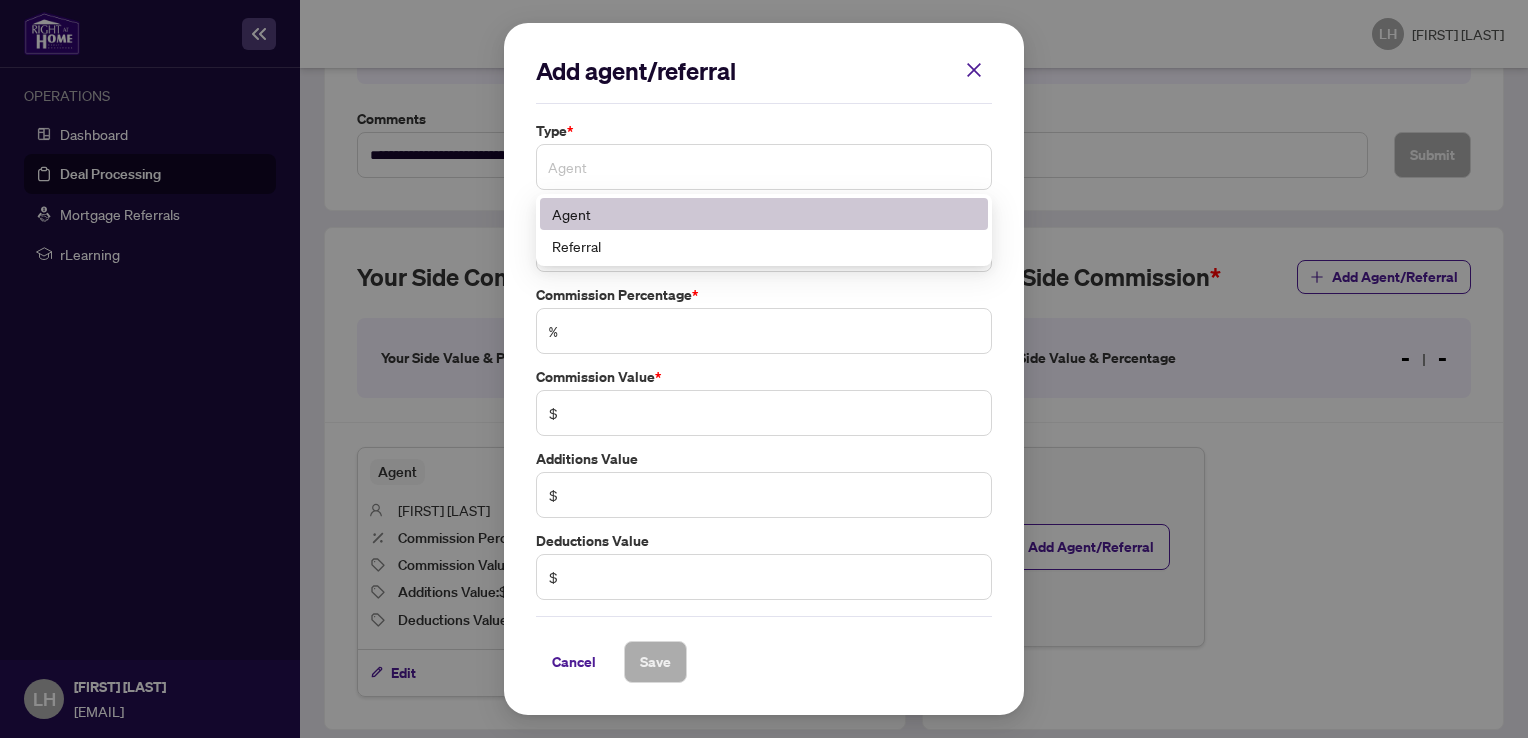 click on "Agent" at bounding box center [764, 167] 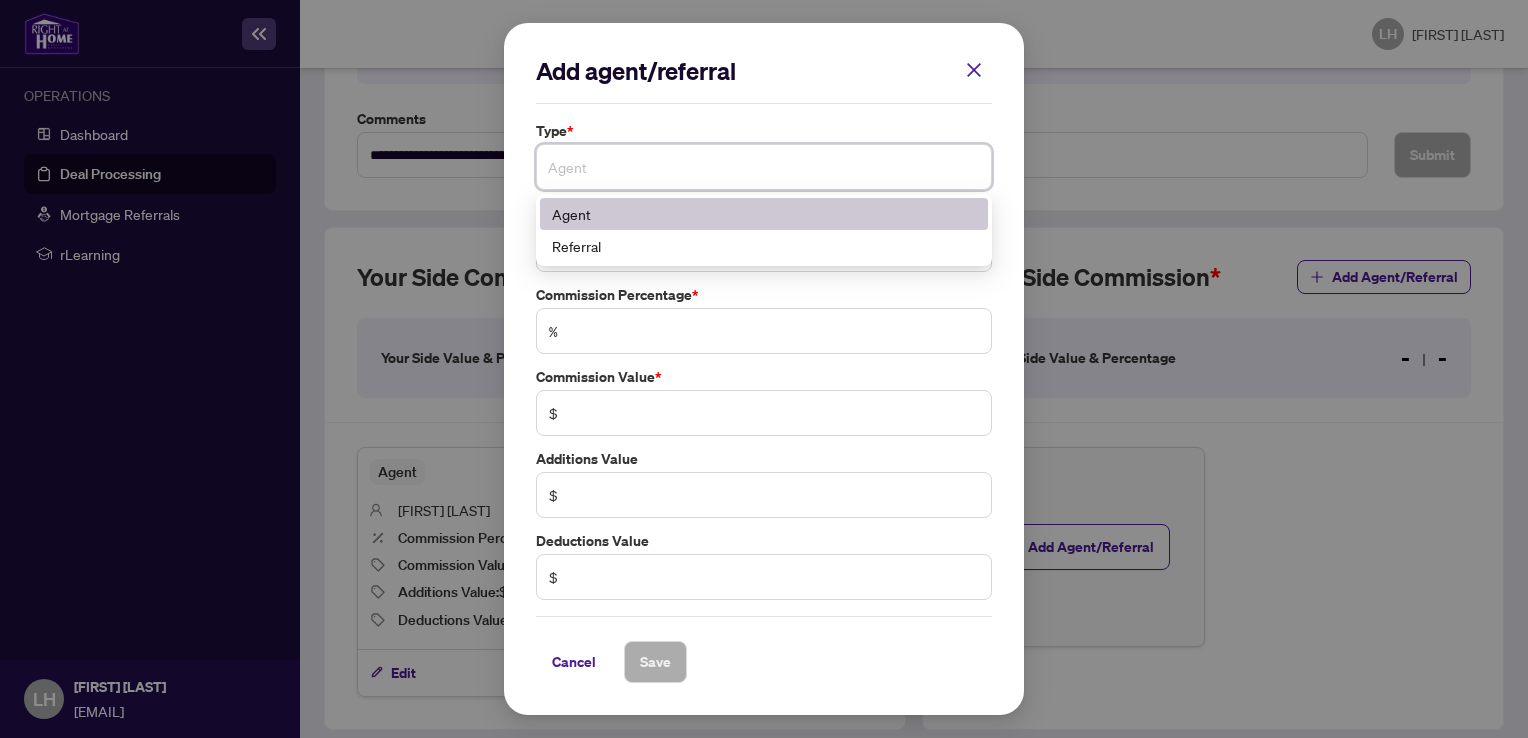click on "Agent" at bounding box center [764, 214] 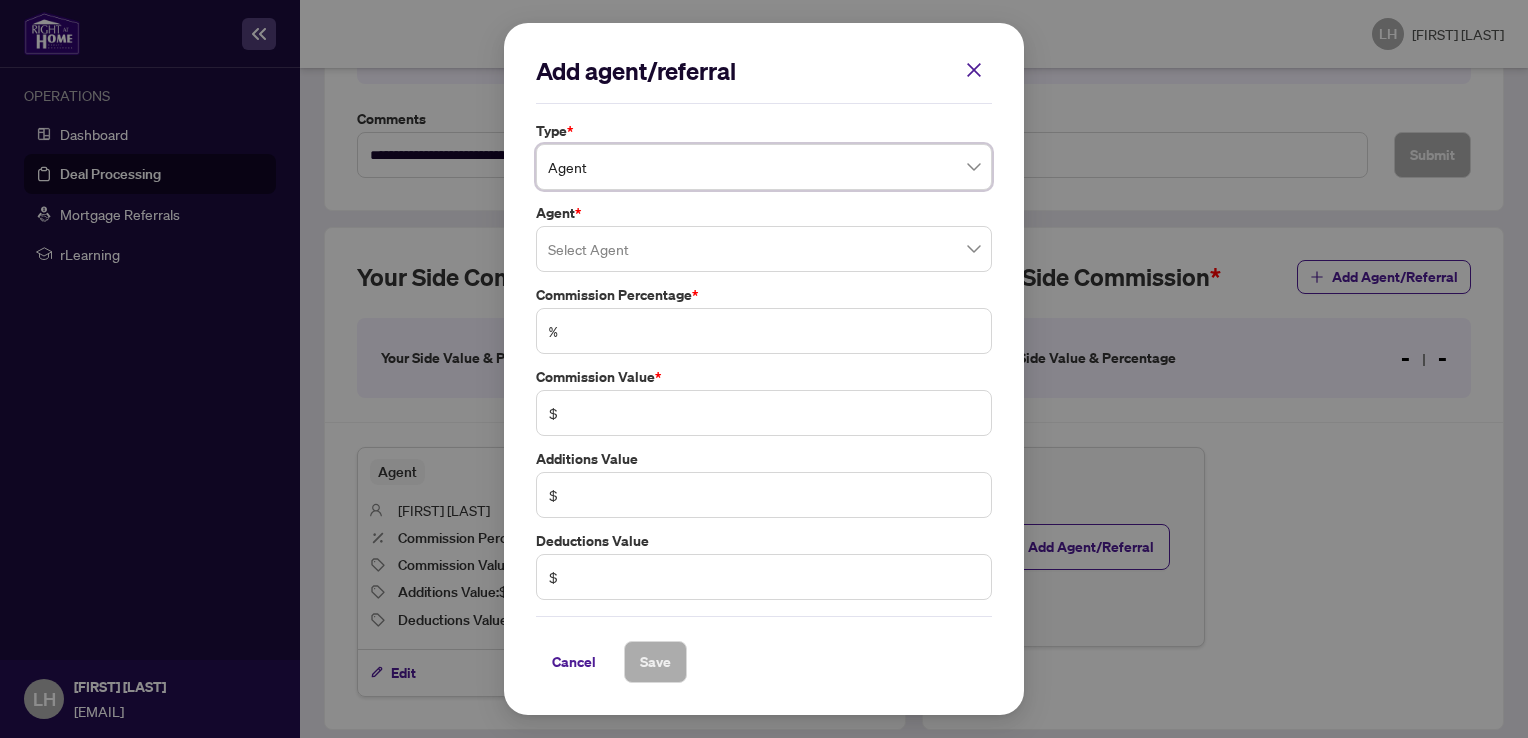 click at bounding box center [764, 249] 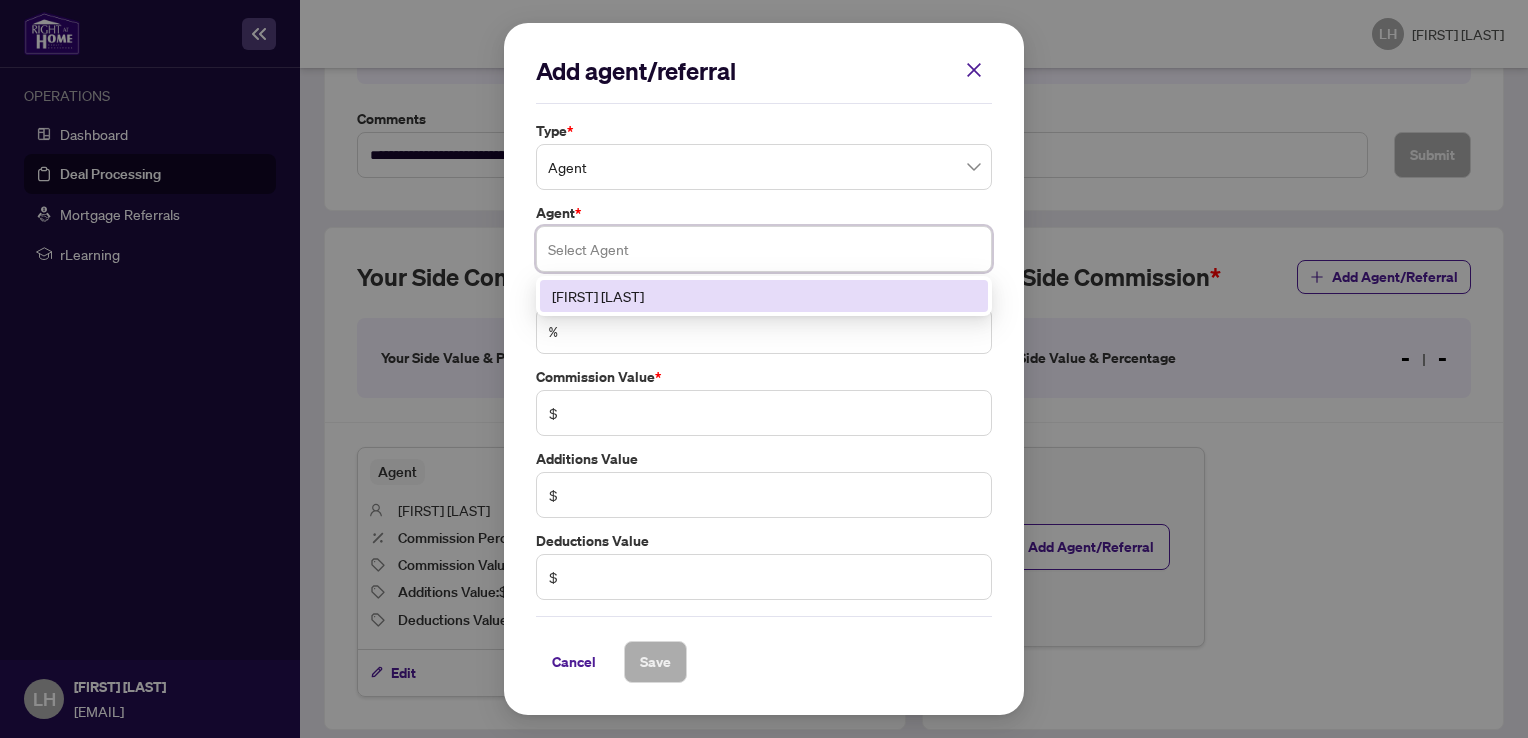 click at bounding box center (764, 249) 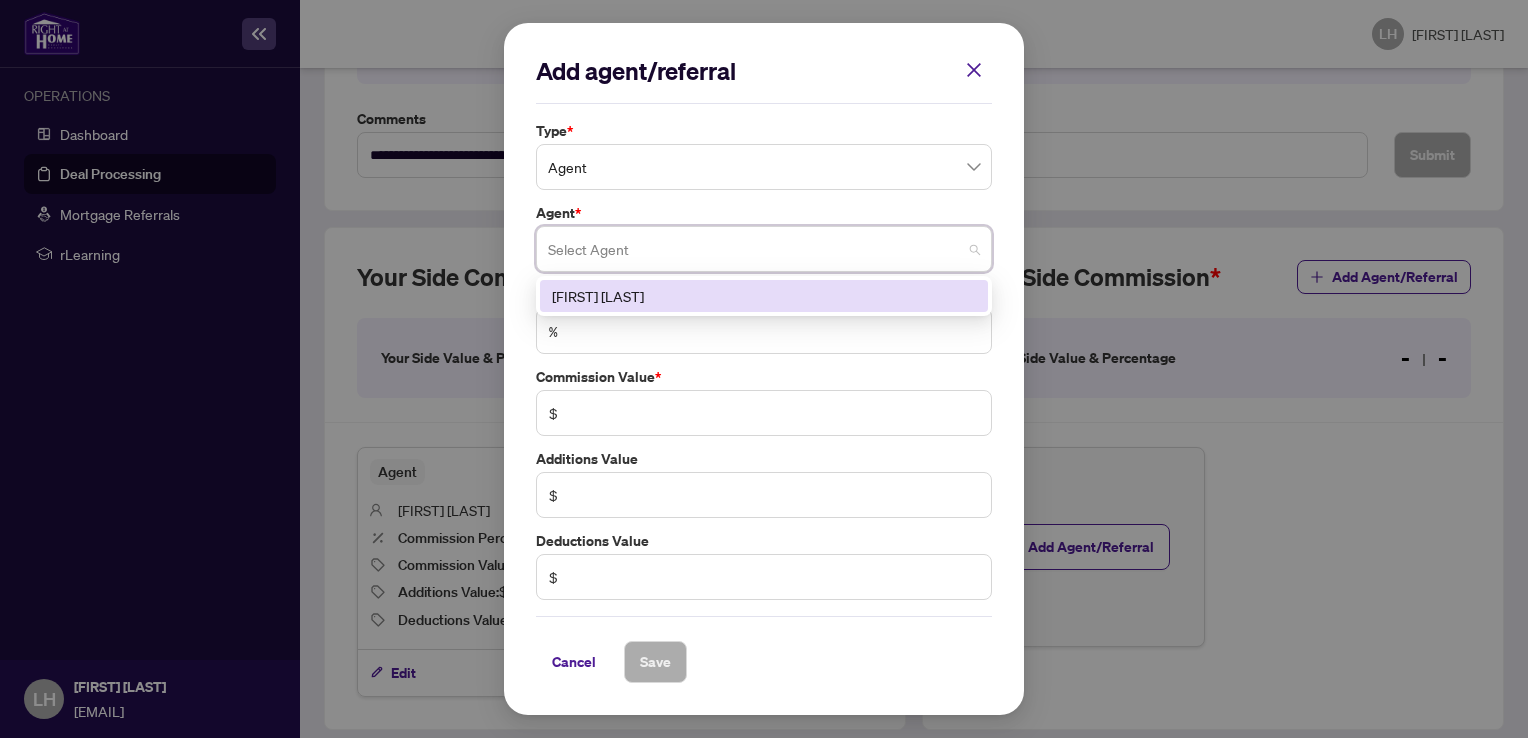 click on "Type * Agent 0 1 Agent Referral Agent * Select Agent 80398 [NAME] [NAME] Commission Percentage * % Commission Value * $ Additions Value $ Deductions Value $ Deductions Value $" at bounding box center [764, 360] 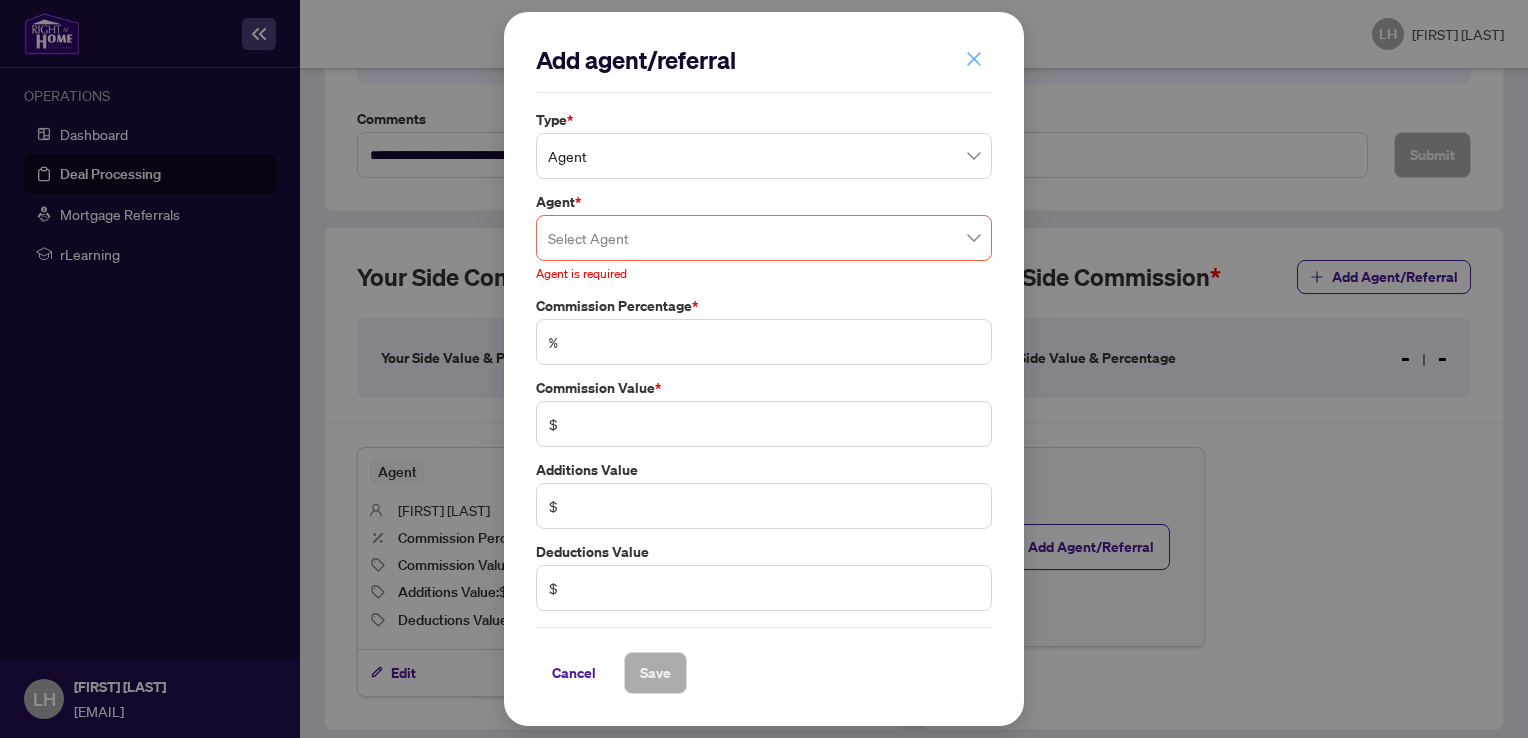 click at bounding box center (974, 59) 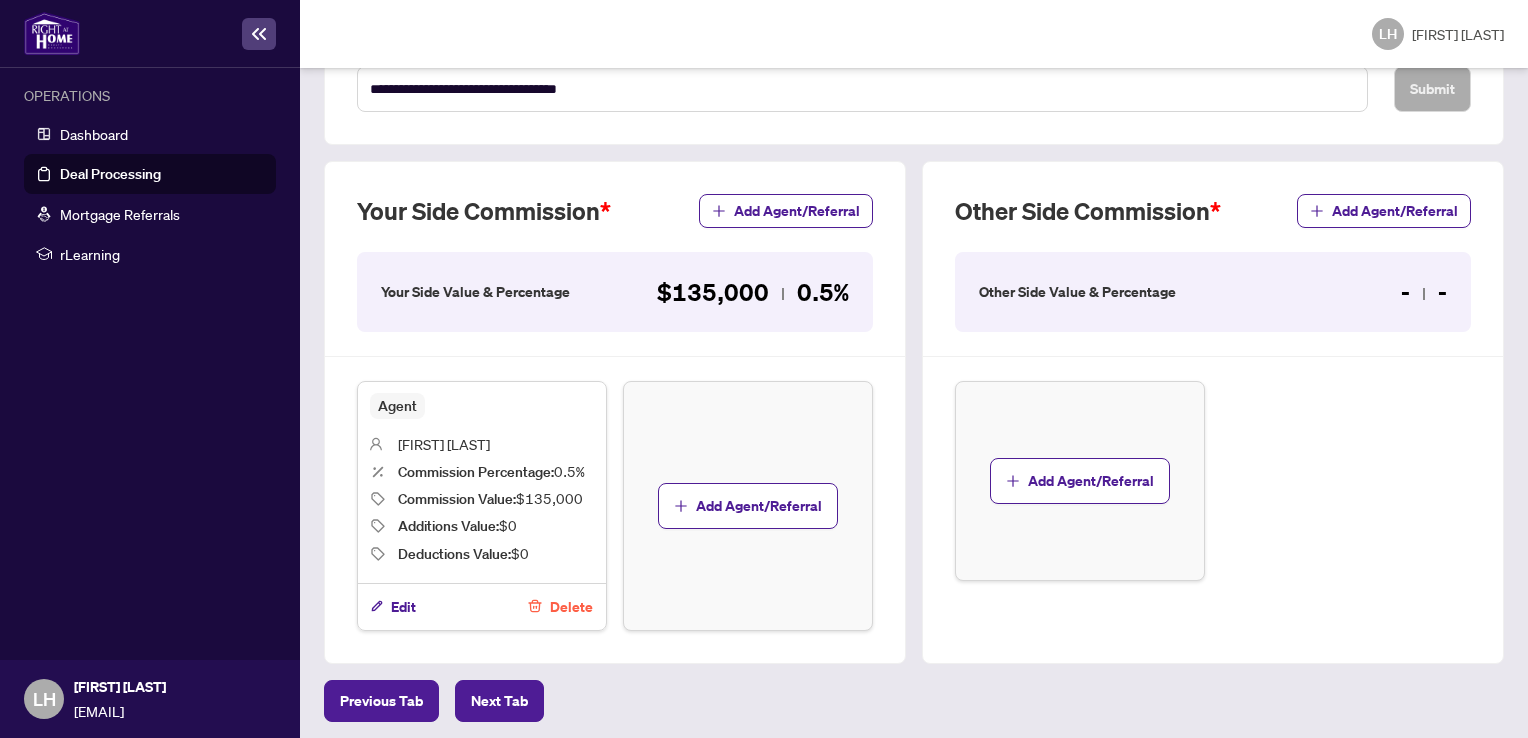 scroll, scrollTop: 600, scrollLeft: 0, axis: vertical 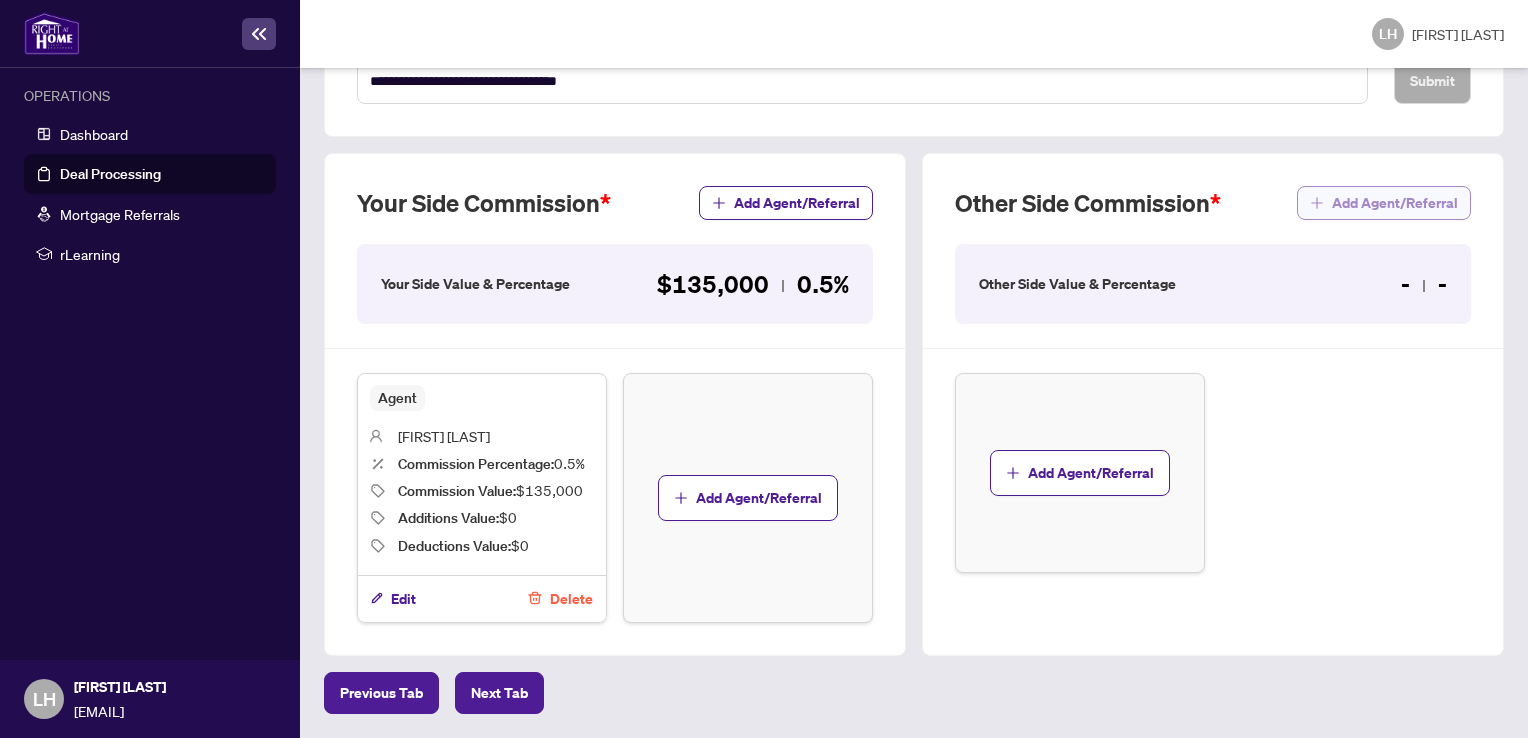 click at bounding box center (1316, 202) 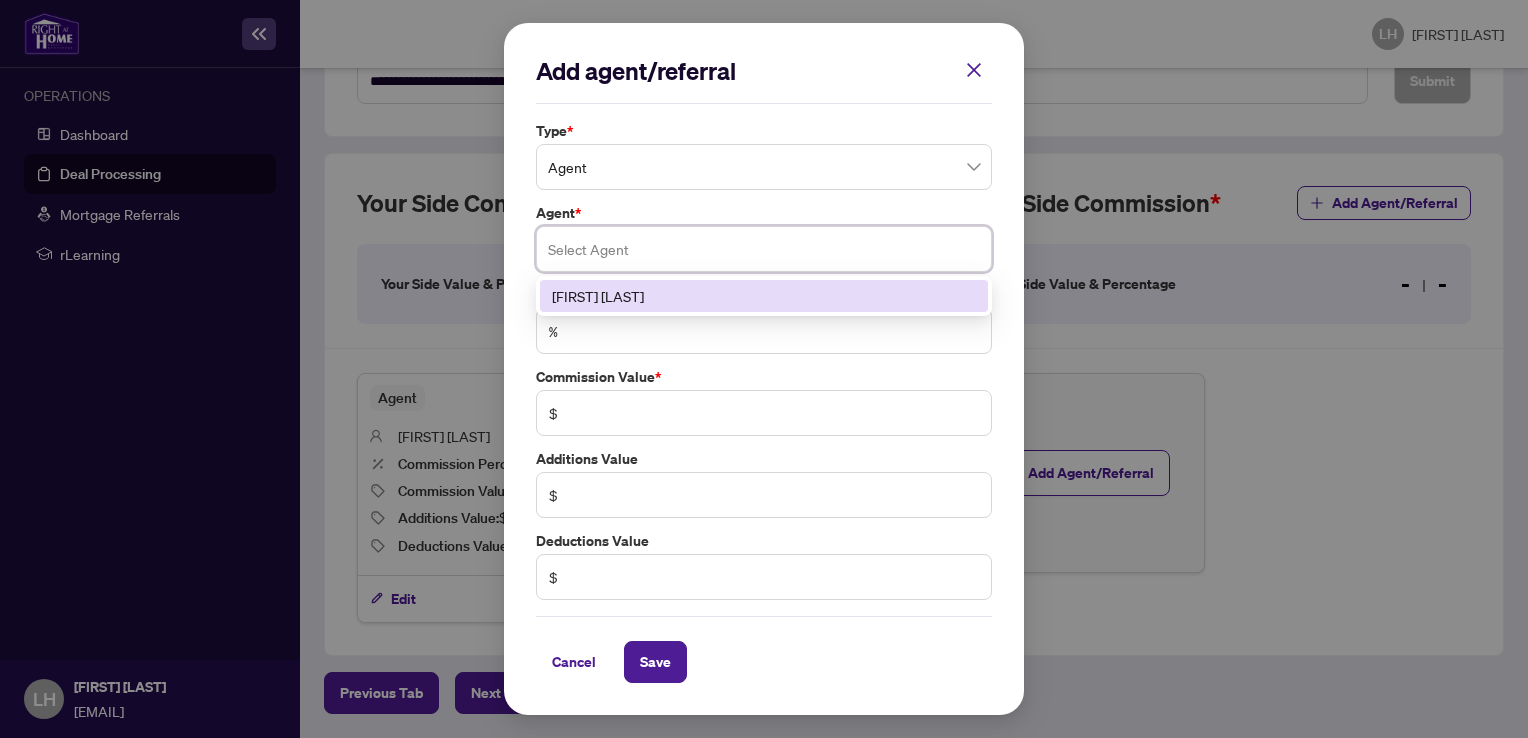 click at bounding box center (764, 249) 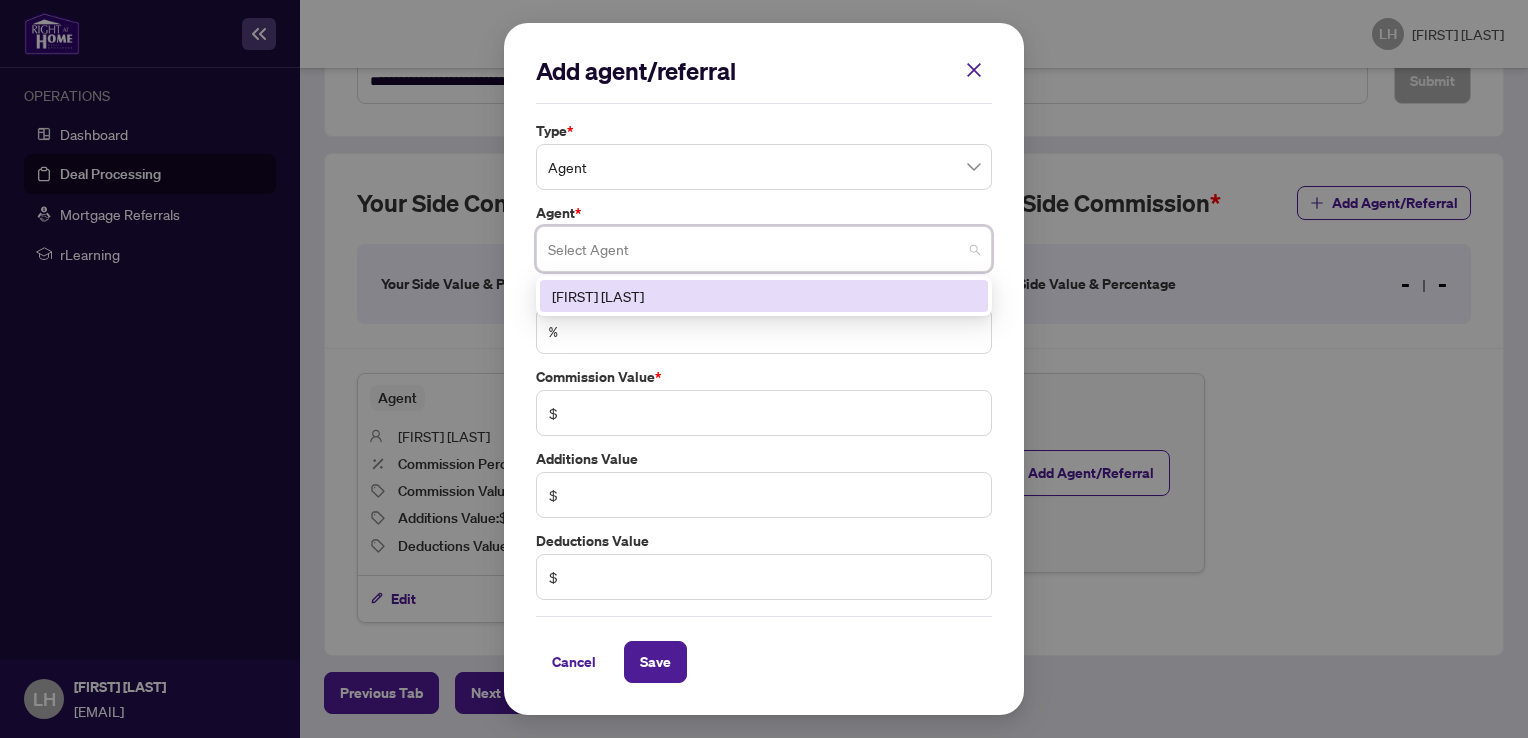 click on "Agent" at bounding box center [764, 167] 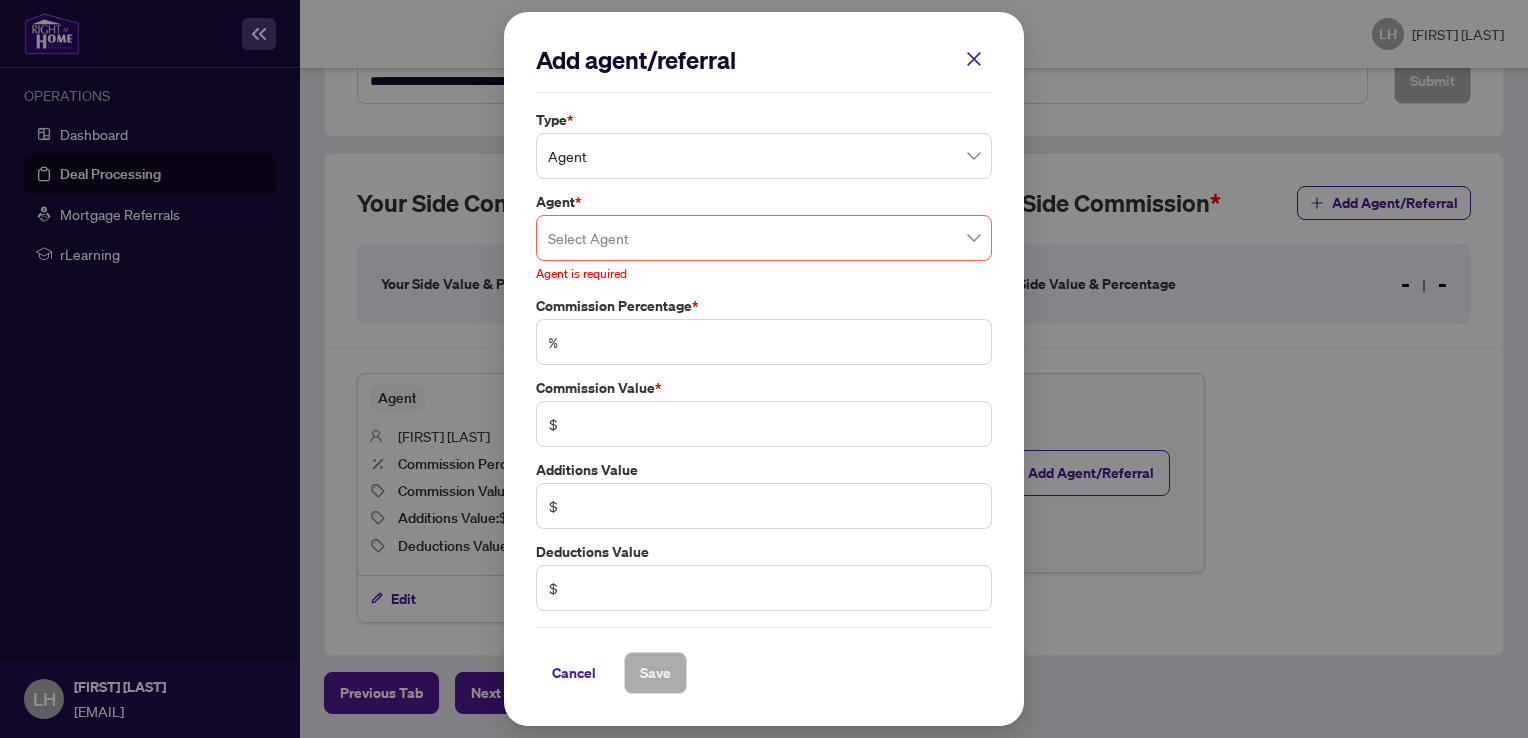 click on "Add agent/referral Type * Agent 0 1 Agent Referral Agent * Select Agent 80398 [NAME] [NAME] Agent is required Commission Percentage * % Commission Value * $ Additions Value $ Deductions Value $ Cancel Save" at bounding box center [0, 0] 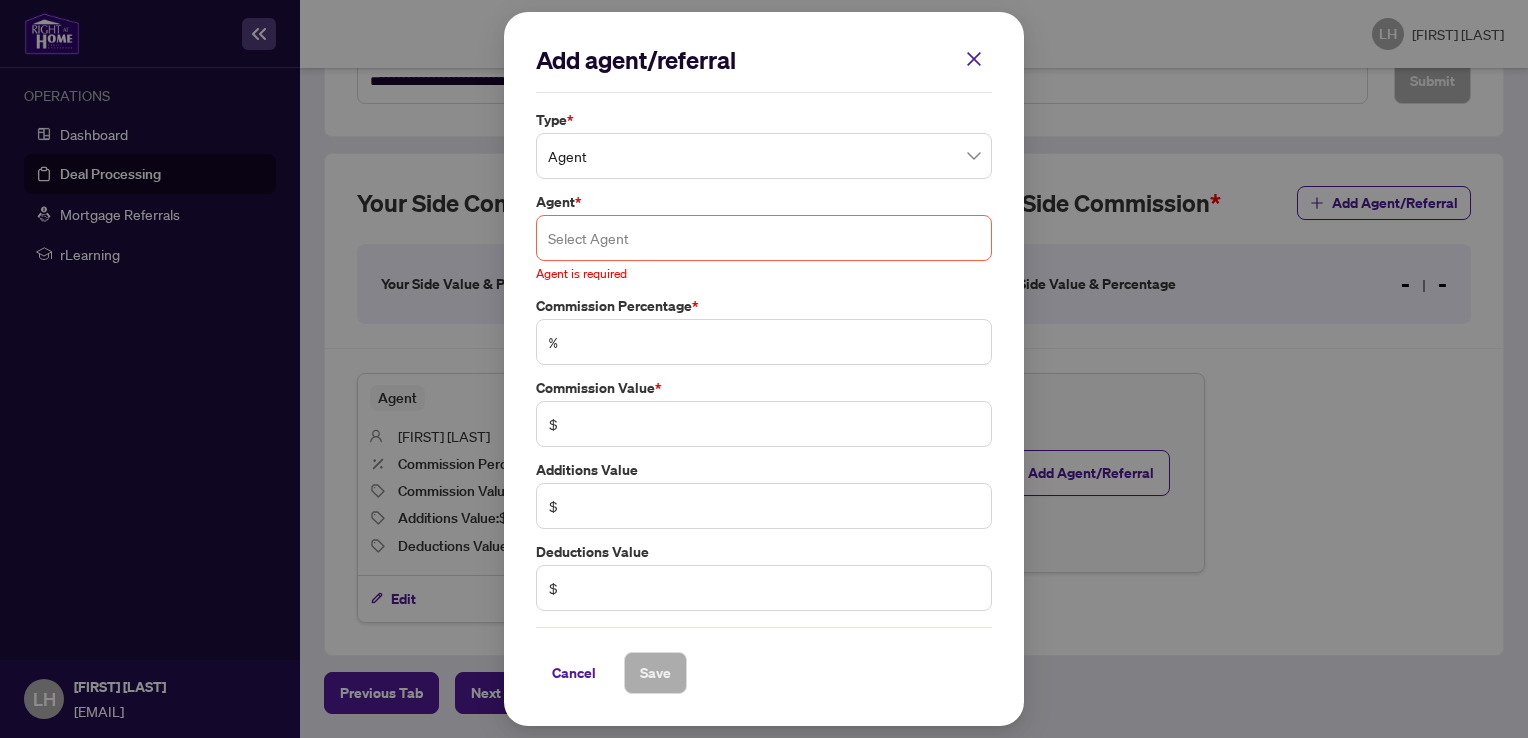 click at bounding box center (764, 238) 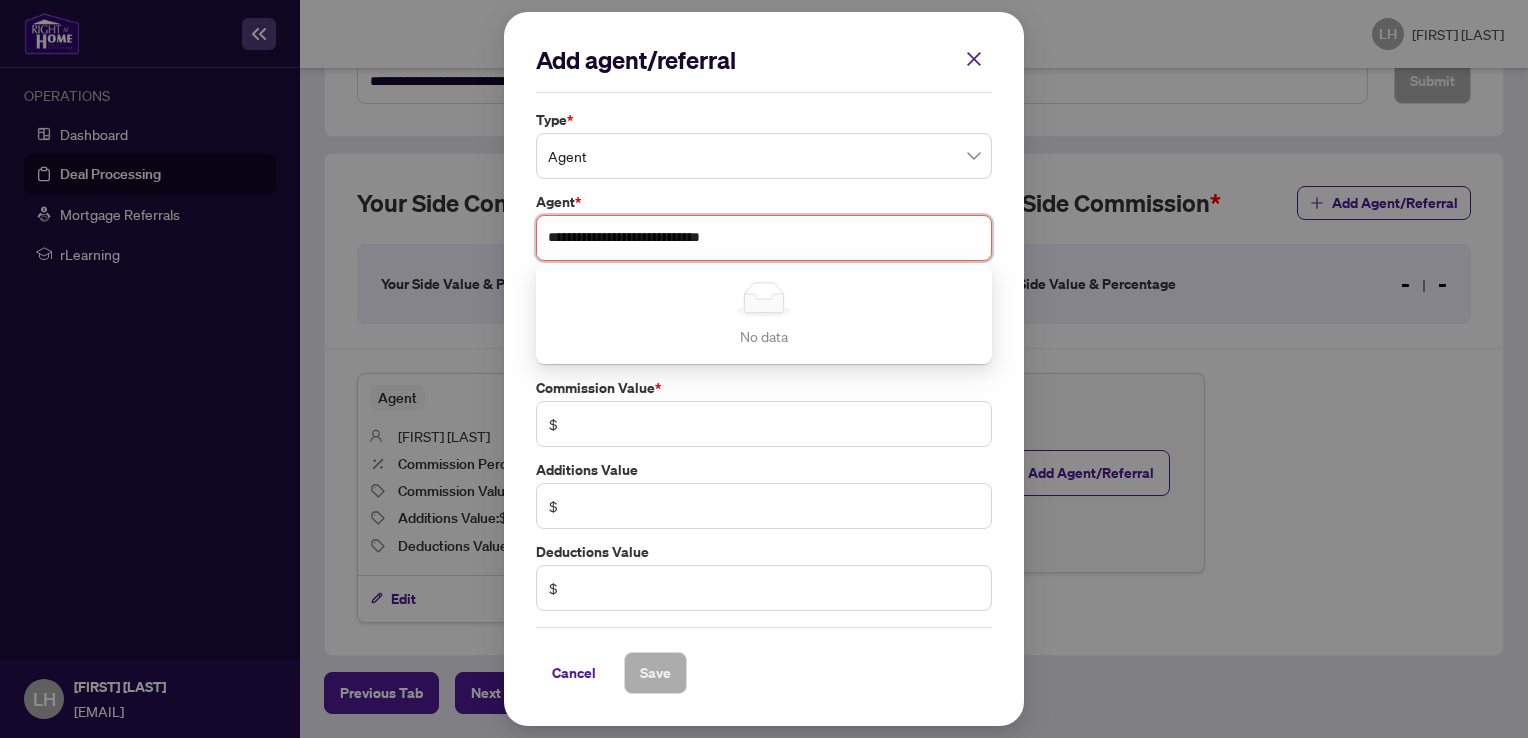 click on "Simple Empty No data" at bounding box center (764, 314) 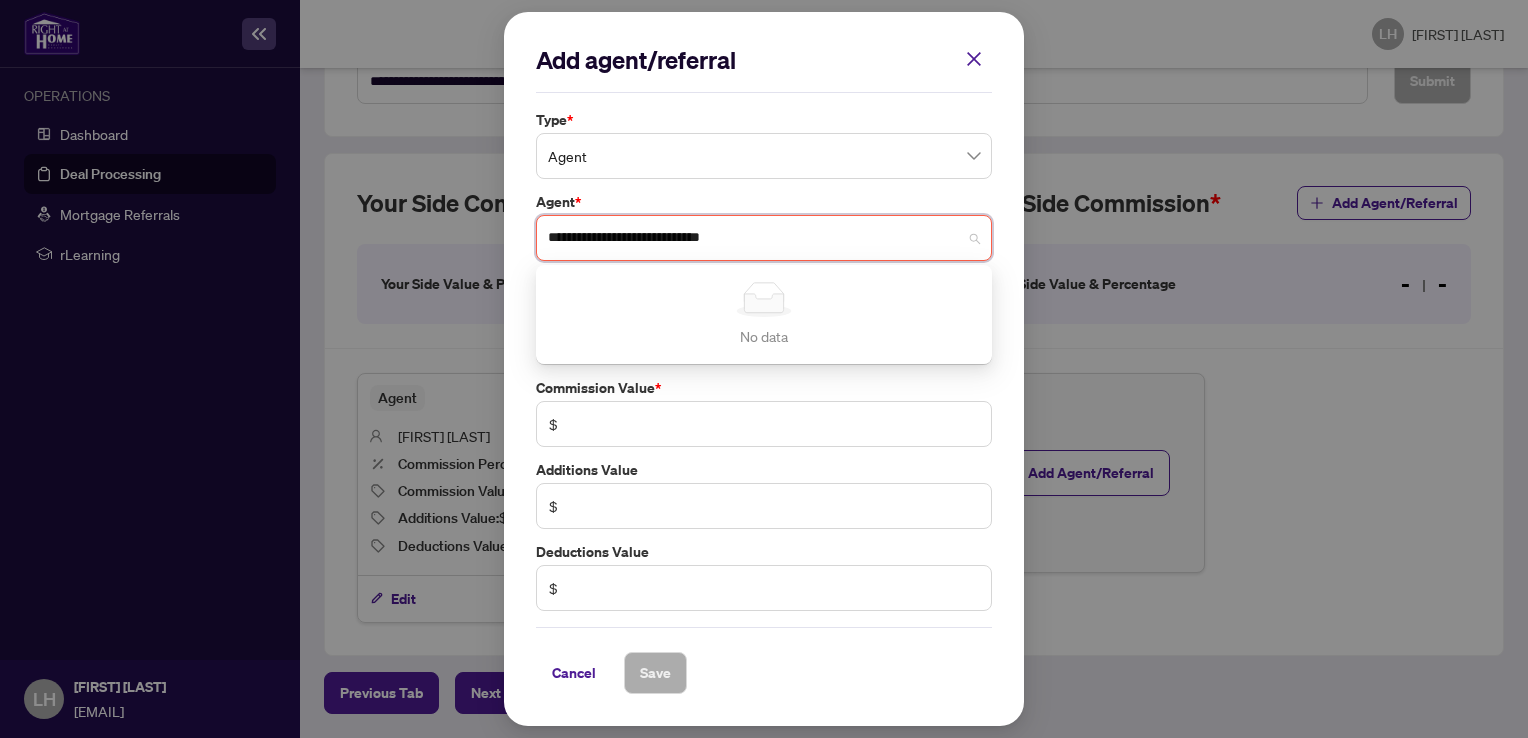 type on "**********" 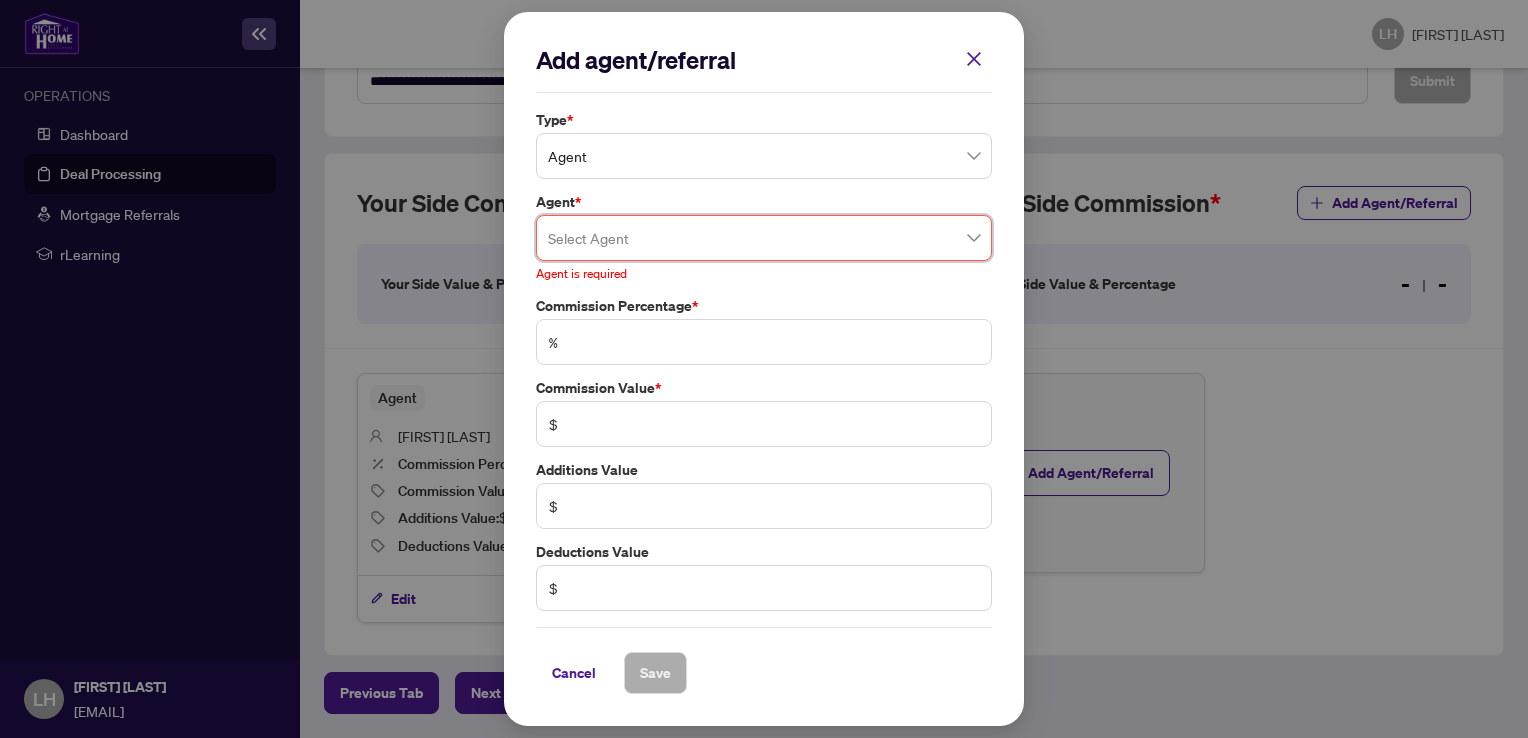 click on "Agent *" at bounding box center (764, 120) 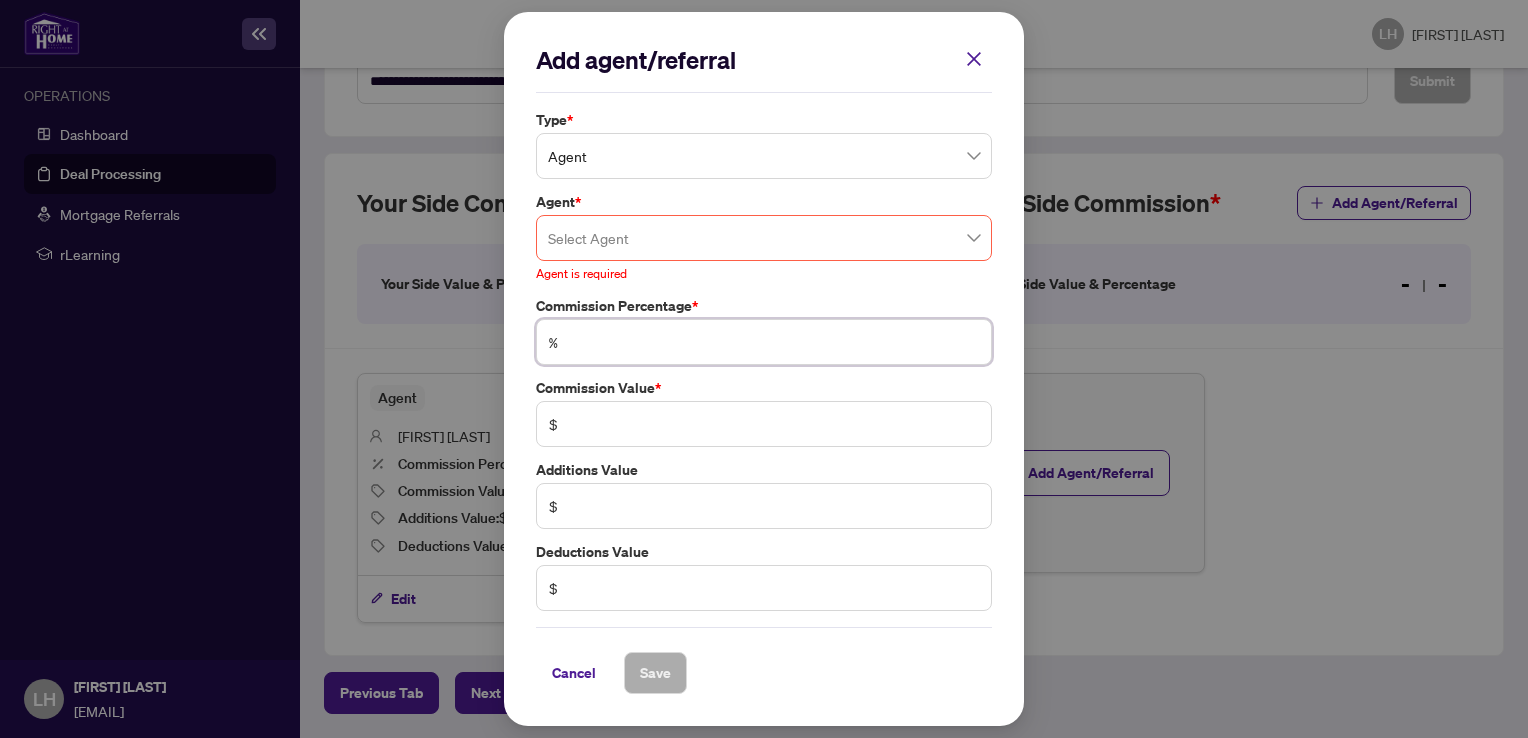 click at bounding box center (774, 342) 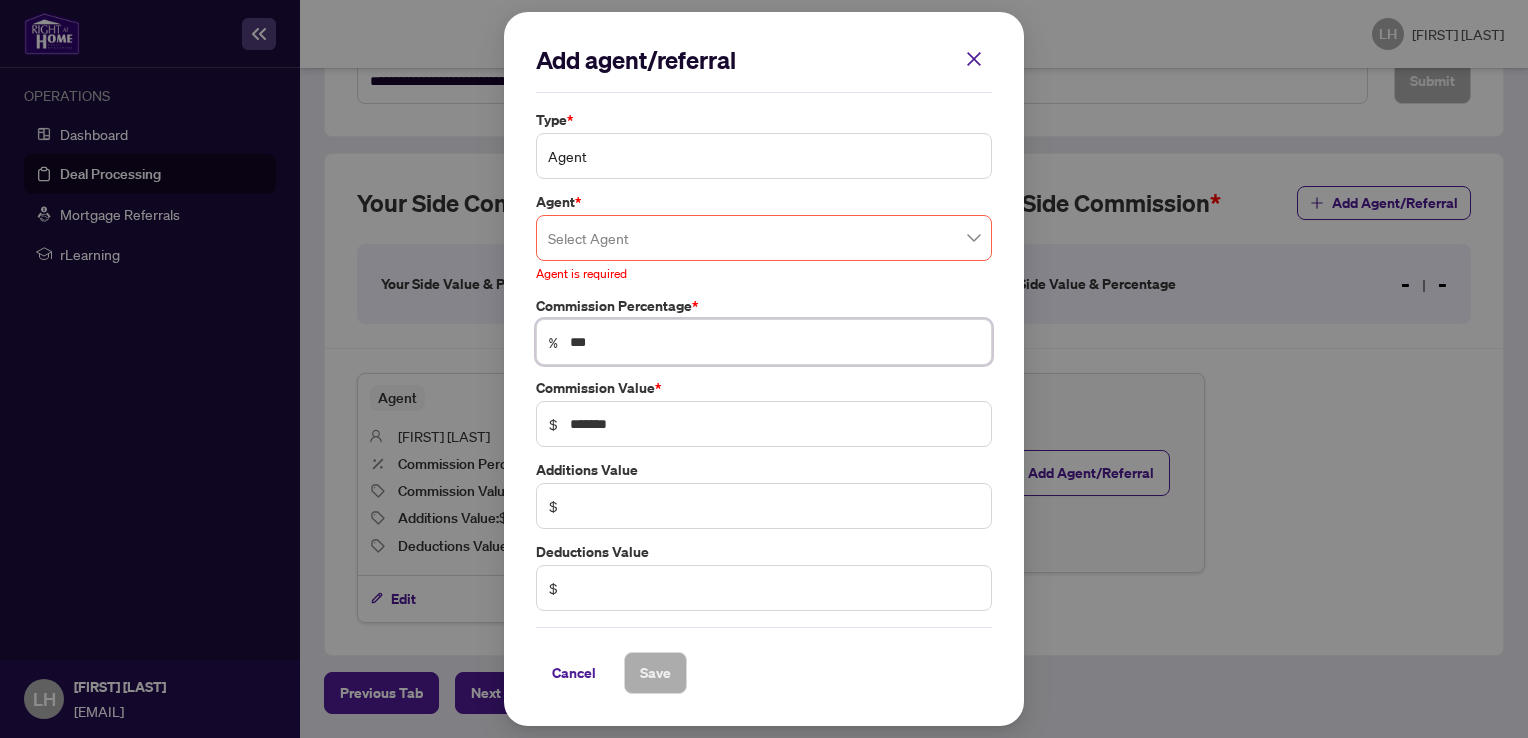 click on "Agent" at bounding box center (764, 156) 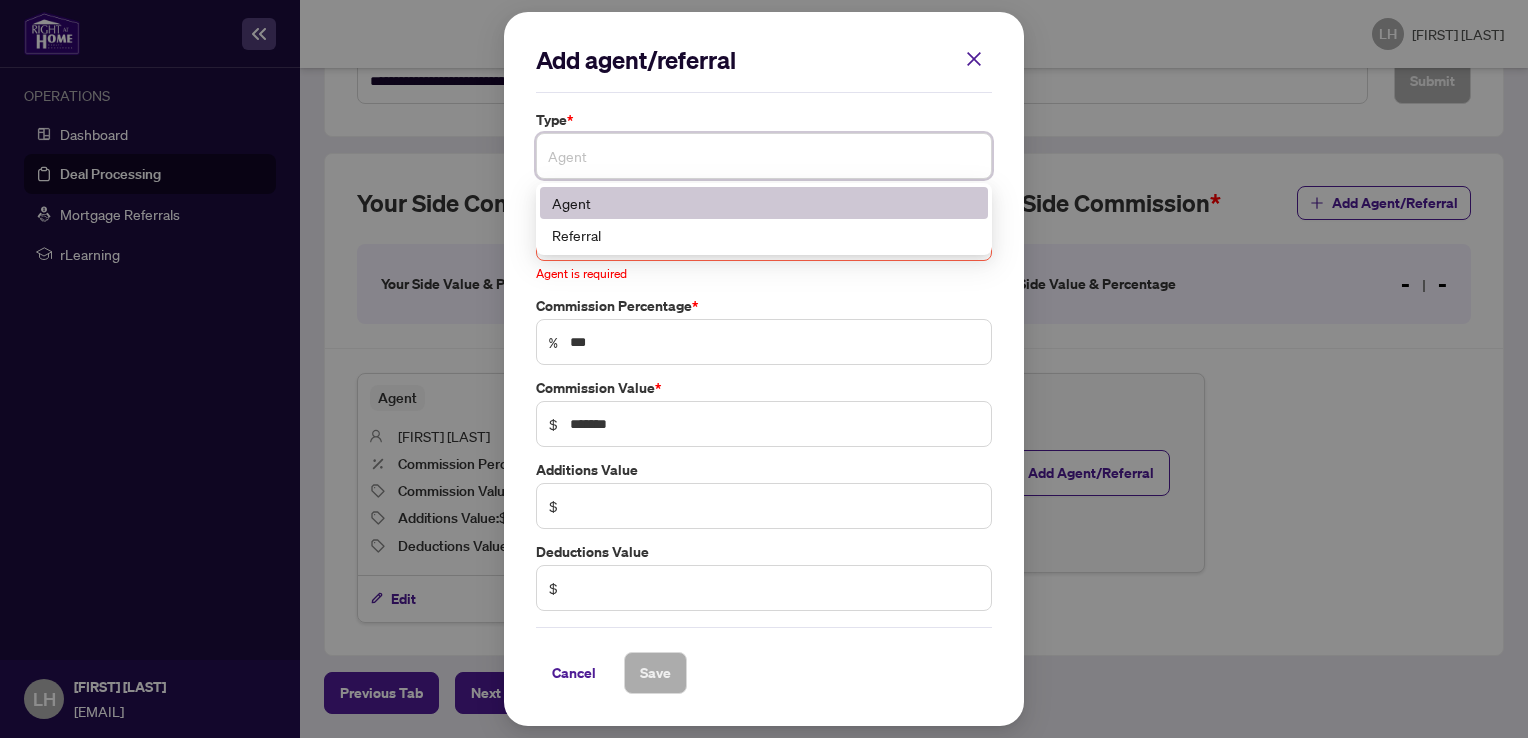 click on "Agent" at bounding box center (764, 156) 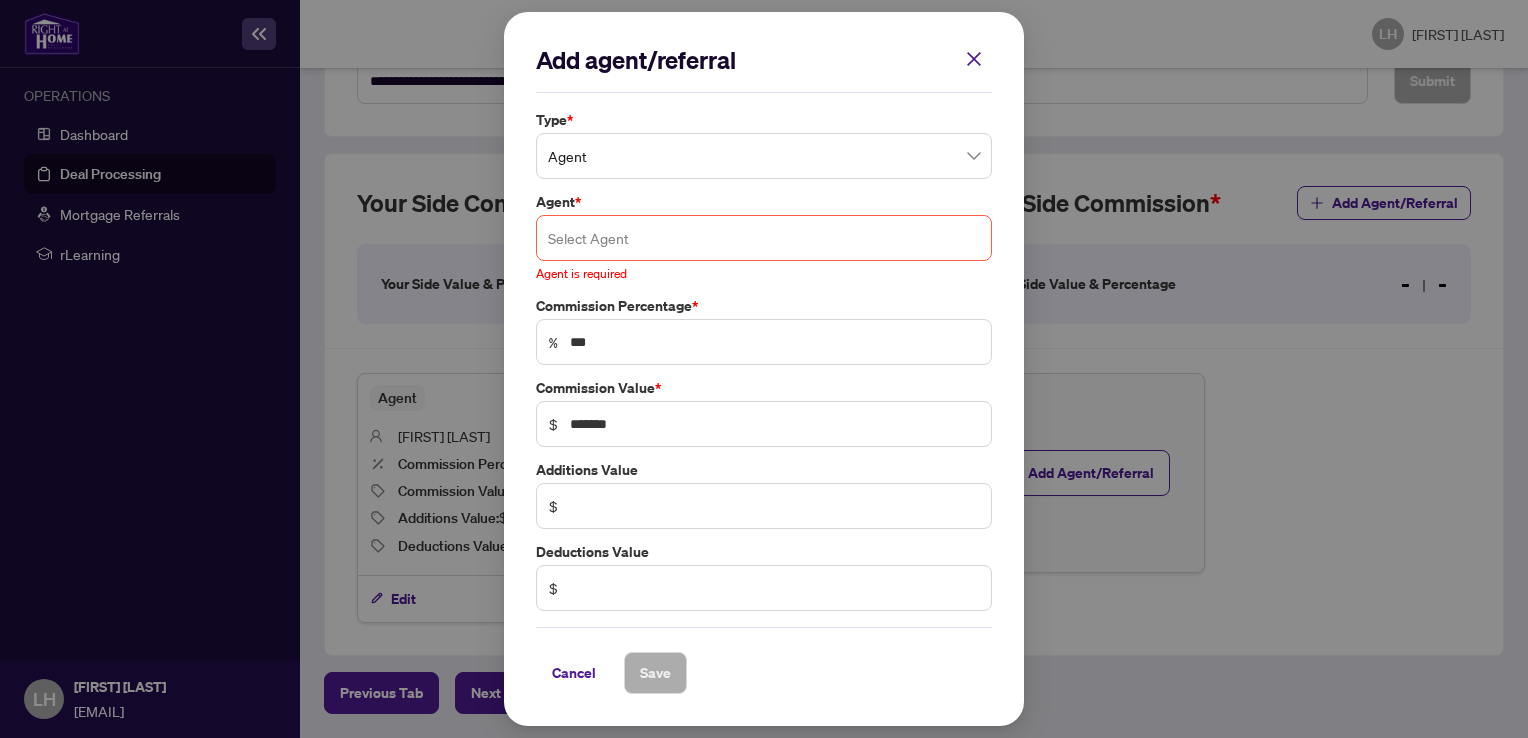 click at bounding box center [764, 238] 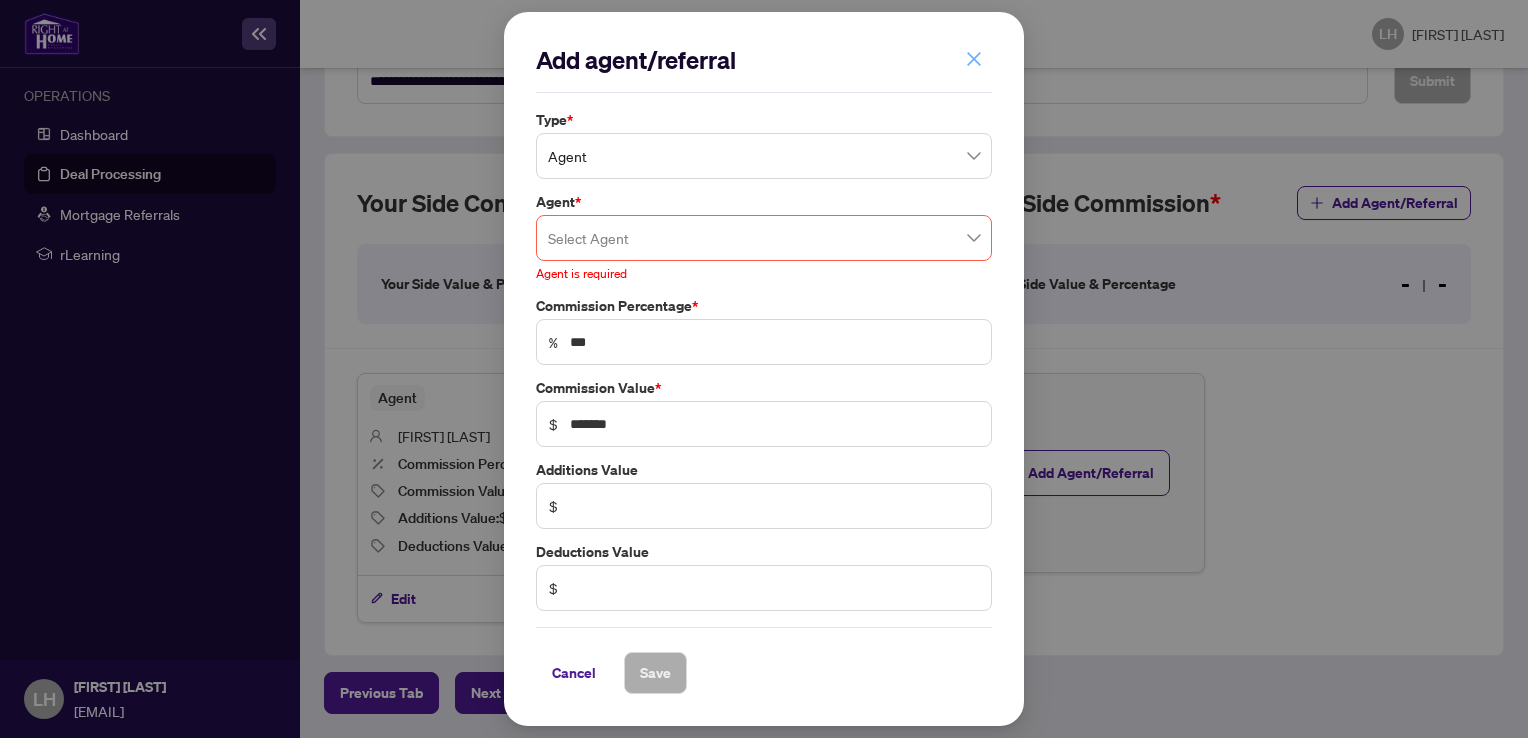 click at bounding box center [974, 59] 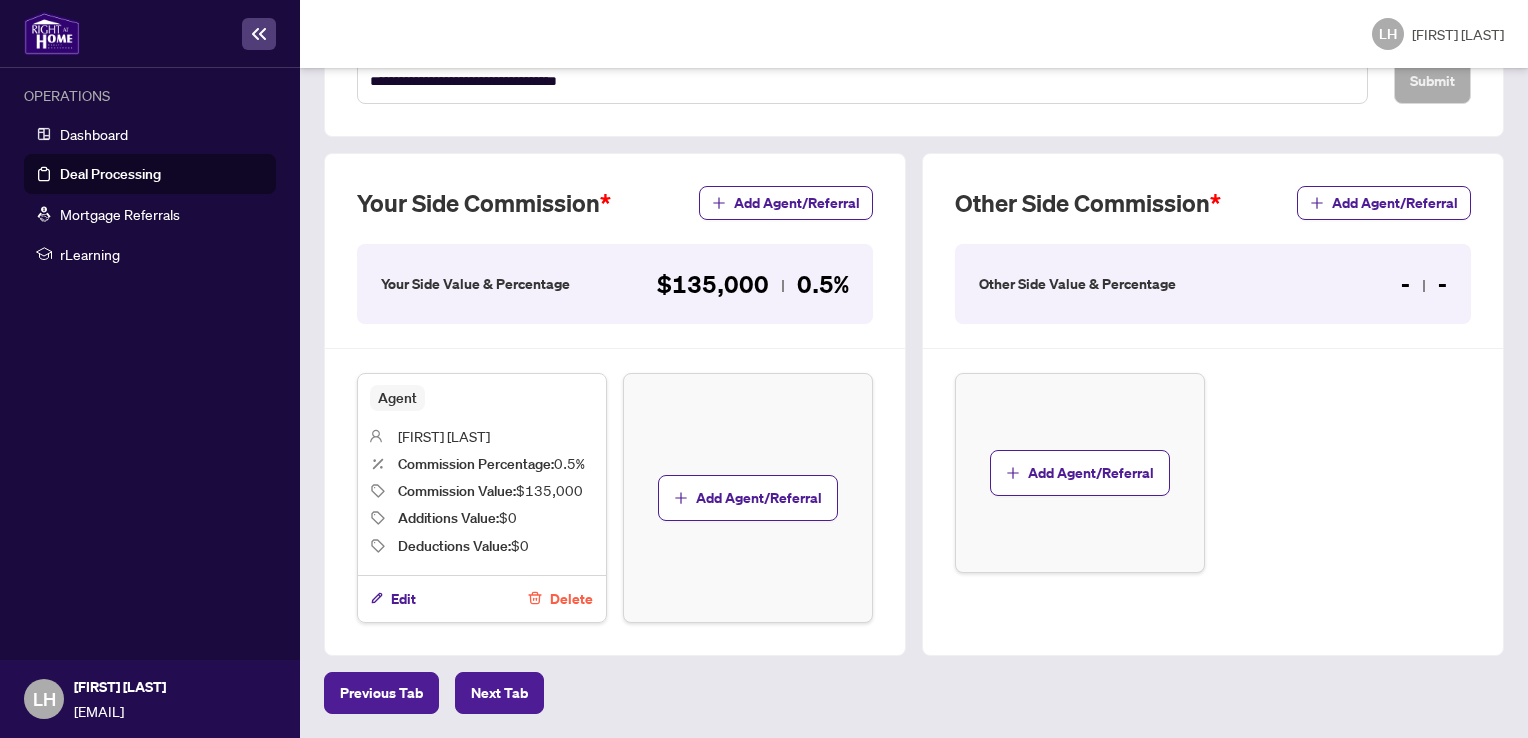 scroll, scrollTop: 778, scrollLeft: 0, axis: vertical 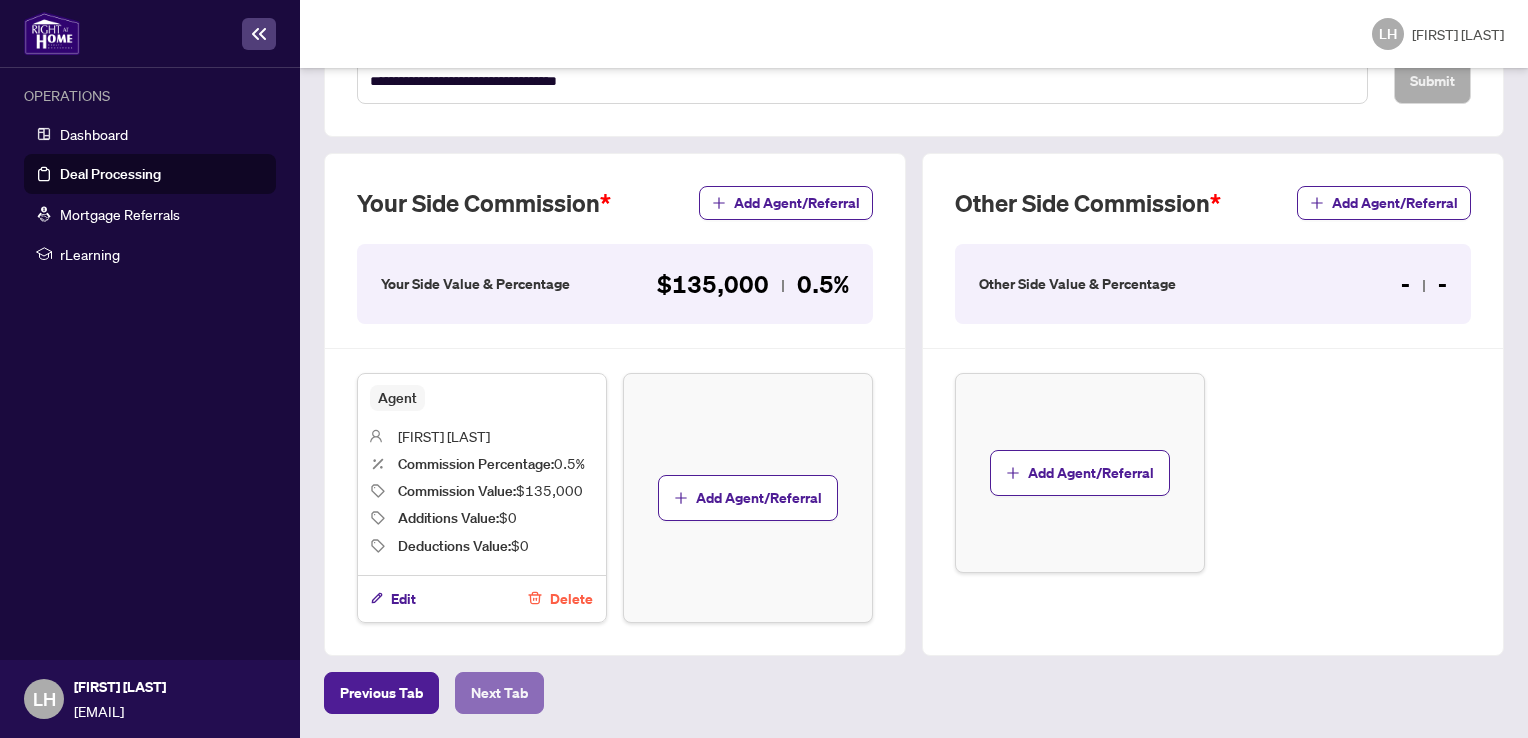 click on "Next Tab" at bounding box center (381, 693) 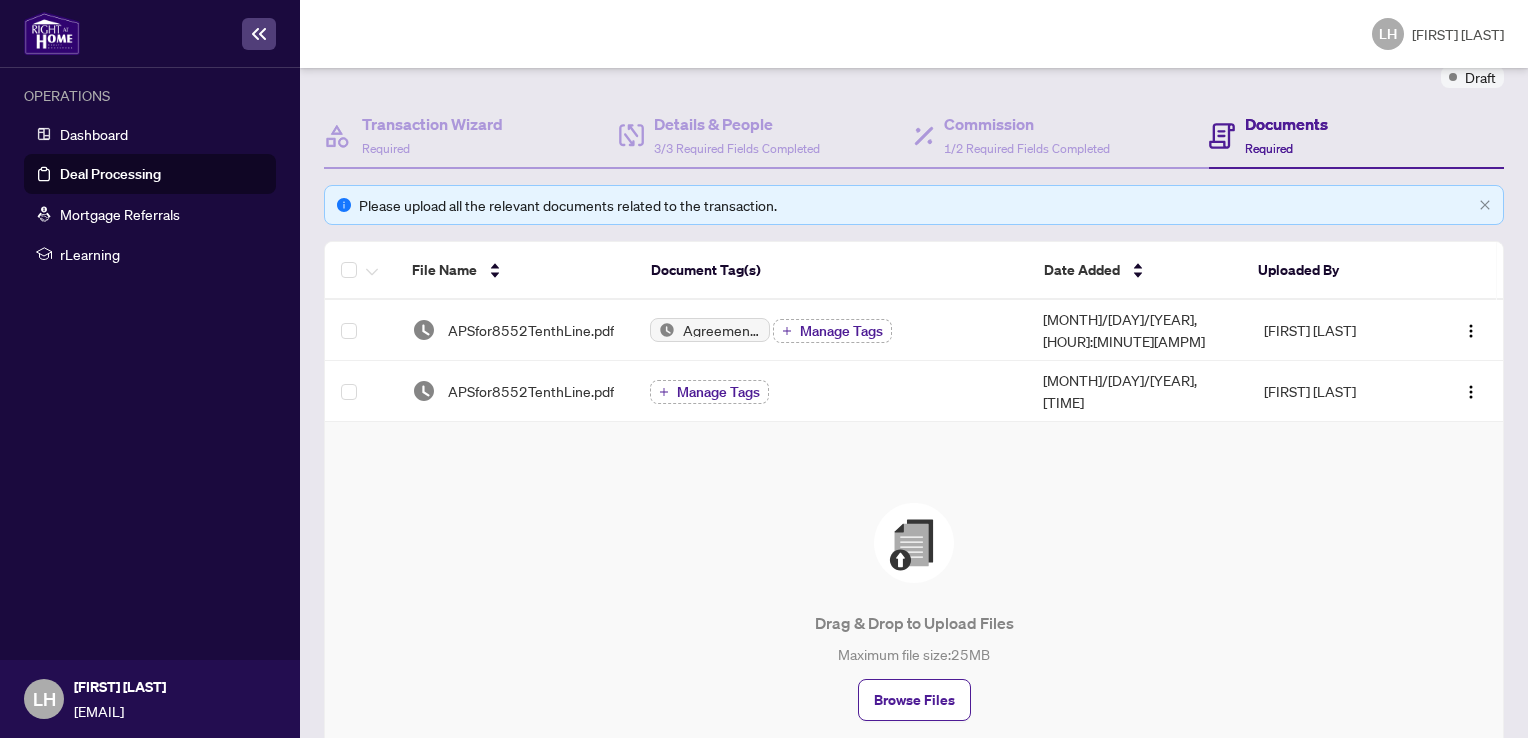 scroll, scrollTop: 76, scrollLeft: 0, axis: vertical 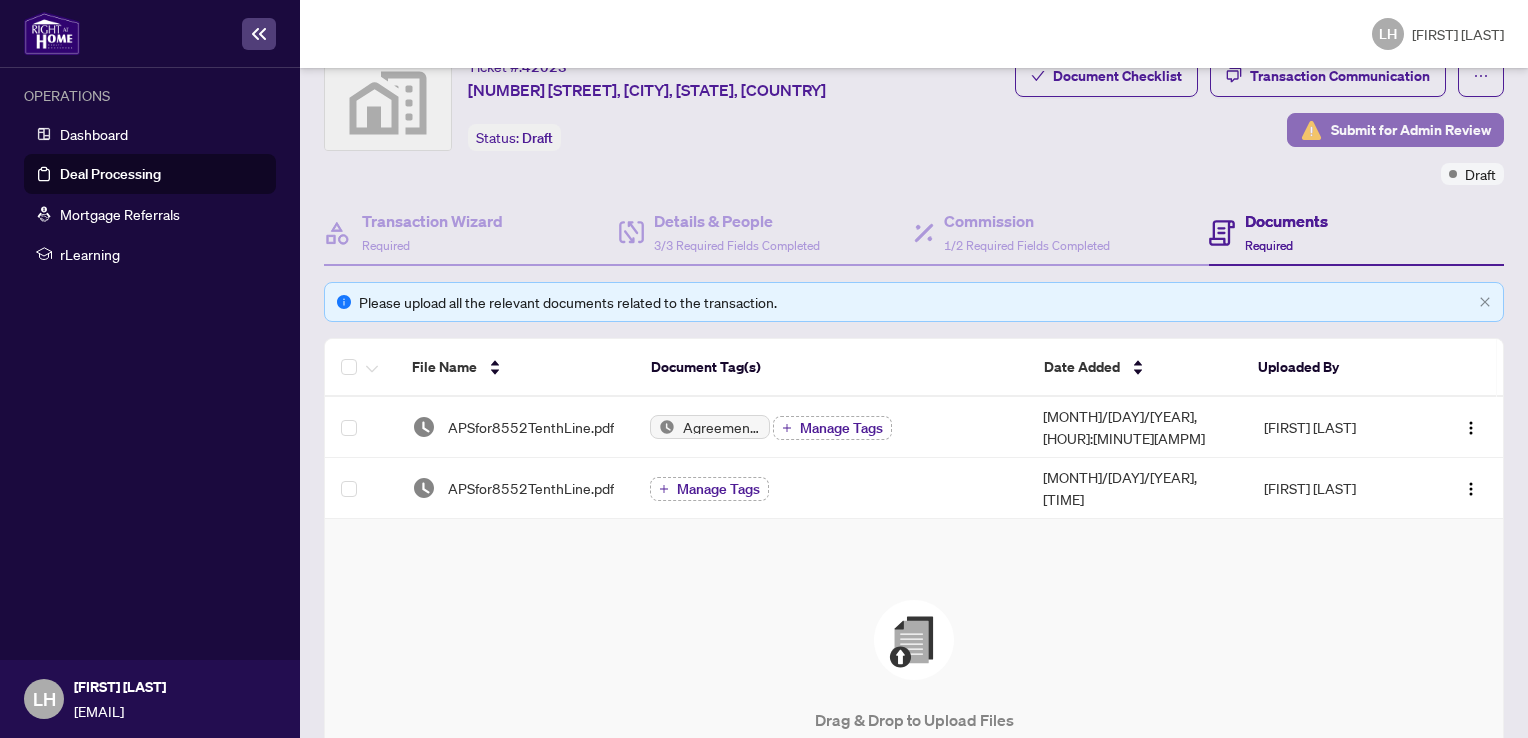 click on "Submit for Admin Review" at bounding box center [1411, 130] 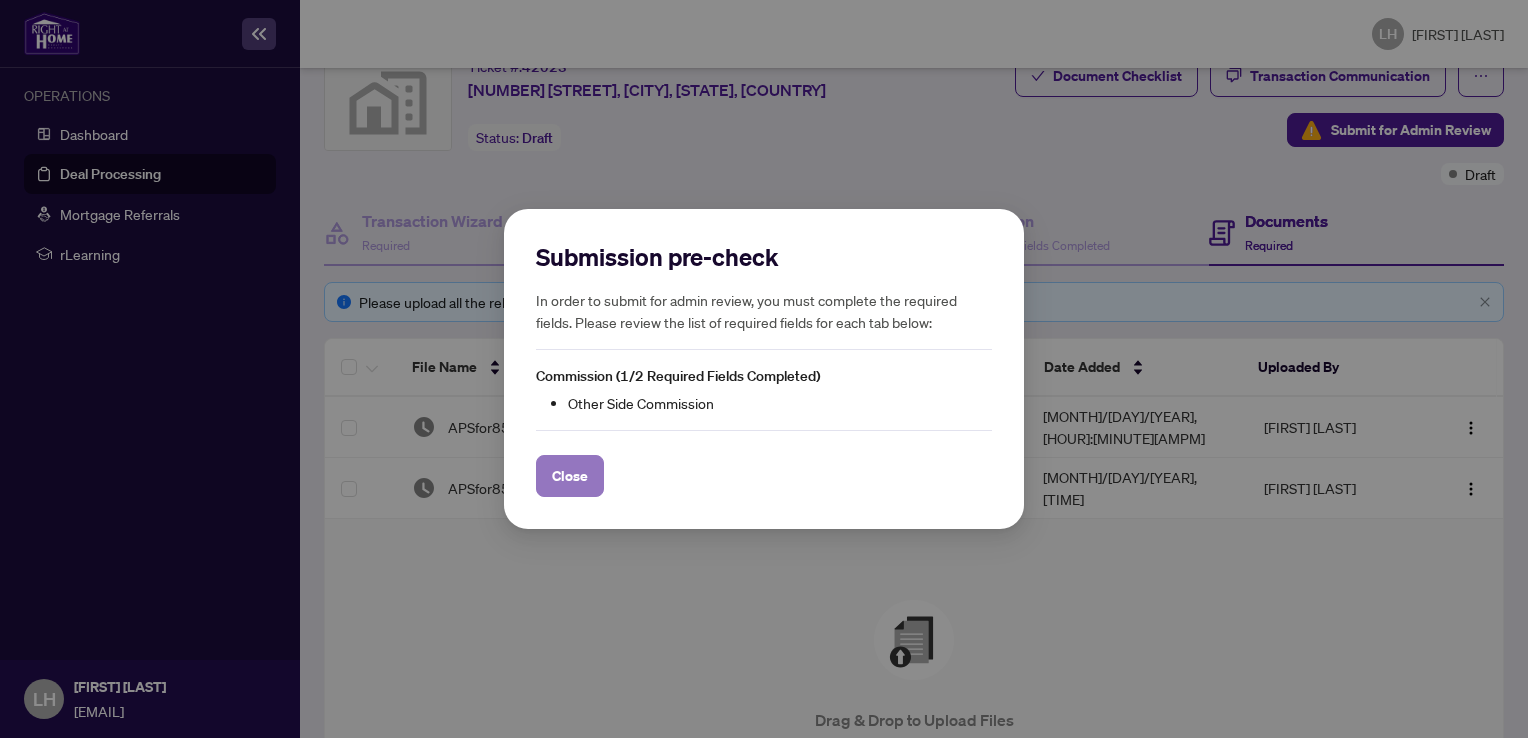click on "Close" at bounding box center (570, 476) 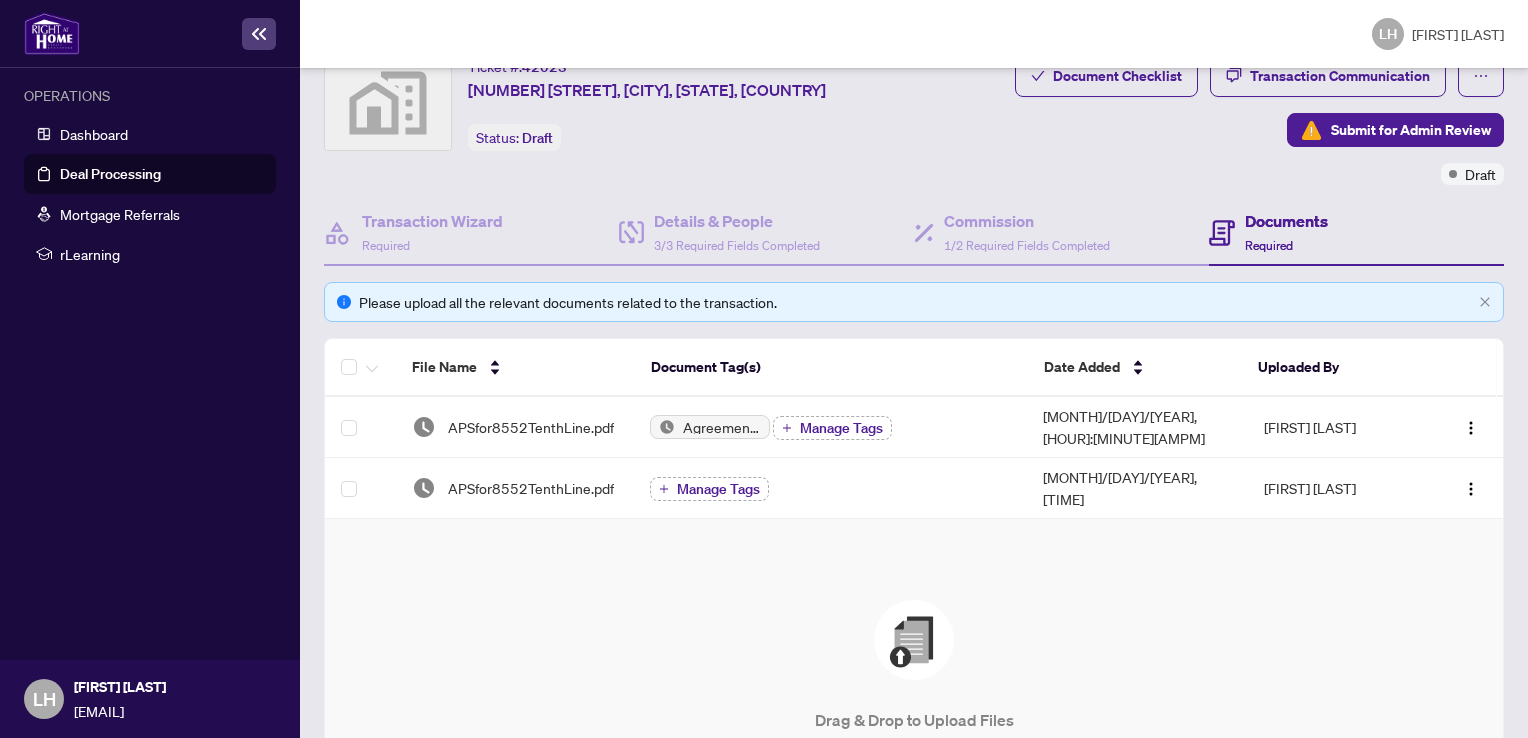 scroll, scrollTop: 276, scrollLeft: 0, axis: vertical 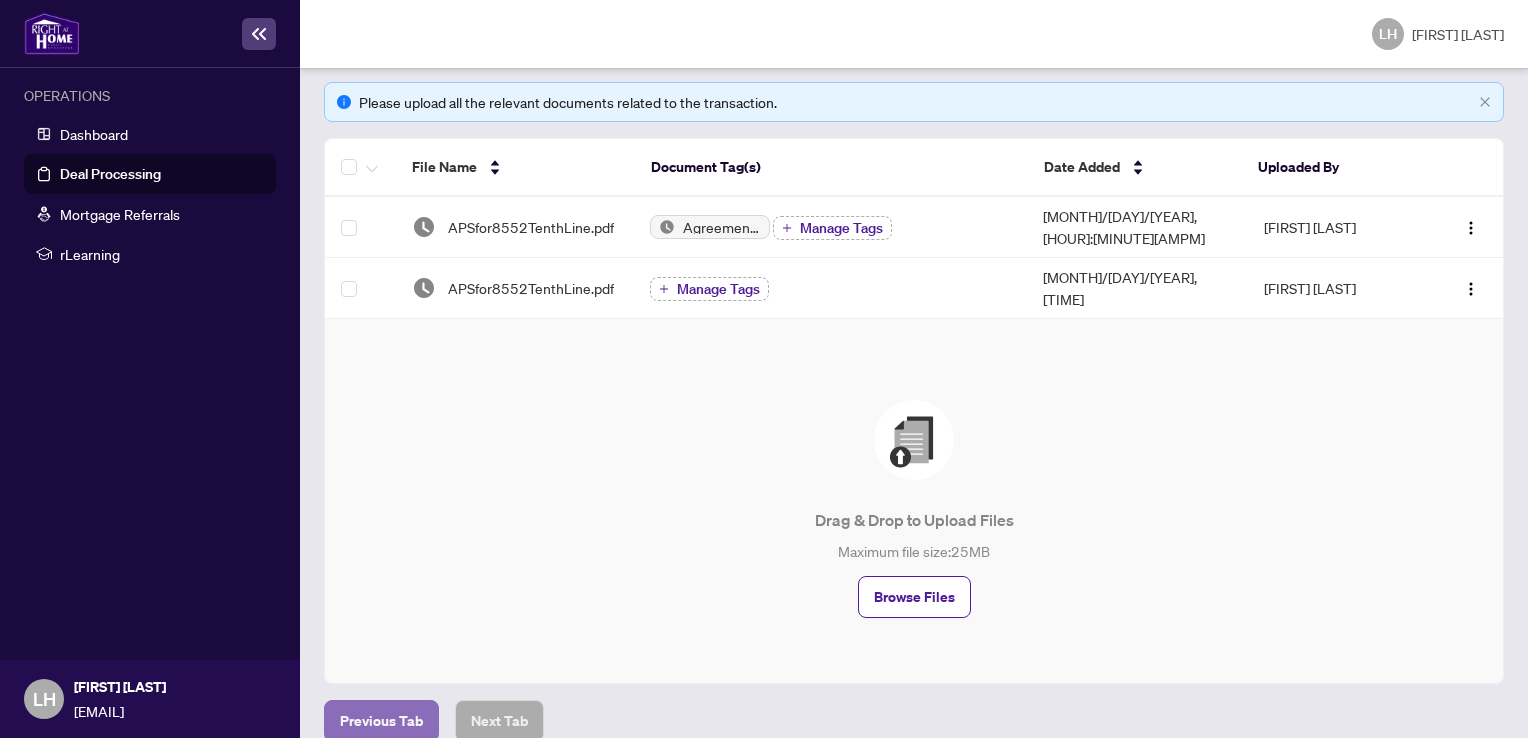 click on "Previous Tab" at bounding box center [381, 721] 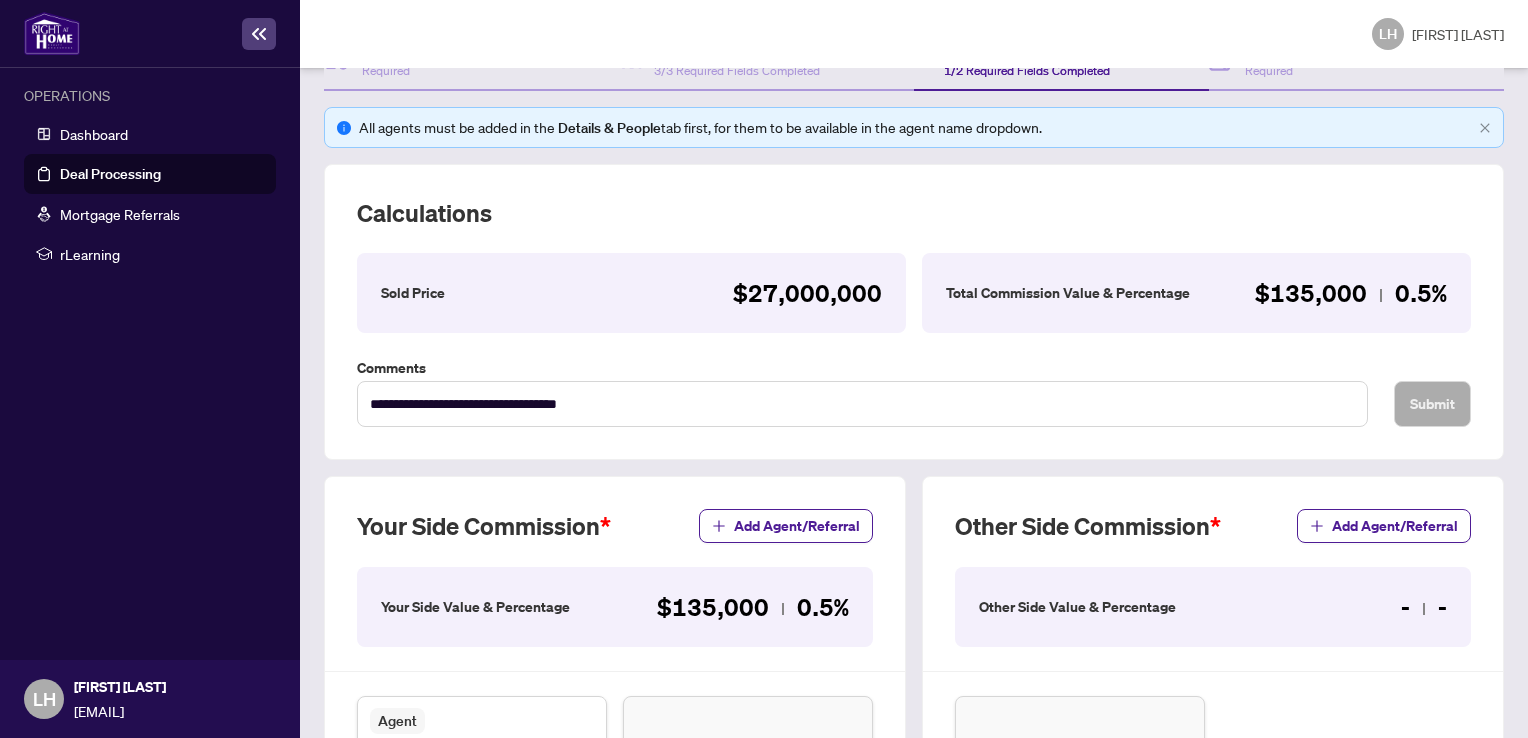 scroll, scrollTop: 300, scrollLeft: 0, axis: vertical 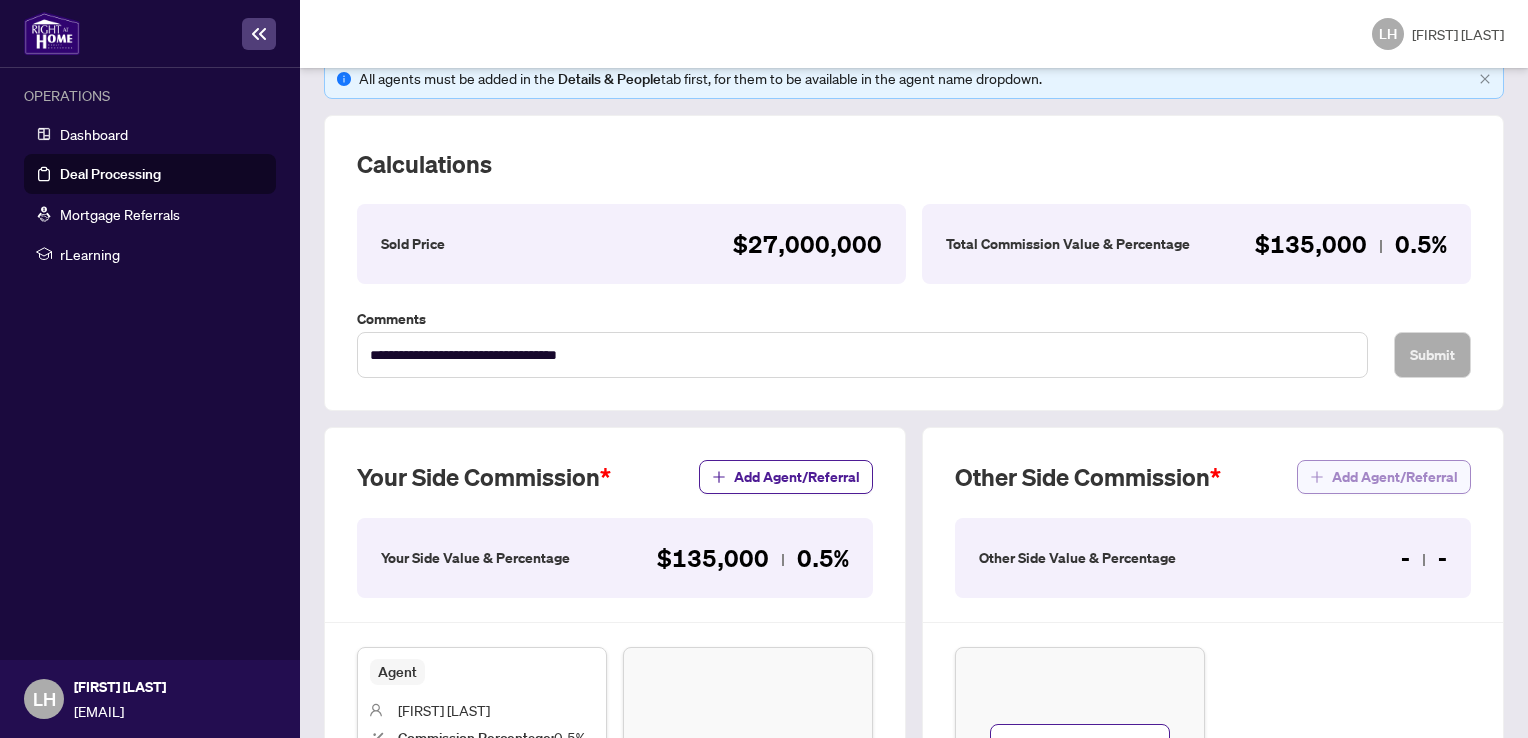 click at bounding box center [1317, 477] 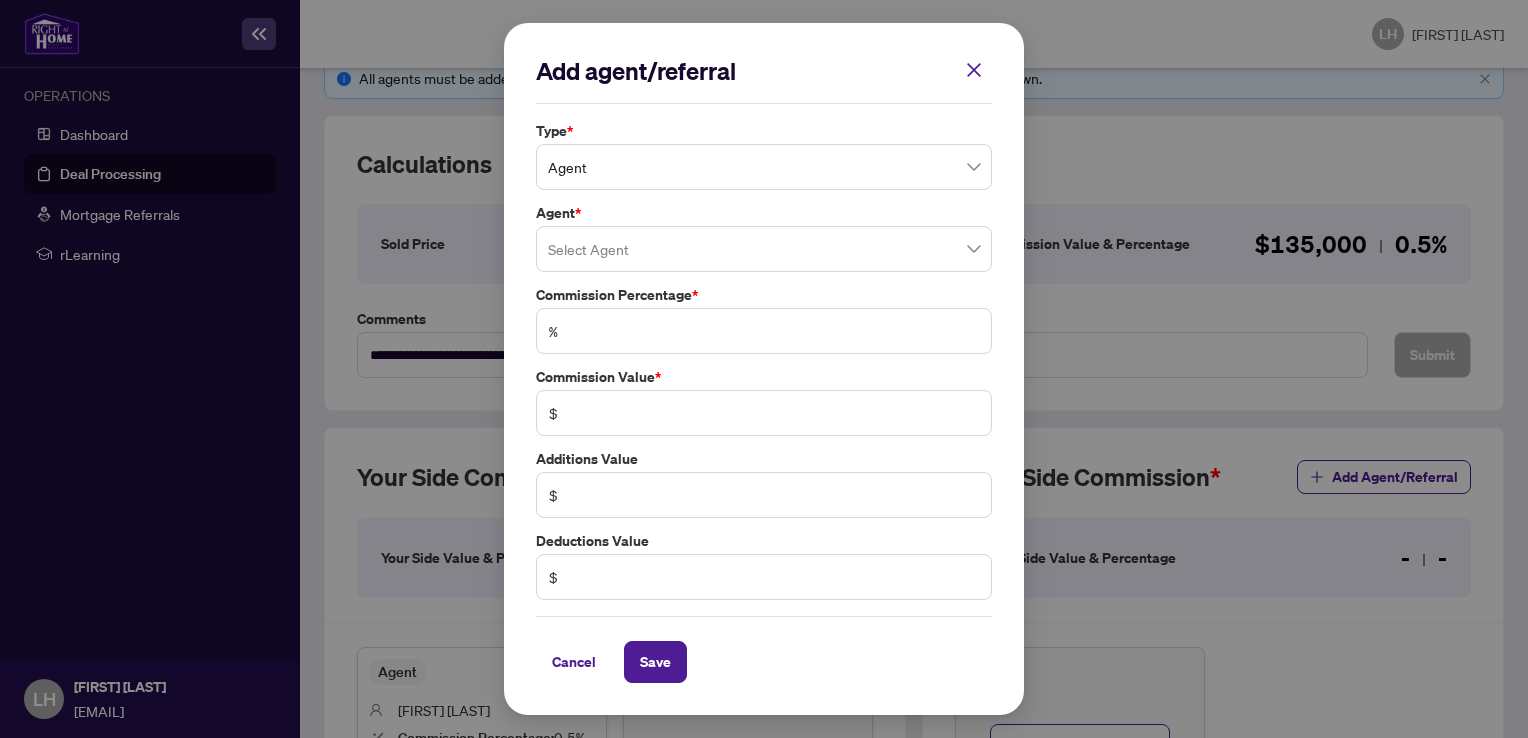 click on "Agent" at bounding box center (764, 167) 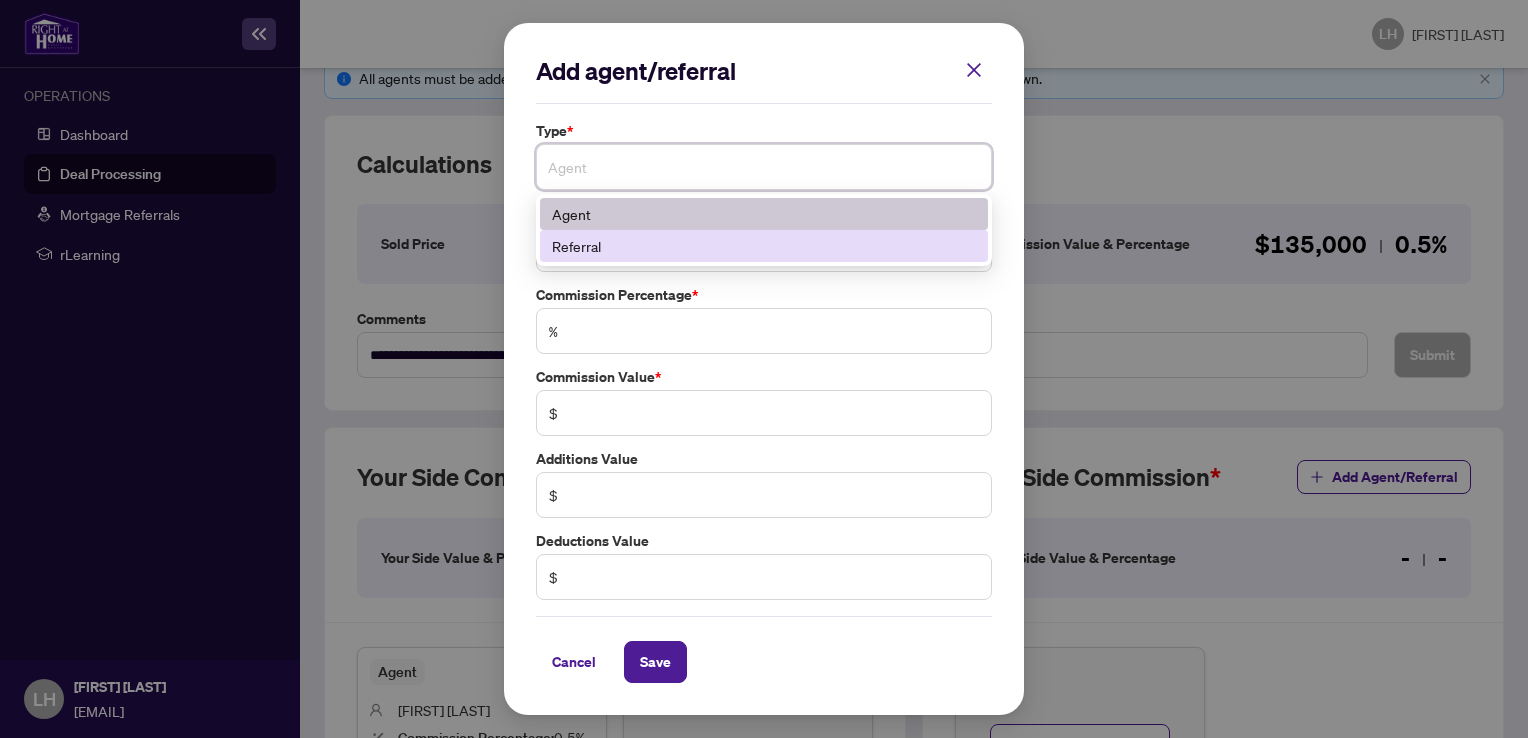 click on "Referral" at bounding box center (764, 246) 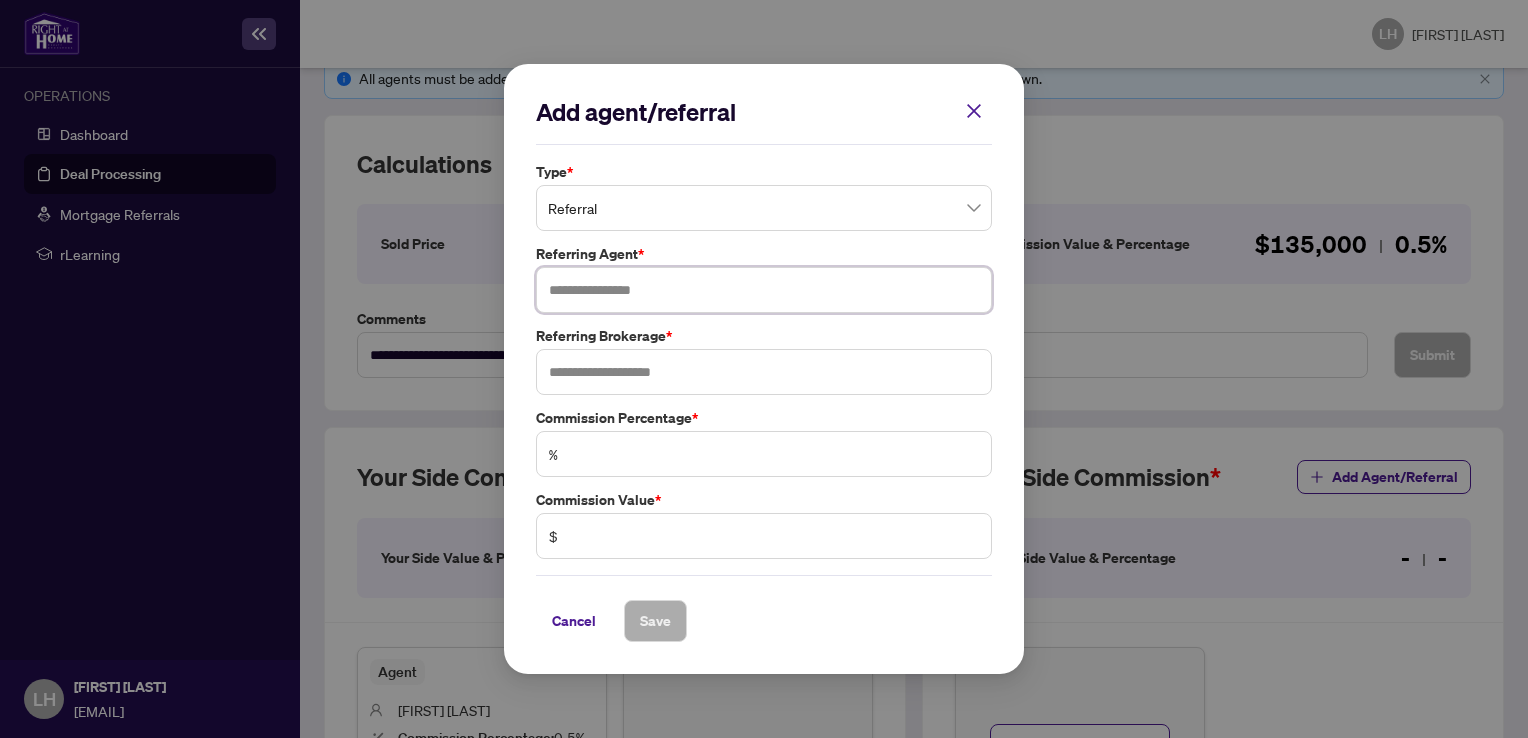 click at bounding box center (764, 290) 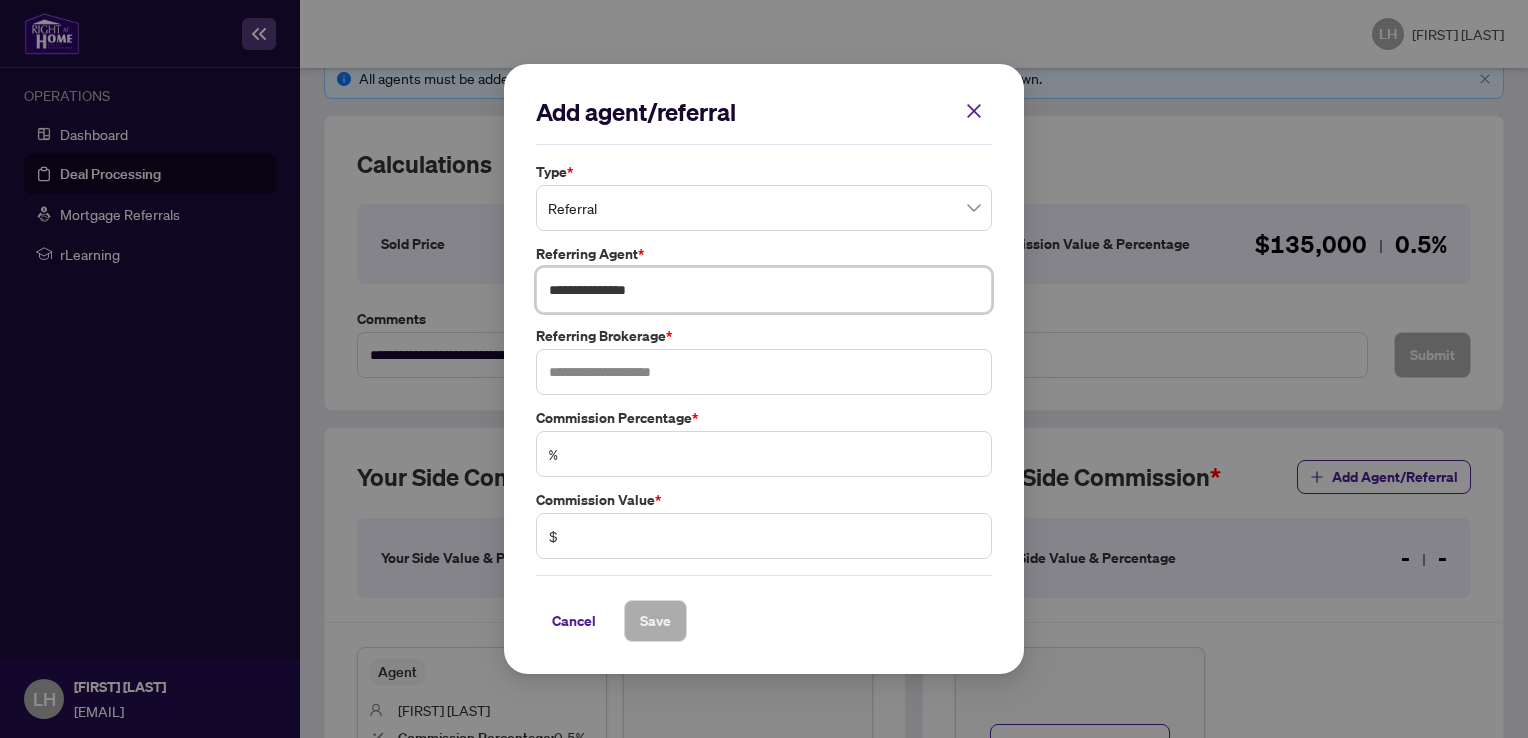 click on "**********" at bounding box center [764, 290] 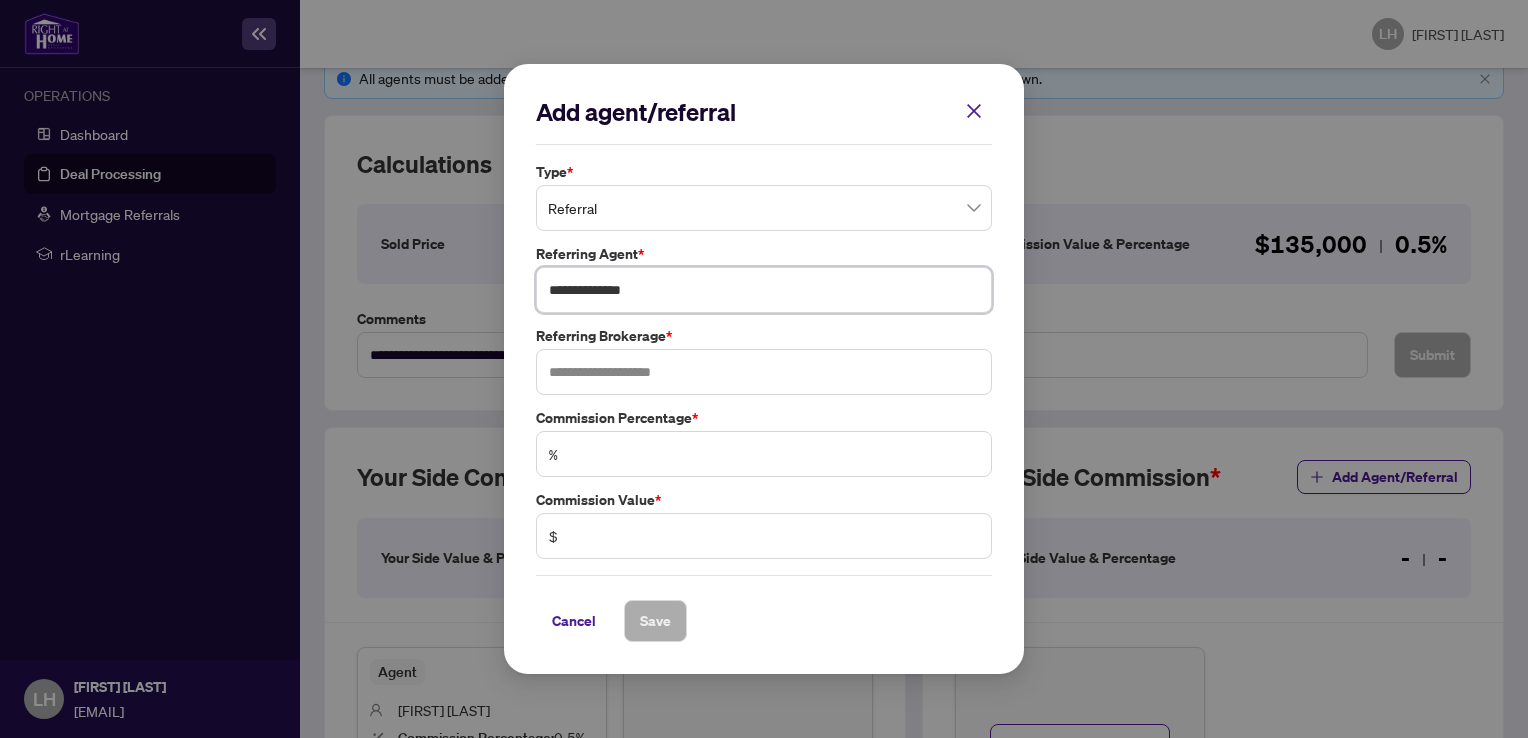 click on "**********" at bounding box center (764, 290) 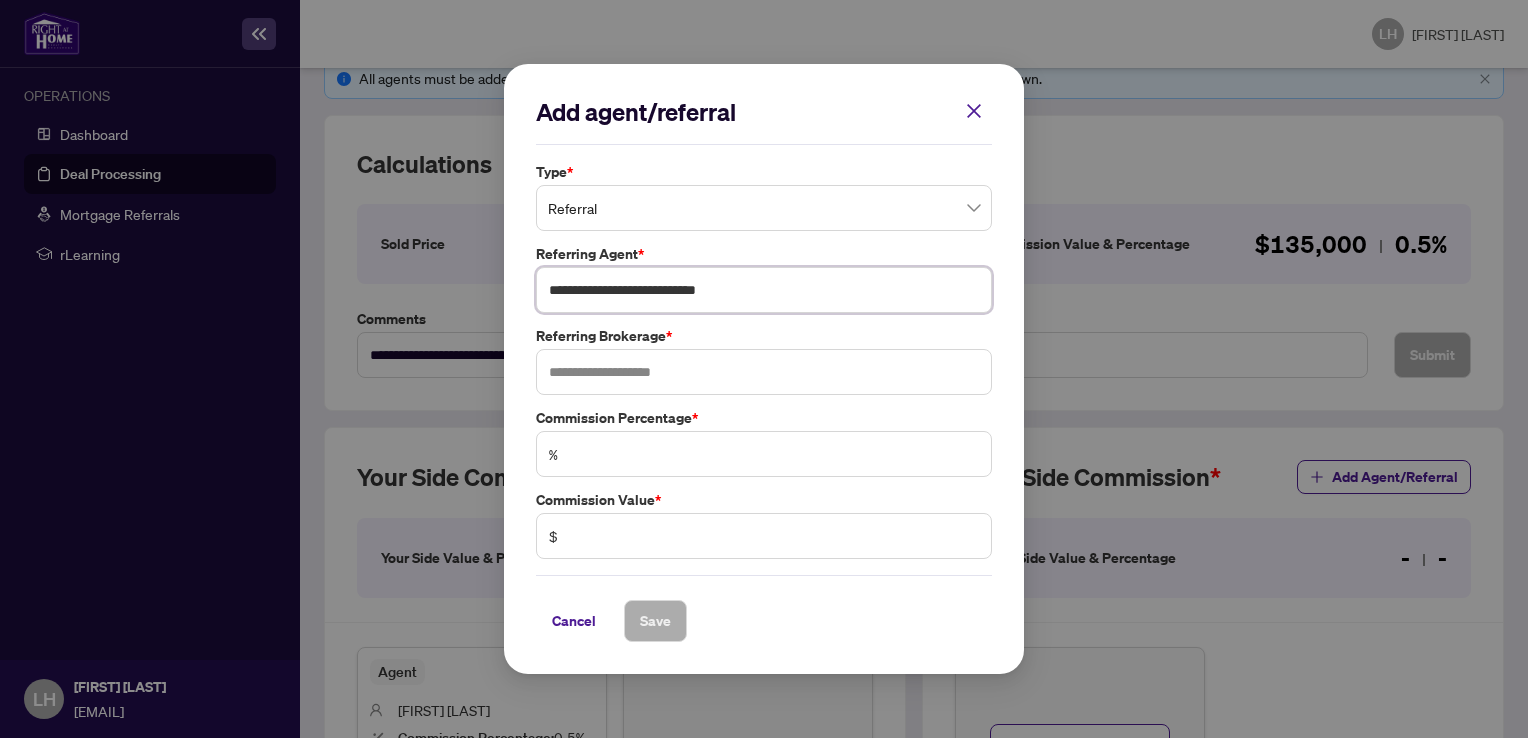 type on "**********" 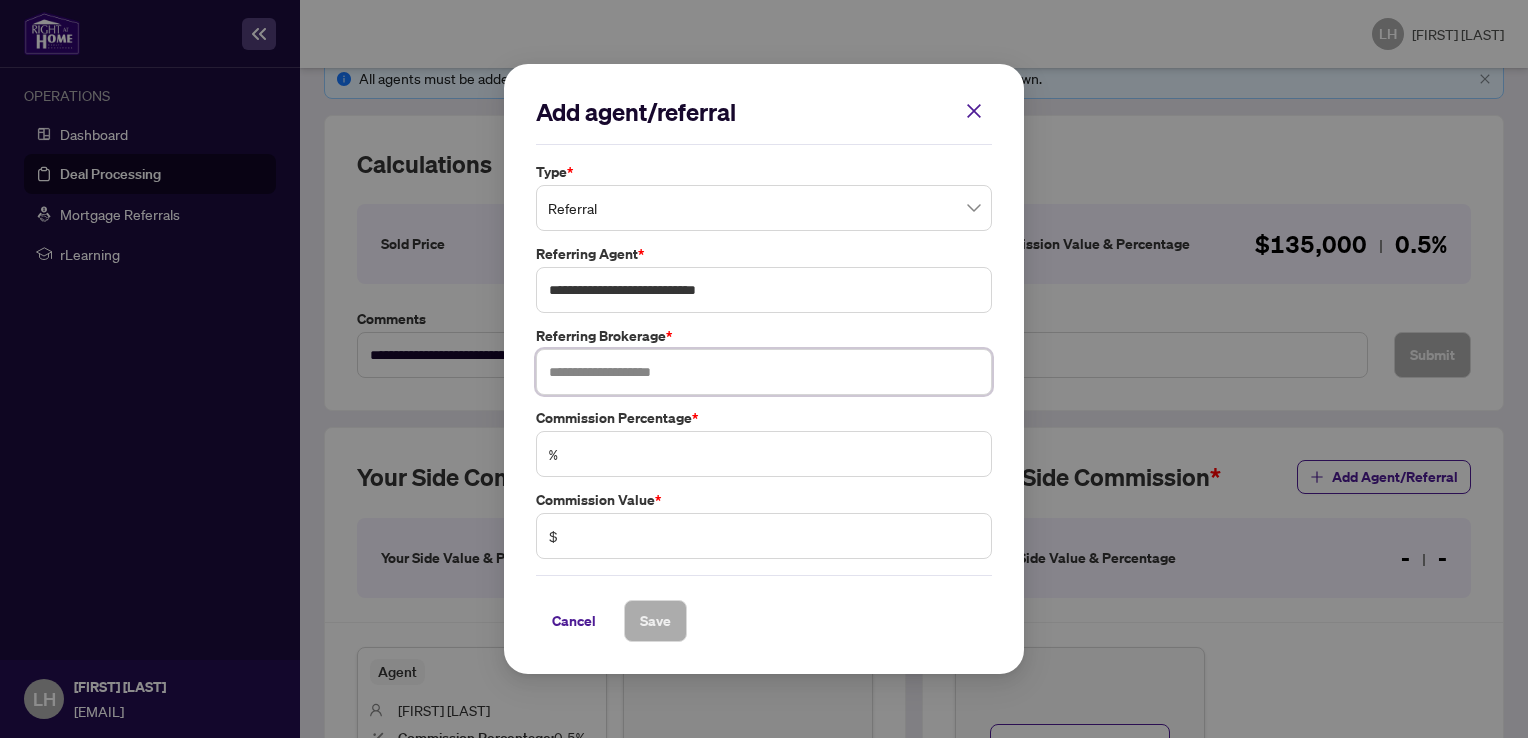 click at bounding box center [764, 372] 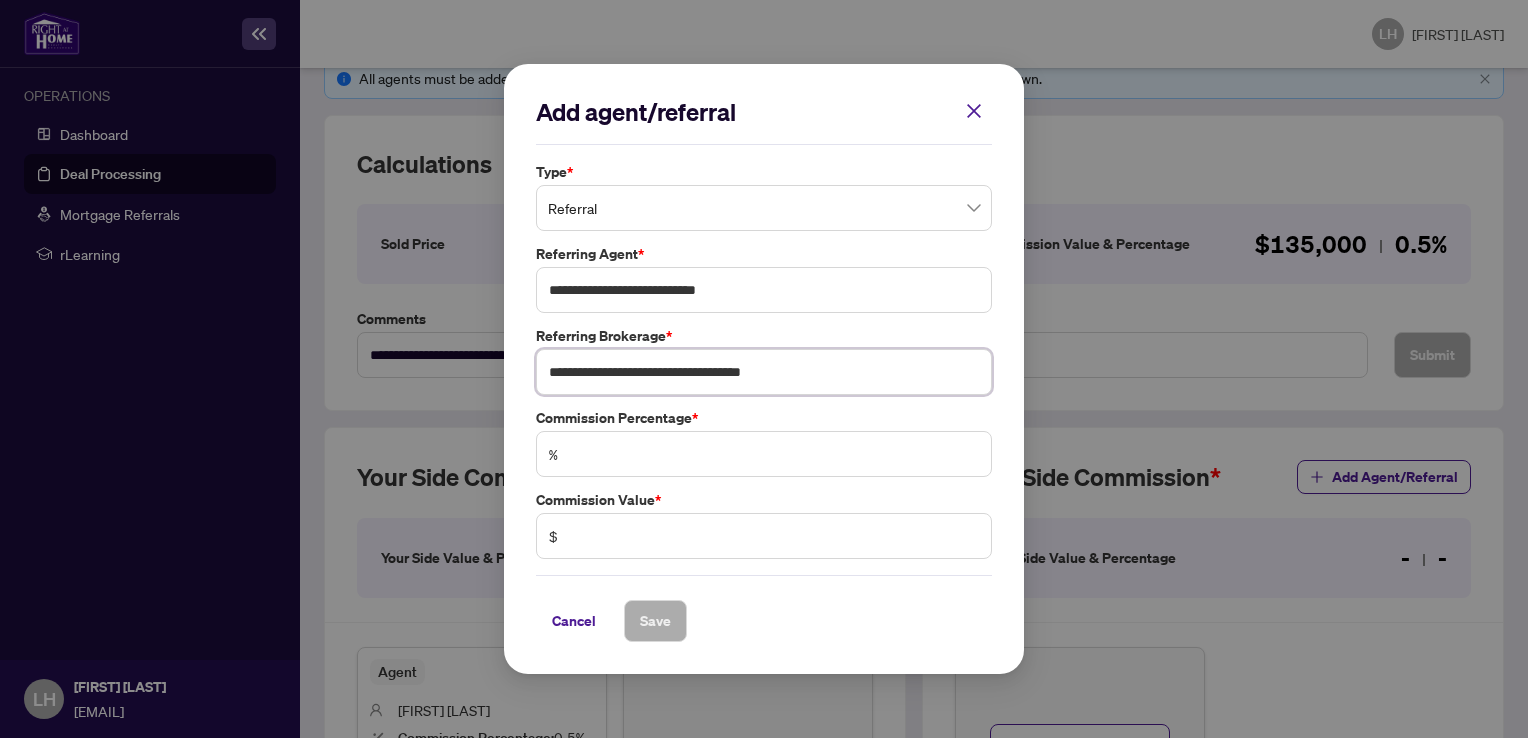 type on "**********" 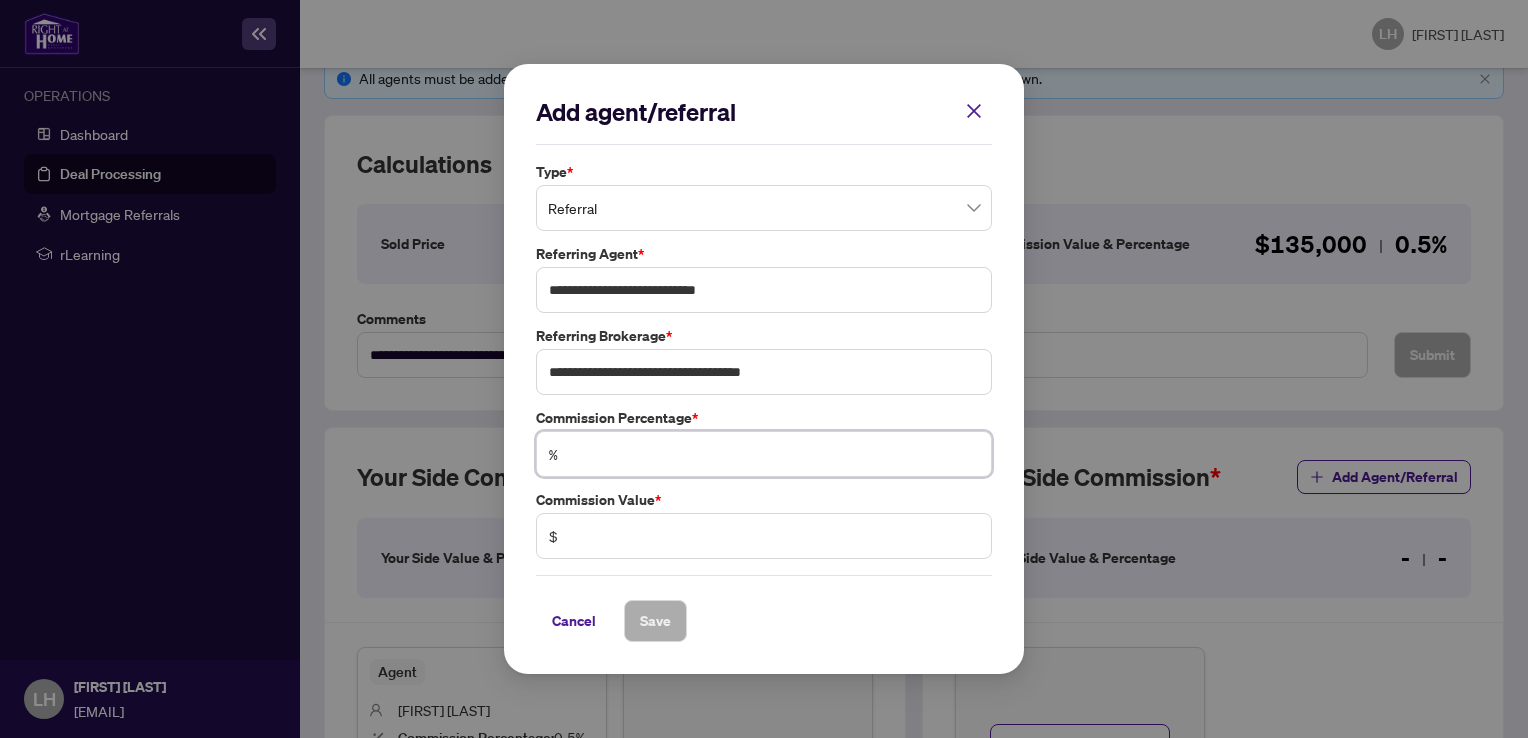 click at bounding box center [774, 454] 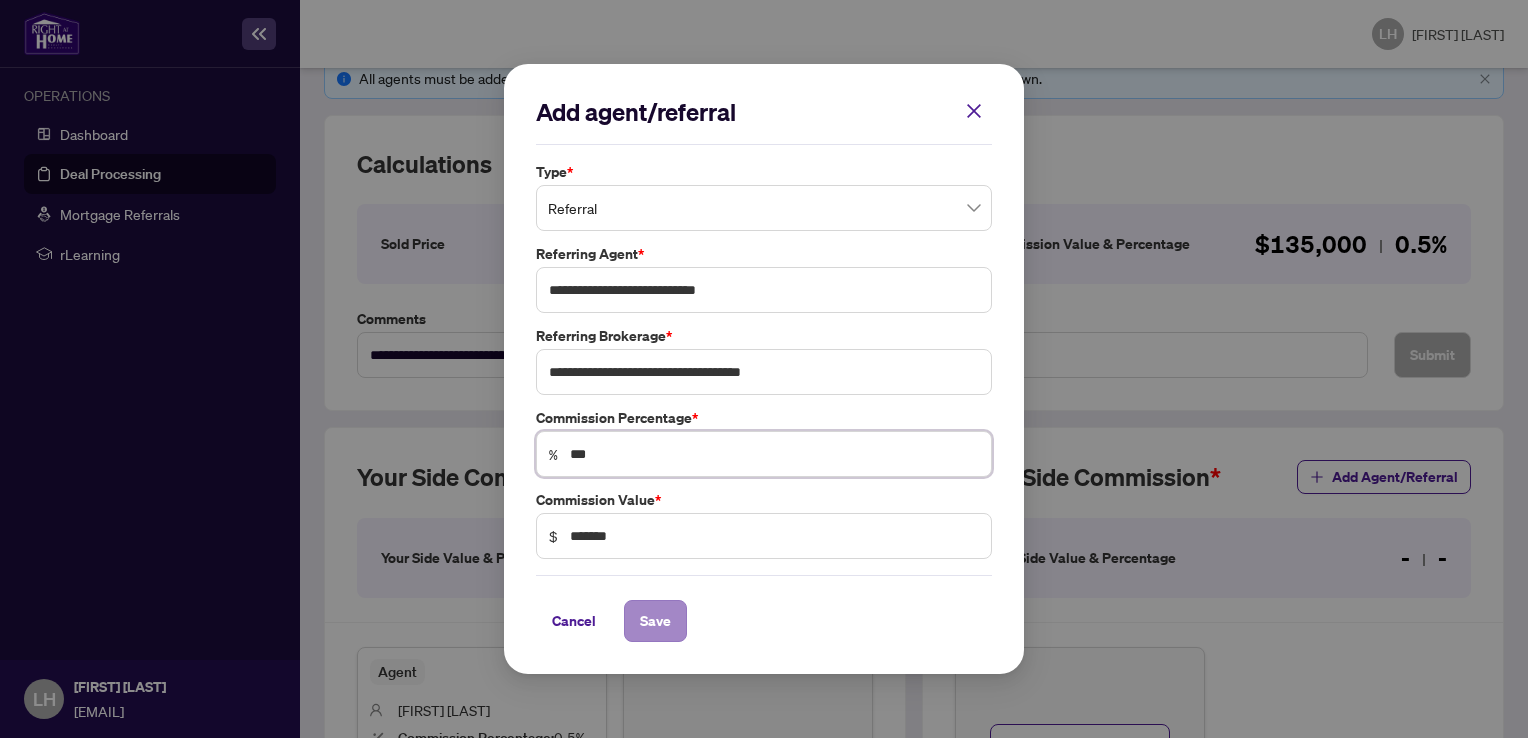 type on "***" 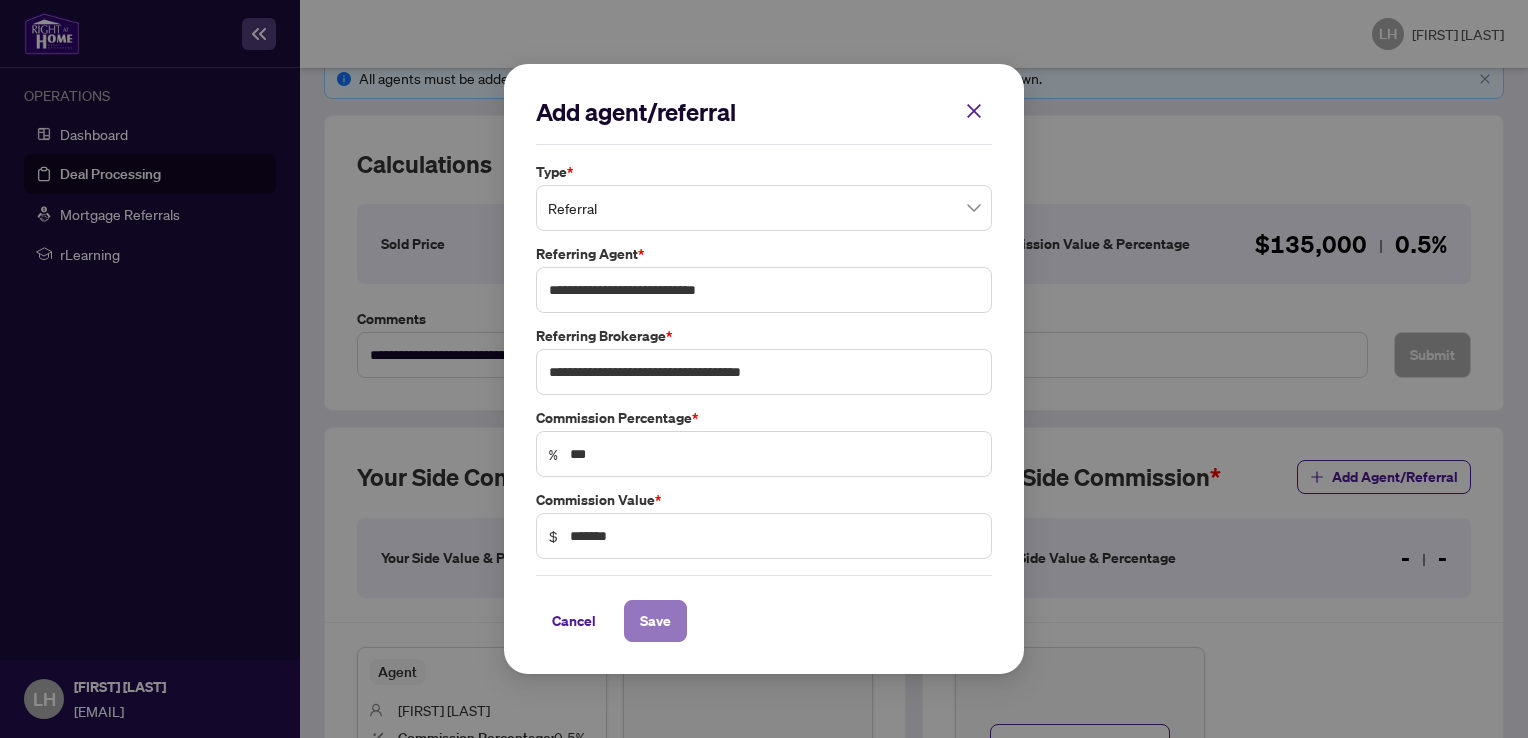 click on "Save" at bounding box center [0, 0] 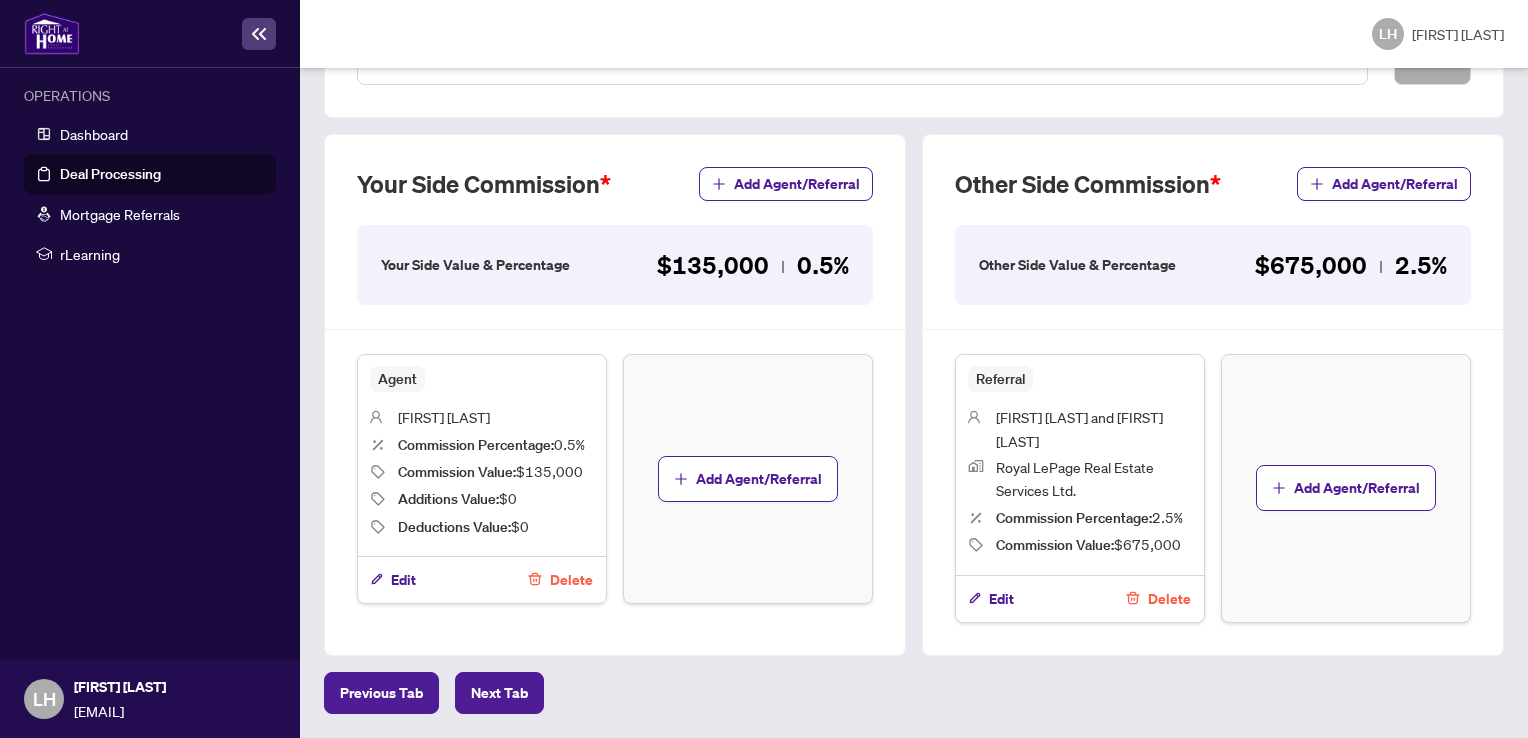 scroll, scrollTop: 778, scrollLeft: 0, axis: vertical 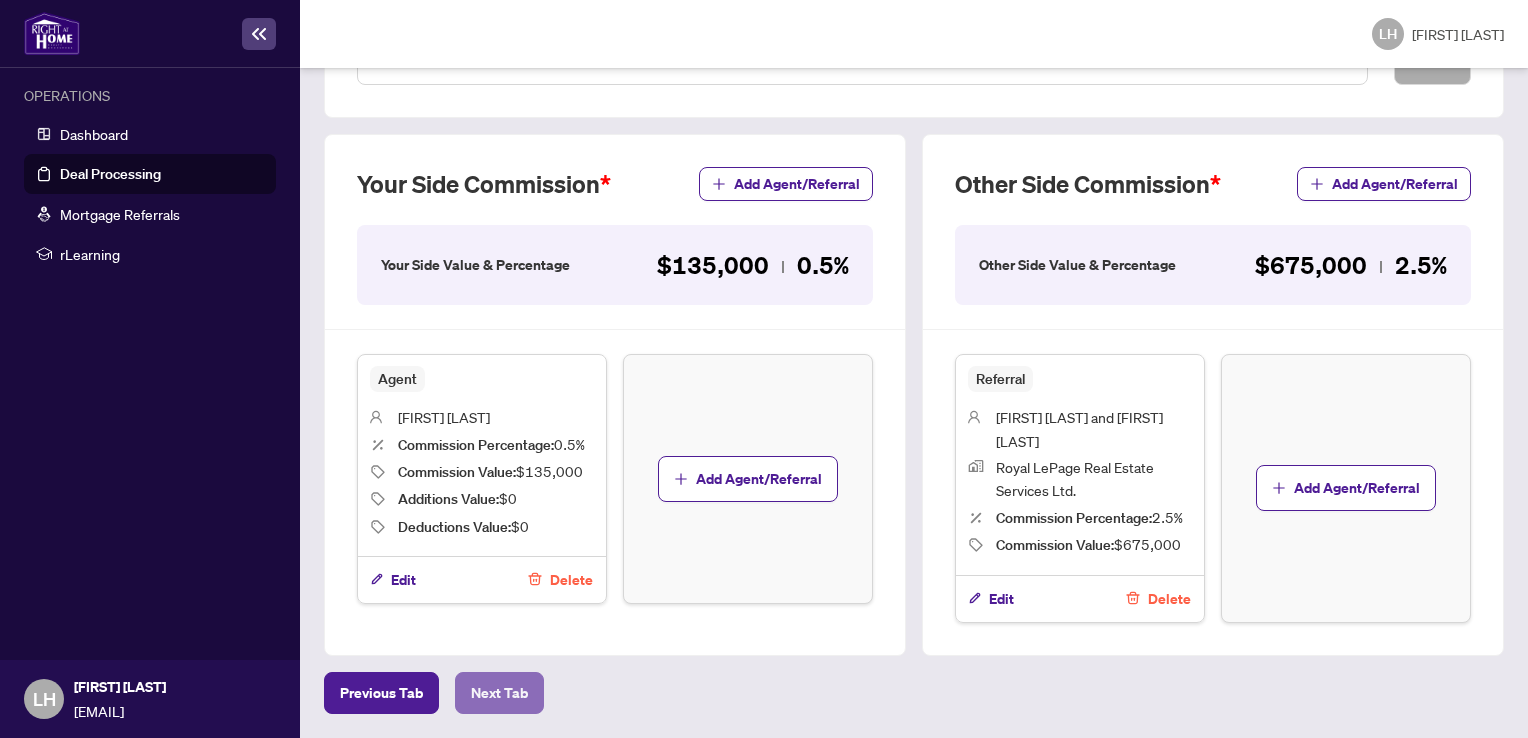 click on "Next Tab" at bounding box center (381, 693) 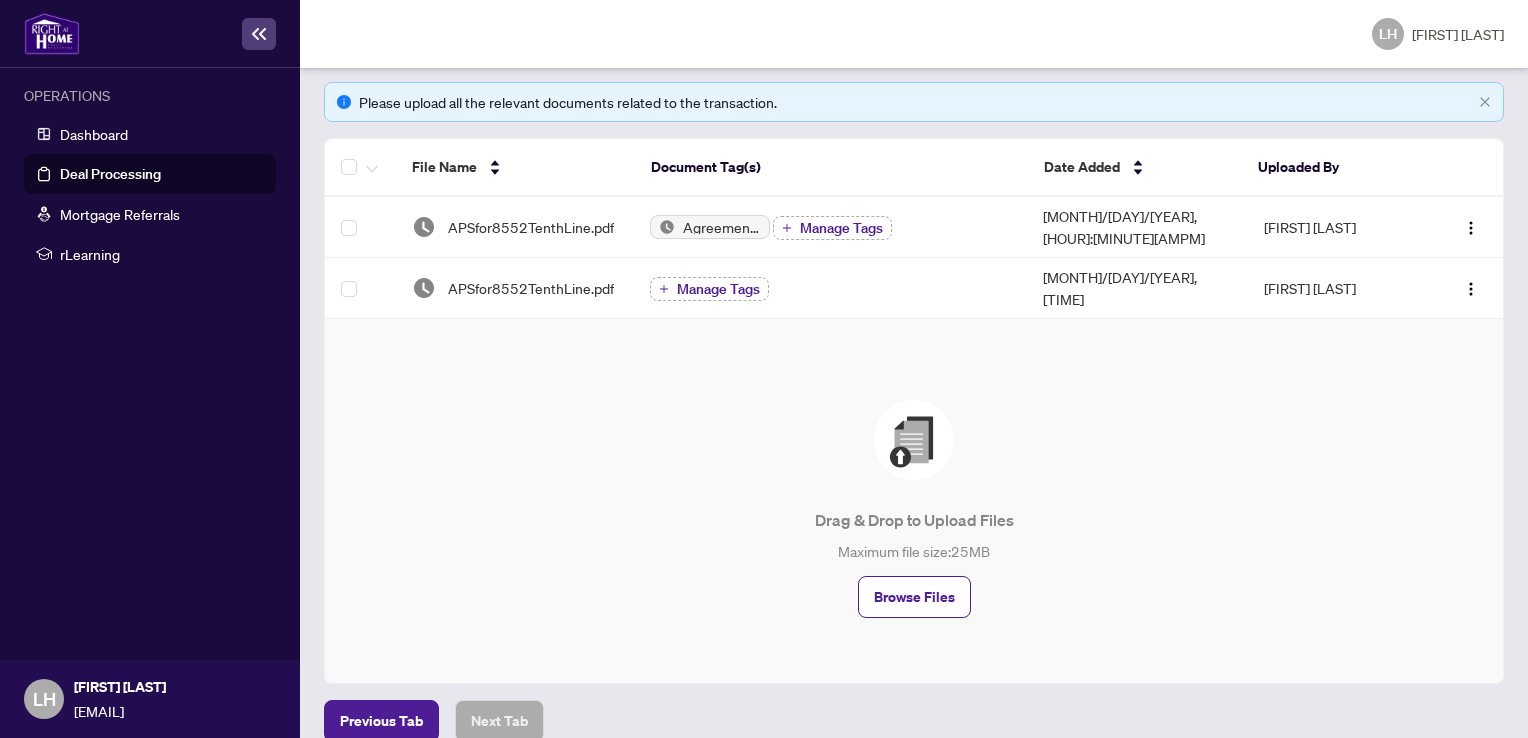scroll, scrollTop: 0, scrollLeft: 0, axis: both 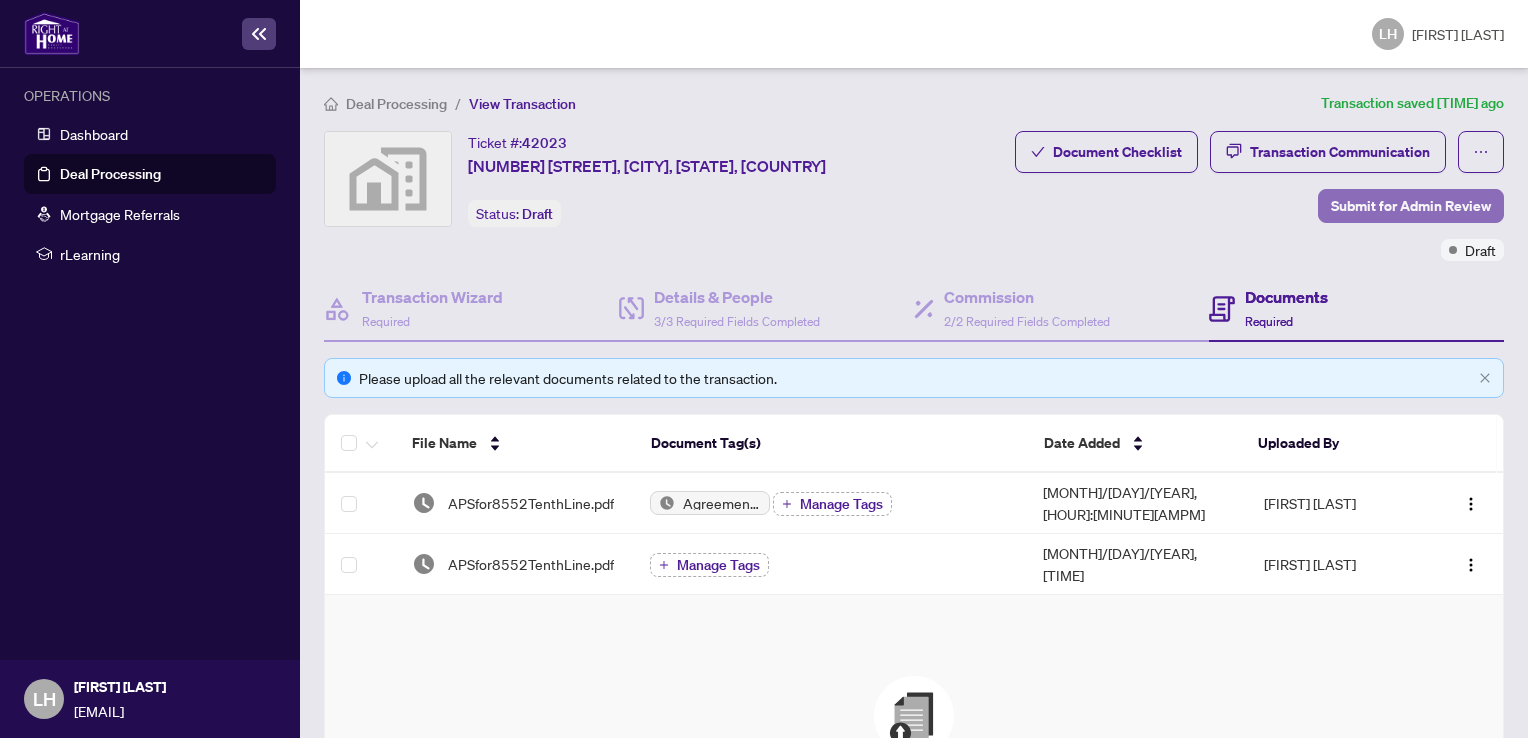 click on "Submit for Admin Review" at bounding box center [1411, 206] 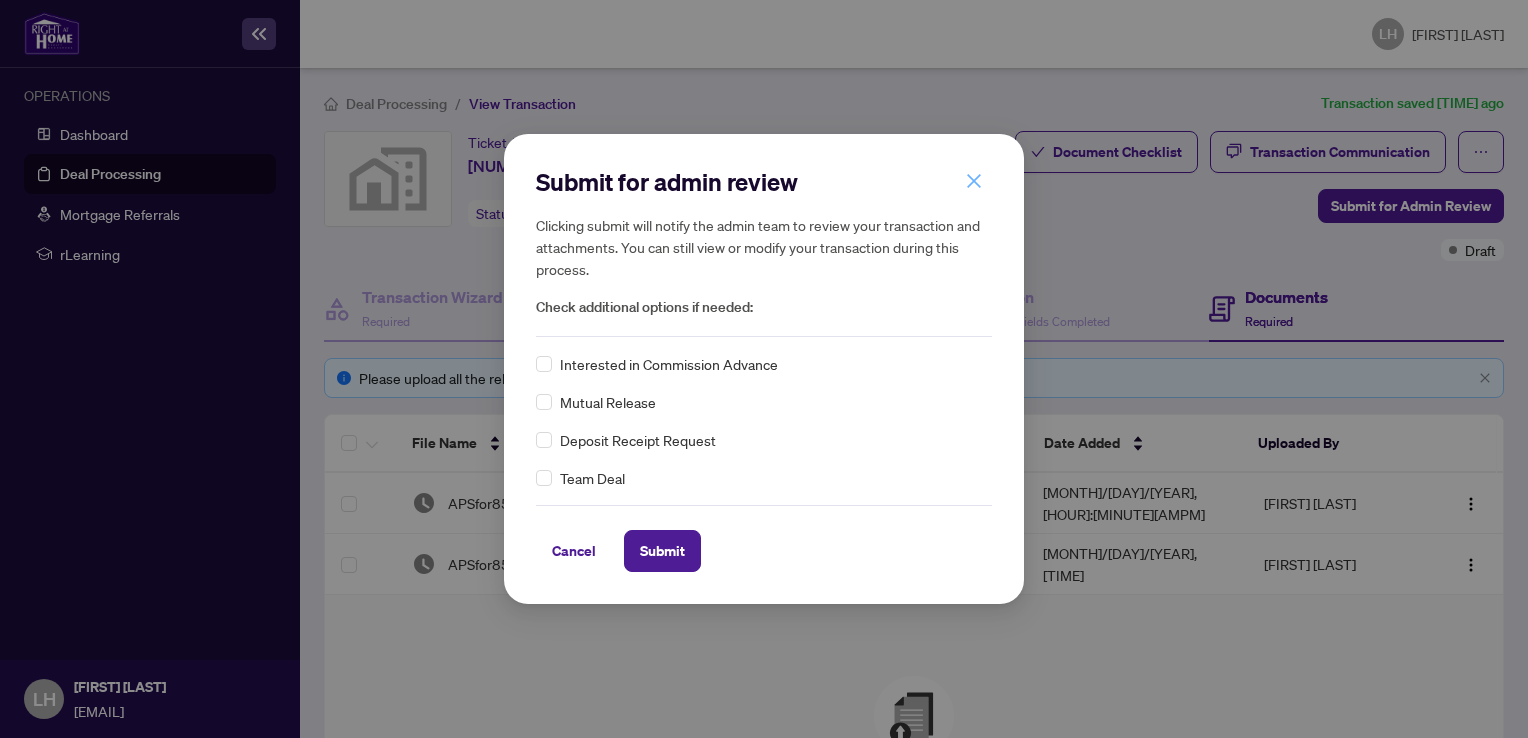 click at bounding box center (974, 181) 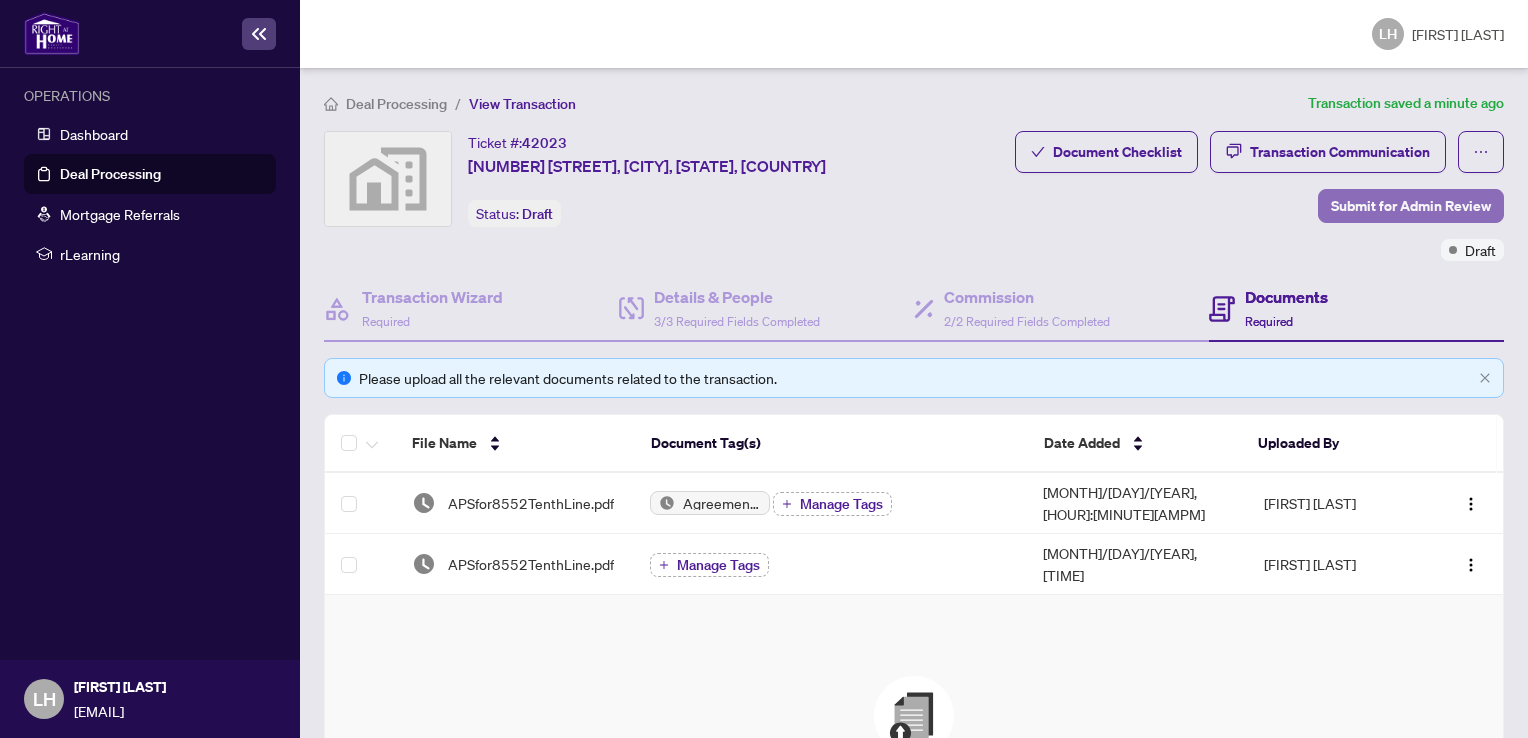 click on "Submit for Admin Review" at bounding box center (1411, 206) 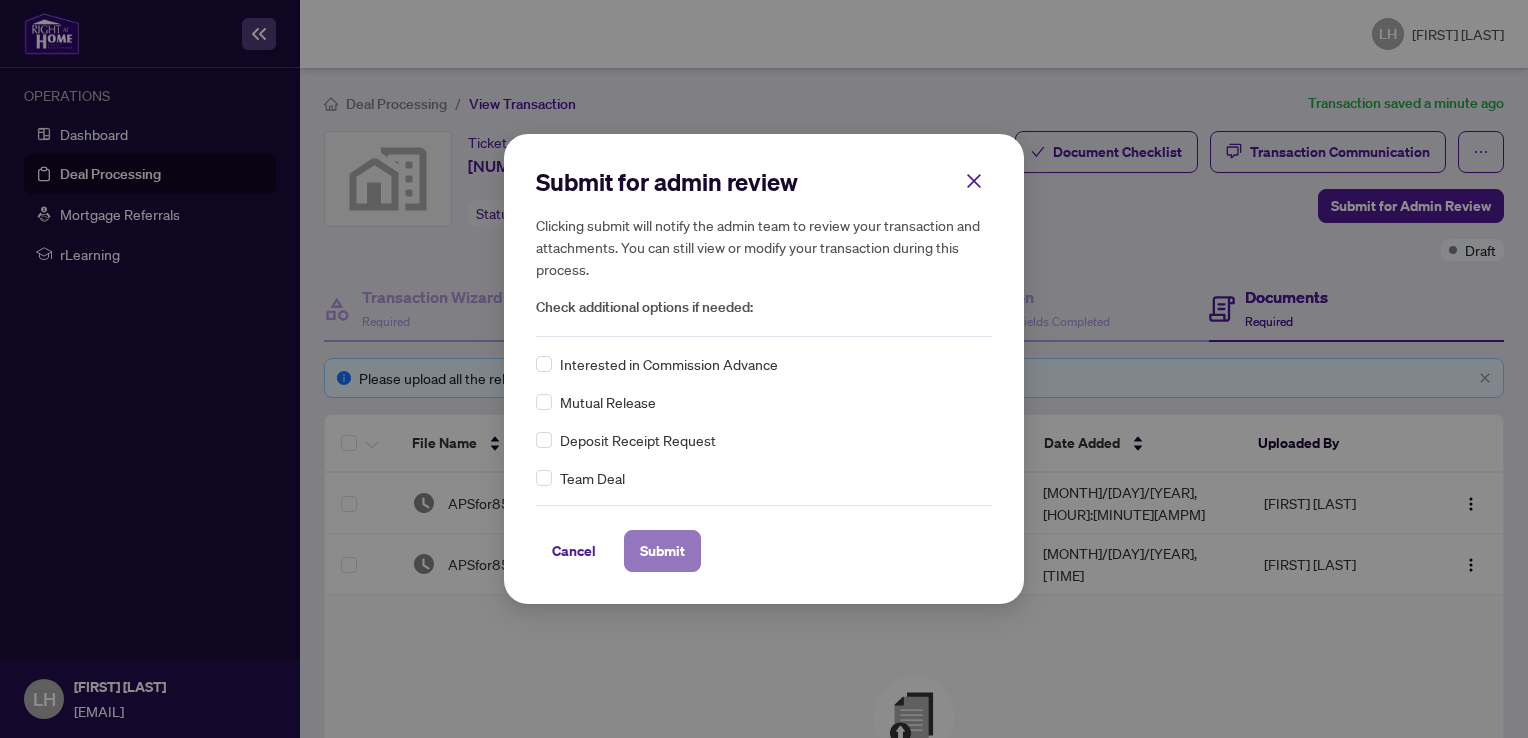 click on "Submit" at bounding box center [662, 551] 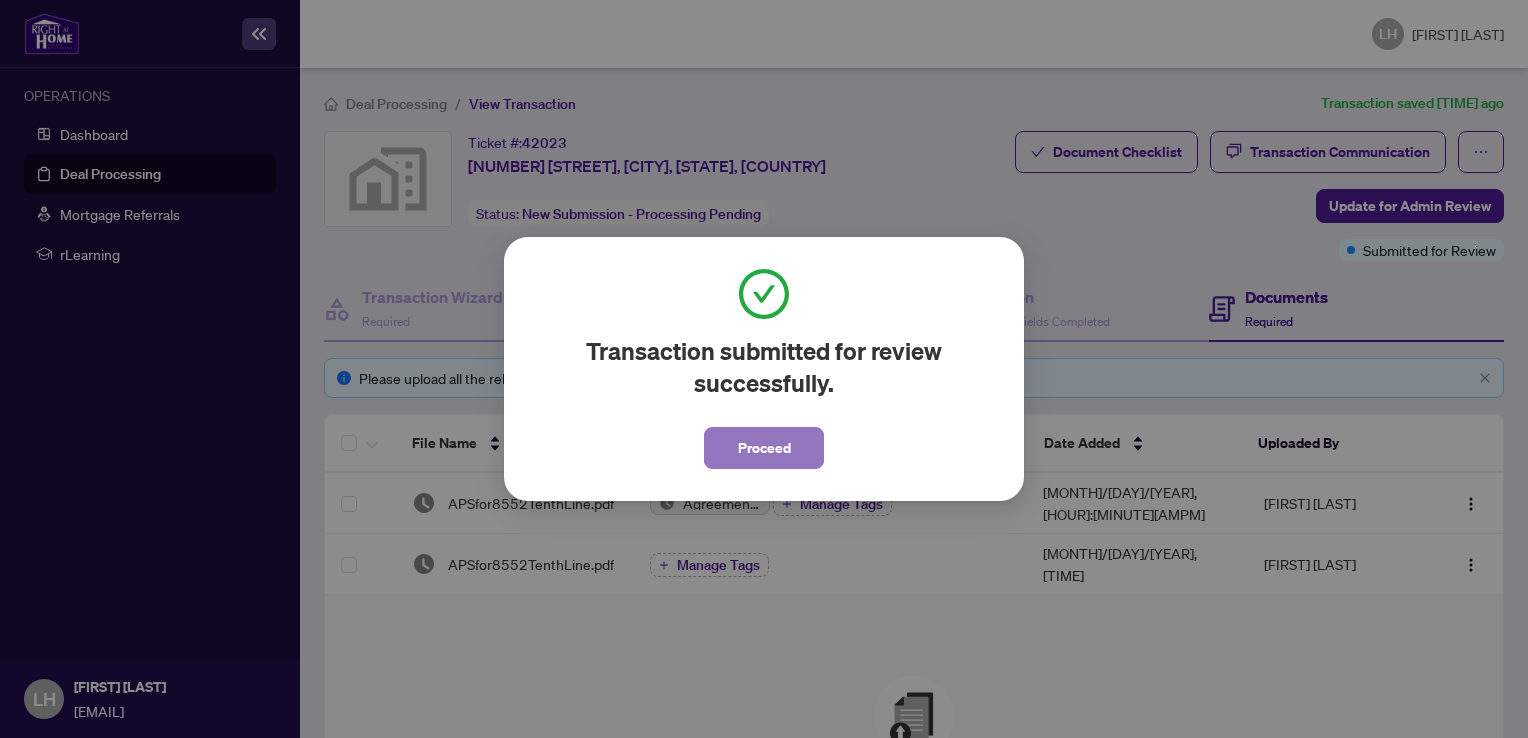 click on "Proceed" at bounding box center (764, 448) 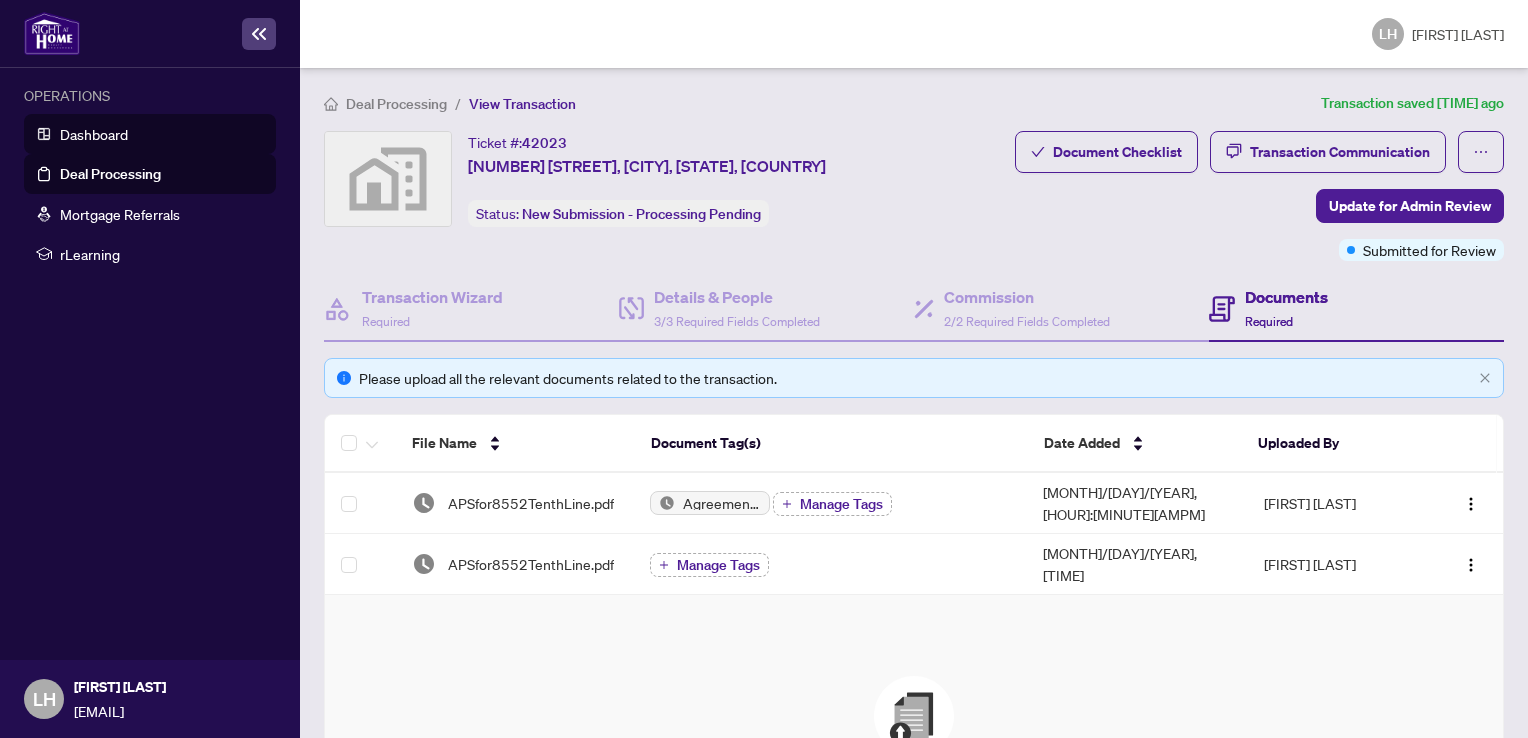 click on "Dashboard" at bounding box center [94, 134] 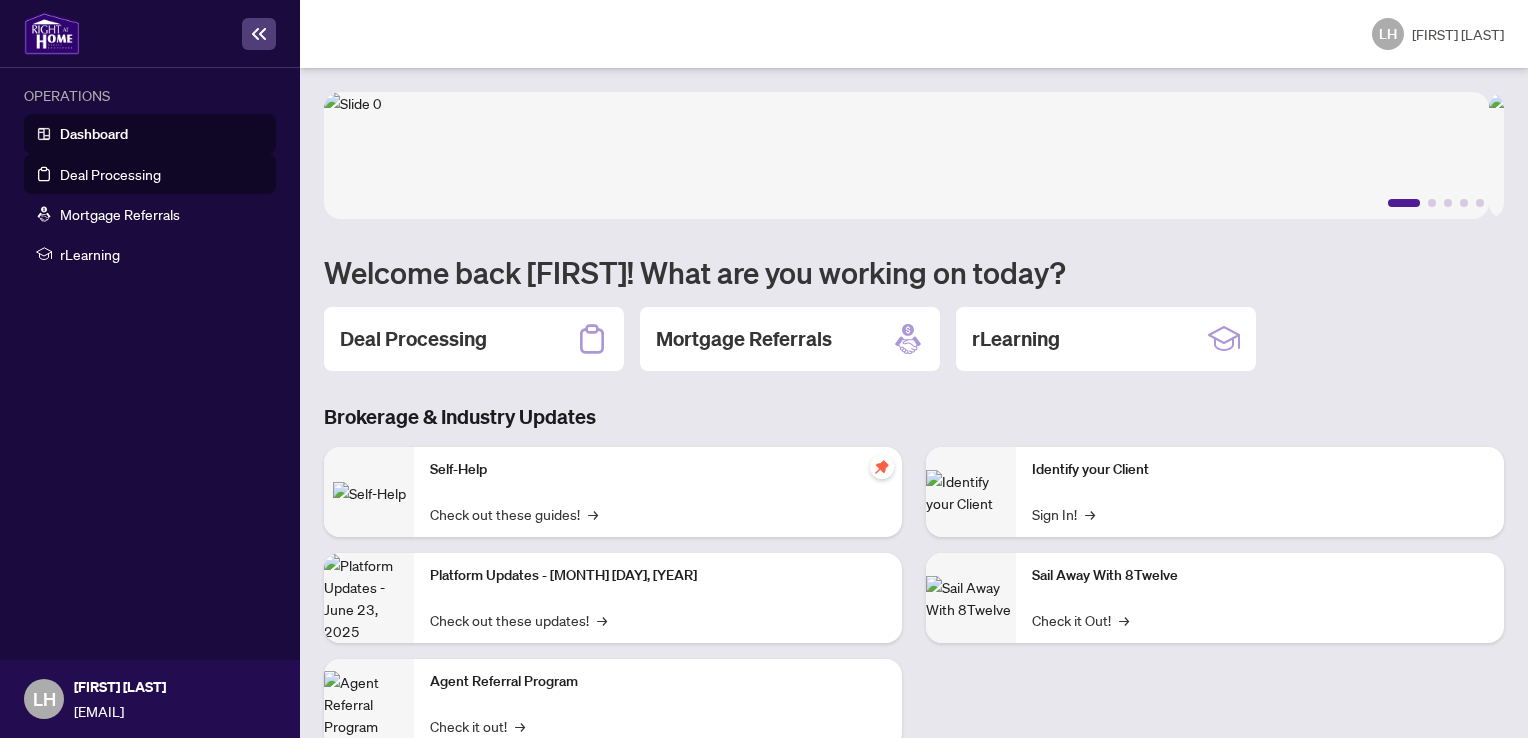 click on "Deal Processing" at bounding box center [110, 174] 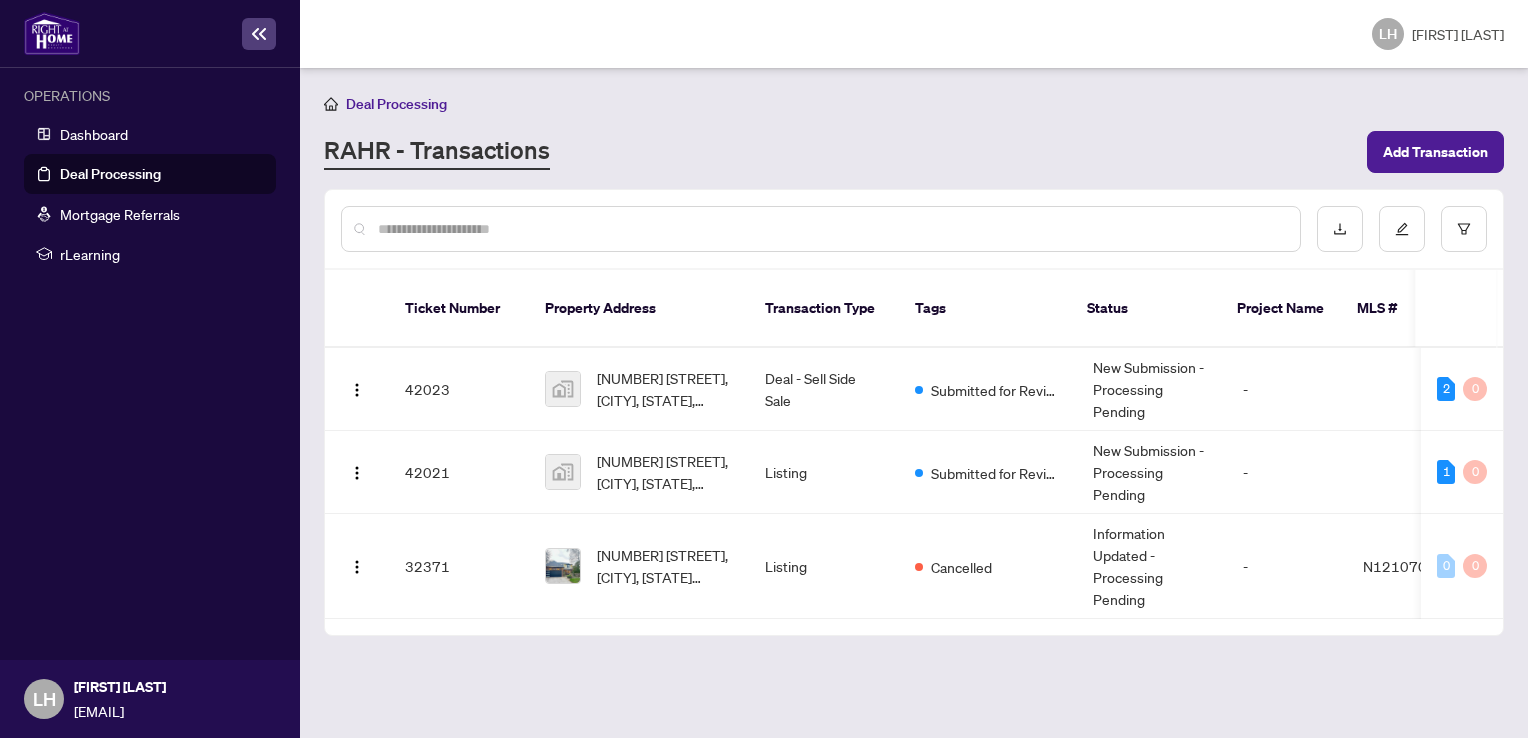 click on "Deal Processing" at bounding box center [110, 174] 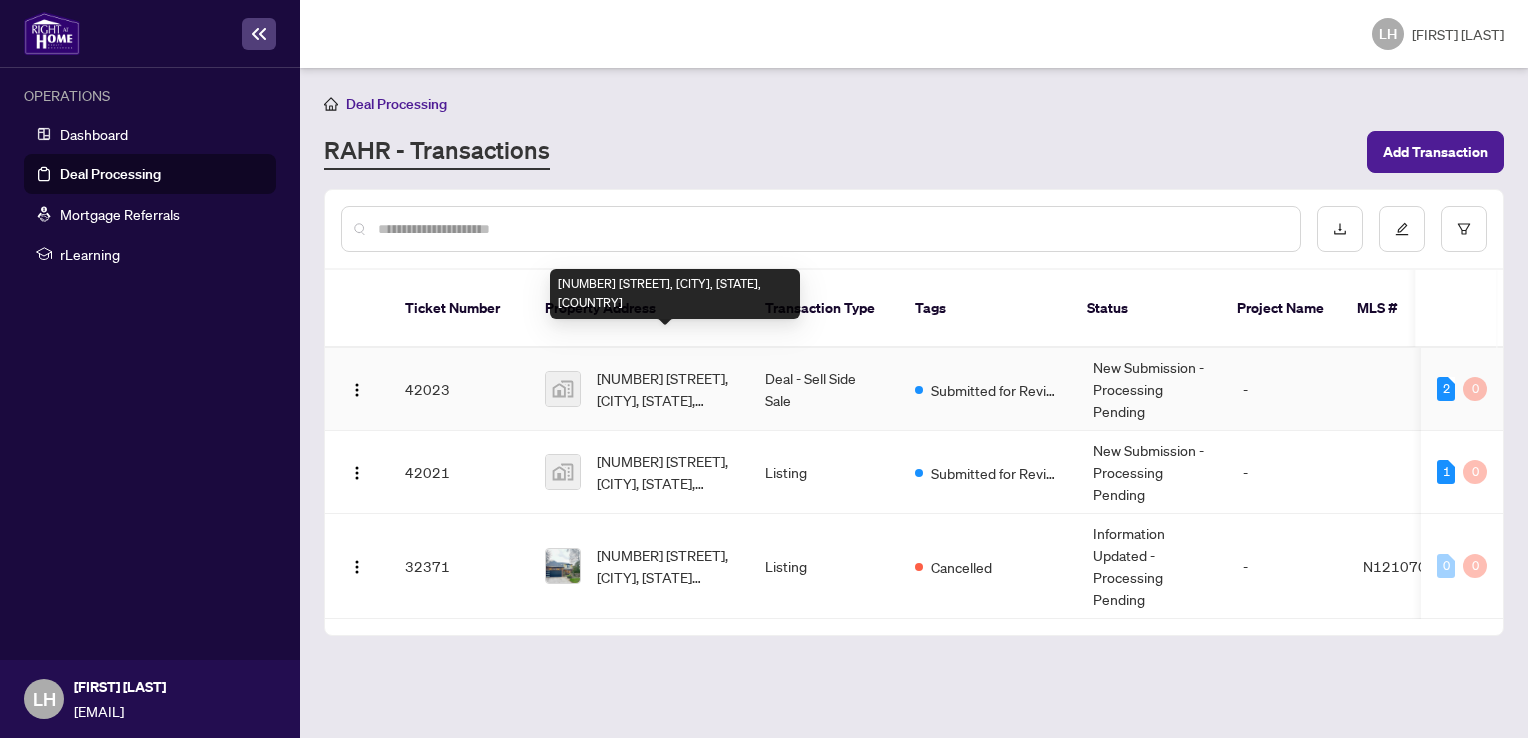 click on "[NUMBER] [STREET], [CITY], [STATE], [COUNTRY]" at bounding box center (665, 389) 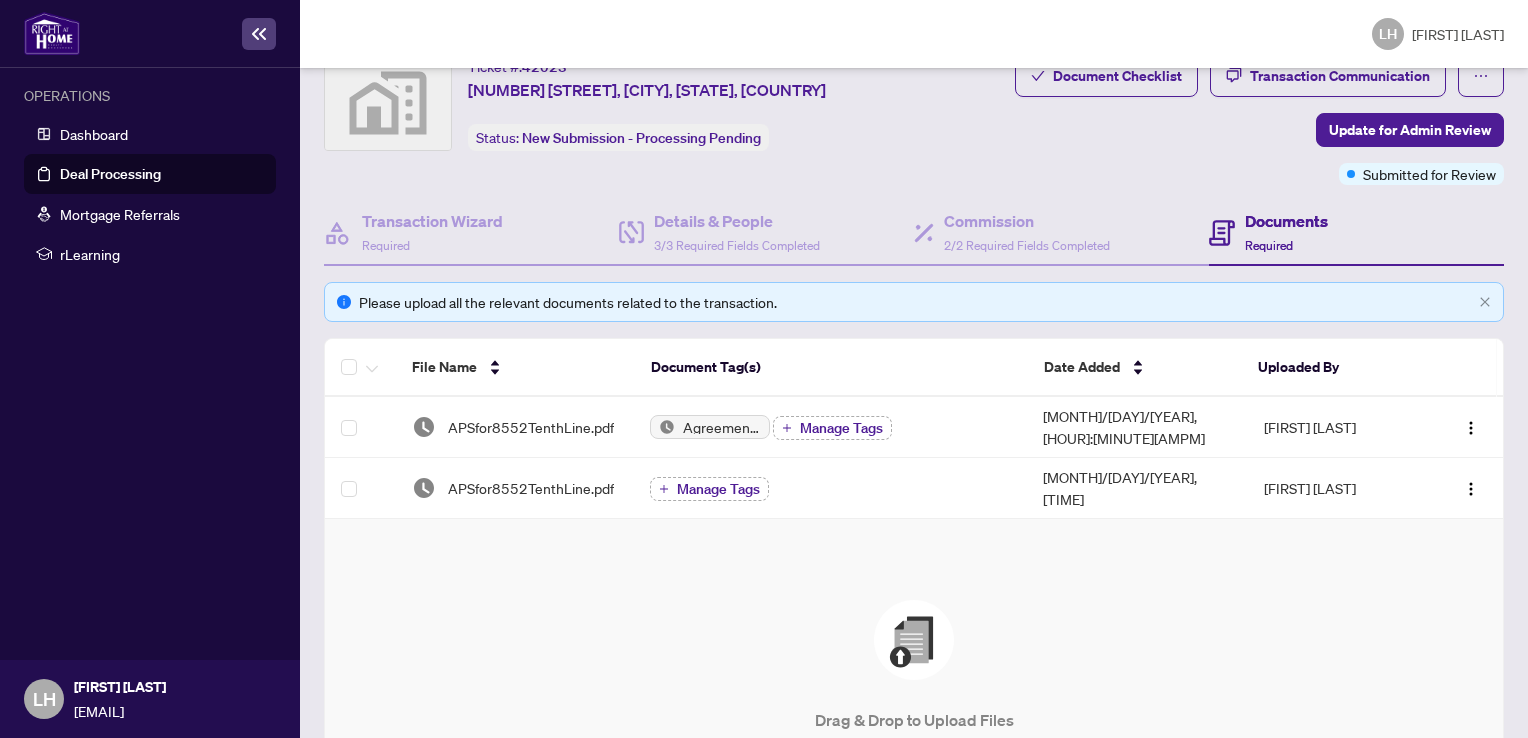 scroll, scrollTop: 0, scrollLeft: 0, axis: both 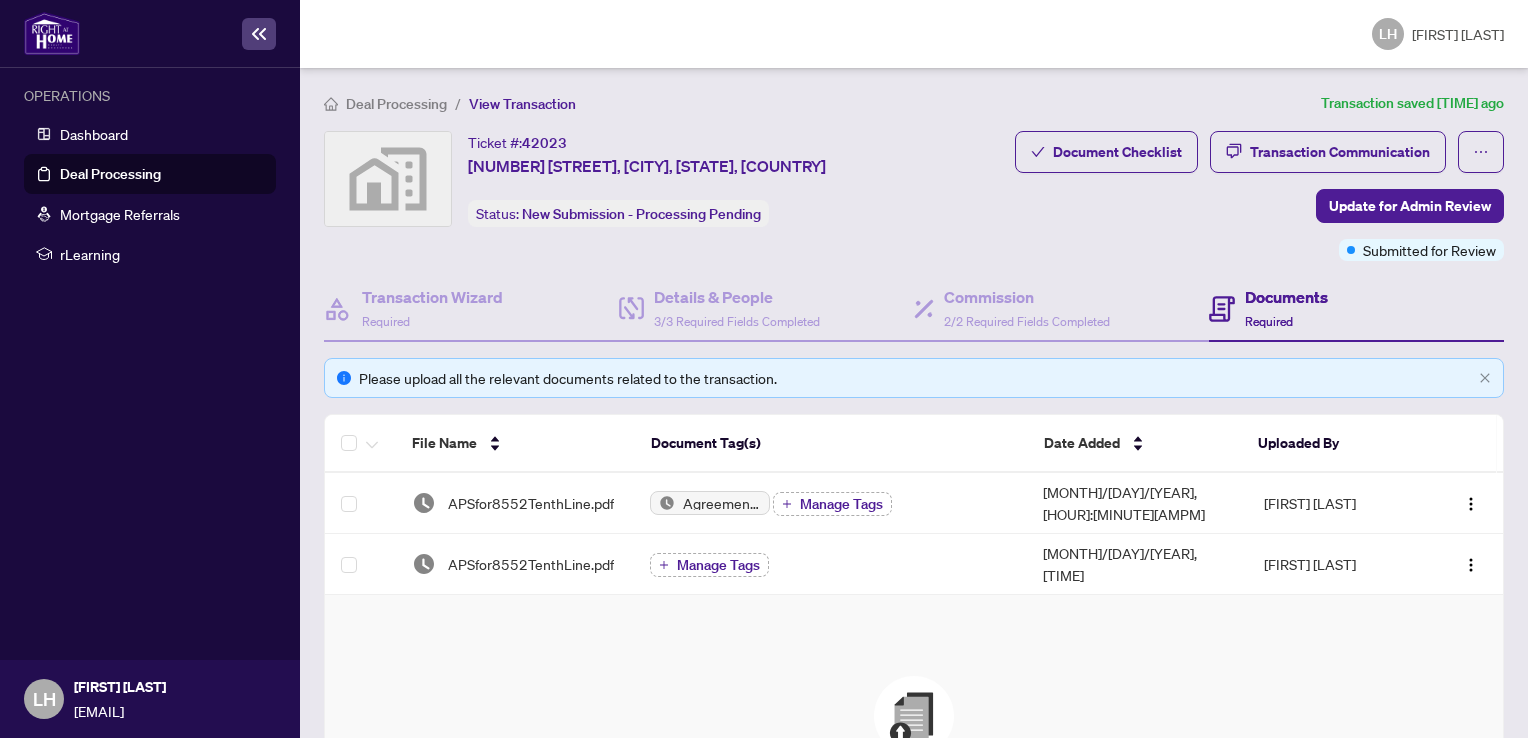 click on "Documents" at bounding box center [1286, 297] 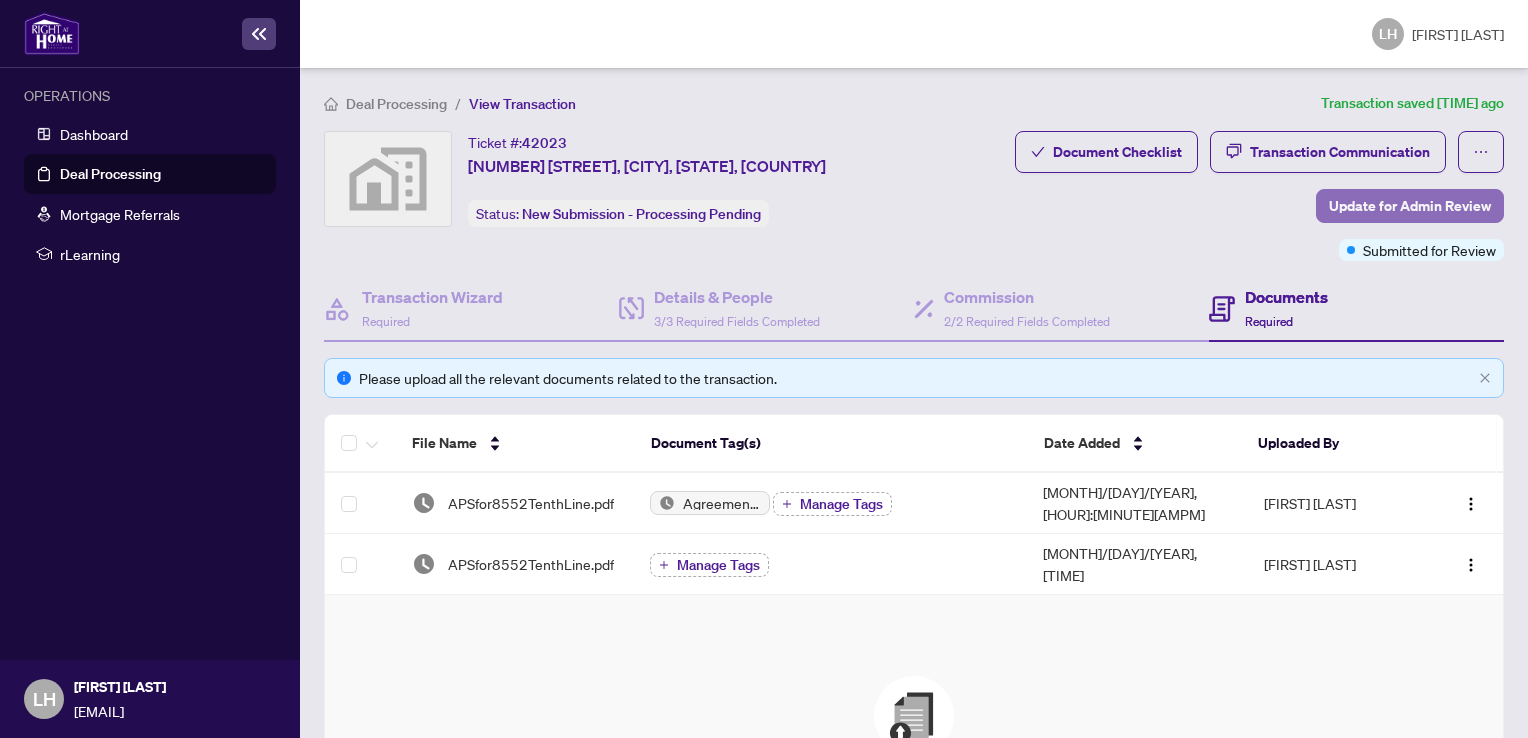 click on "Update for Admin Review" at bounding box center [1410, 206] 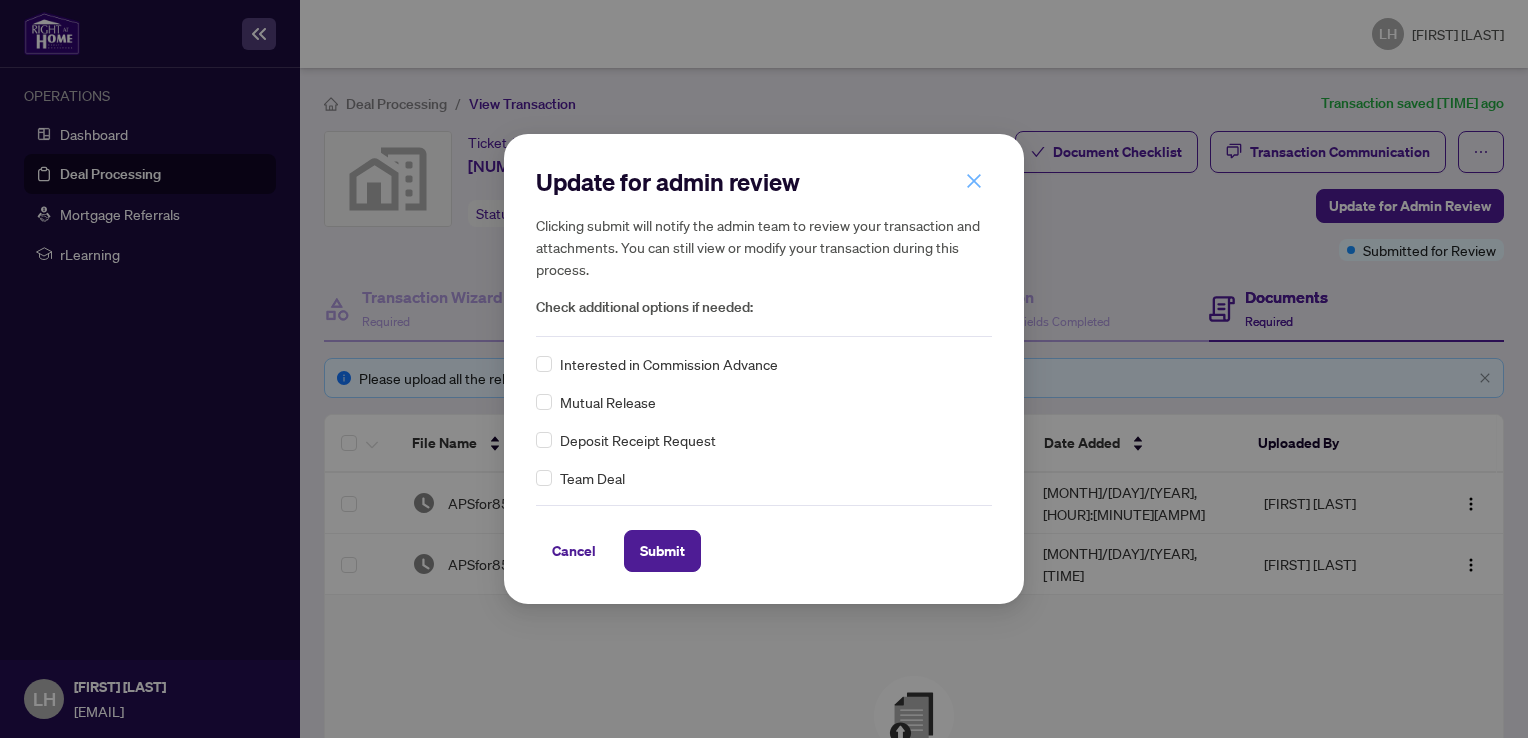 click at bounding box center [974, 181] 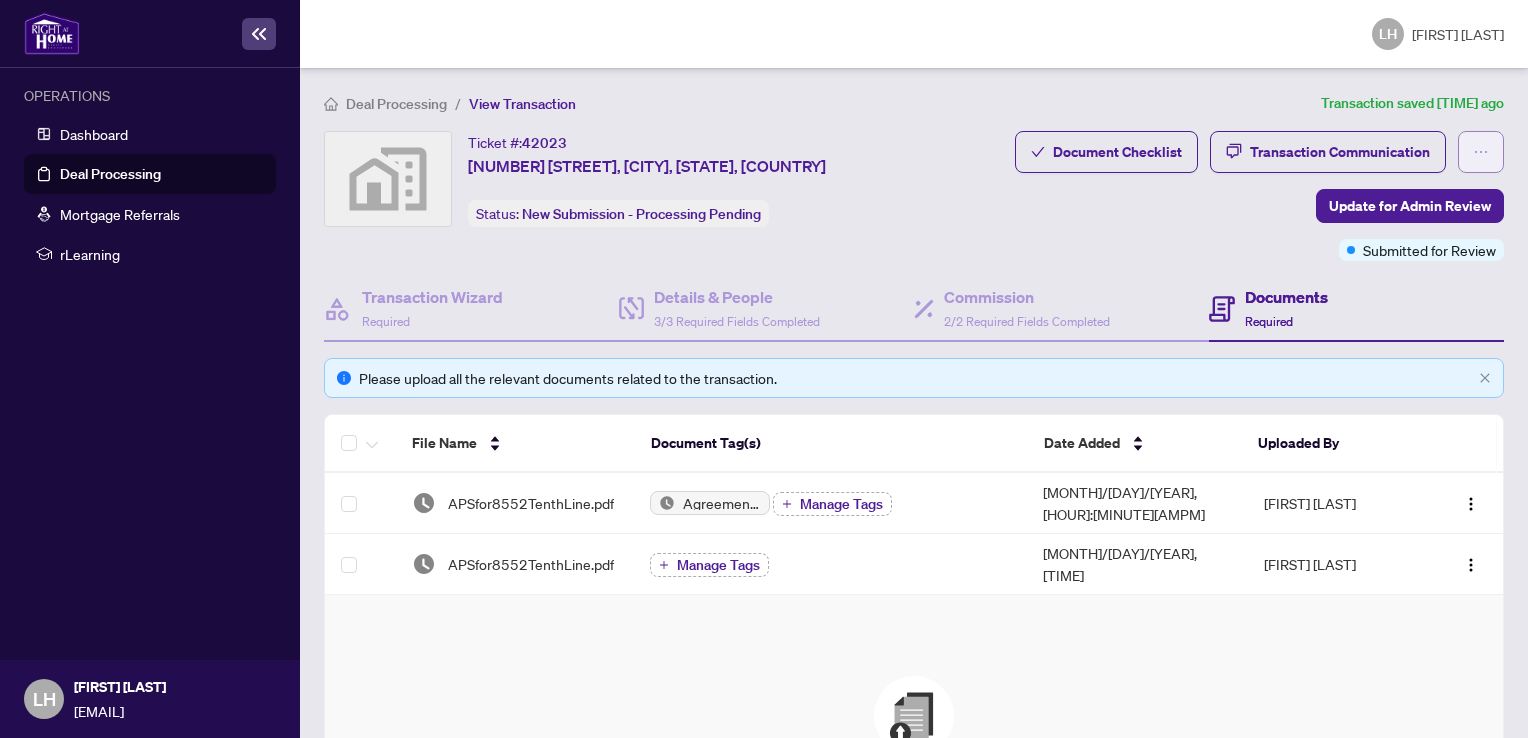 click at bounding box center [1481, 152] 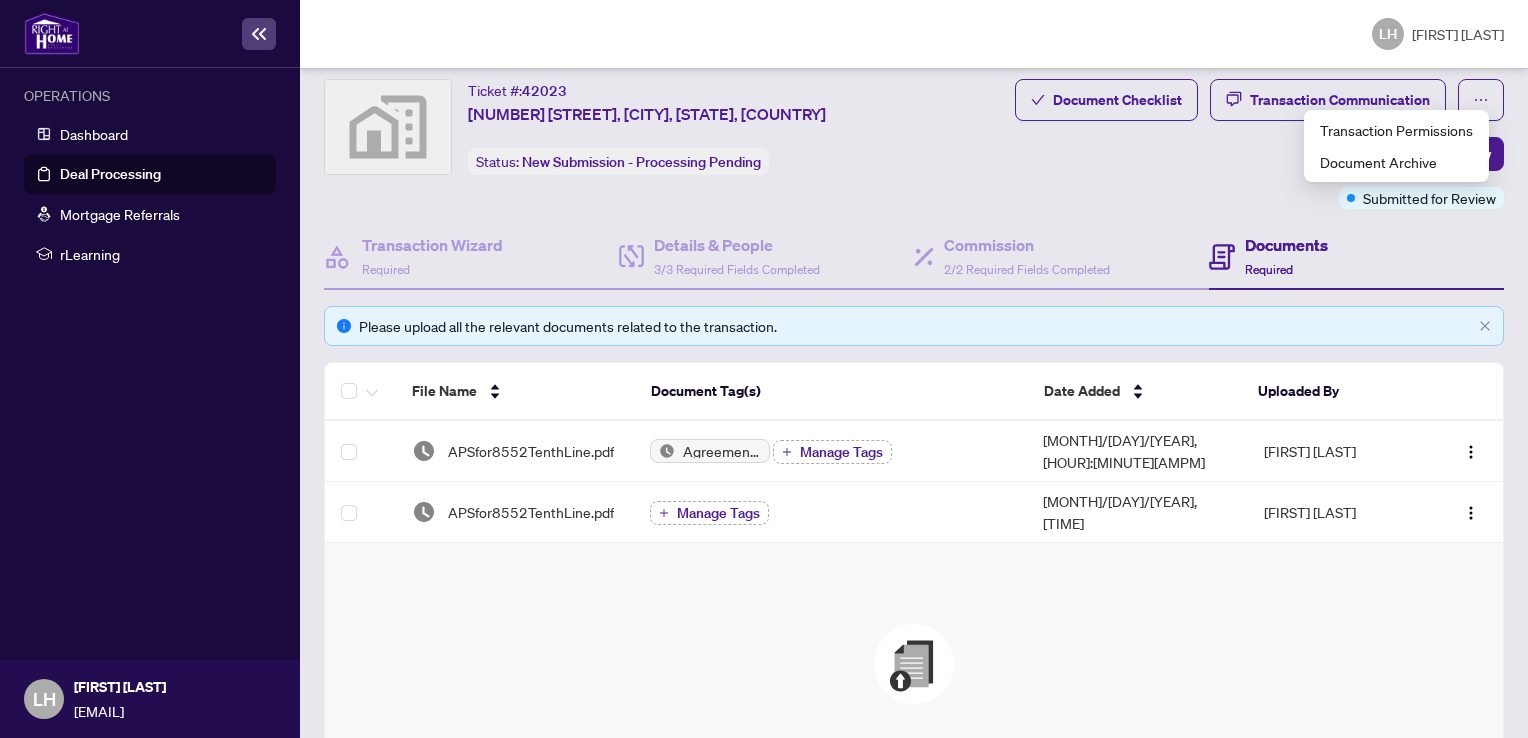 scroll, scrollTop: 0, scrollLeft: 0, axis: both 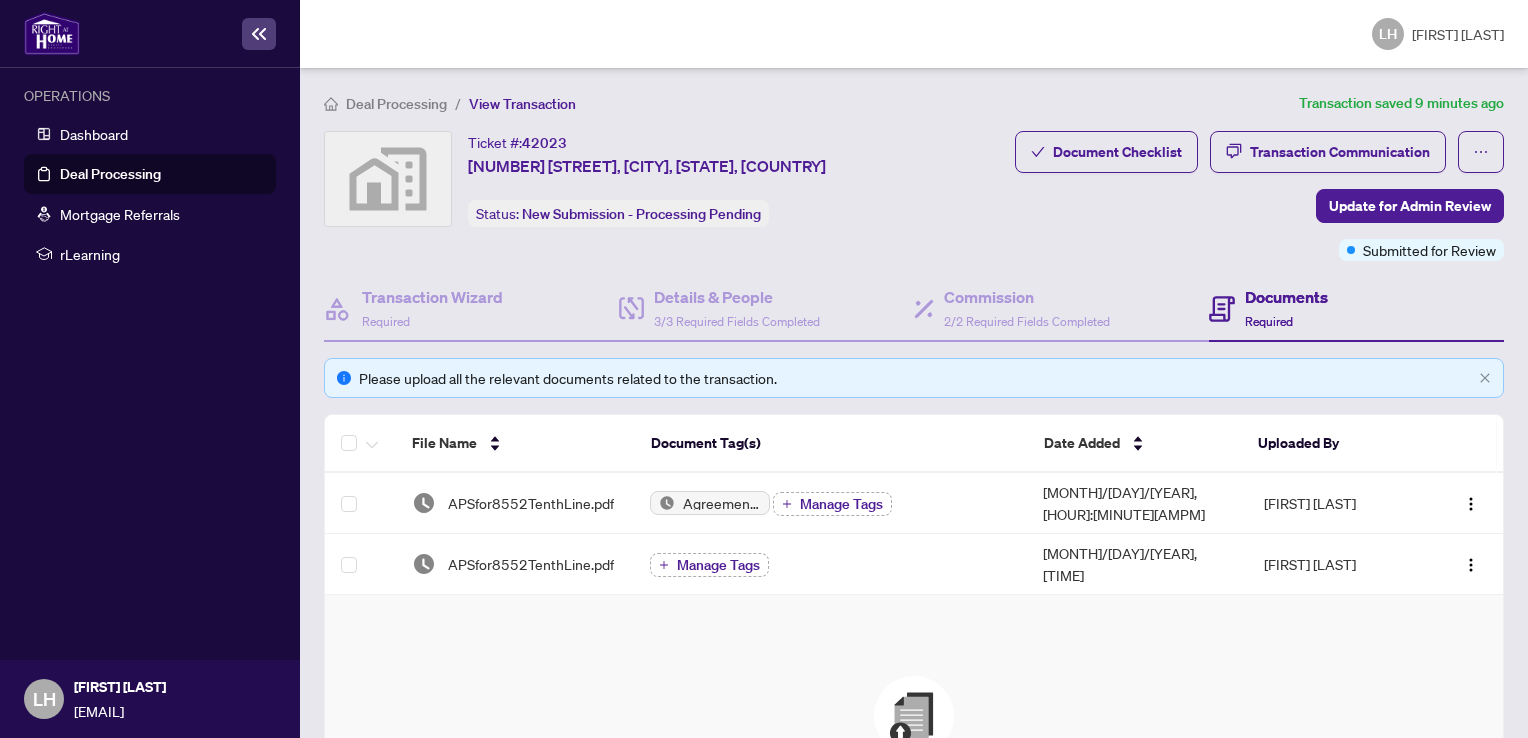 click on "Please upload all the relevant documents related to the transaction." at bounding box center [914, 378] 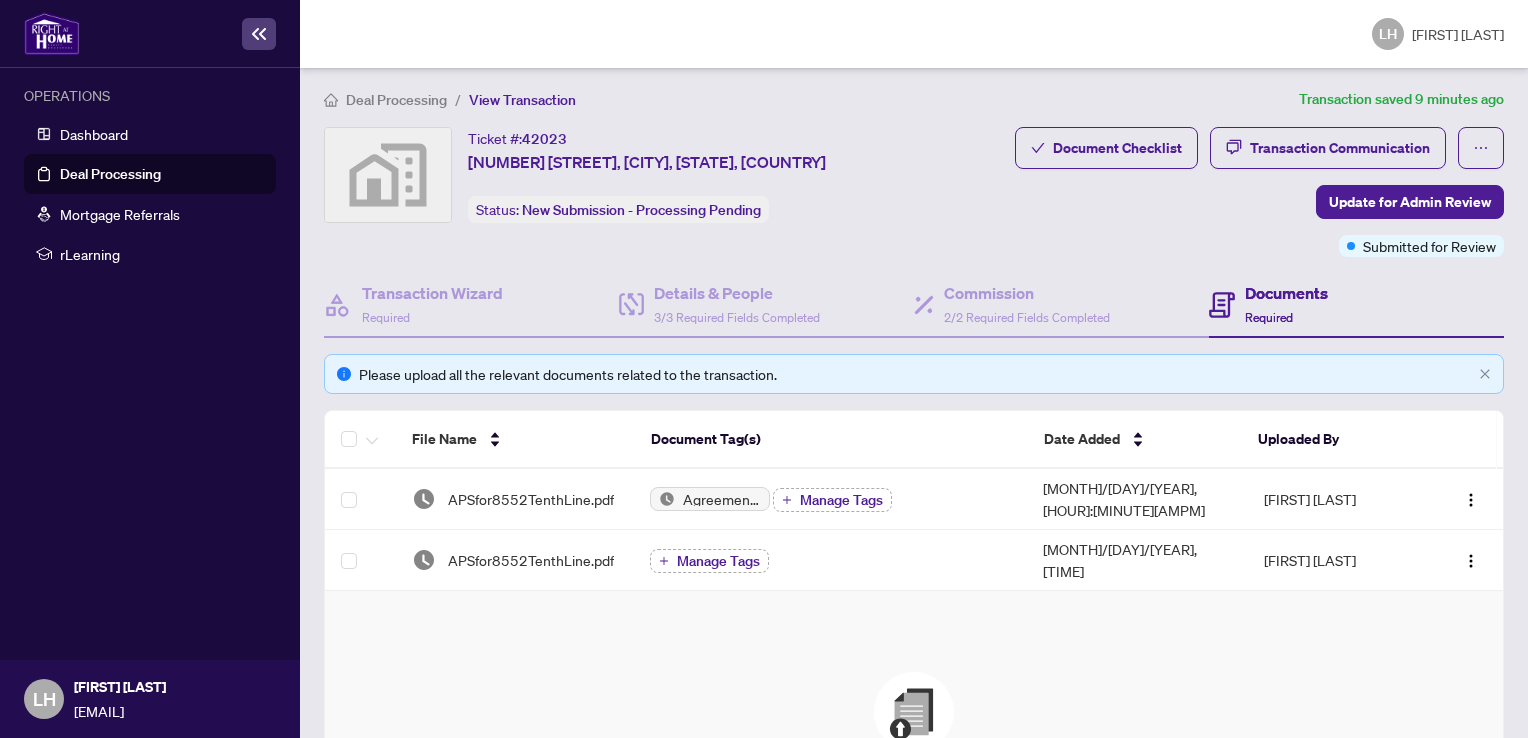 scroll, scrollTop: 0, scrollLeft: 0, axis: both 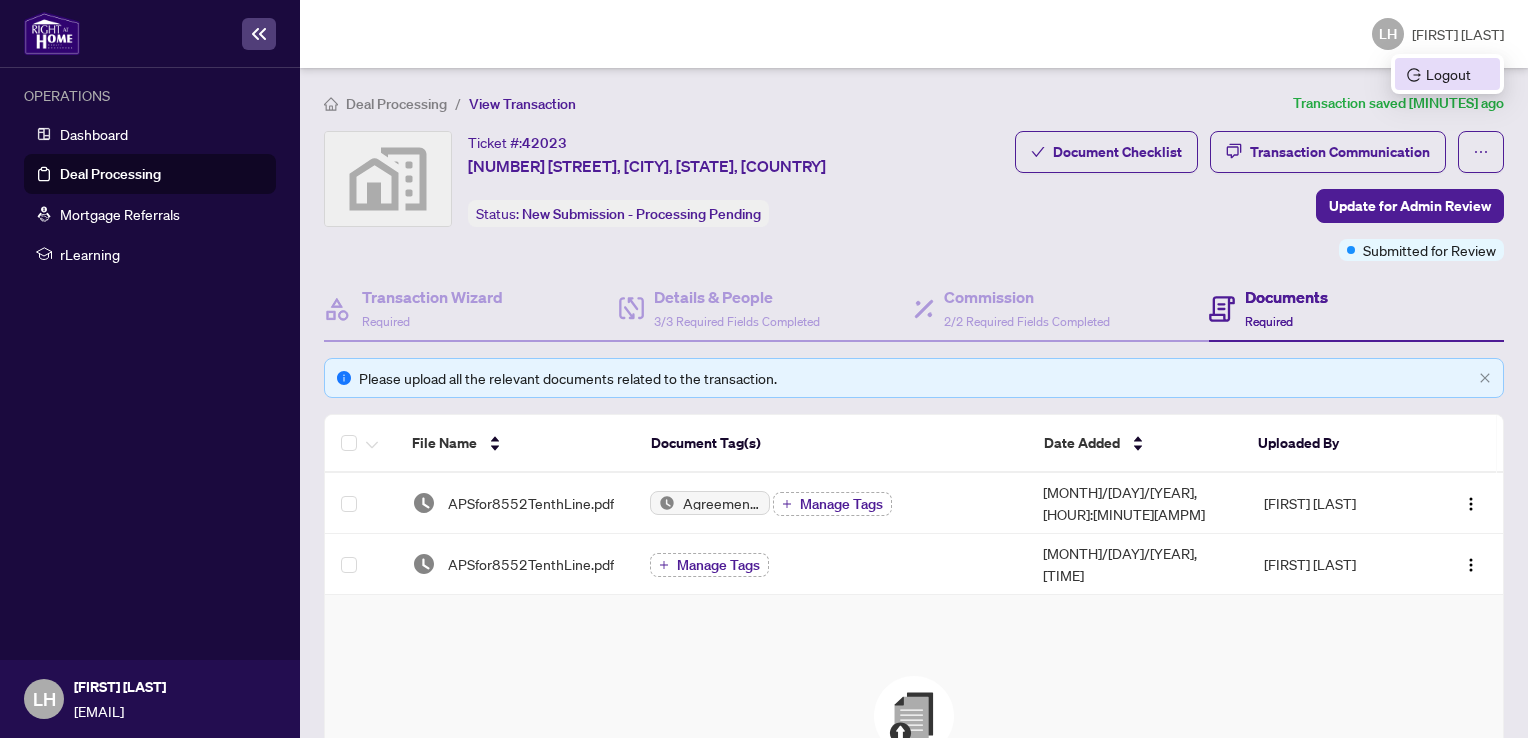 drag, startPoint x: 1464, startPoint y: 40, endPoint x: 1466, endPoint y: 79, distance: 39.051247 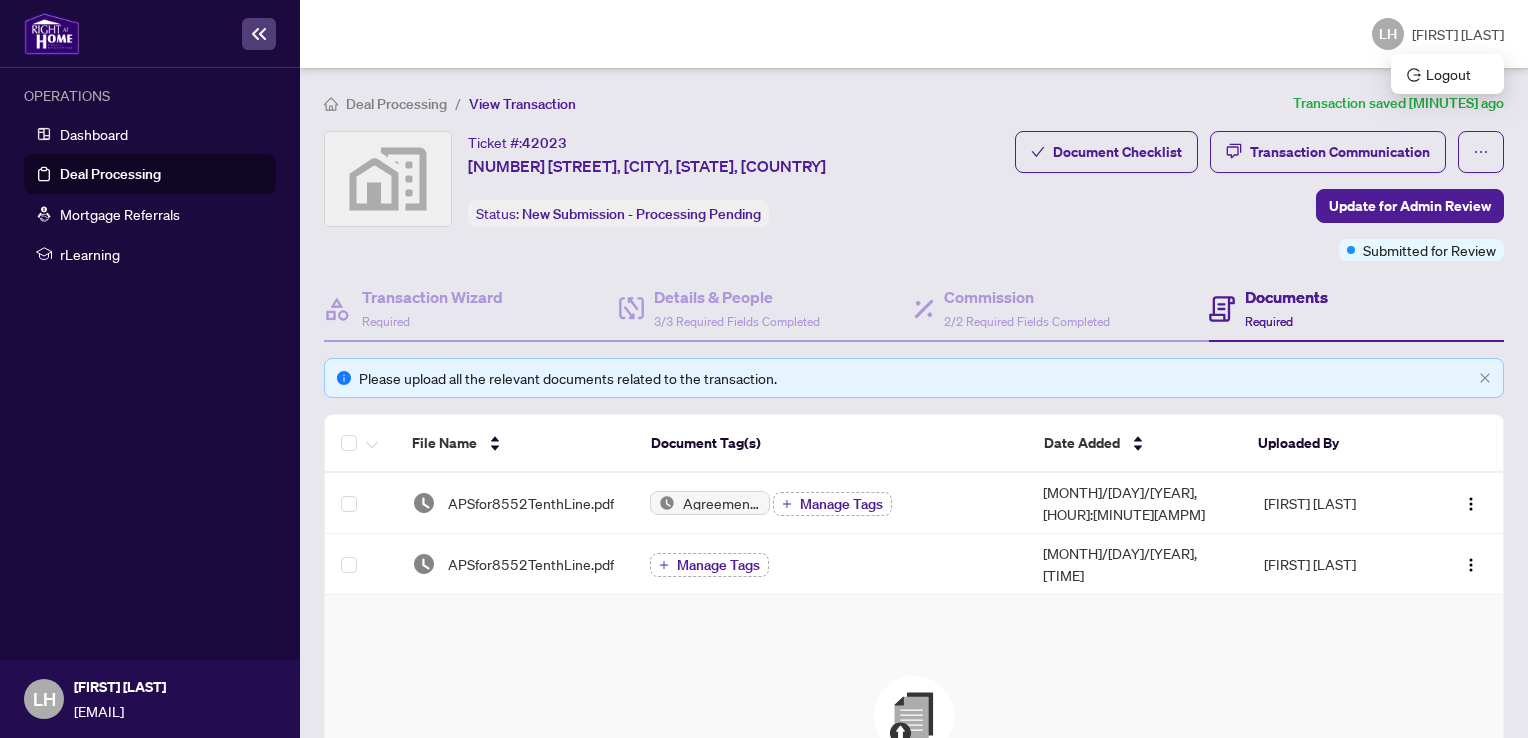 click on "[NAME] [NAME]" at bounding box center [914, 34] 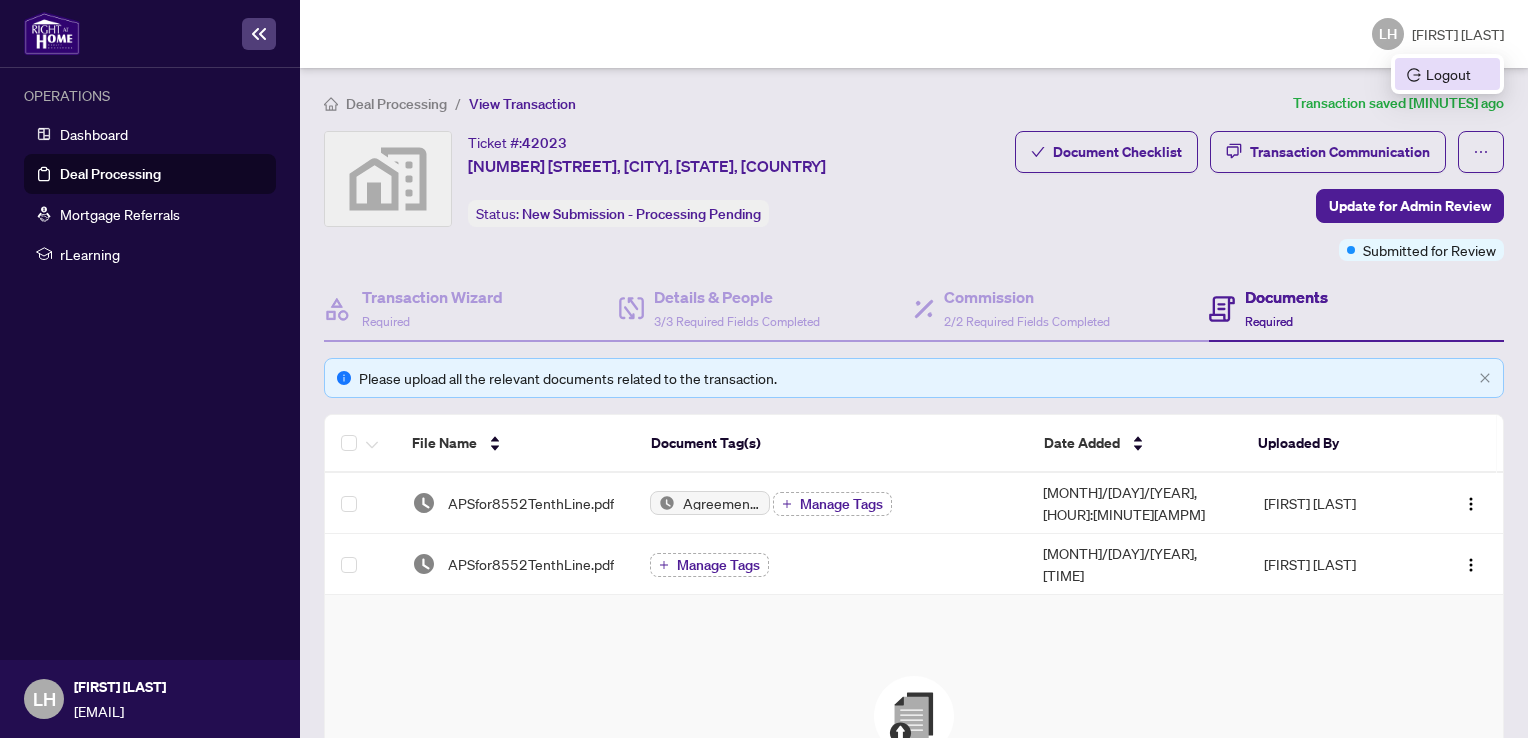 click on "Logout" at bounding box center [1447, 74] 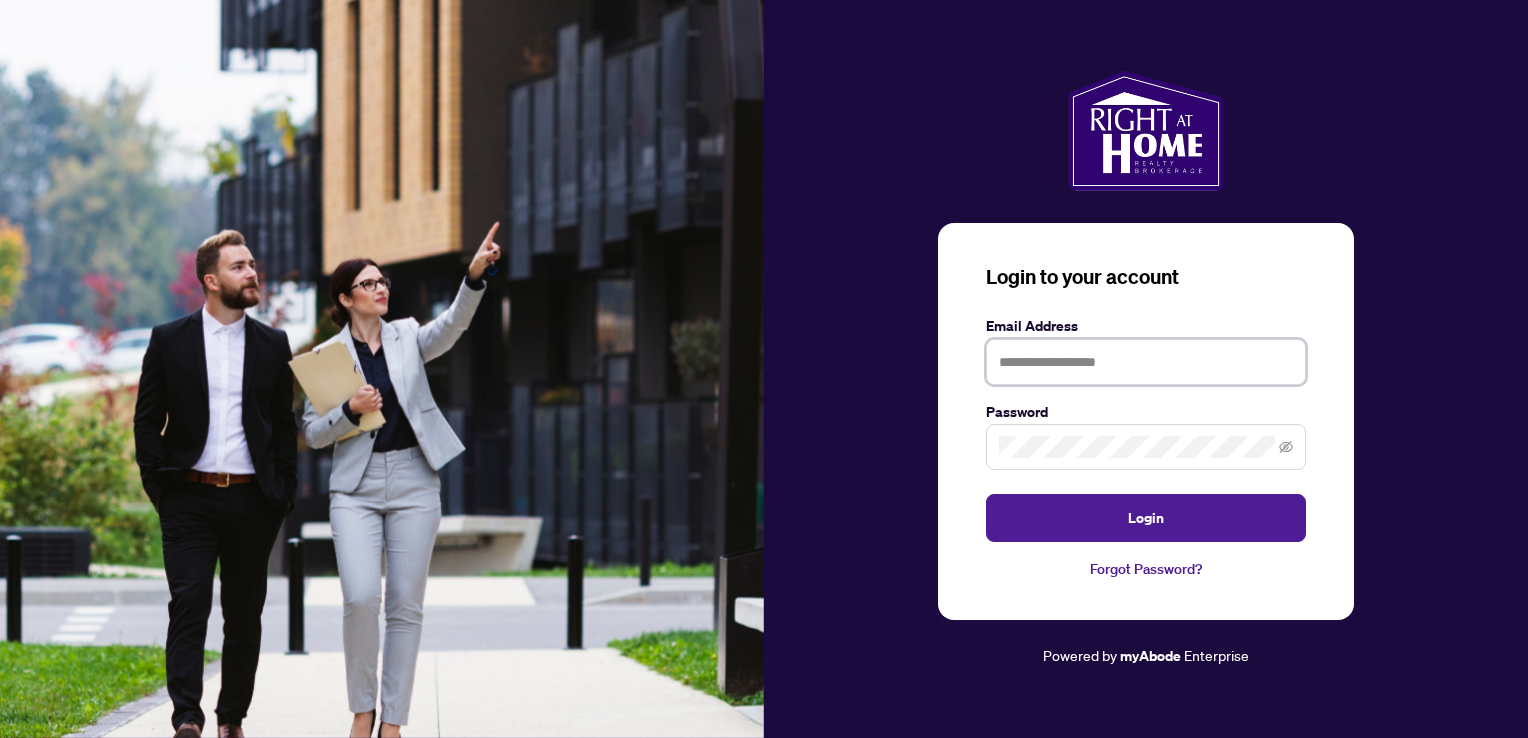 type on "**********" 